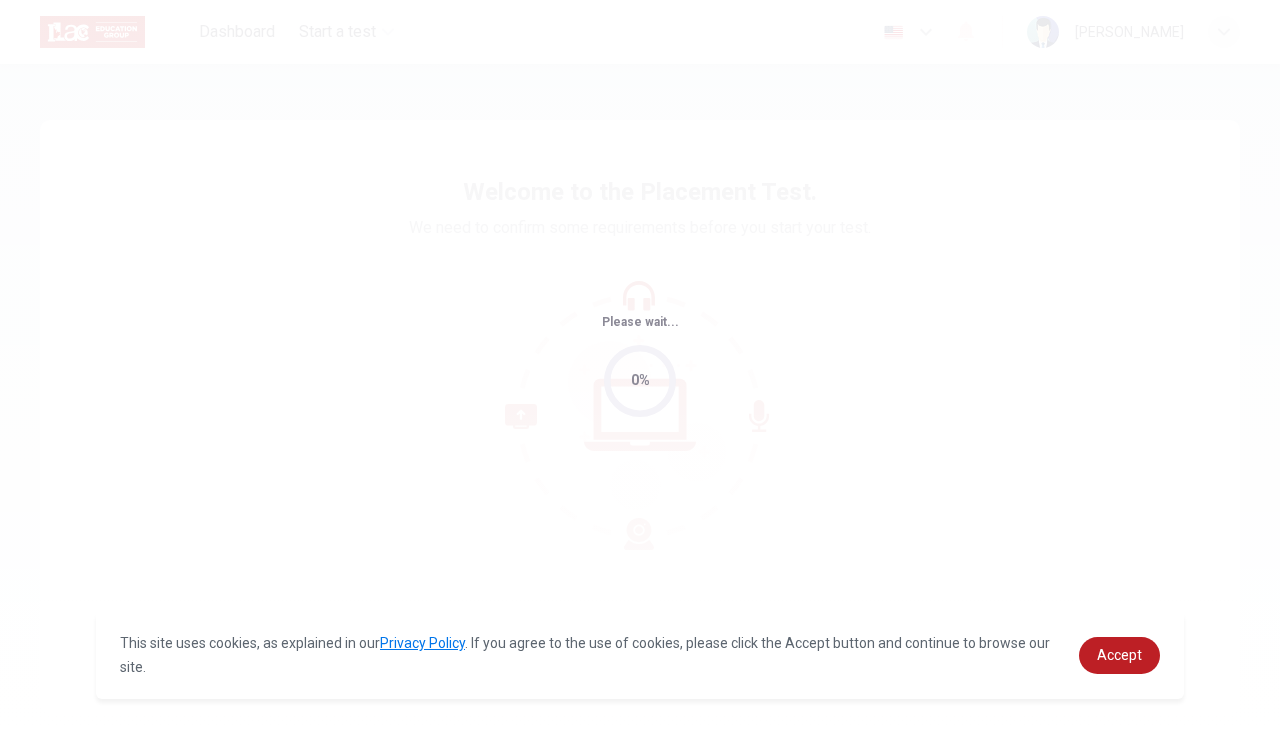 scroll, scrollTop: 0, scrollLeft: 0, axis: both 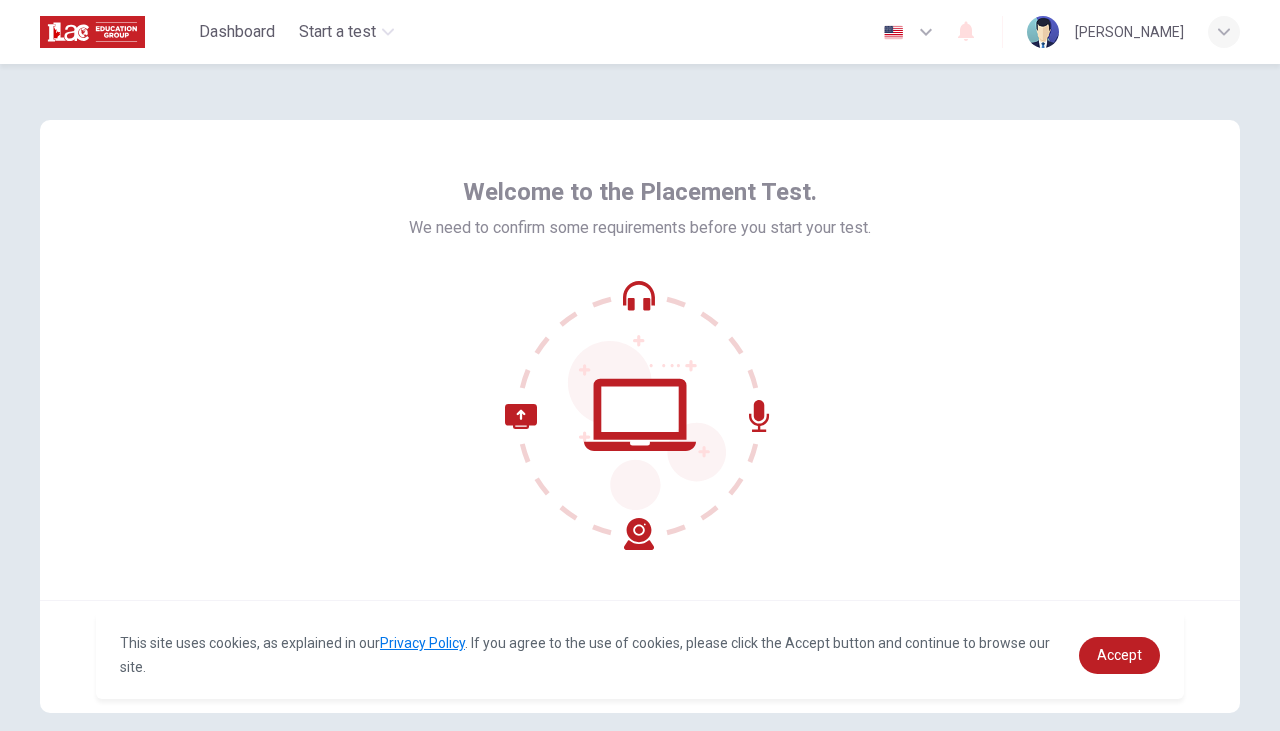 click on "Welcome to the Placement Test. We need to confirm some requirements before you start your test." at bounding box center (640, 360) 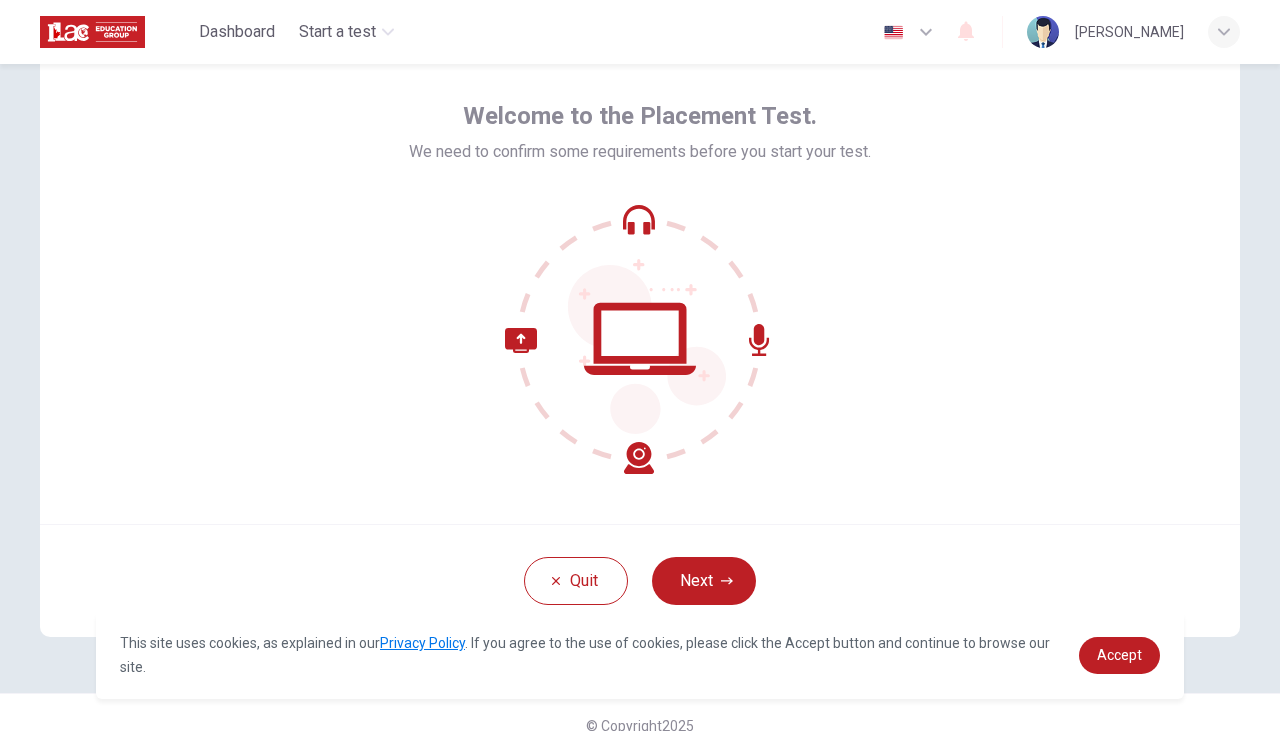 scroll, scrollTop: 101, scrollLeft: 0, axis: vertical 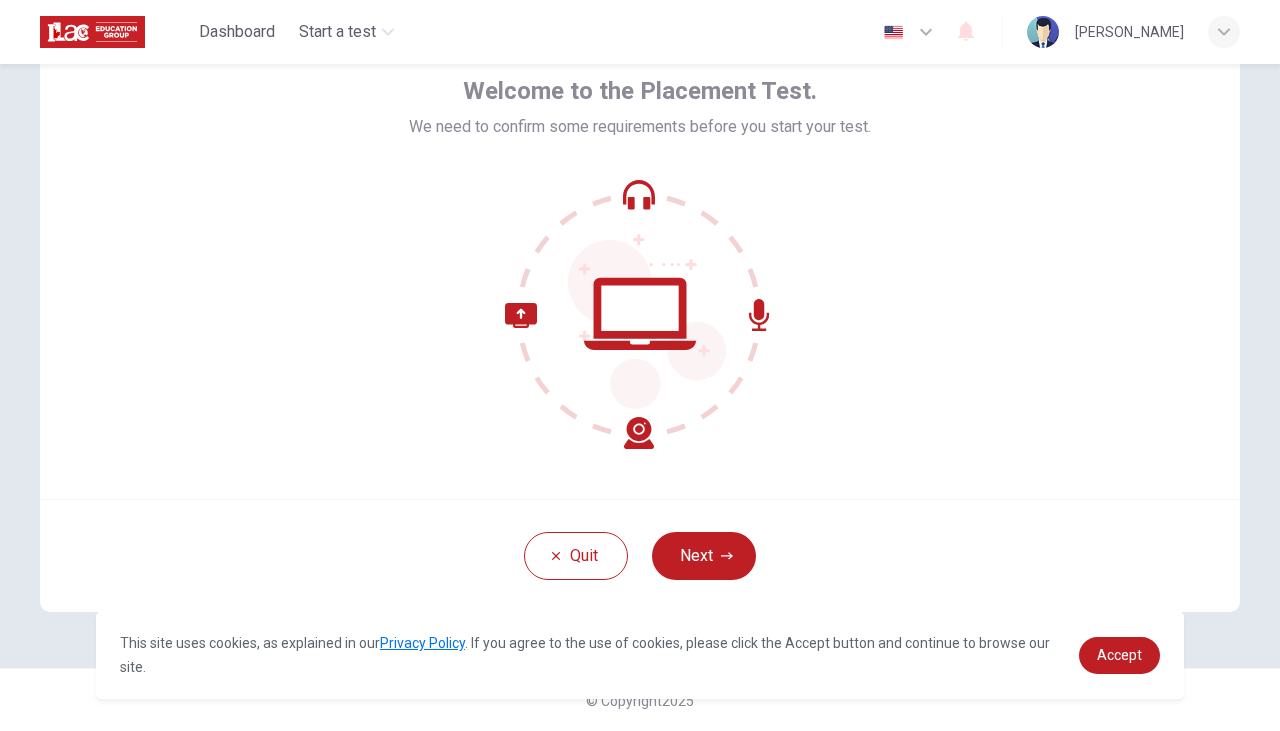 click on "This site uses cookies, as explained in our  Privacy Policy . If you agree to the use of cookies, please click the Accept button and continue to browse our site.   Privacy Policy Accept" at bounding box center (640, 655) 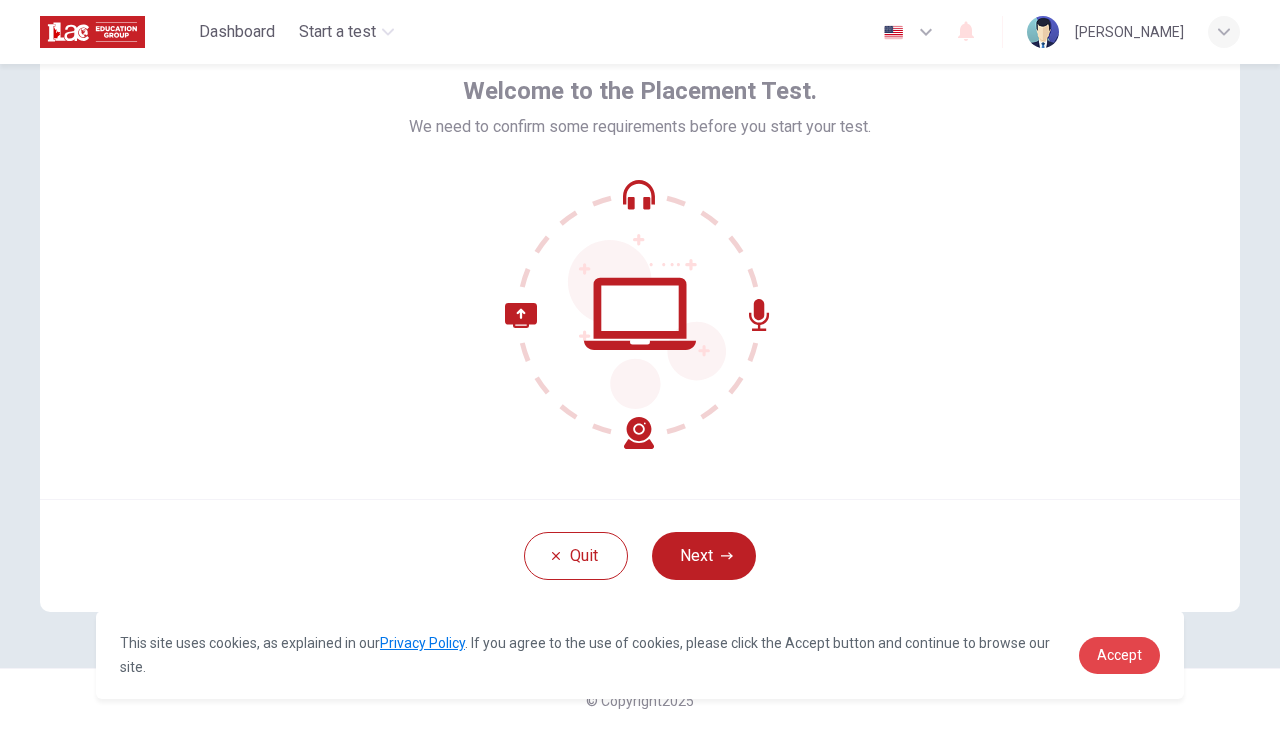 click on "Accept" at bounding box center [1119, 655] 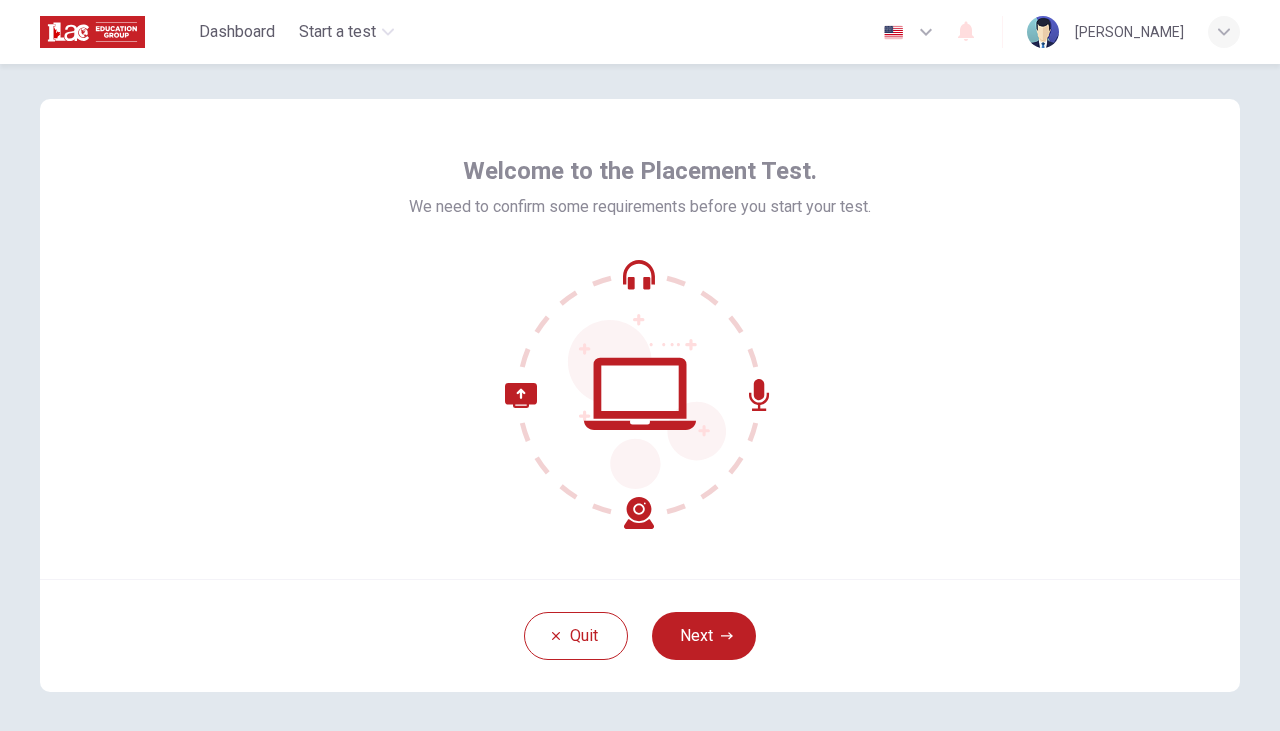 scroll, scrollTop: 23, scrollLeft: 0, axis: vertical 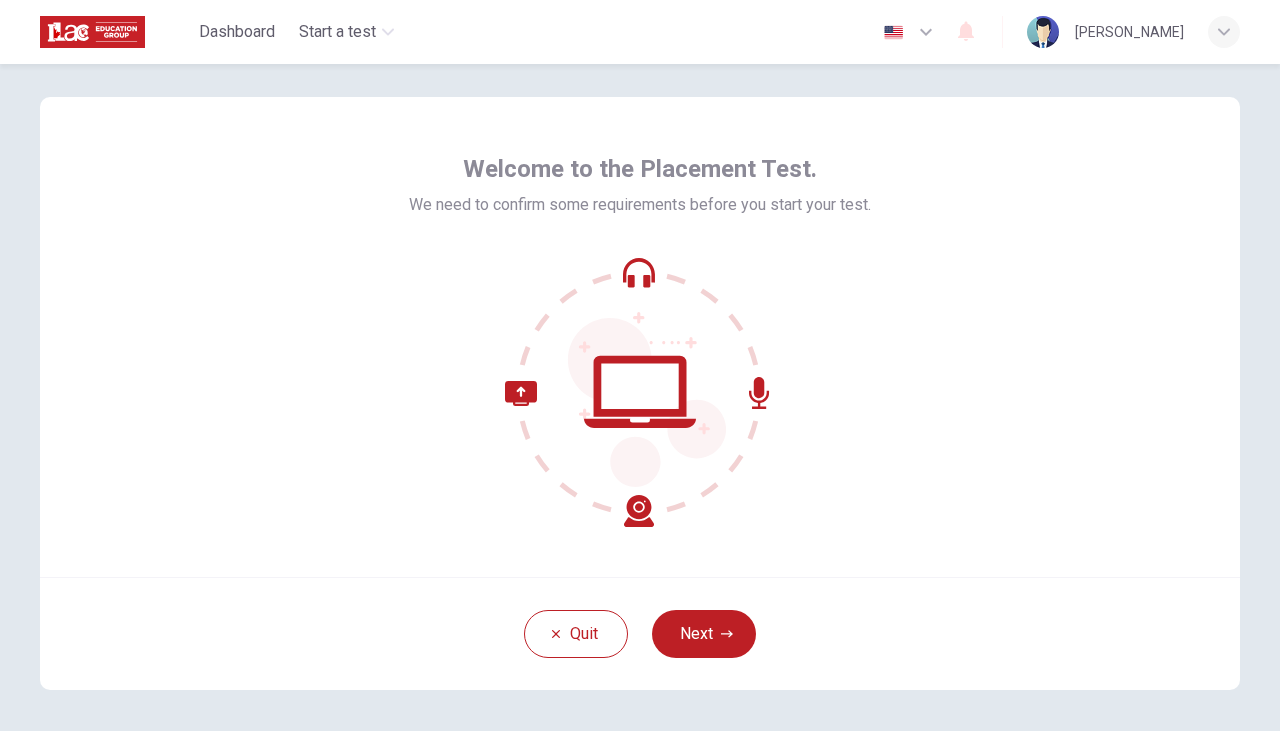 click 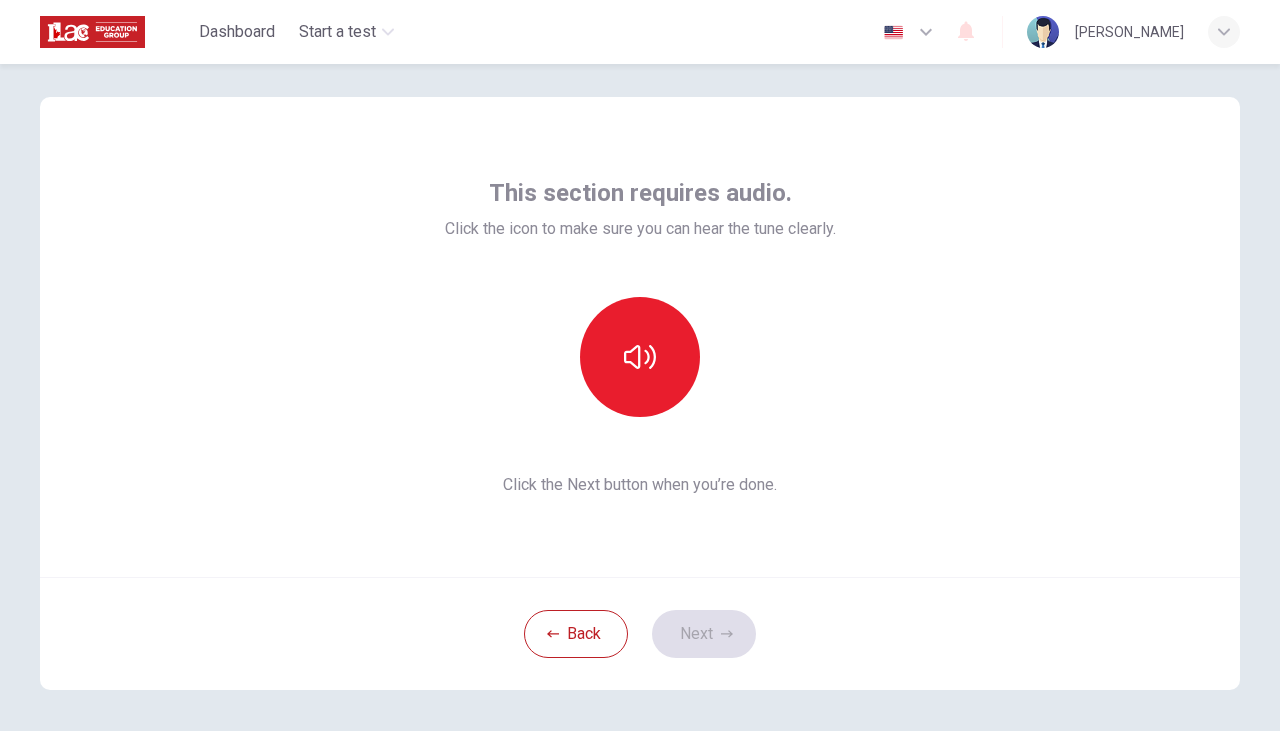 click 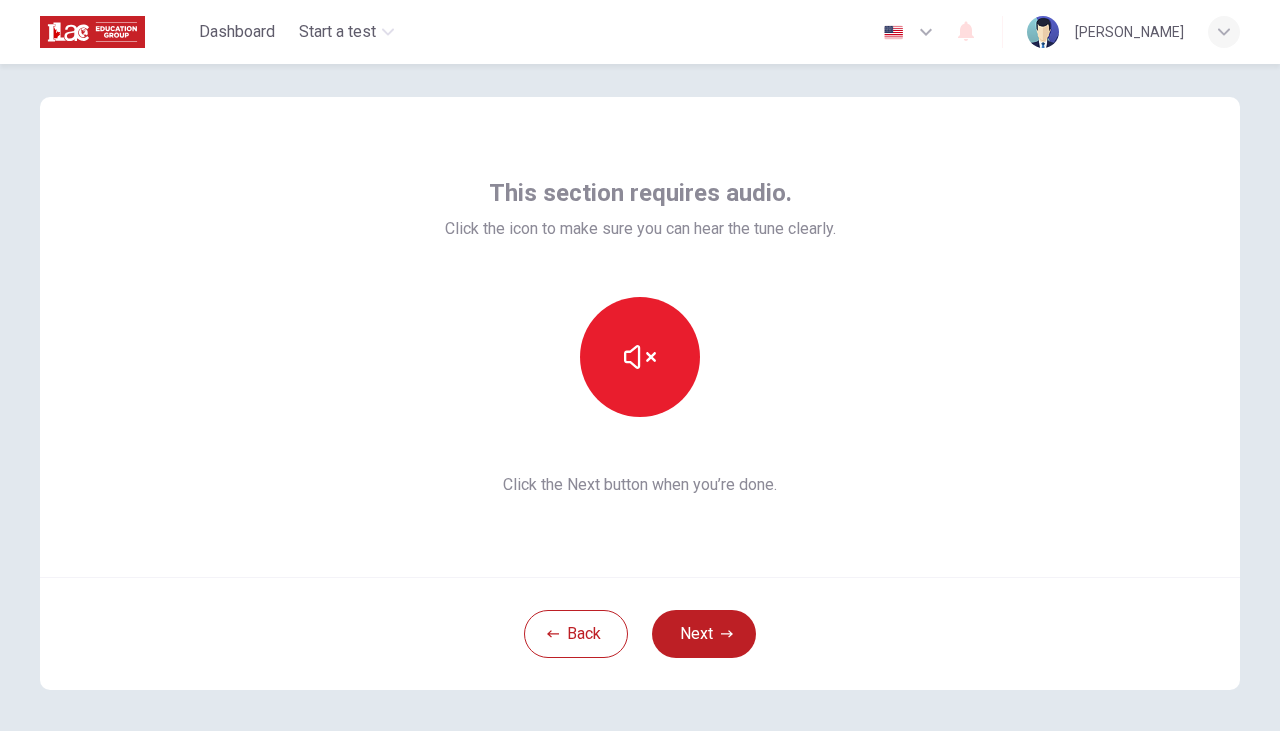 click at bounding box center [640, 357] 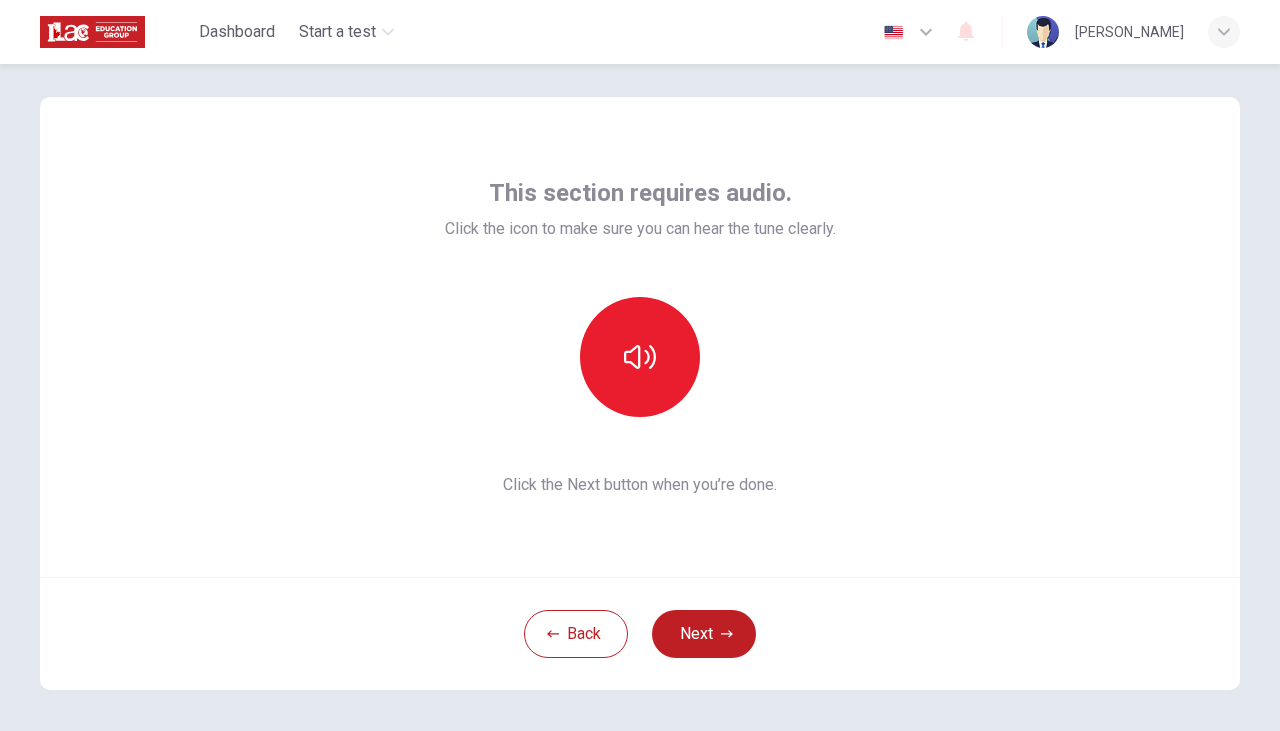 click at bounding box center (640, 357) 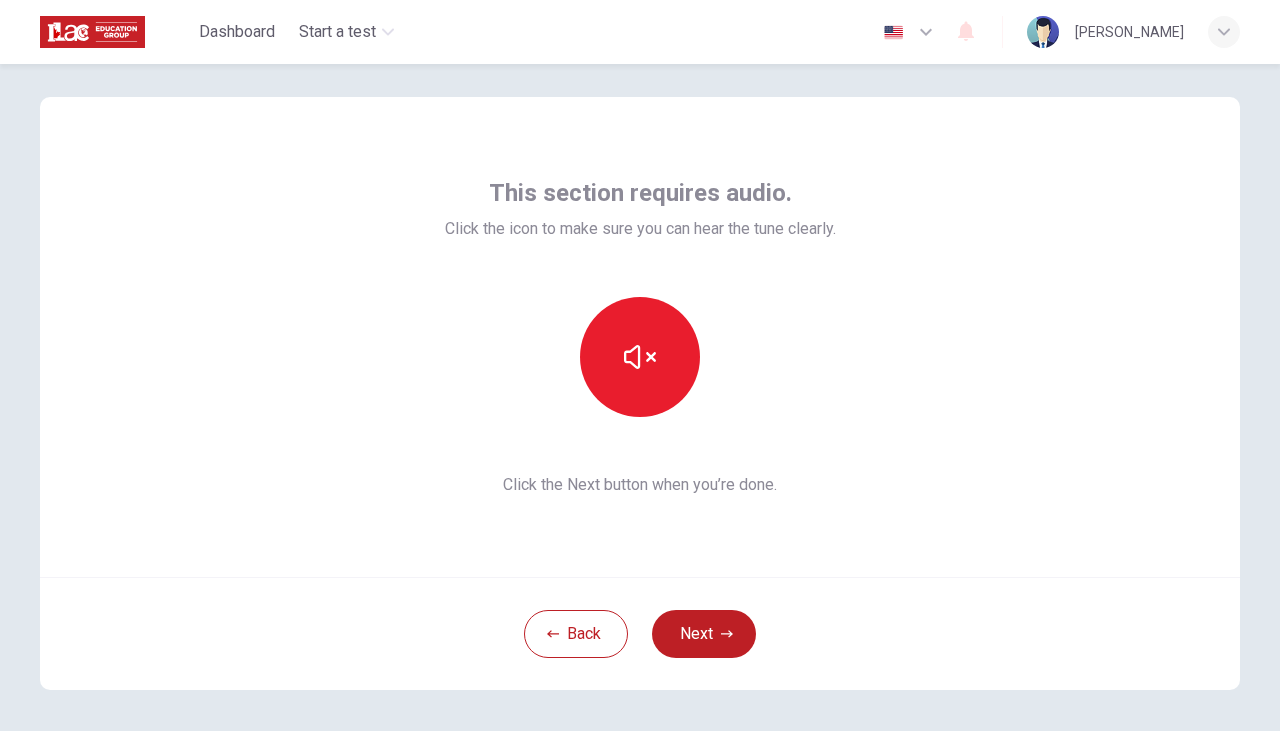 click 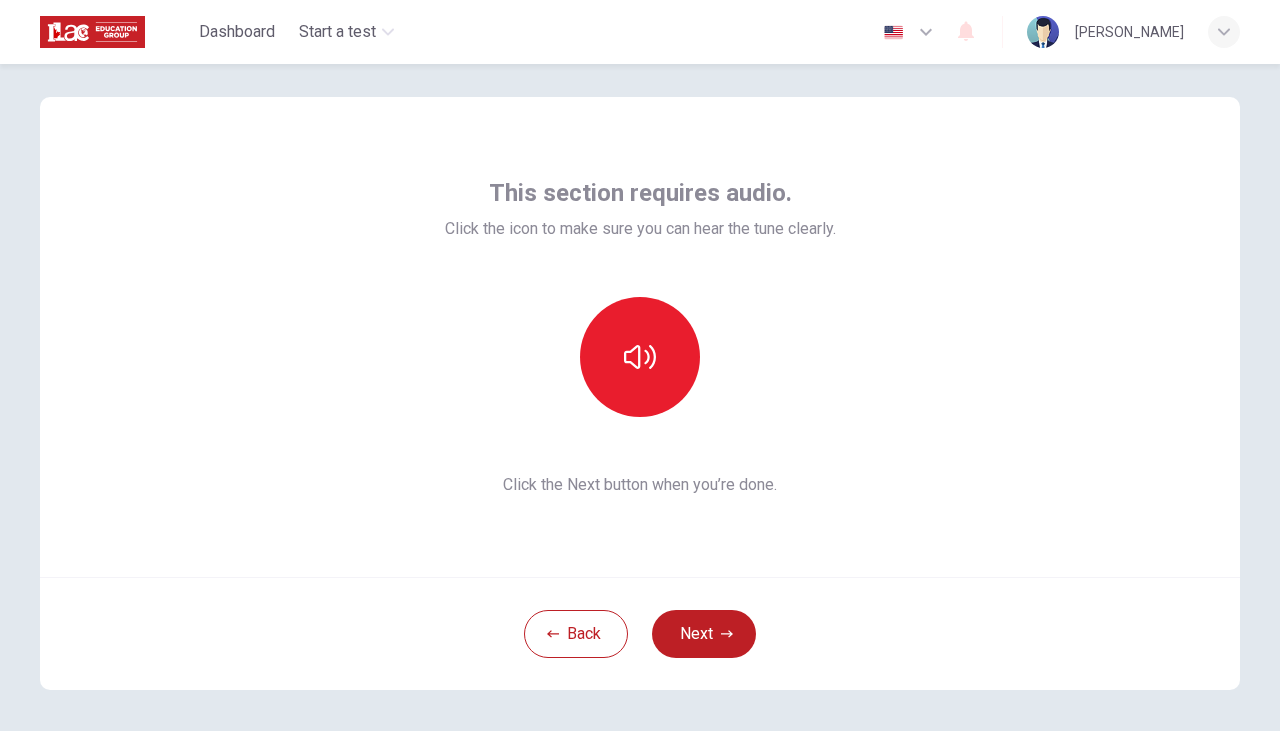 click 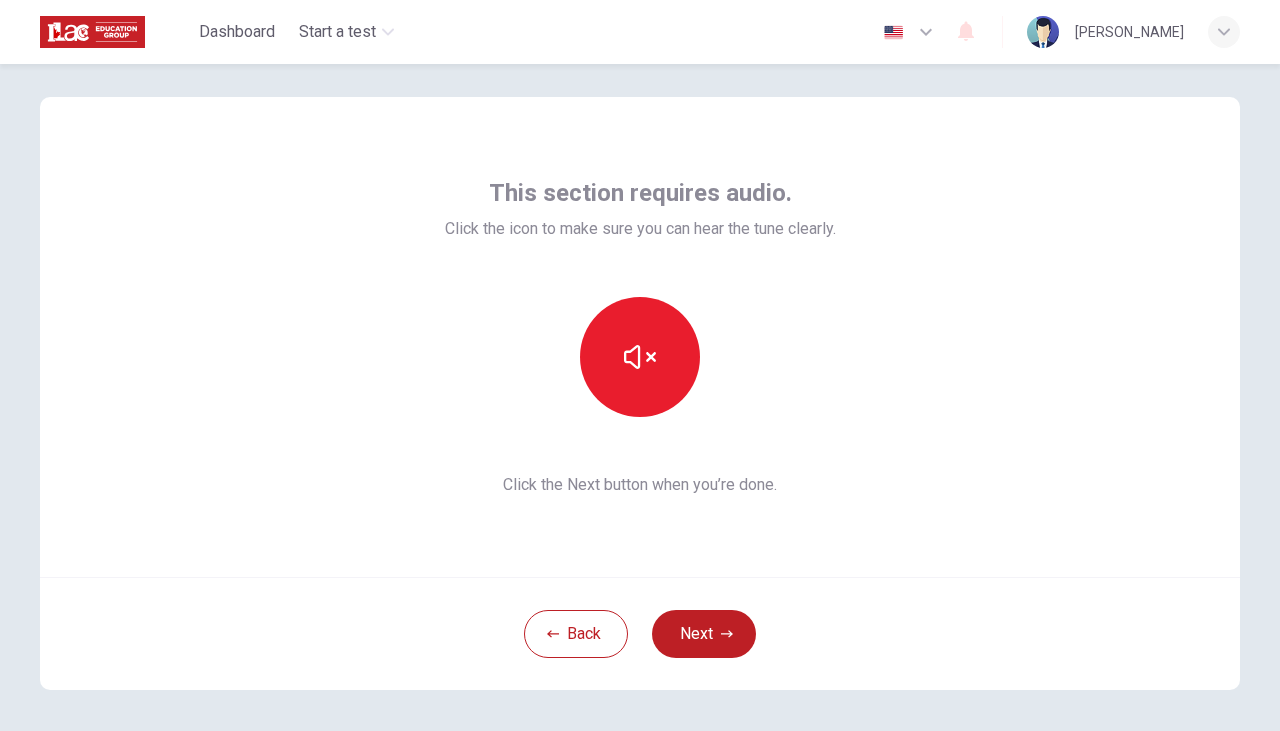 click 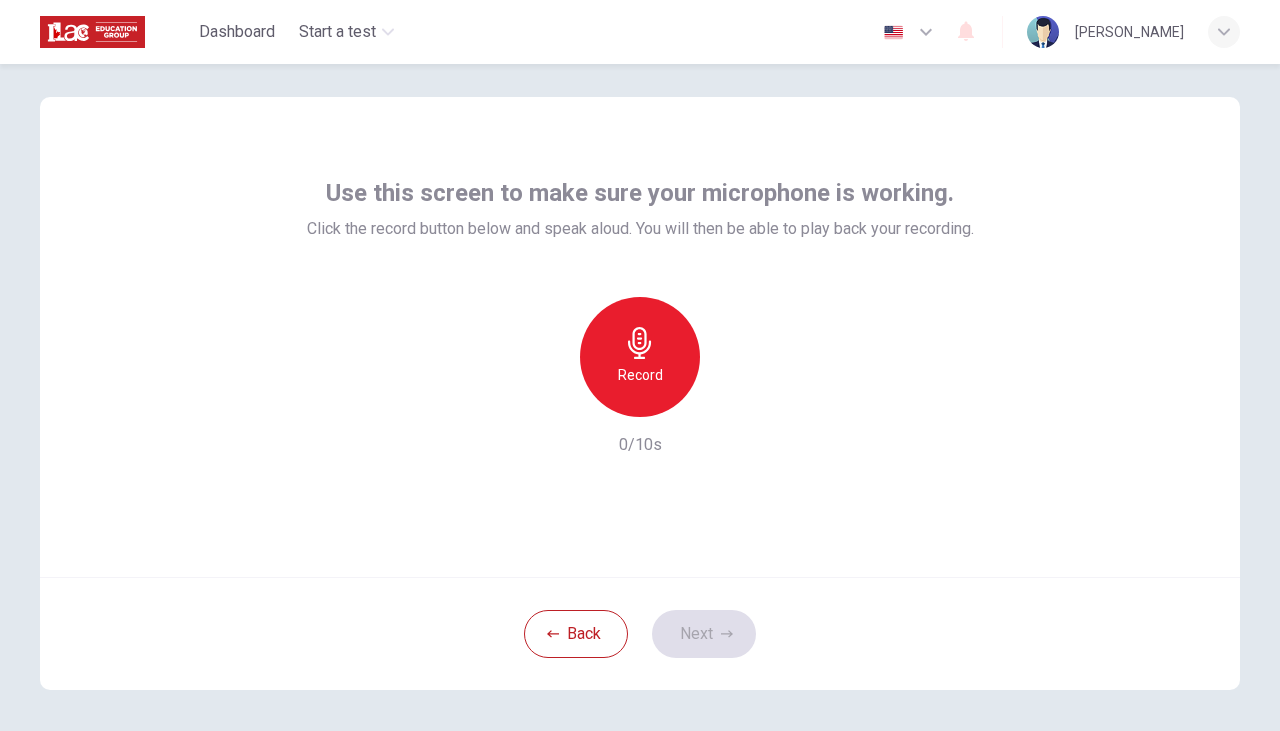 click on "Use this screen to make sure your microphone is working. Click the record button below and speak aloud. You will then be able to play back your recording. Record 0/10s" at bounding box center [640, 337] 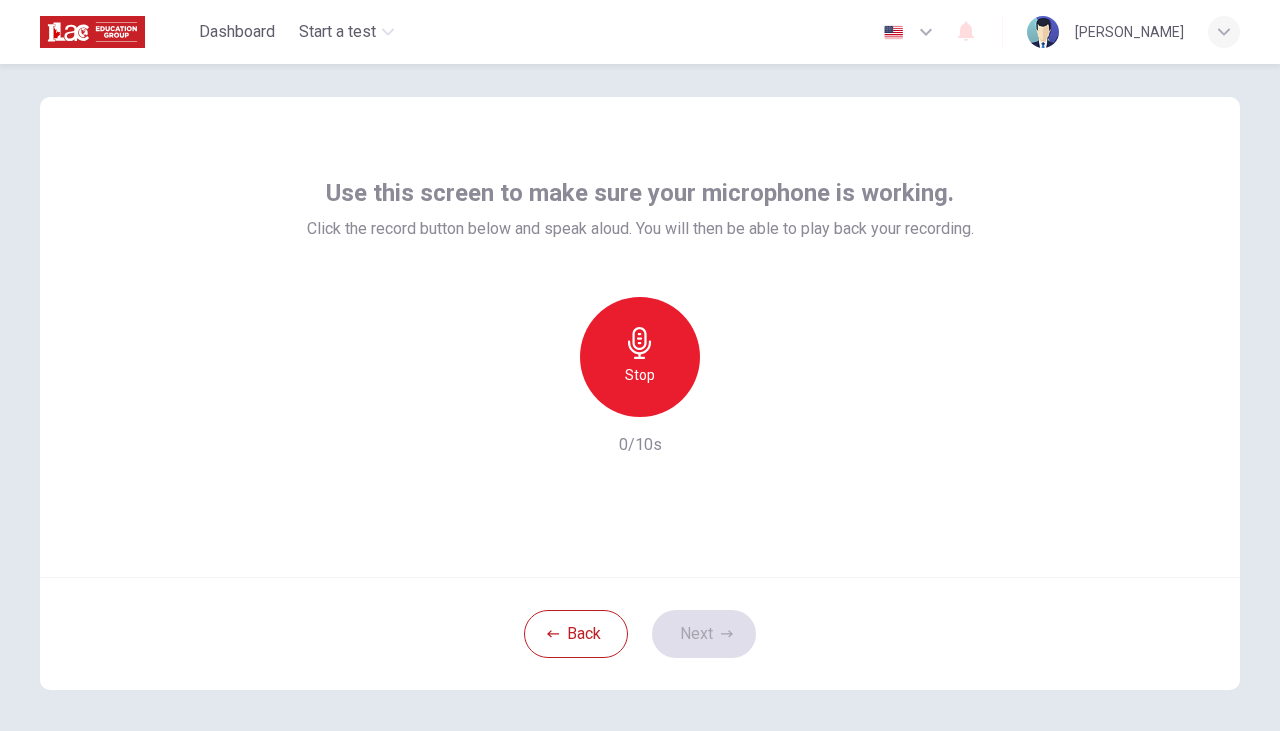 click 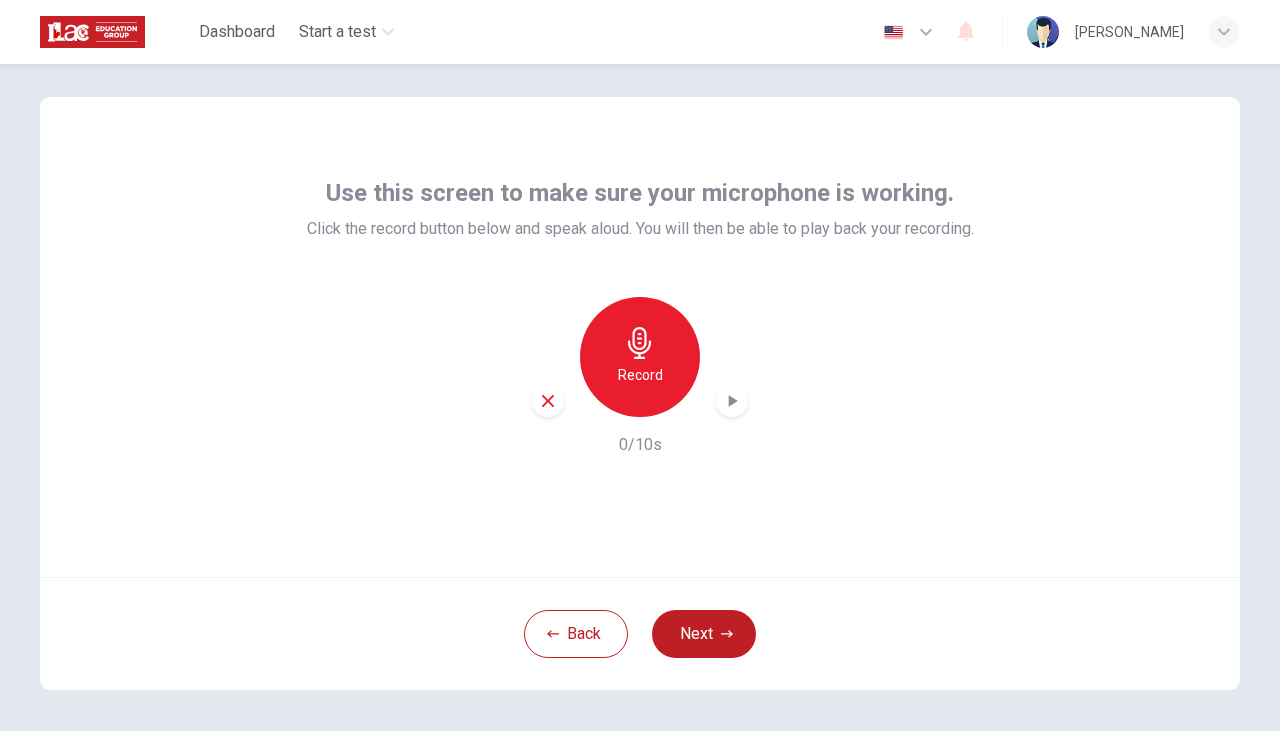 click 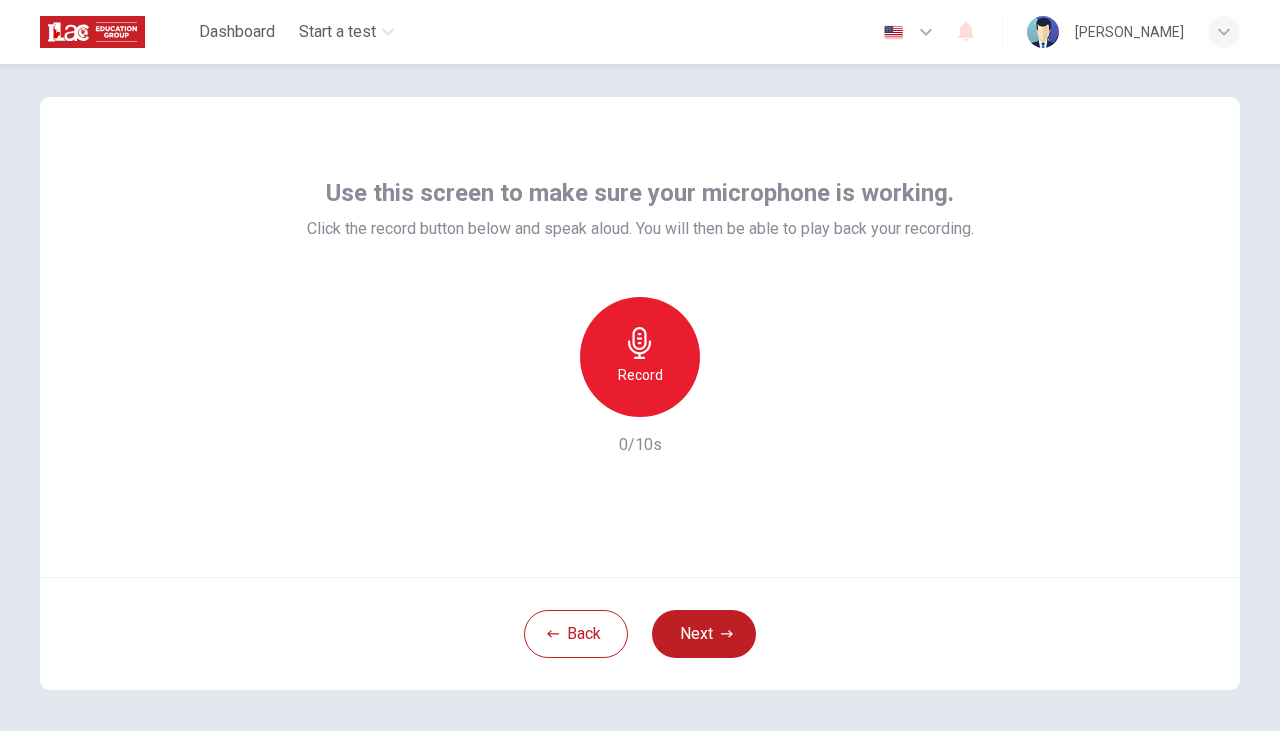 click at bounding box center [893, 32] 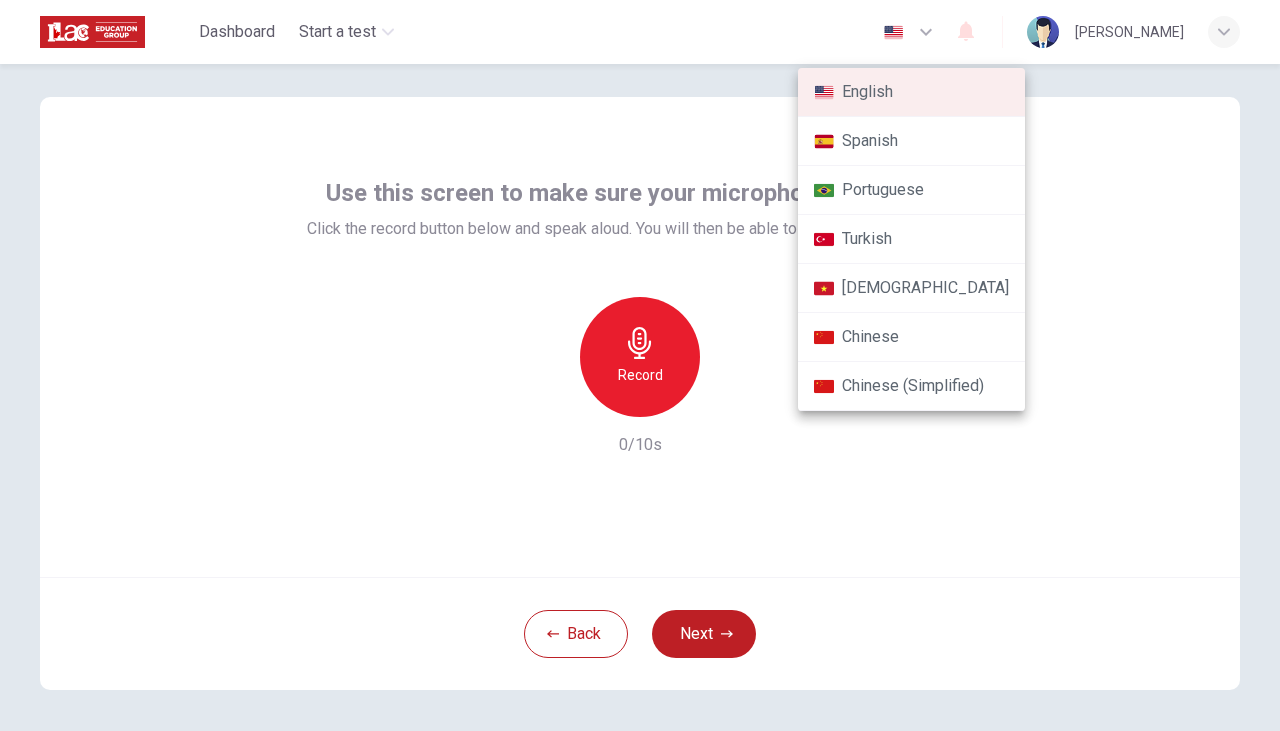 click at bounding box center (640, 365) 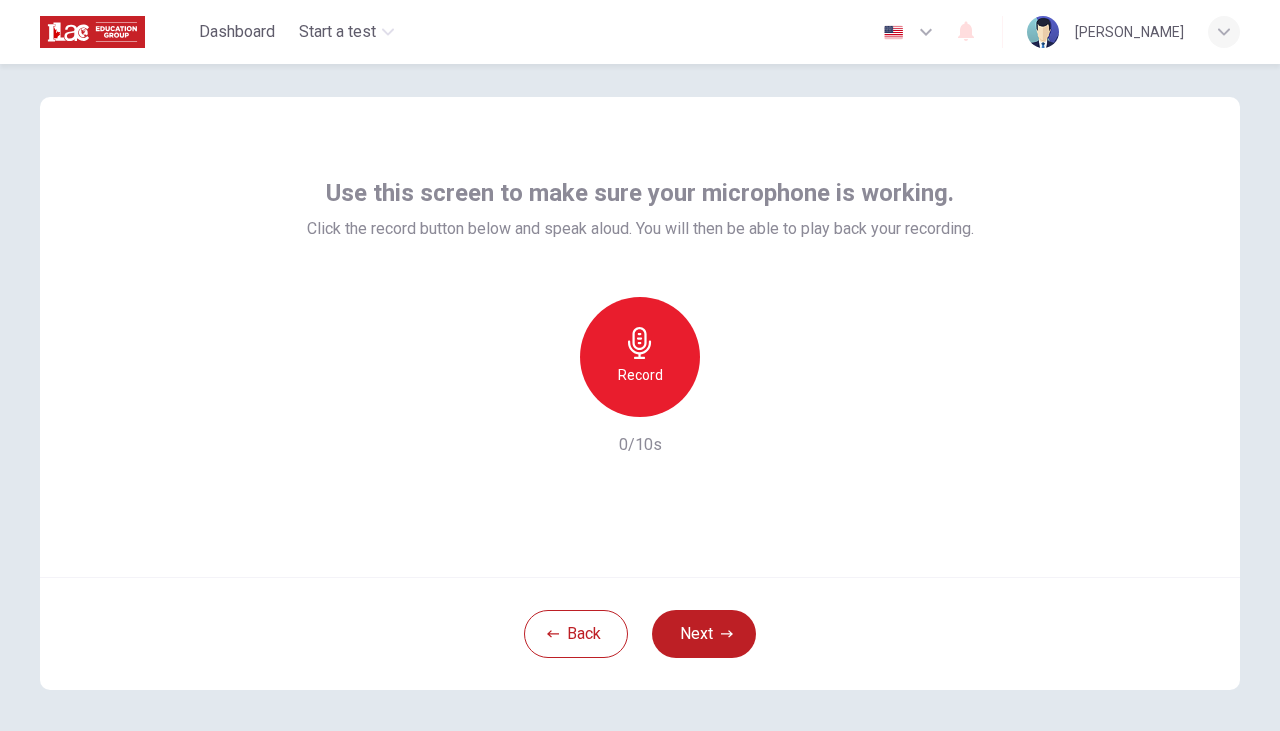 click 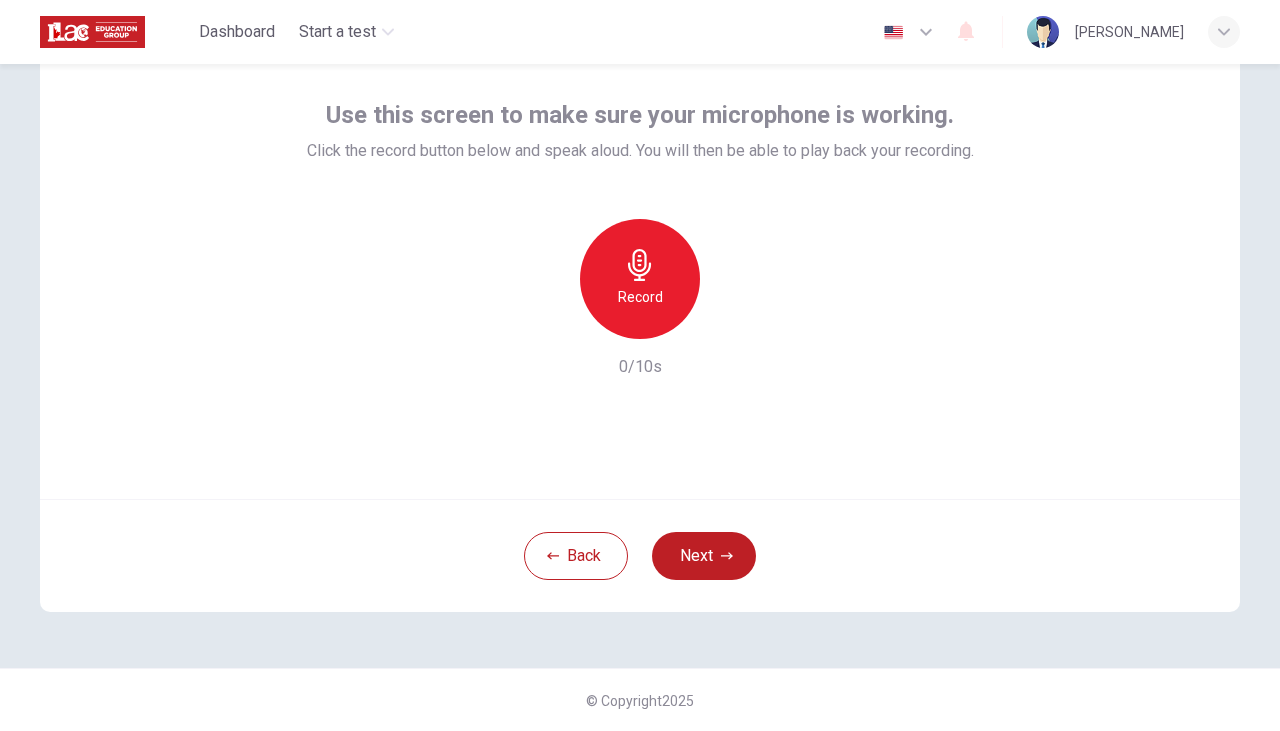 scroll, scrollTop: 0, scrollLeft: 0, axis: both 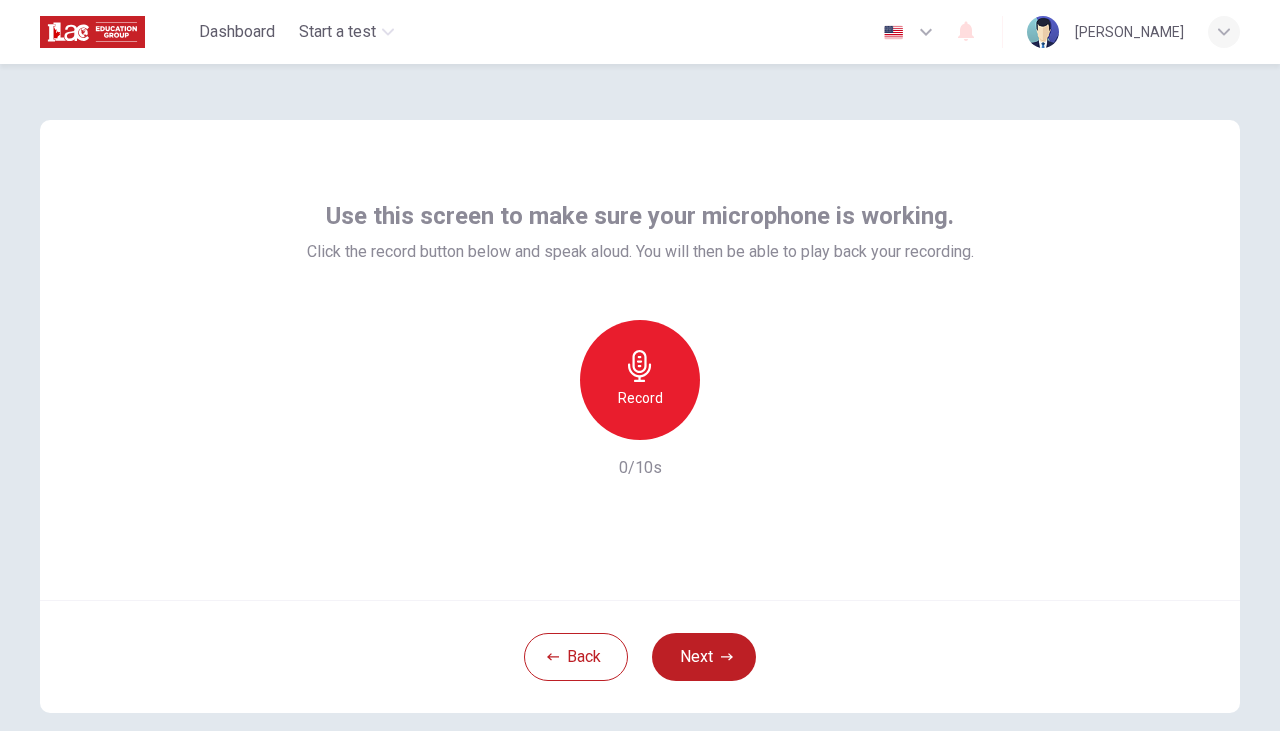 click on "Start a test" at bounding box center (337, 32) 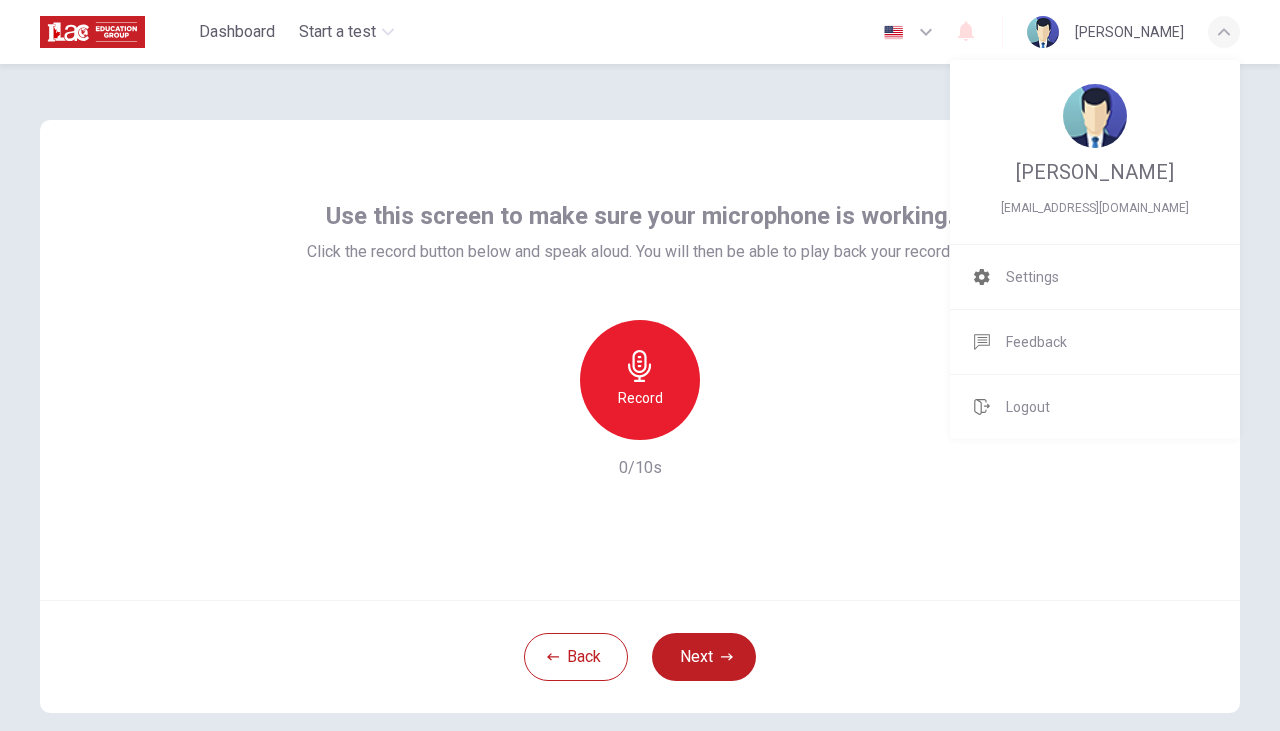 click at bounding box center (640, 365) 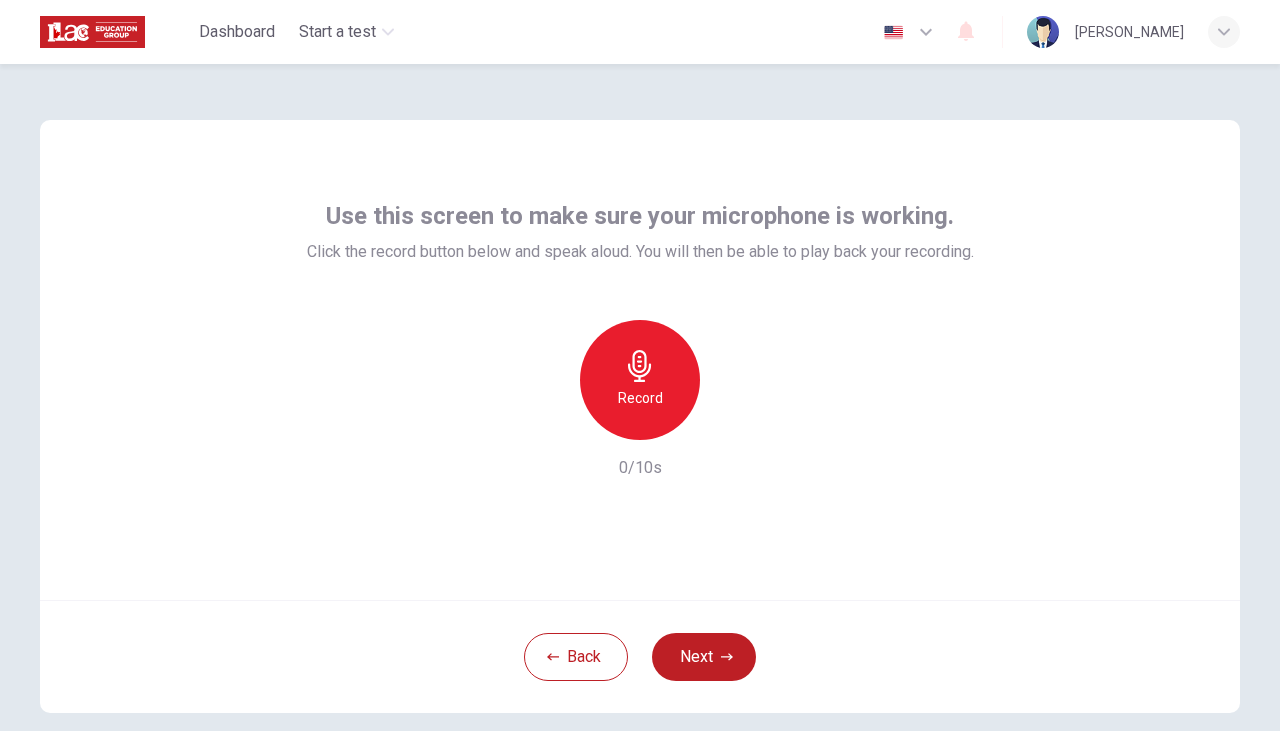 click on "[PERSON_NAME]" at bounding box center [1129, 32] 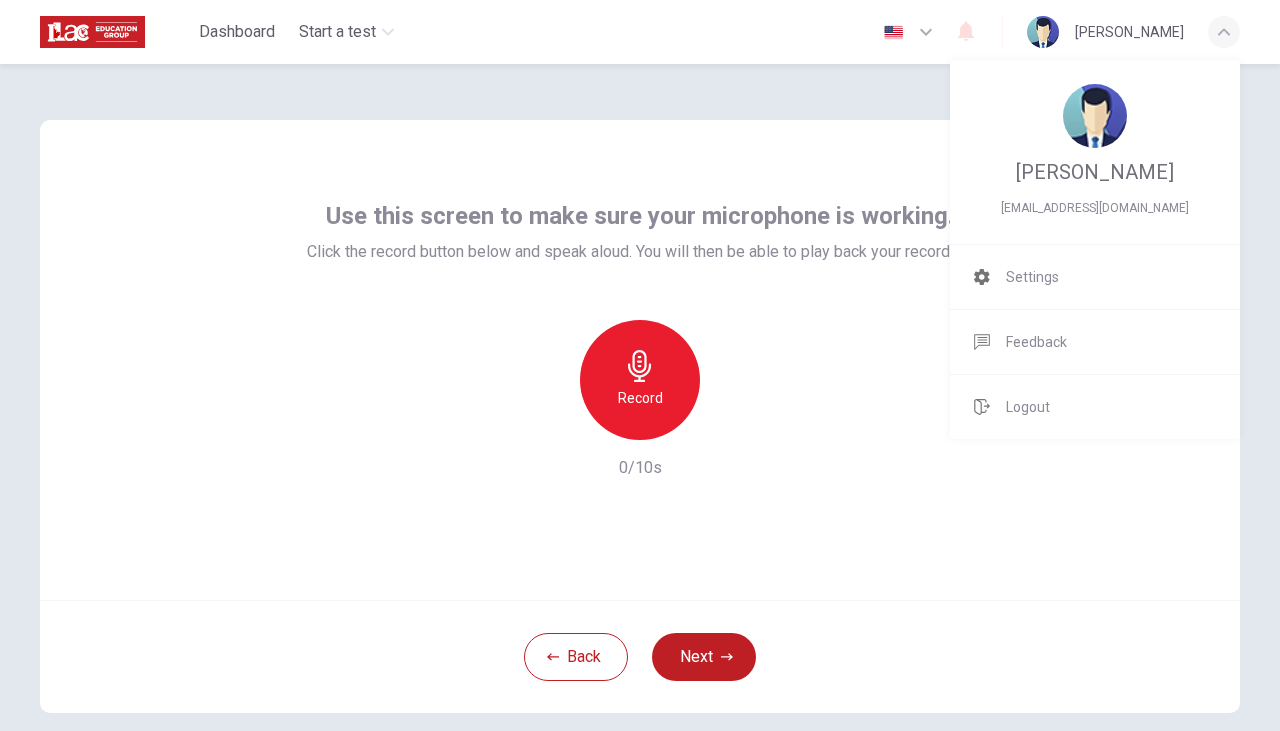 click on "Settings" at bounding box center [1095, 277] 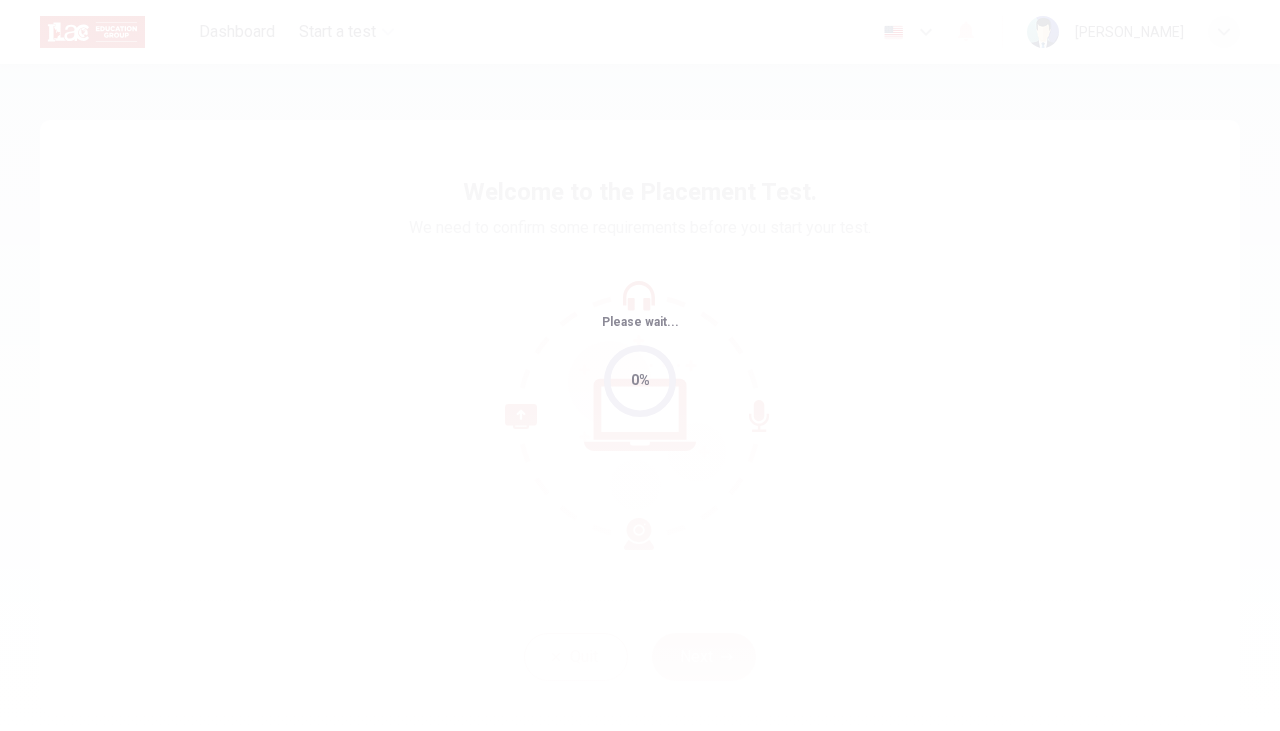 scroll, scrollTop: 0, scrollLeft: 0, axis: both 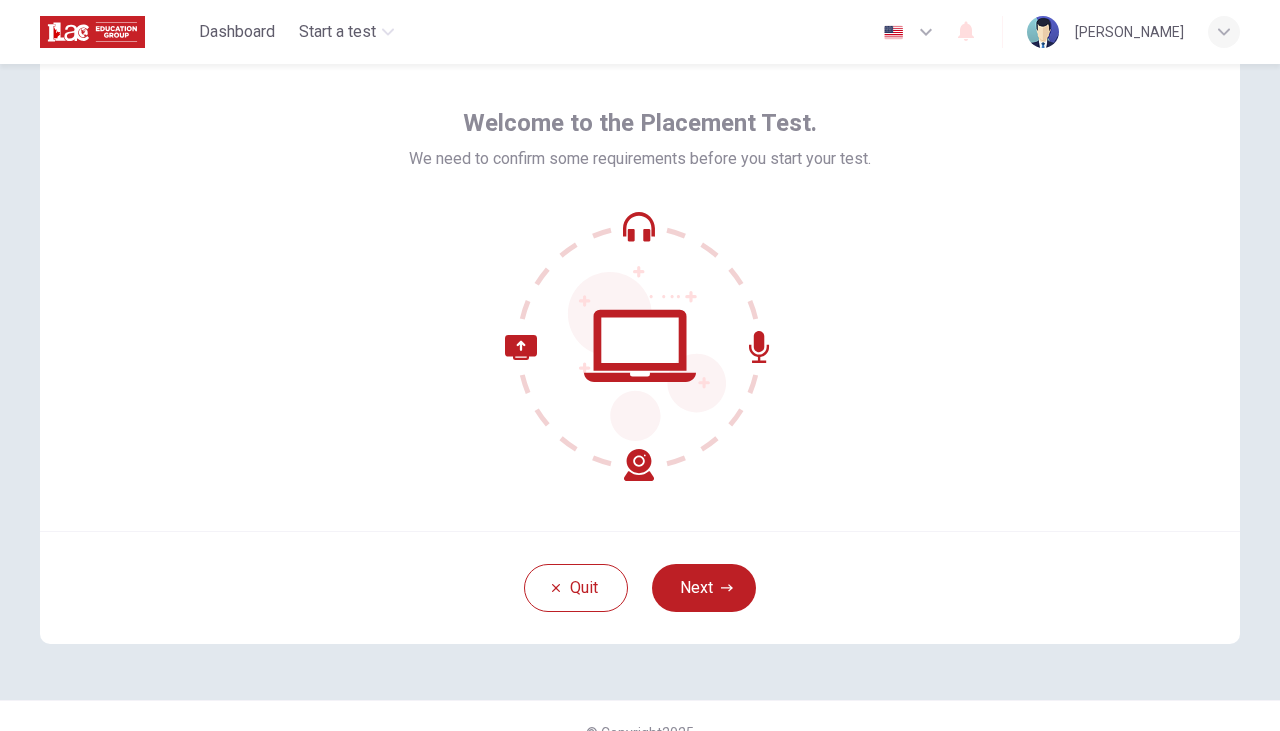 click 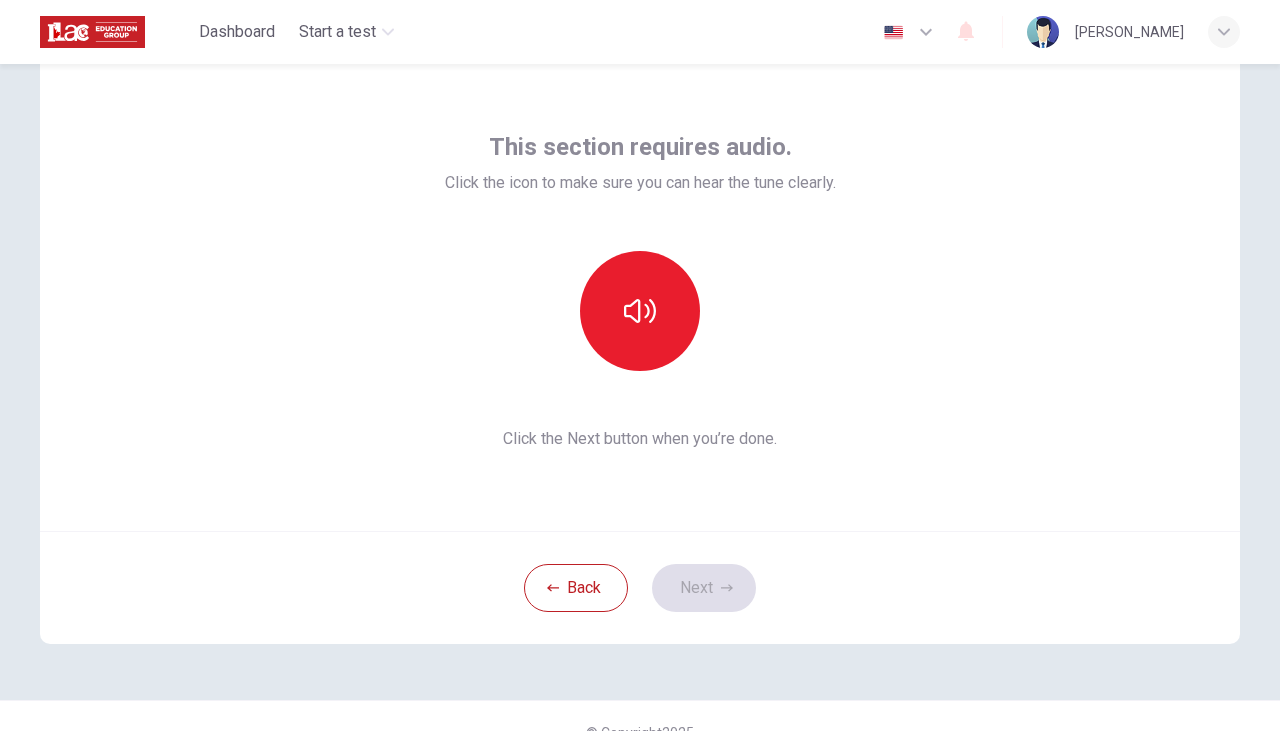 click 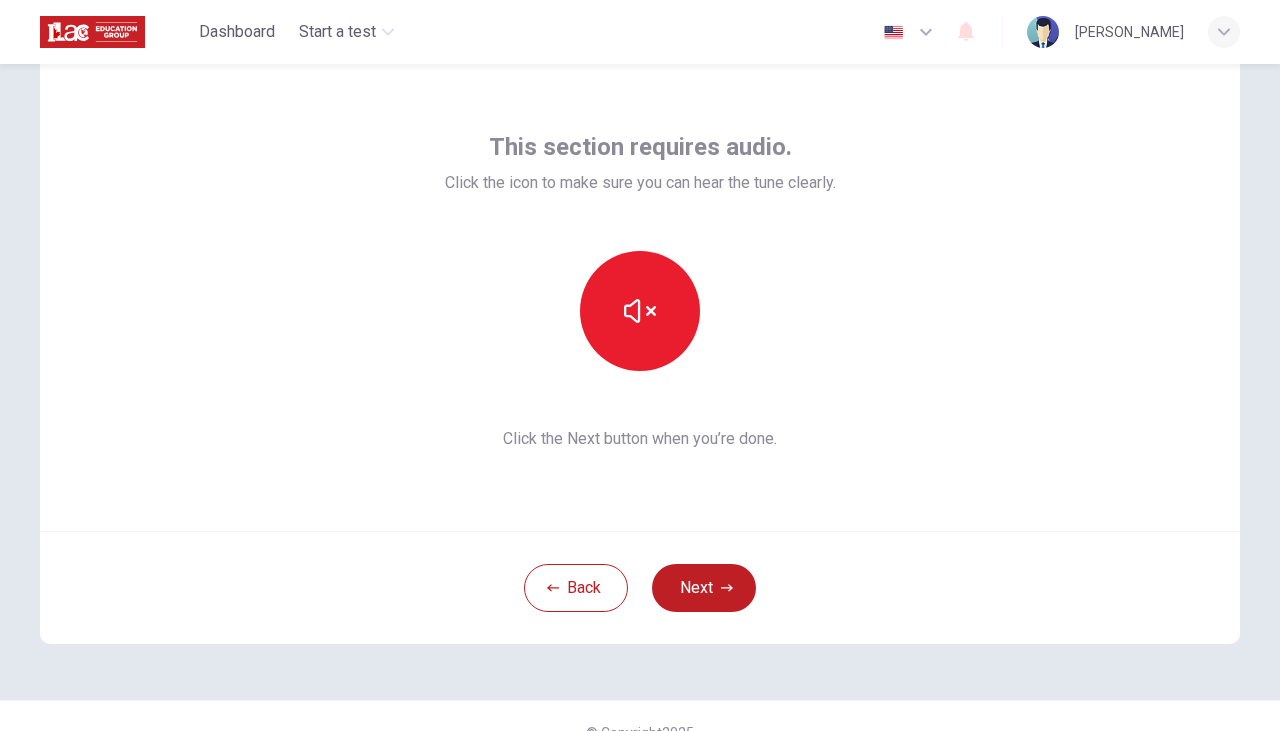 click 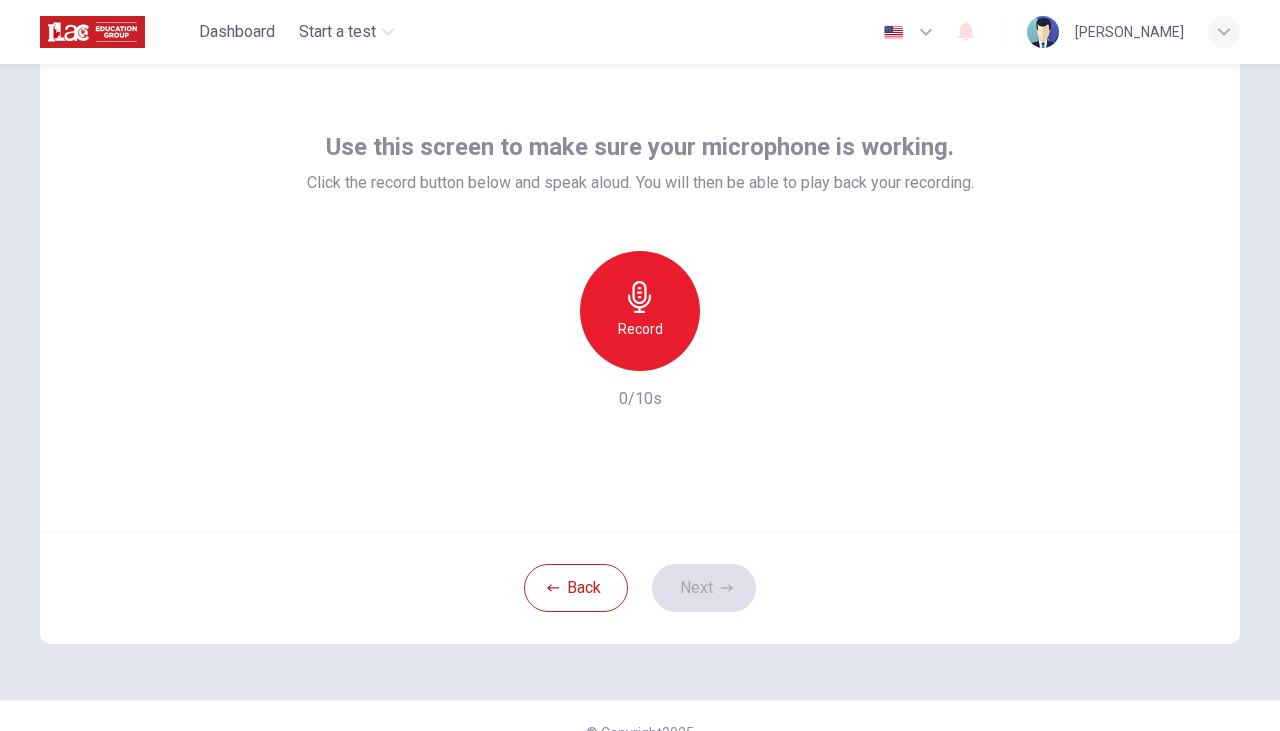 click on "Record" at bounding box center [640, 311] 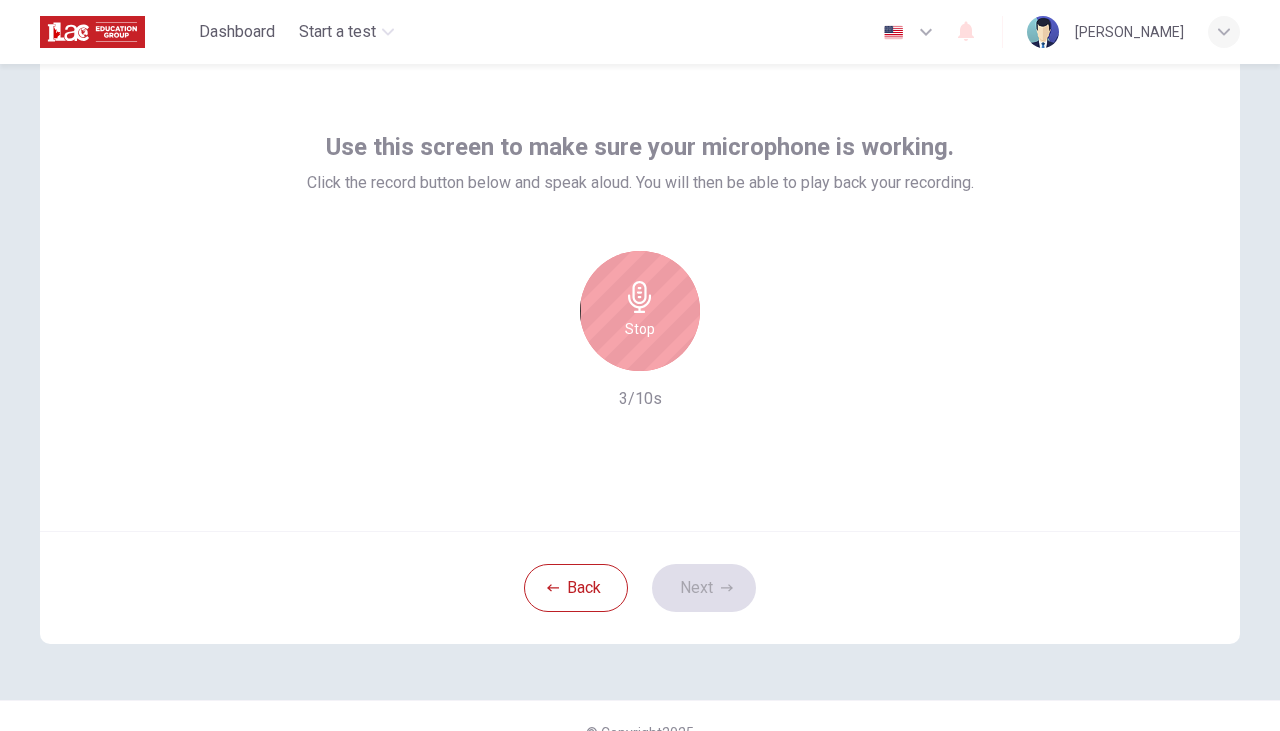 click on "Stop" at bounding box center [640, 329] 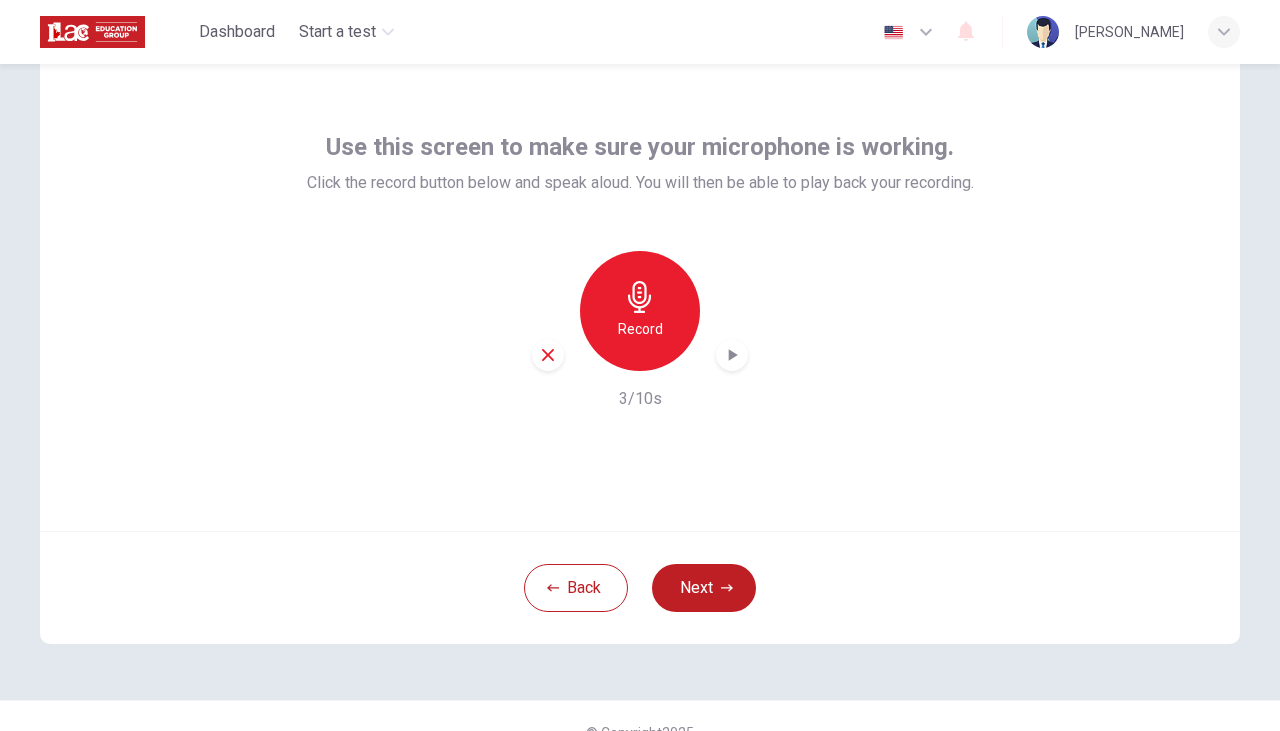 click 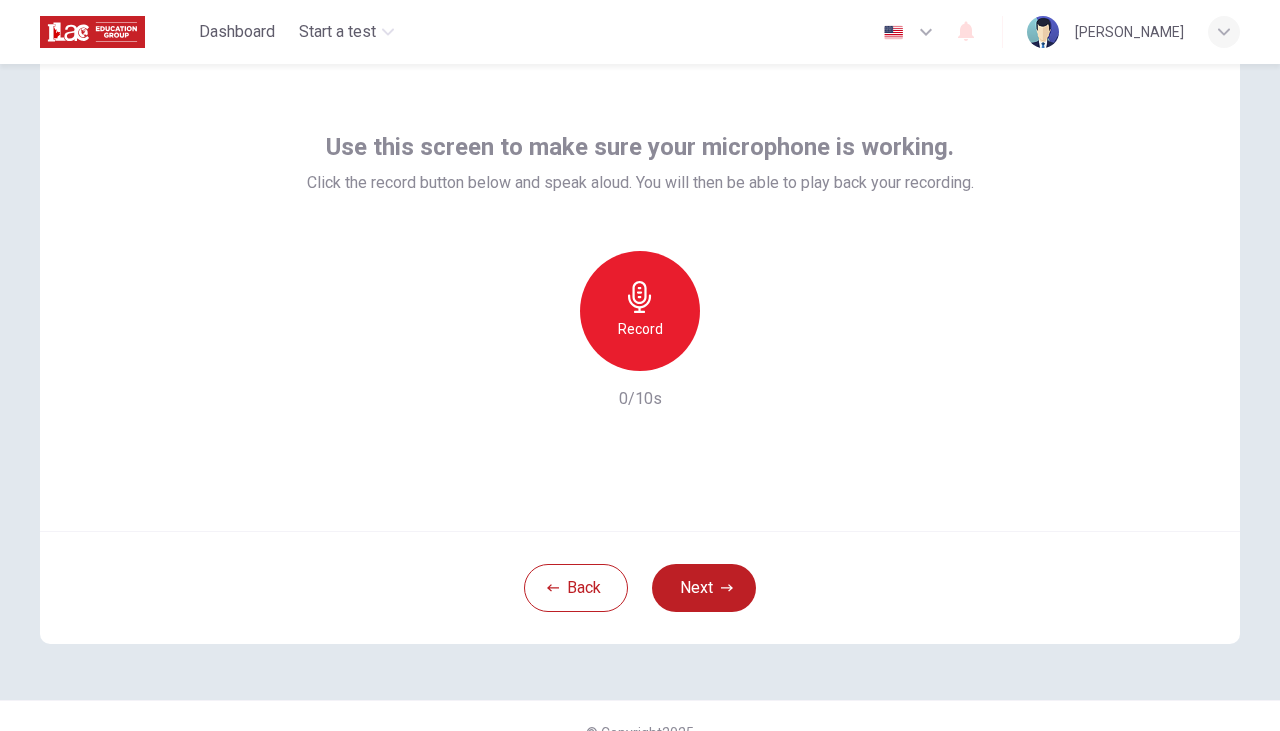 click 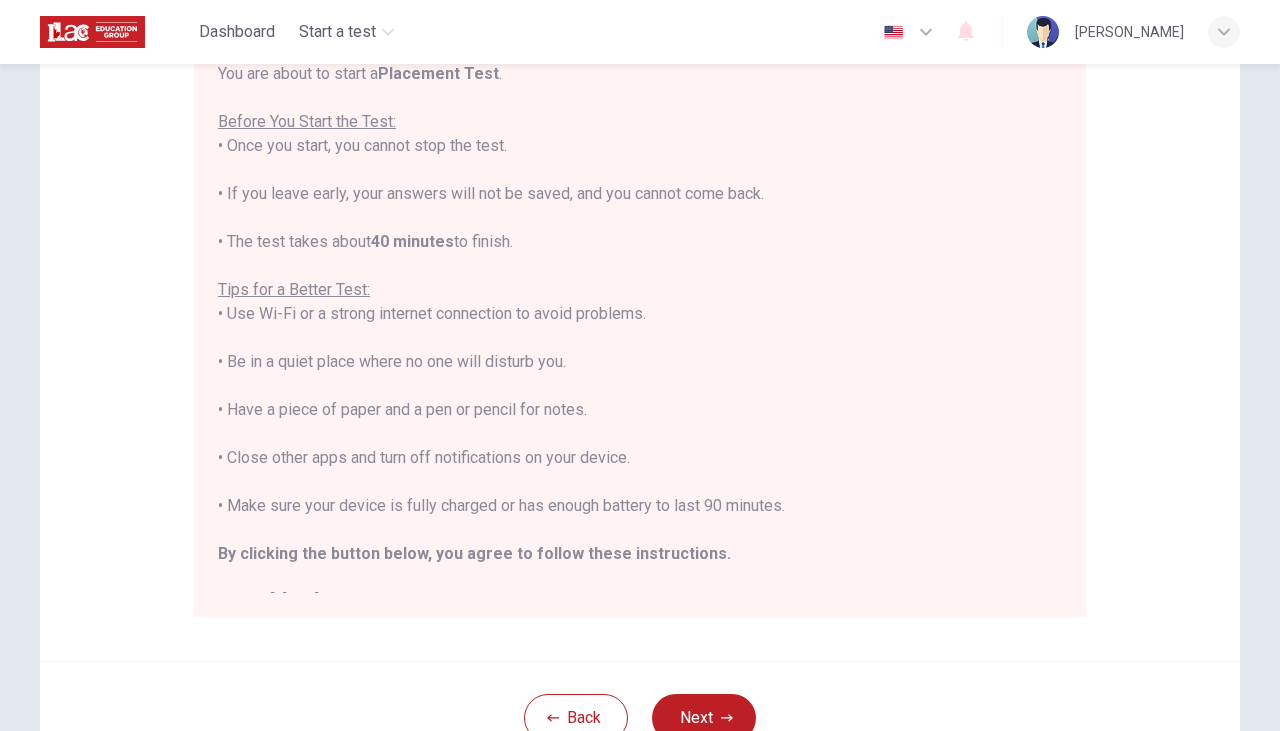 scroll, scrollTop: 217, scrollLeft: 0, axis: vertical 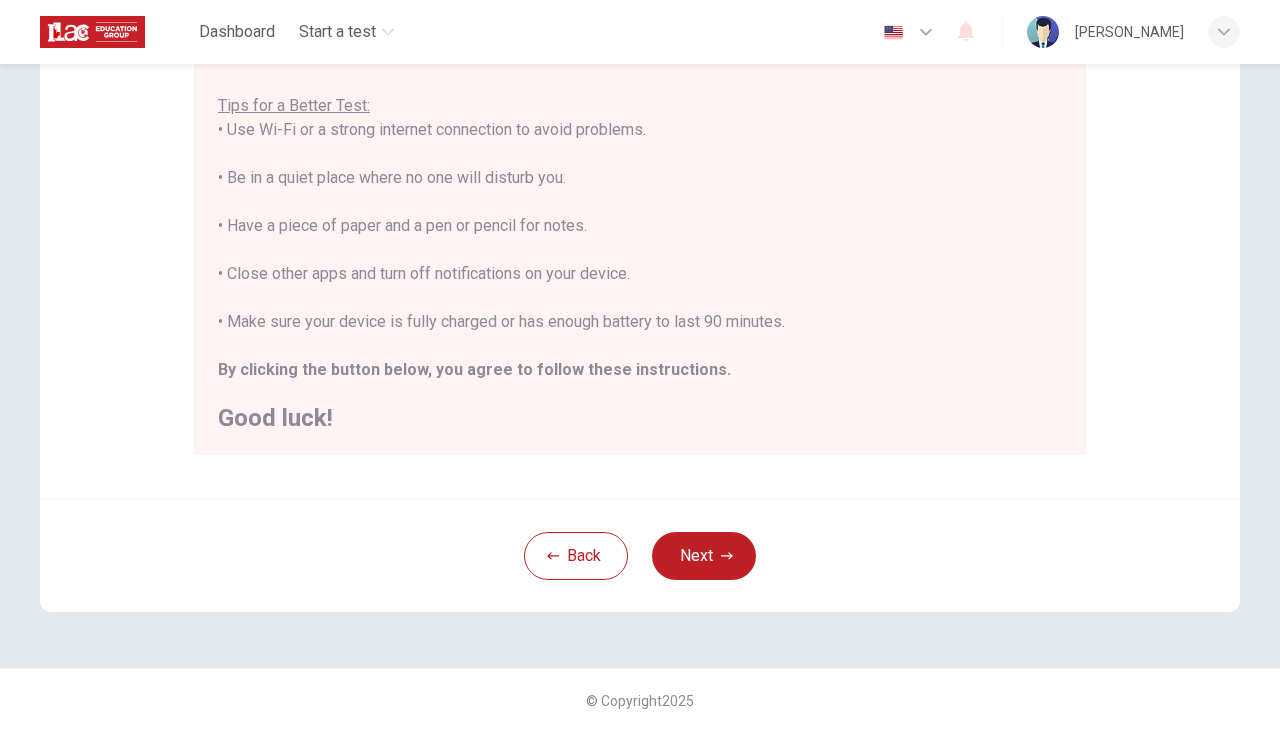 click 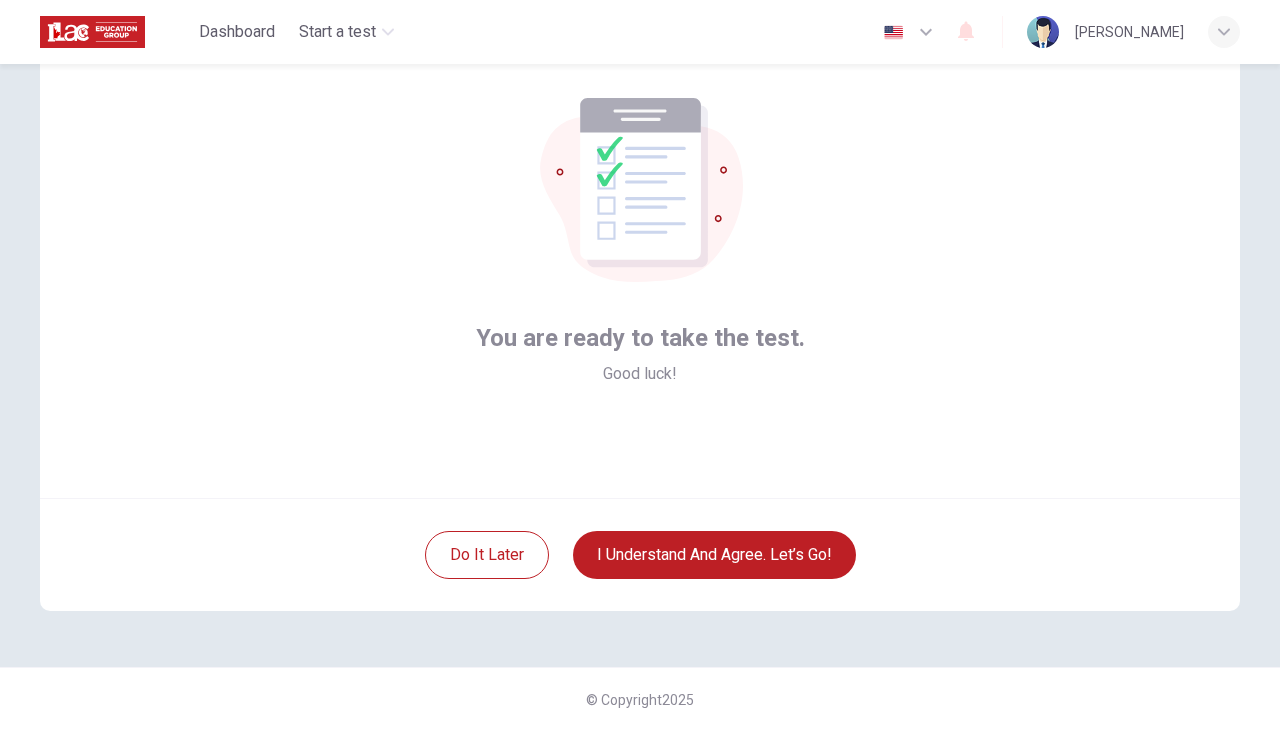 scroll, scrollTop: 101, scrollLeft: 0, axis: vertical 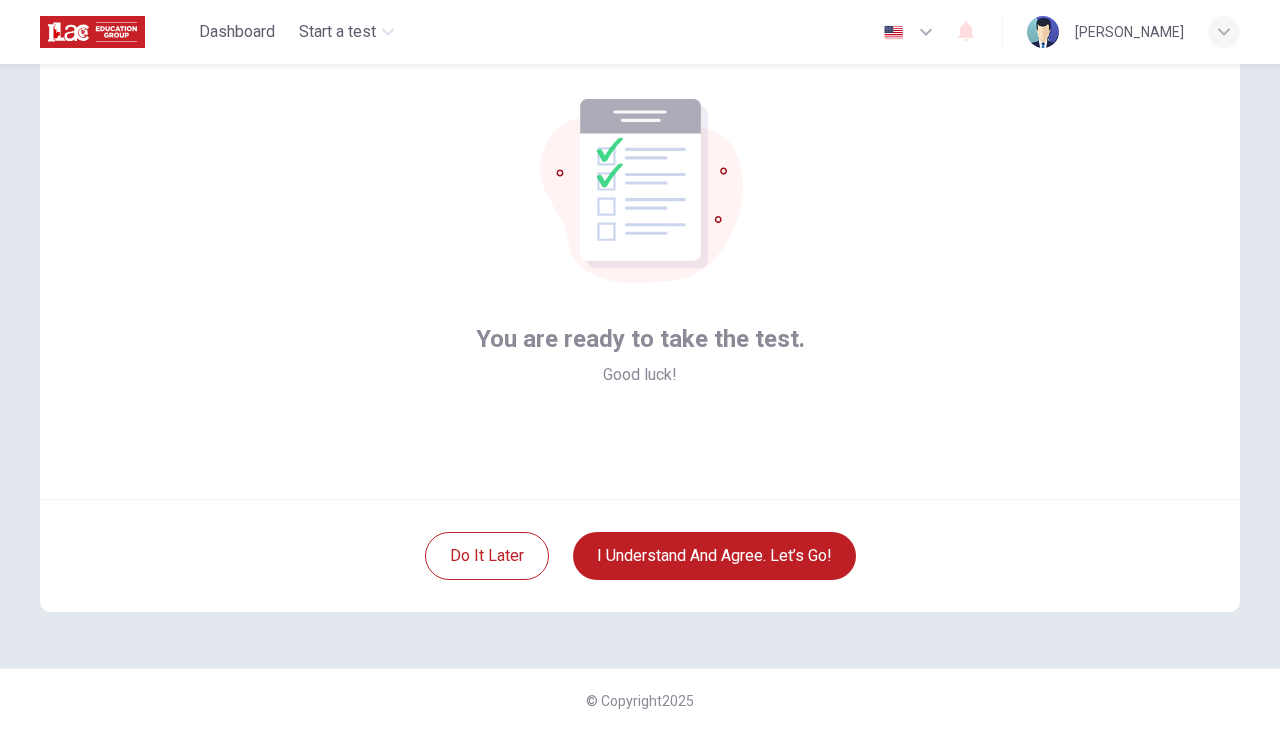 click on "I understand and agree. Let’s go!" at bounding box center (714, 556) 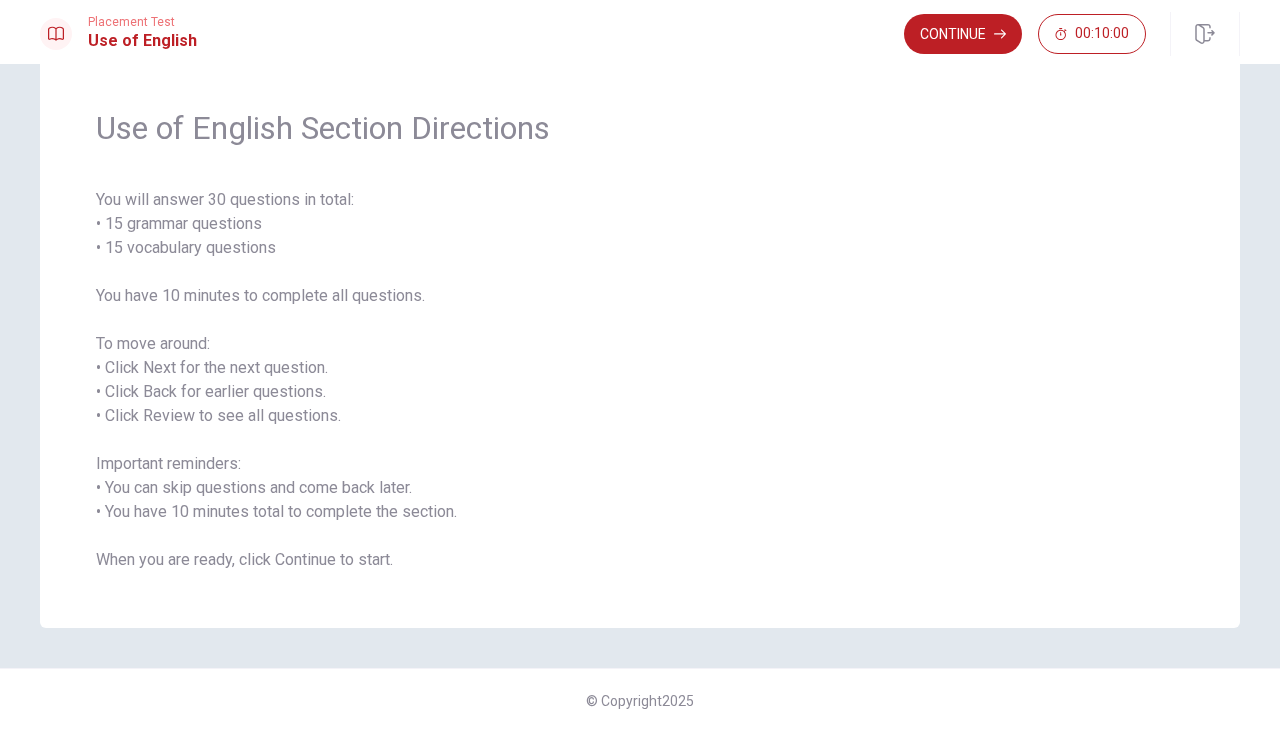 scroll, scrollTop: 0, scrollLeft: 0, axis: both 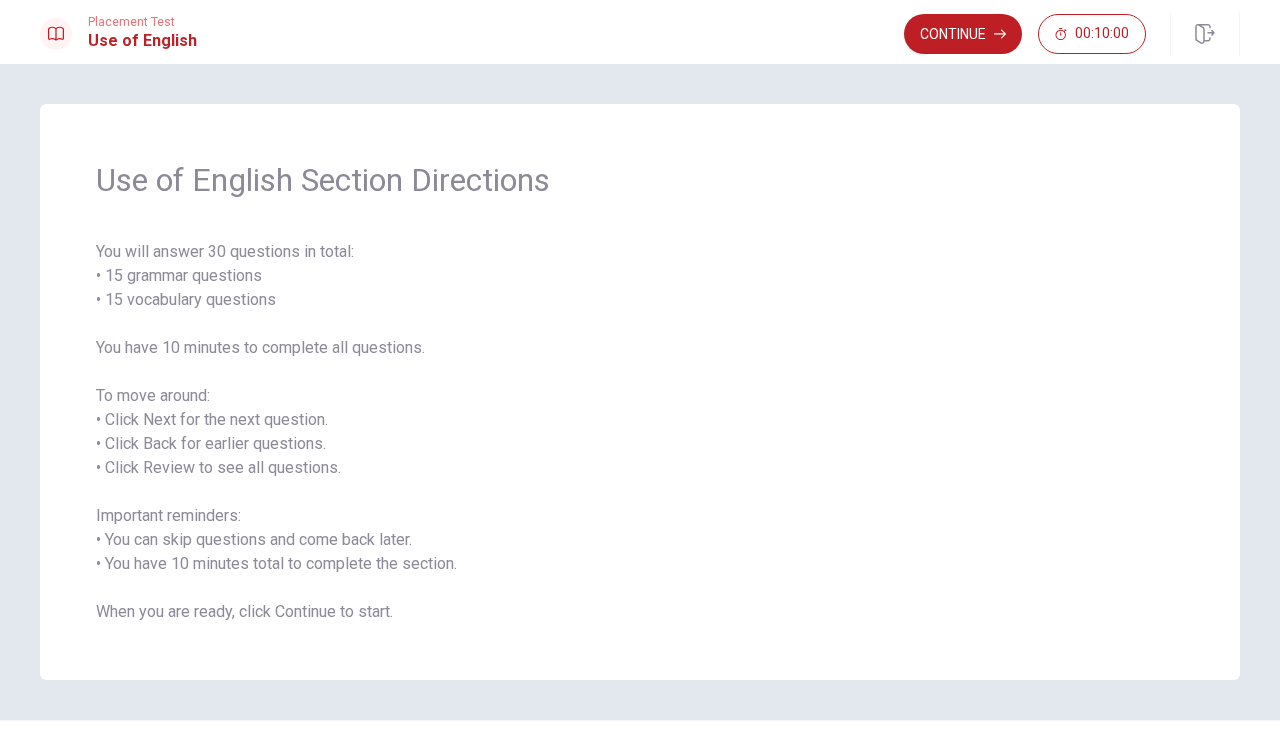 click on "Continue" at bounding box center (963, 34) 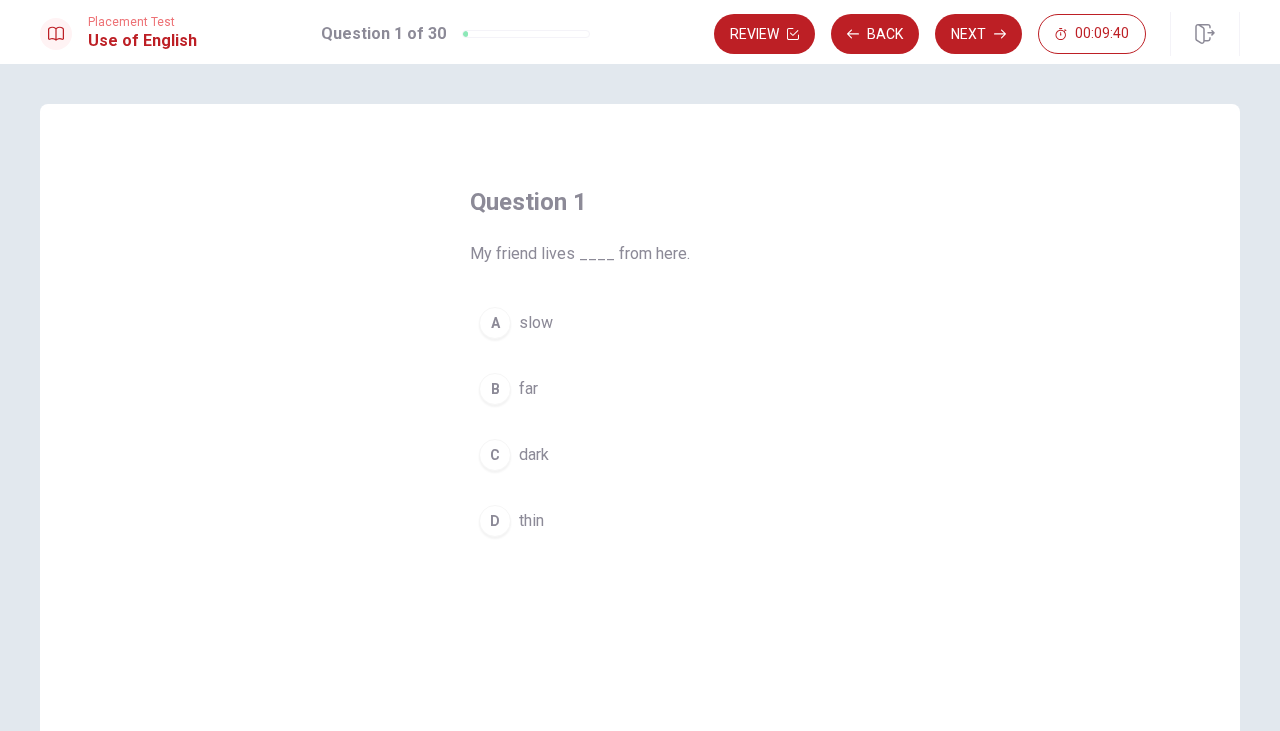click on "D" at bounding box center [495, 521] 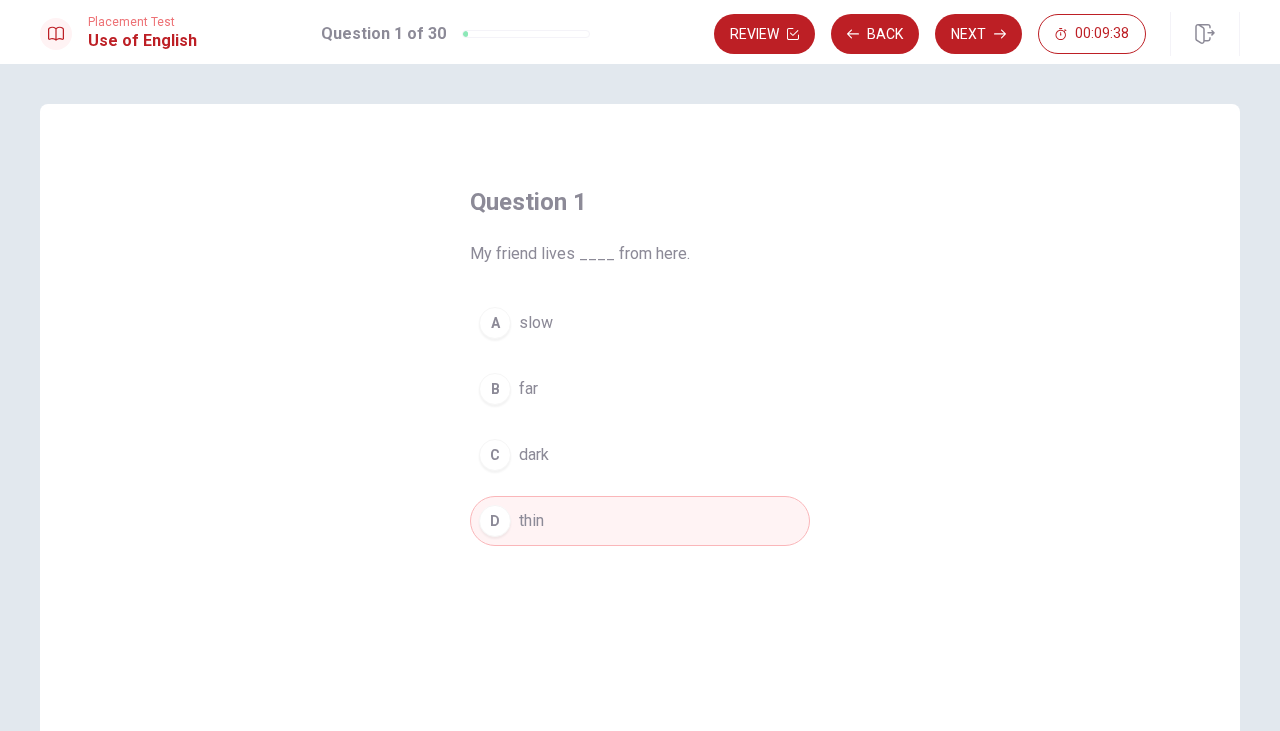 click on "D thin" at bounding box center [640, 521] 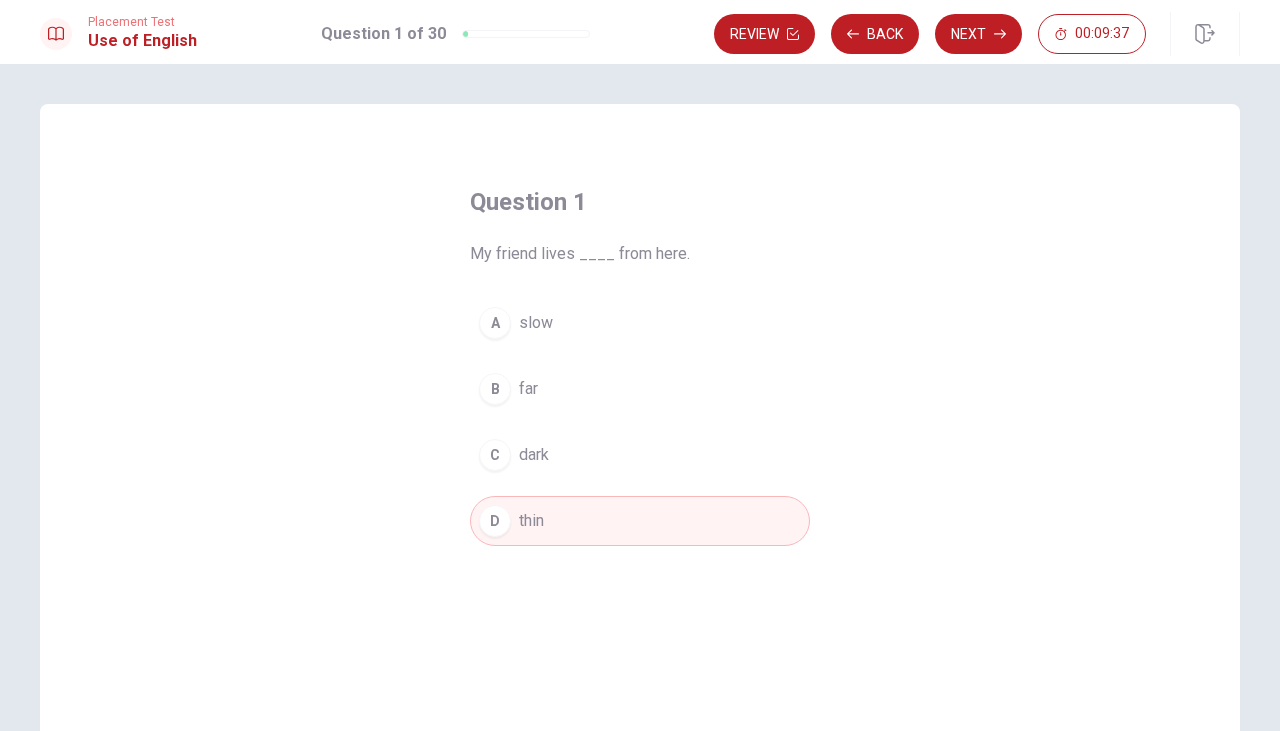 click on "Next" at bounding box center [978, 34] 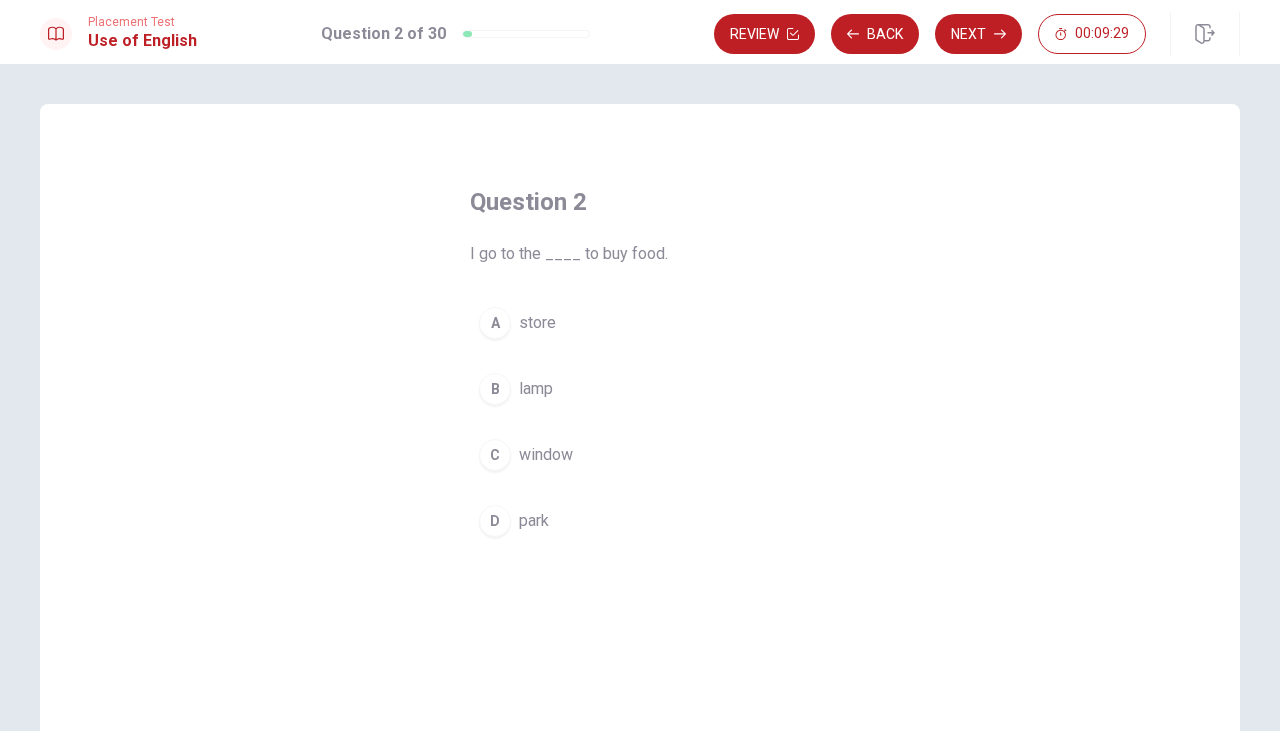 click on "store" at bounding box center [537, 323] 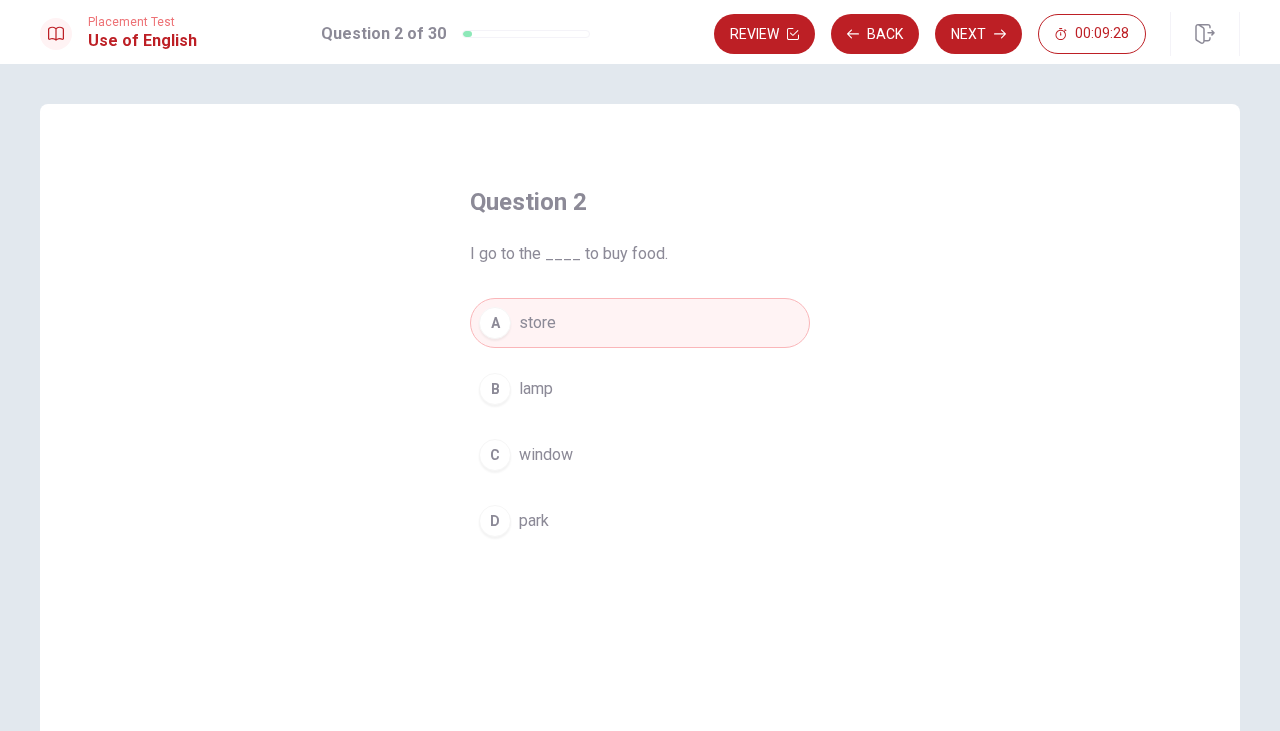 click 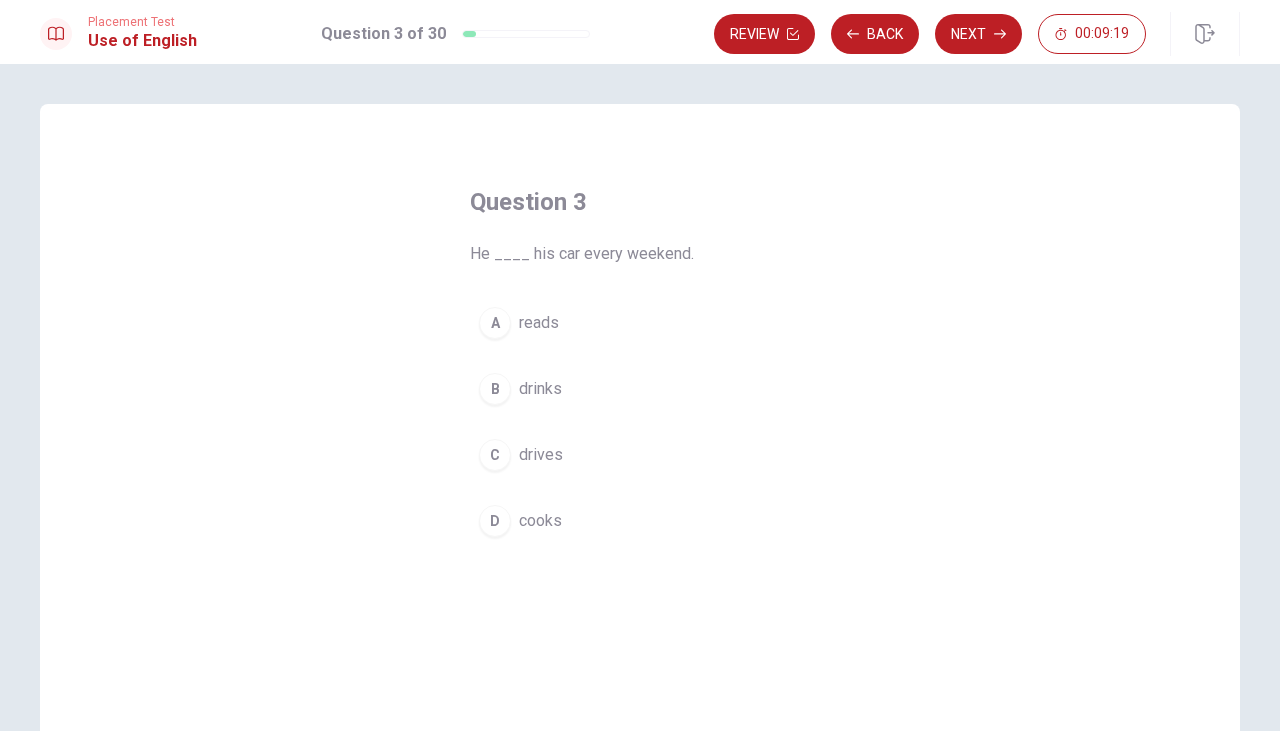 click on "C" at bounding box center (495, 455) 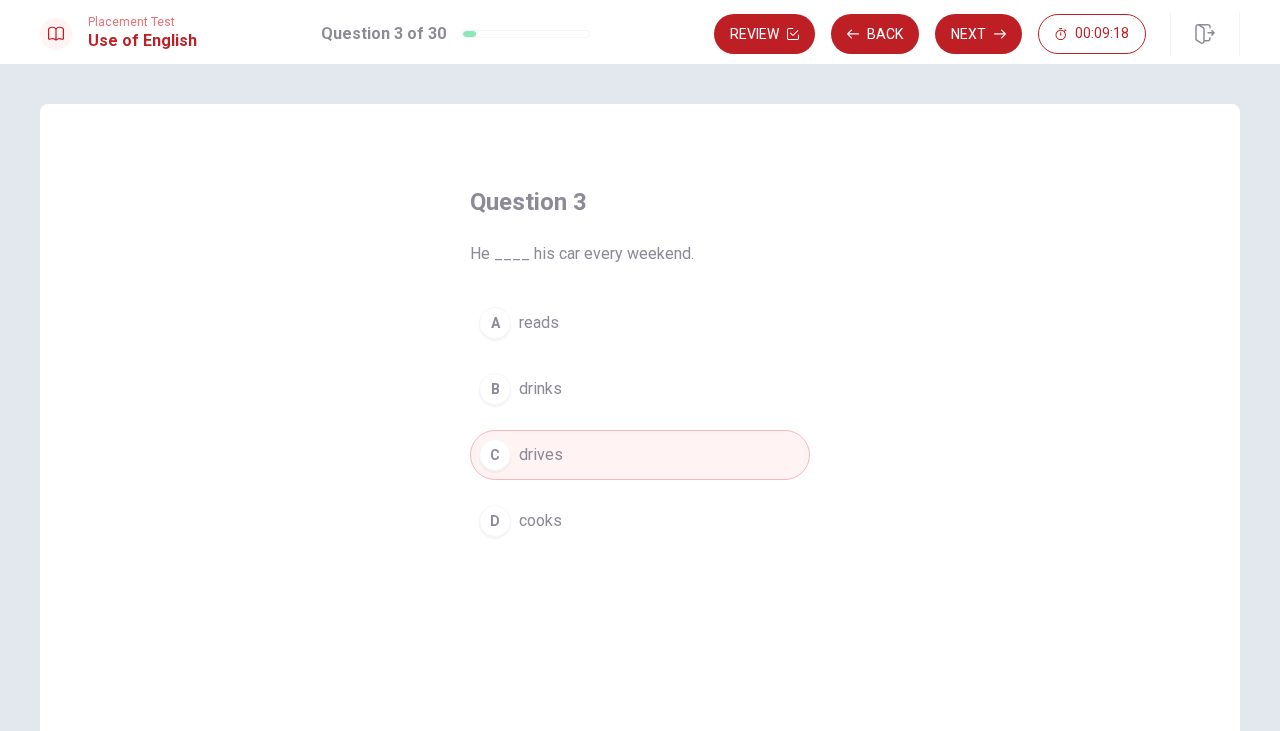 click 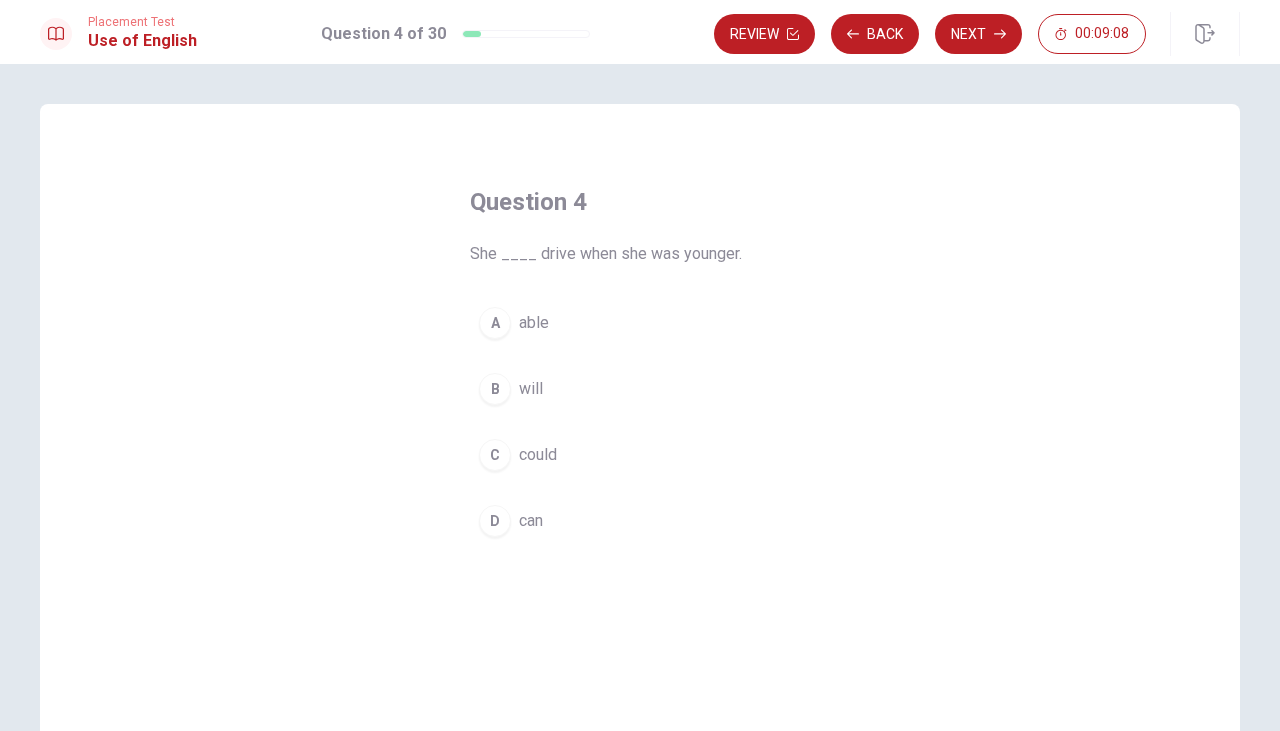 click on "C" at bounding box center (495, 455) 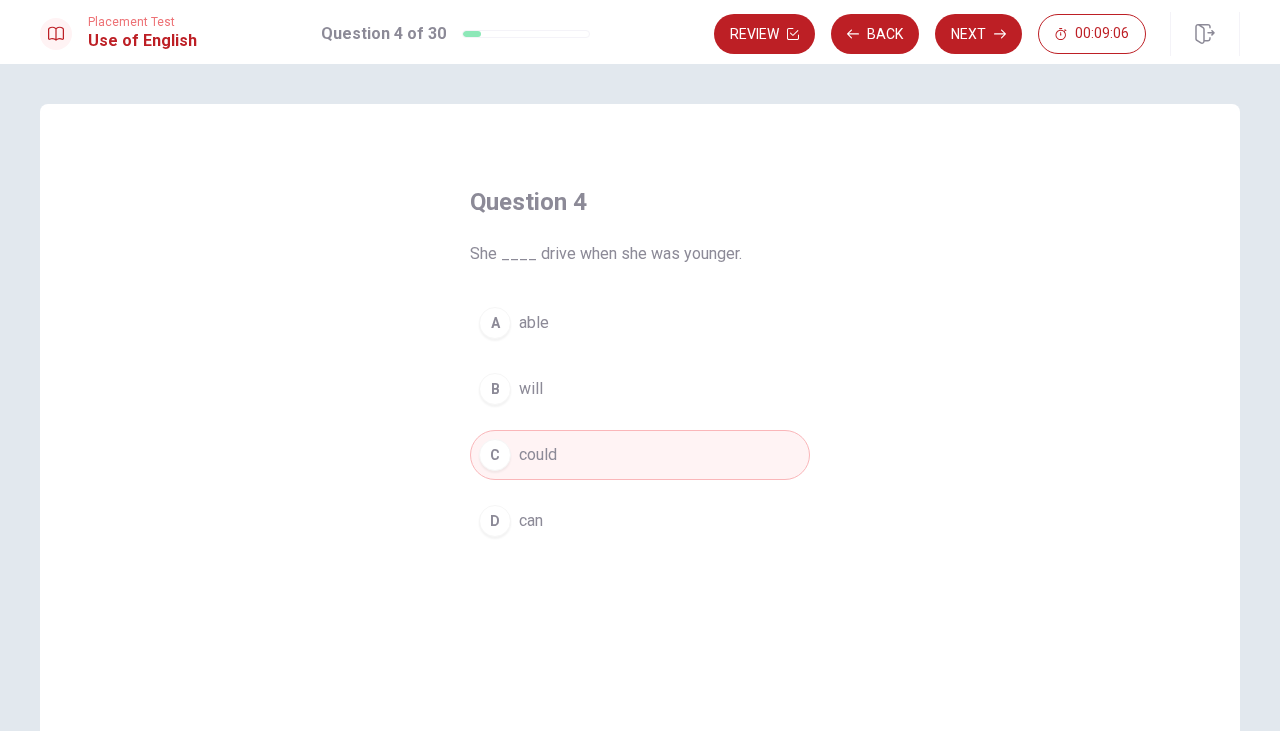 click on "Next" at bounding box center [978, 34] 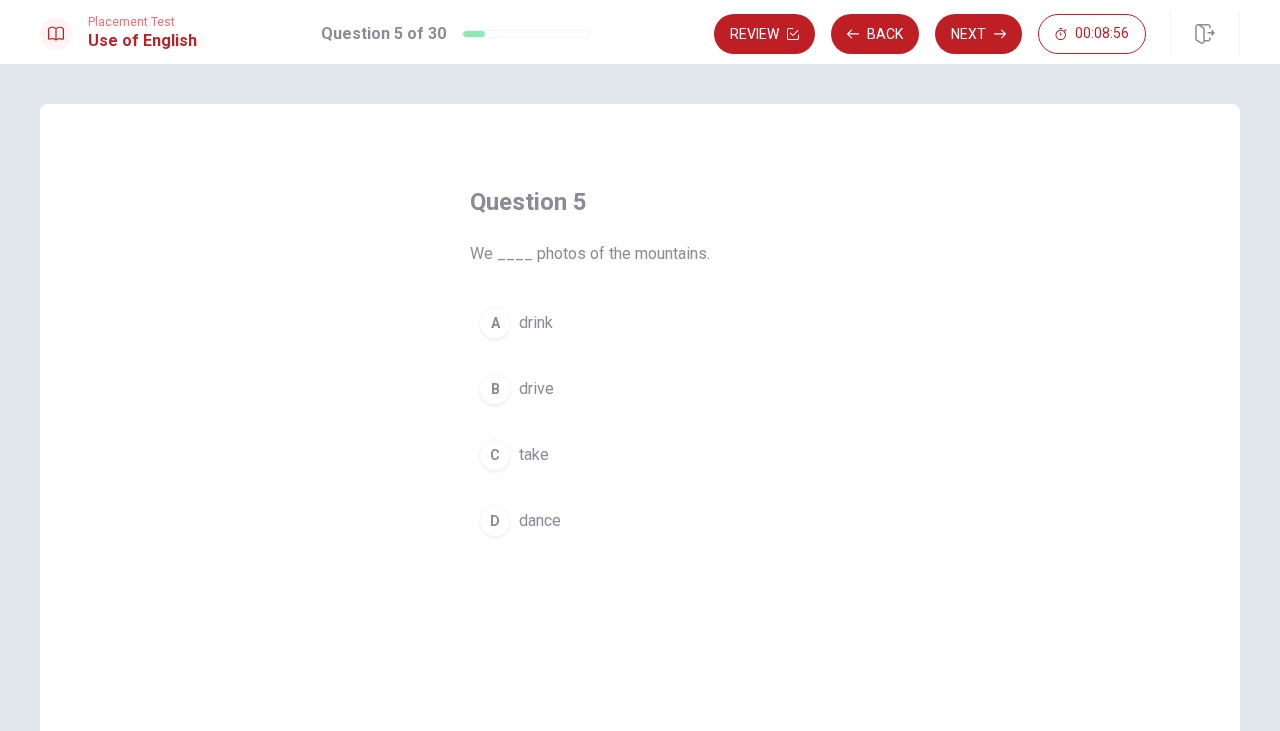 click on "C" at bounding box center [495, 455] 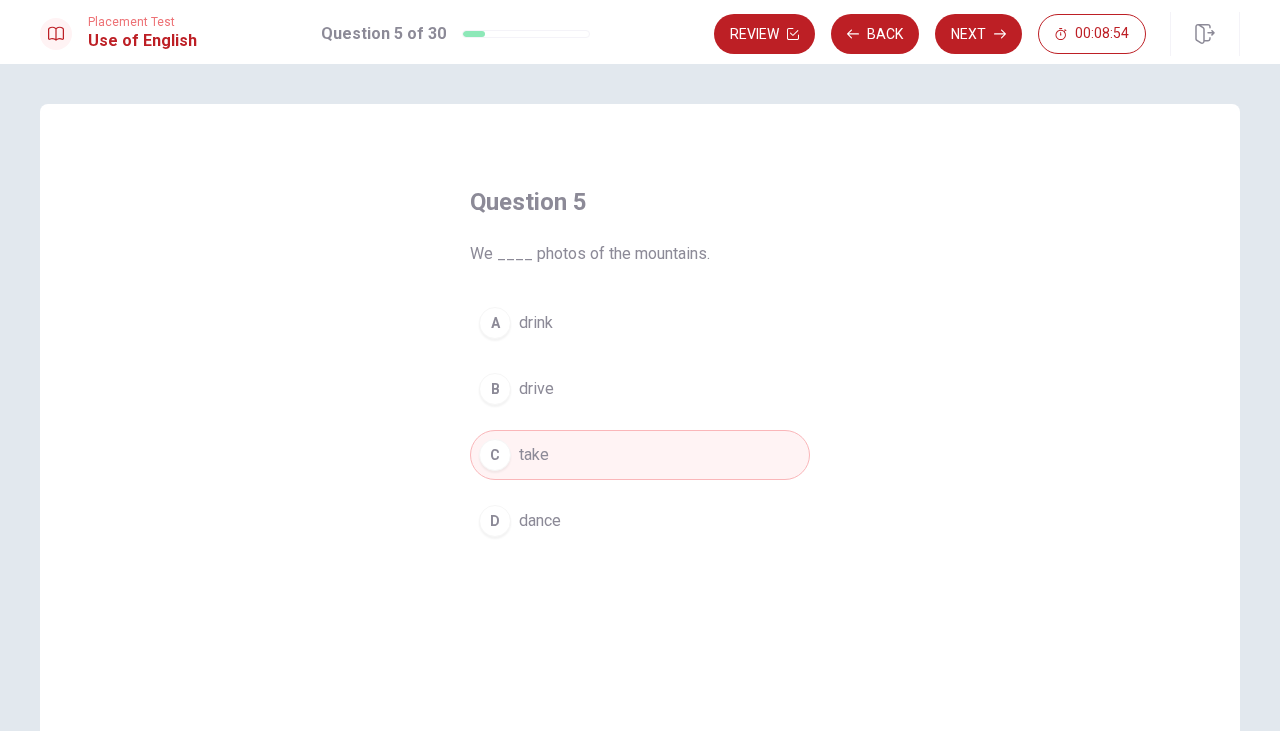 click on "Next" at bounding box center (978, 34) 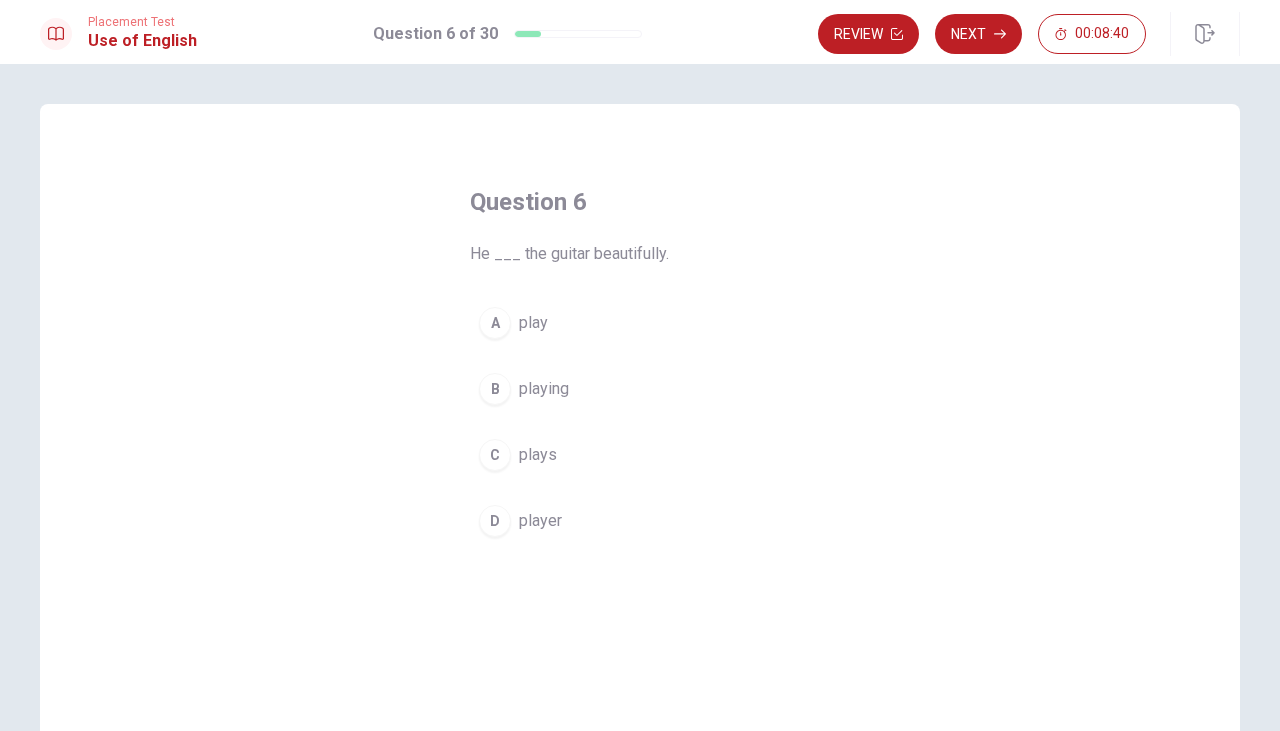 click on "C" at bounding box center [495, 455] 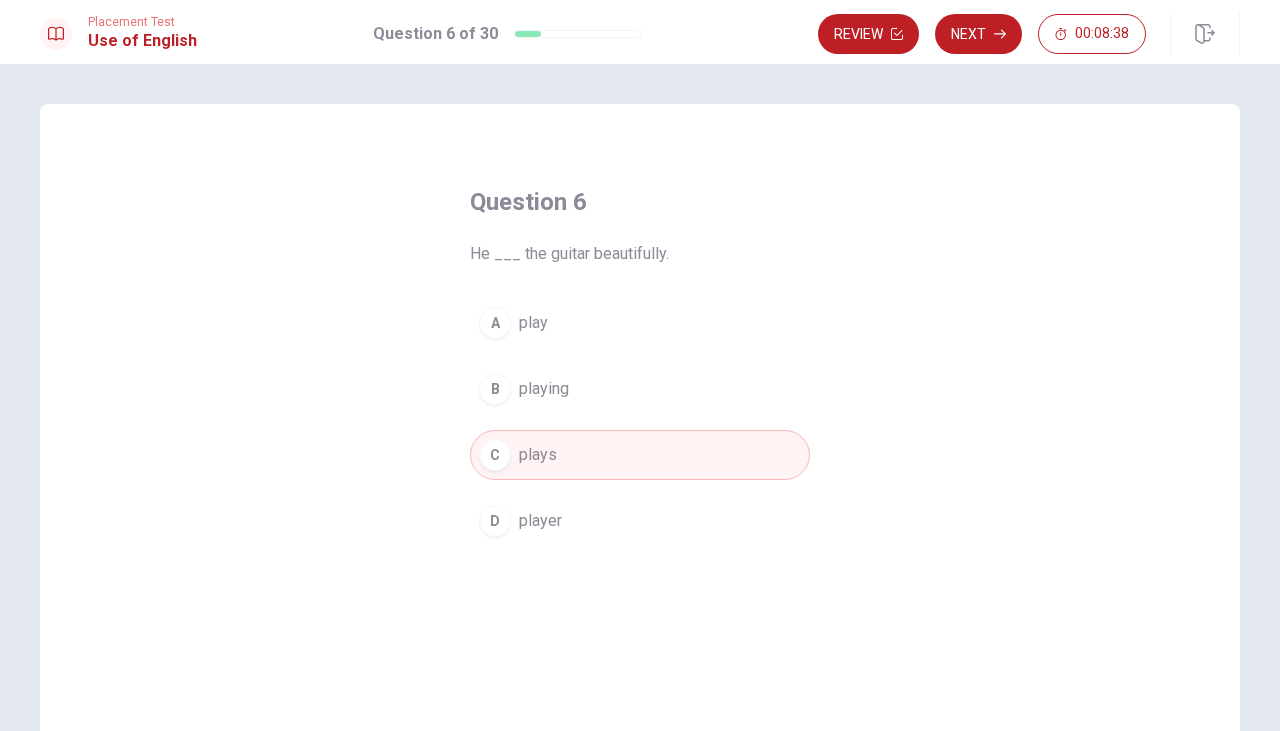 click 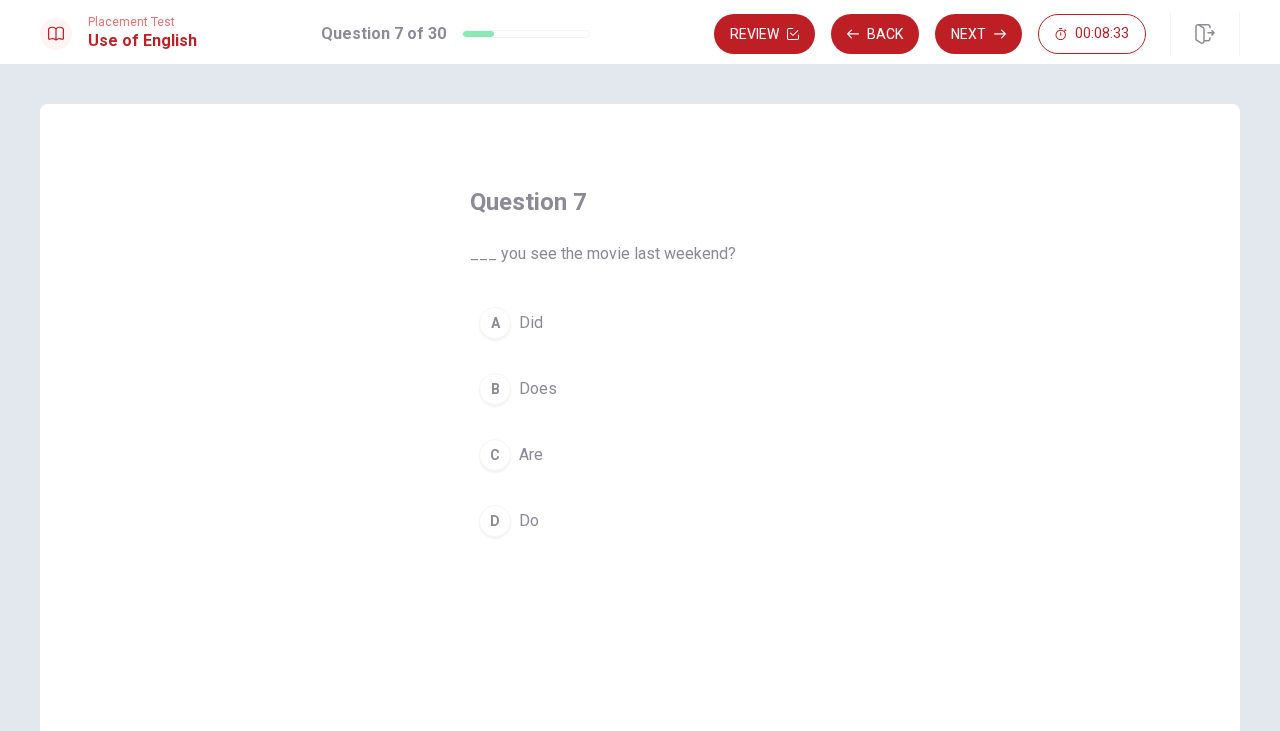 click on "A" at bounding box center [495, 323] 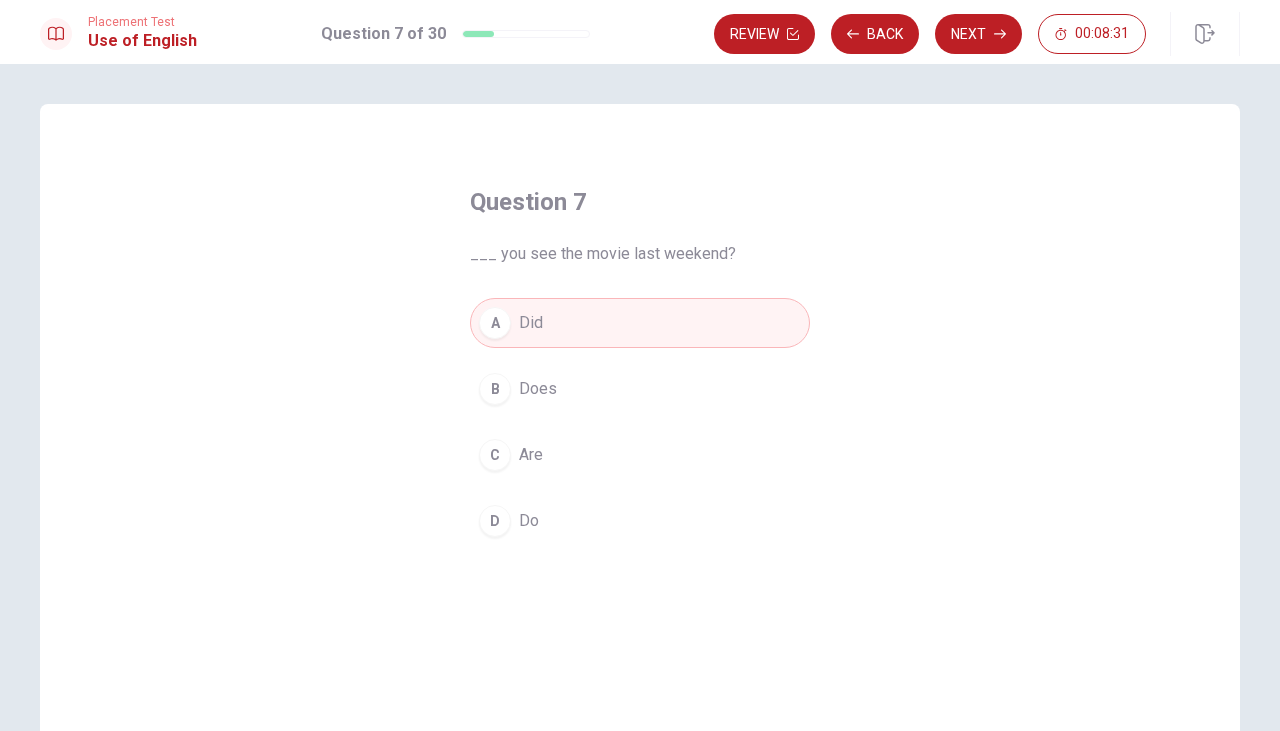 click 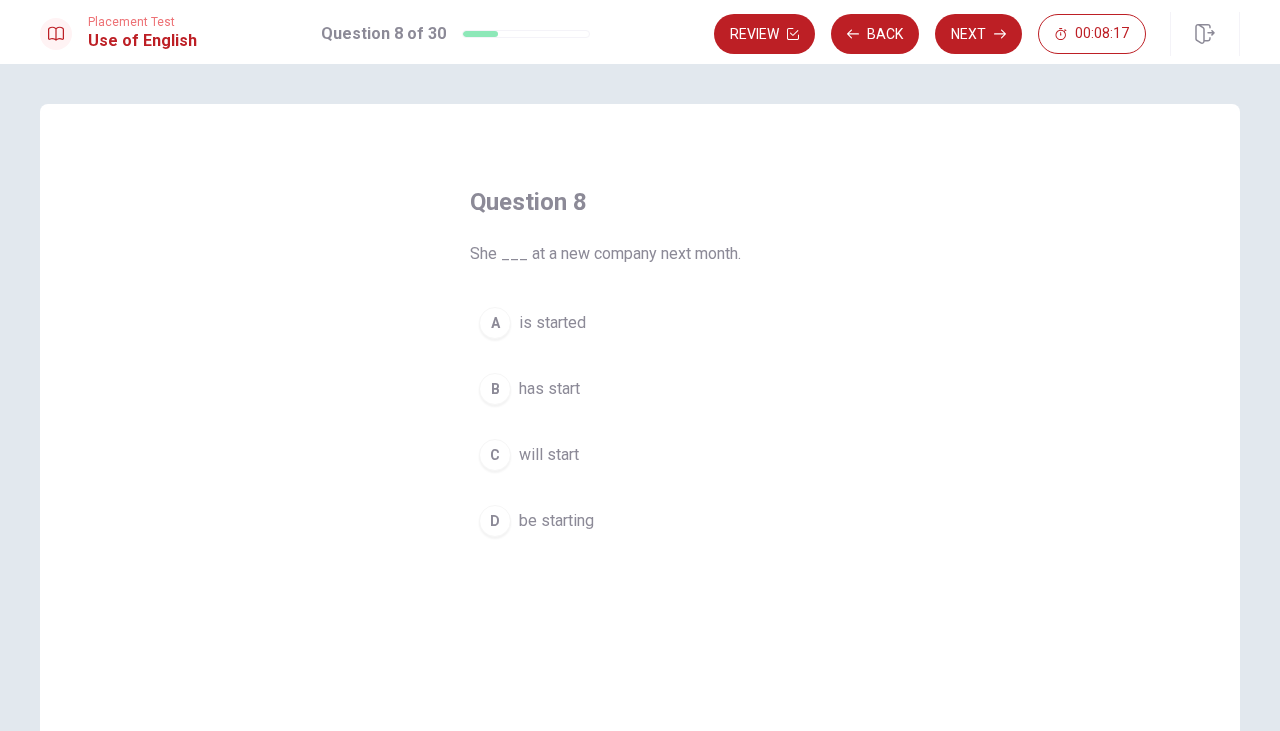 click on "C" at bounding box center [495, 455] 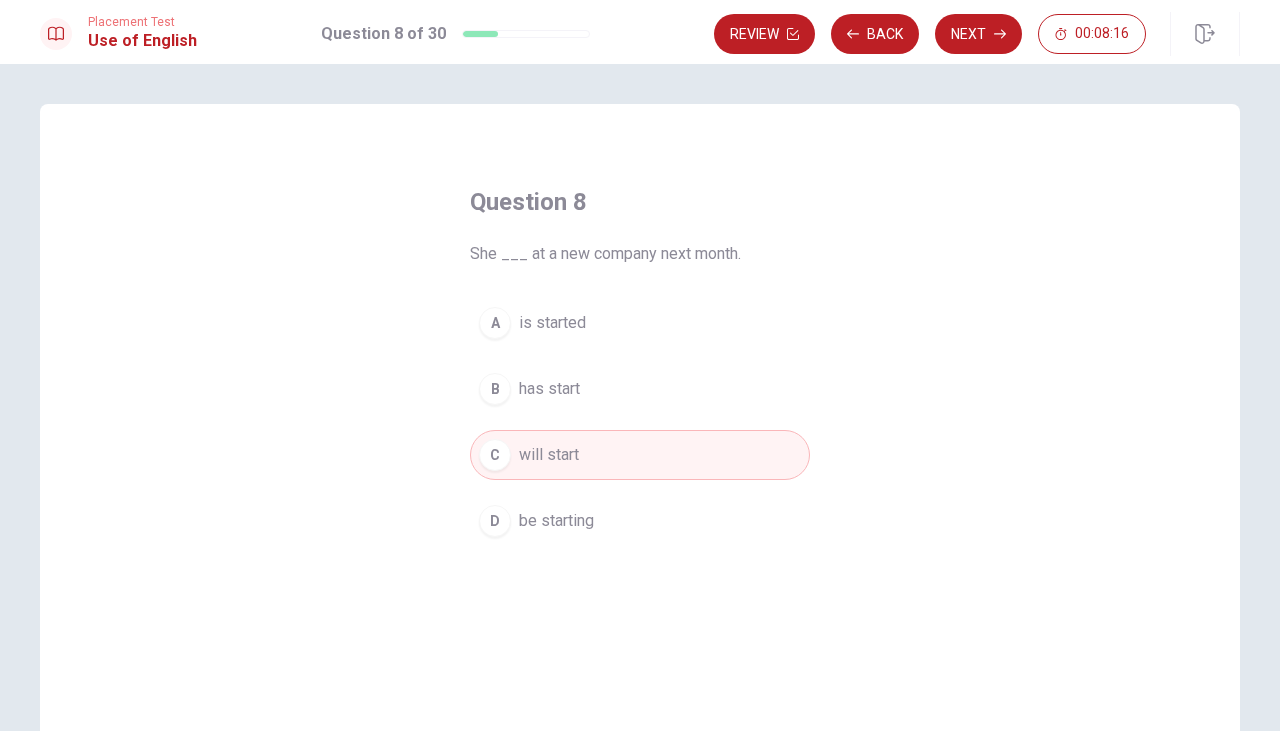 click on "Next" at bounding box center [978, 34] 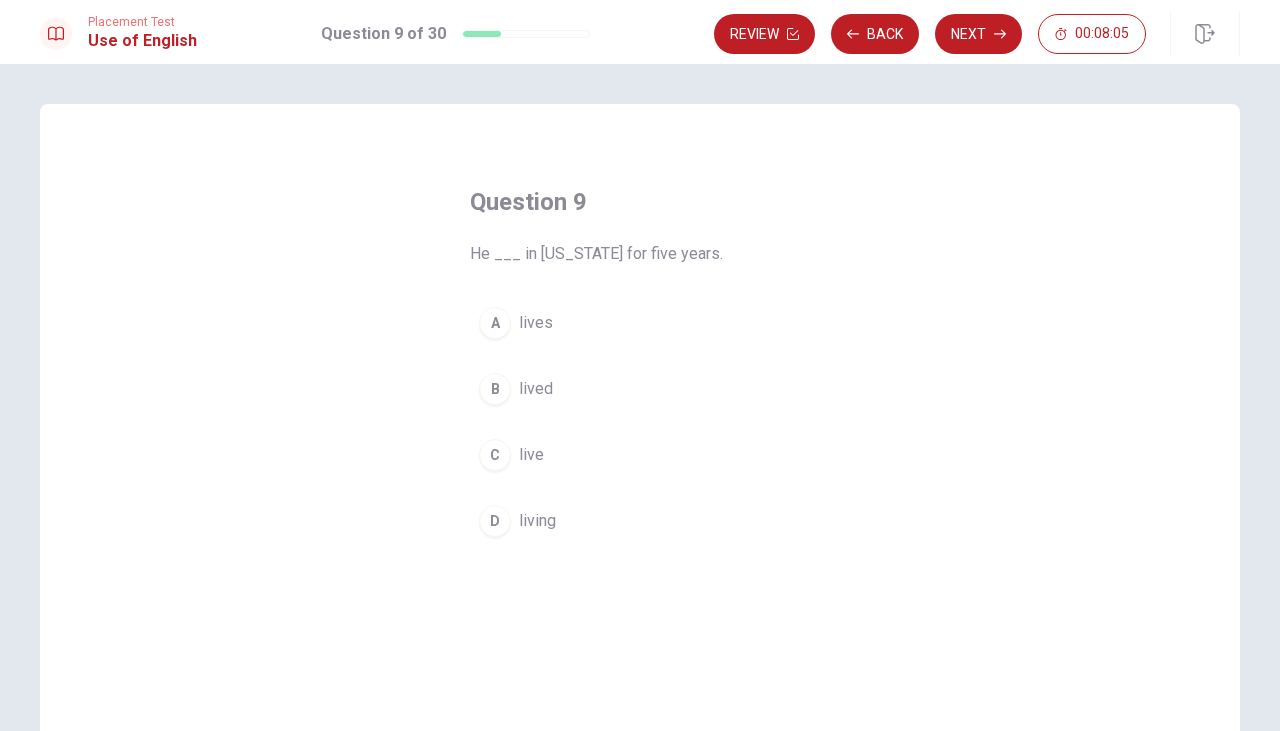 click on "A lives" at bounding box center (640, 323) 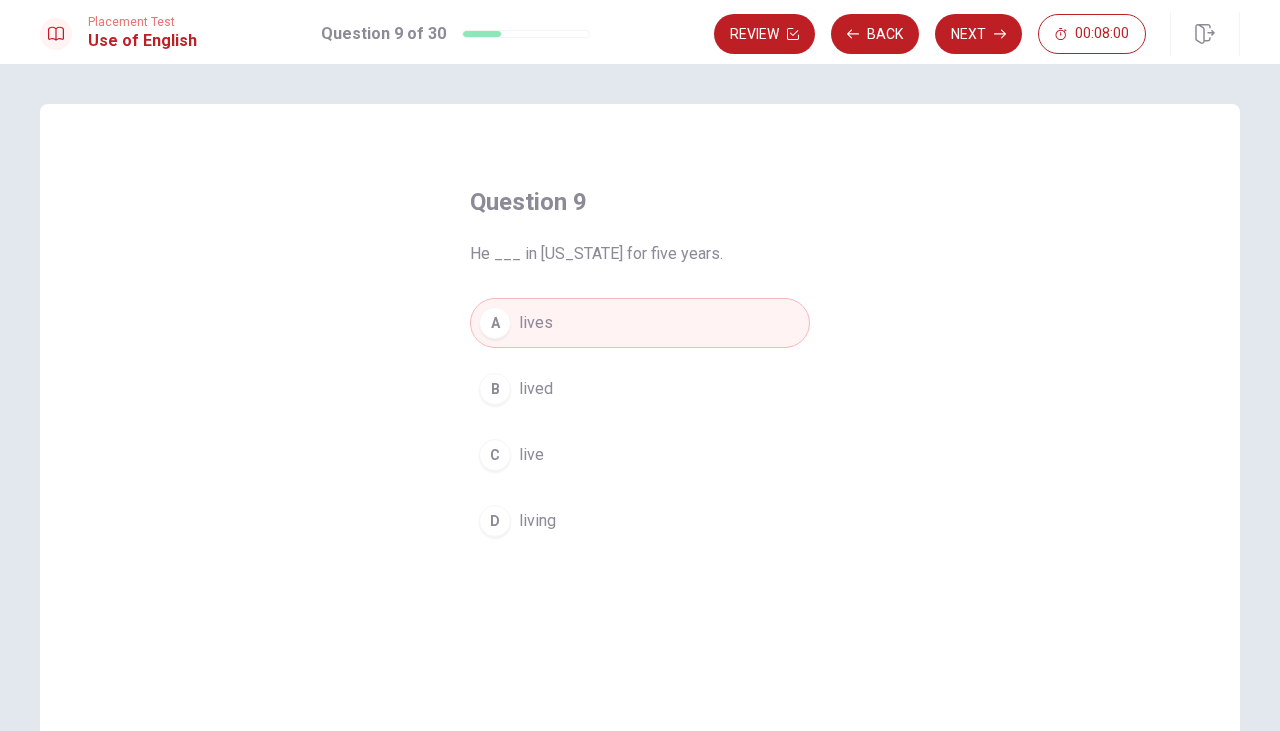 click 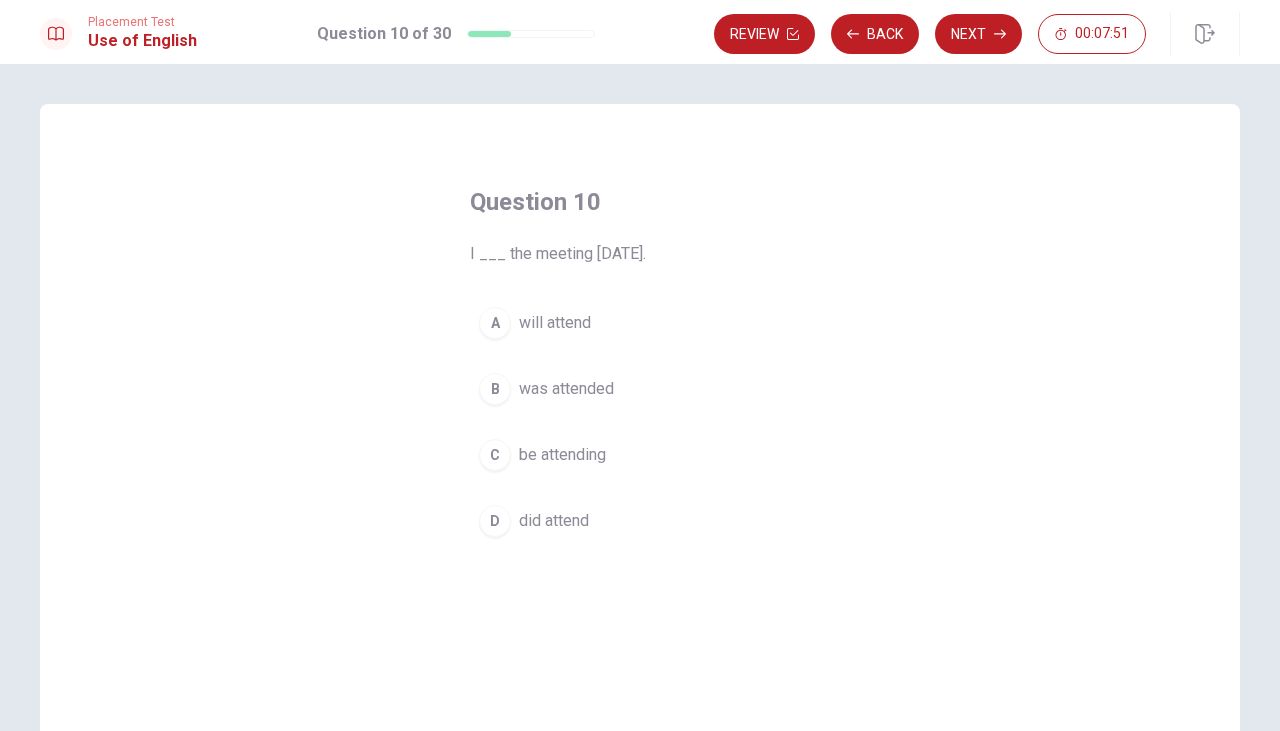 click on "A will attend B was attended C be attending D did attend" at bounding box center (640, 422) 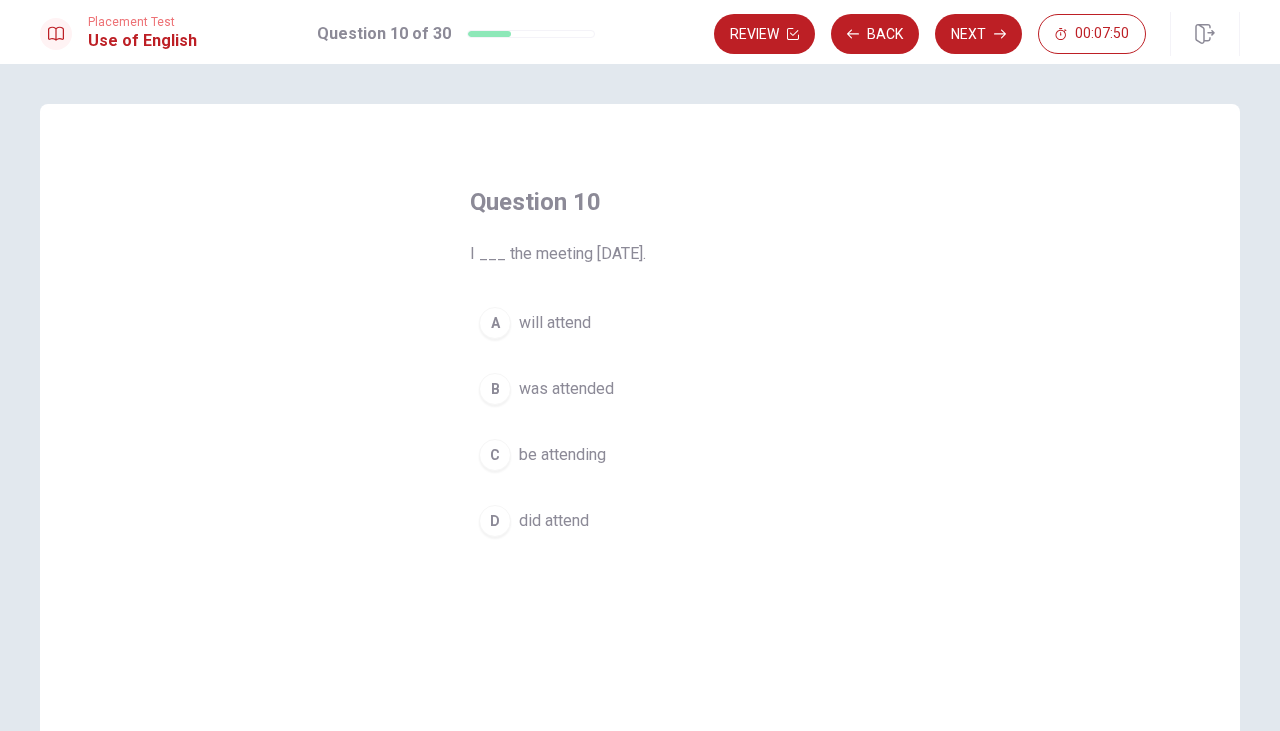 click on "A" at bounding box center (495, 323) 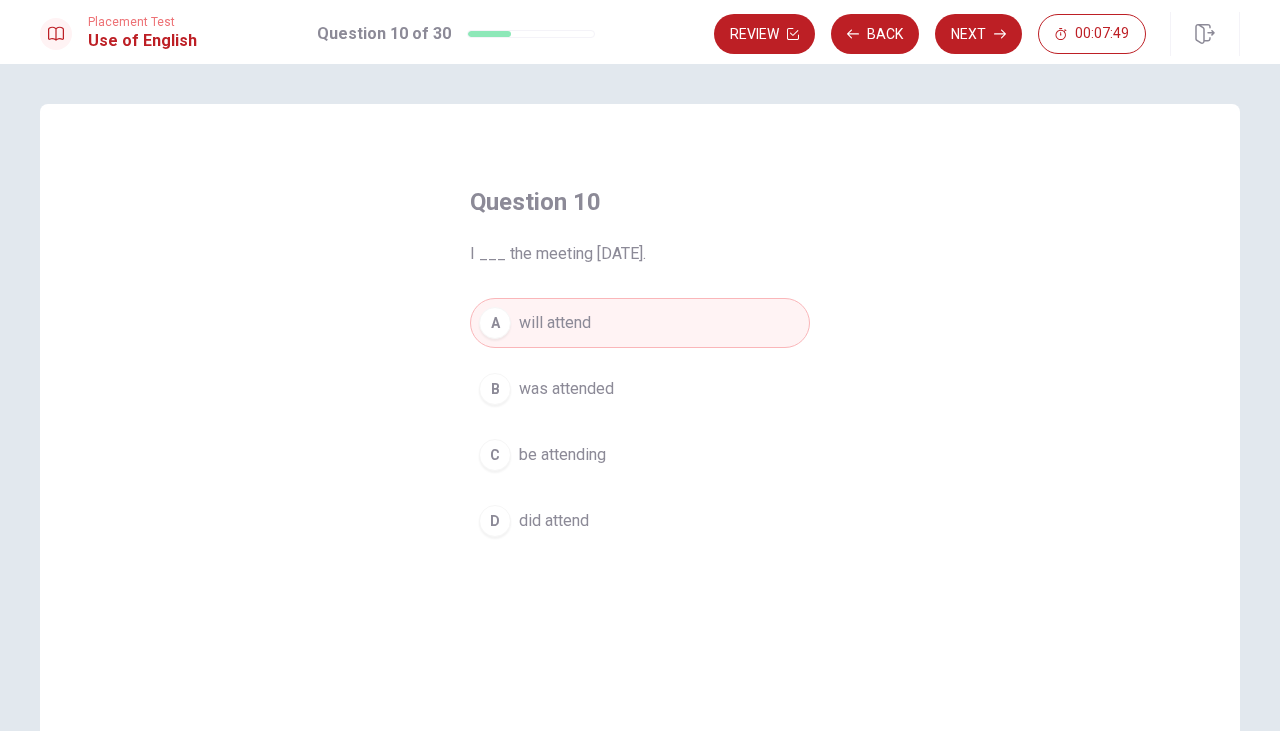 click 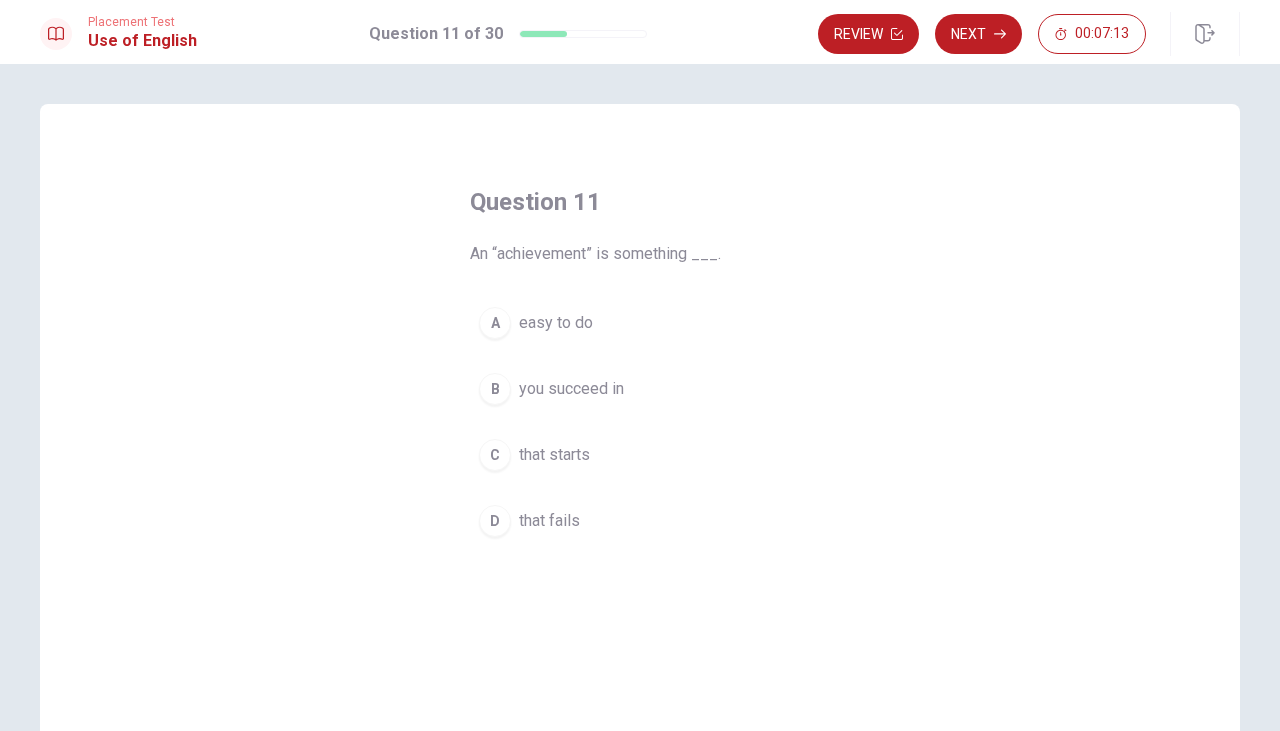click on "C that starts" at bounding box center [640, 455] 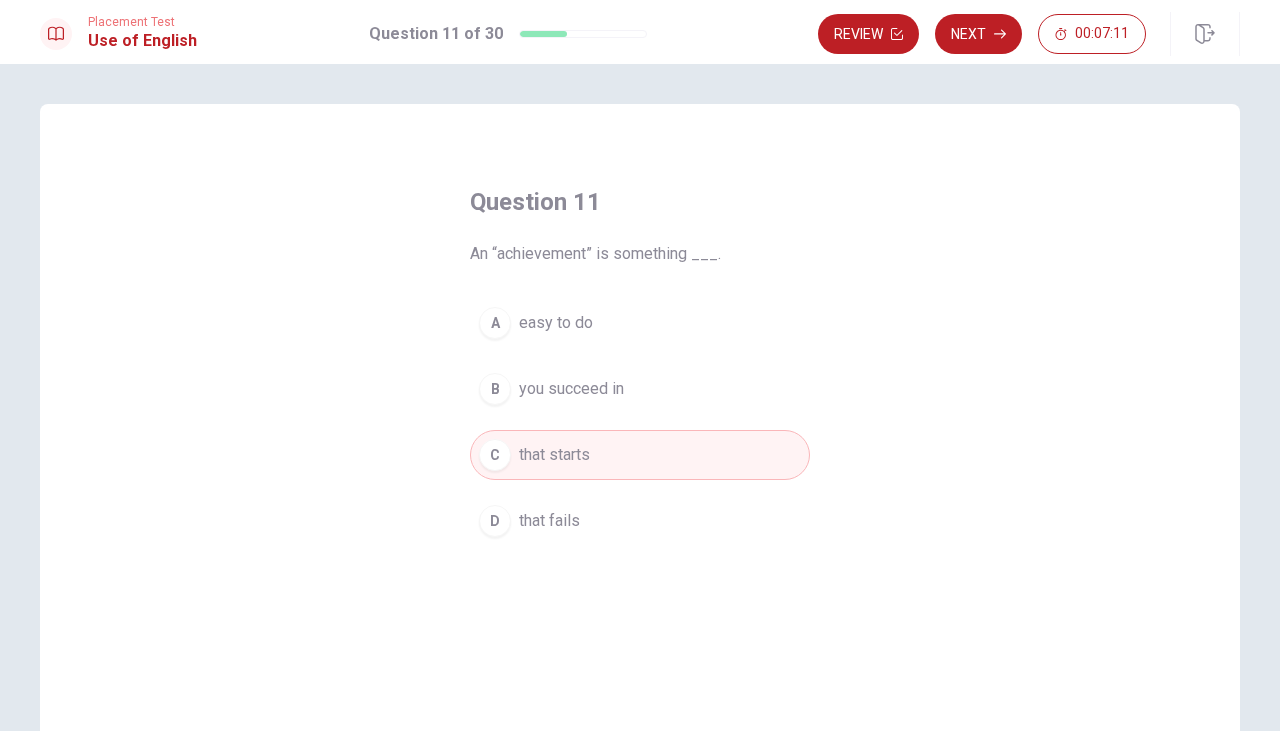 click on "D" at bounding box center [495, 521] 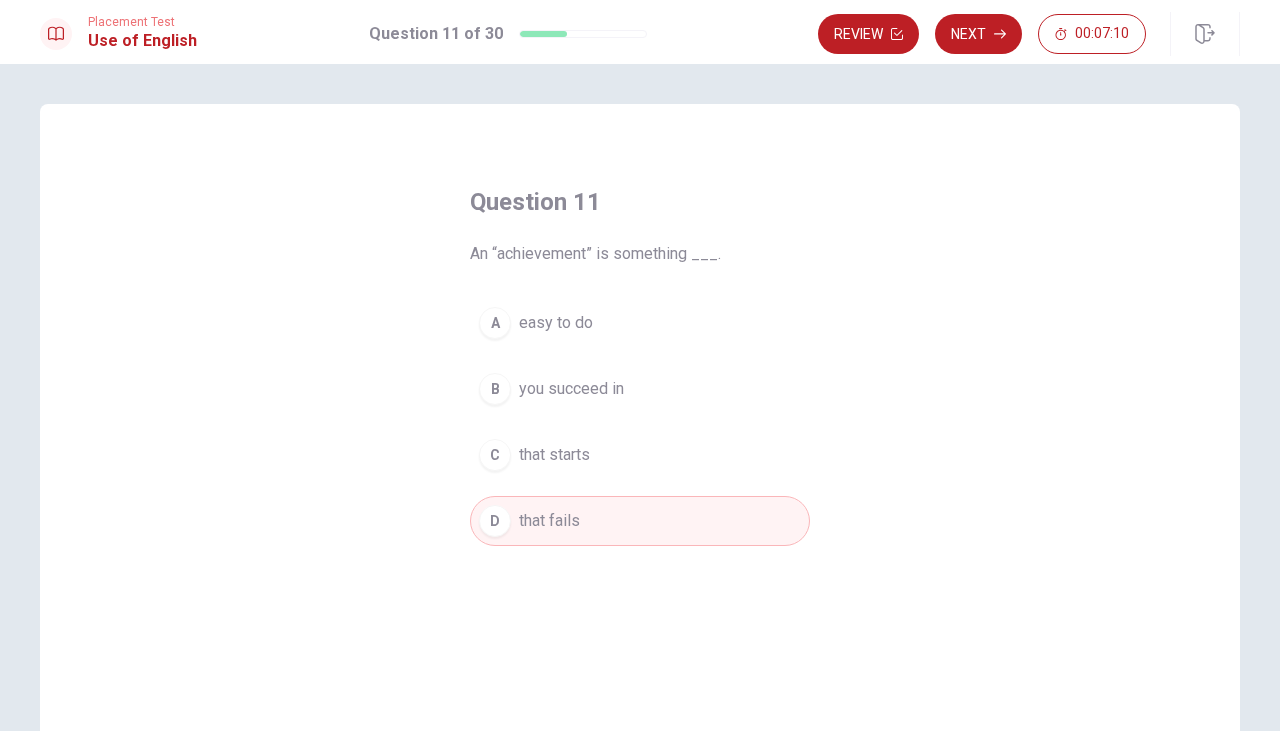 click on "C" at bounding box center [495, 455] 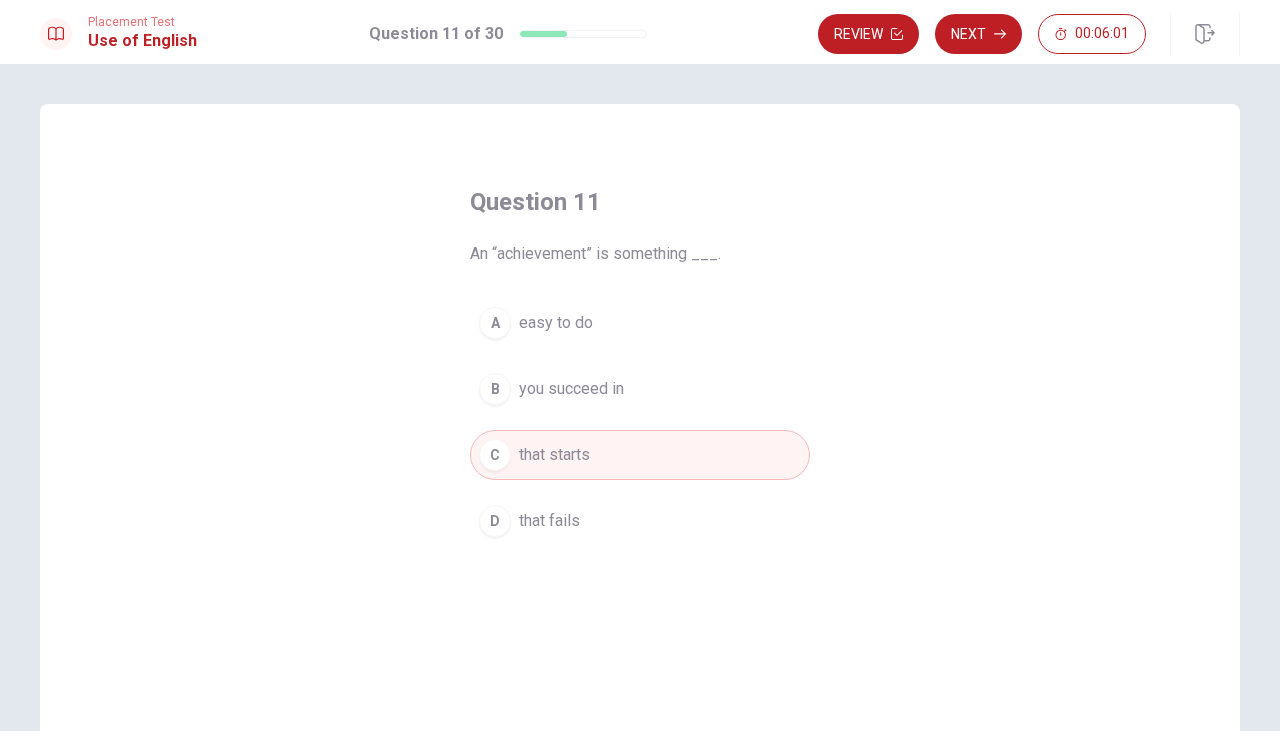 click on "B you succeed in" at bounding box center [640, 389] 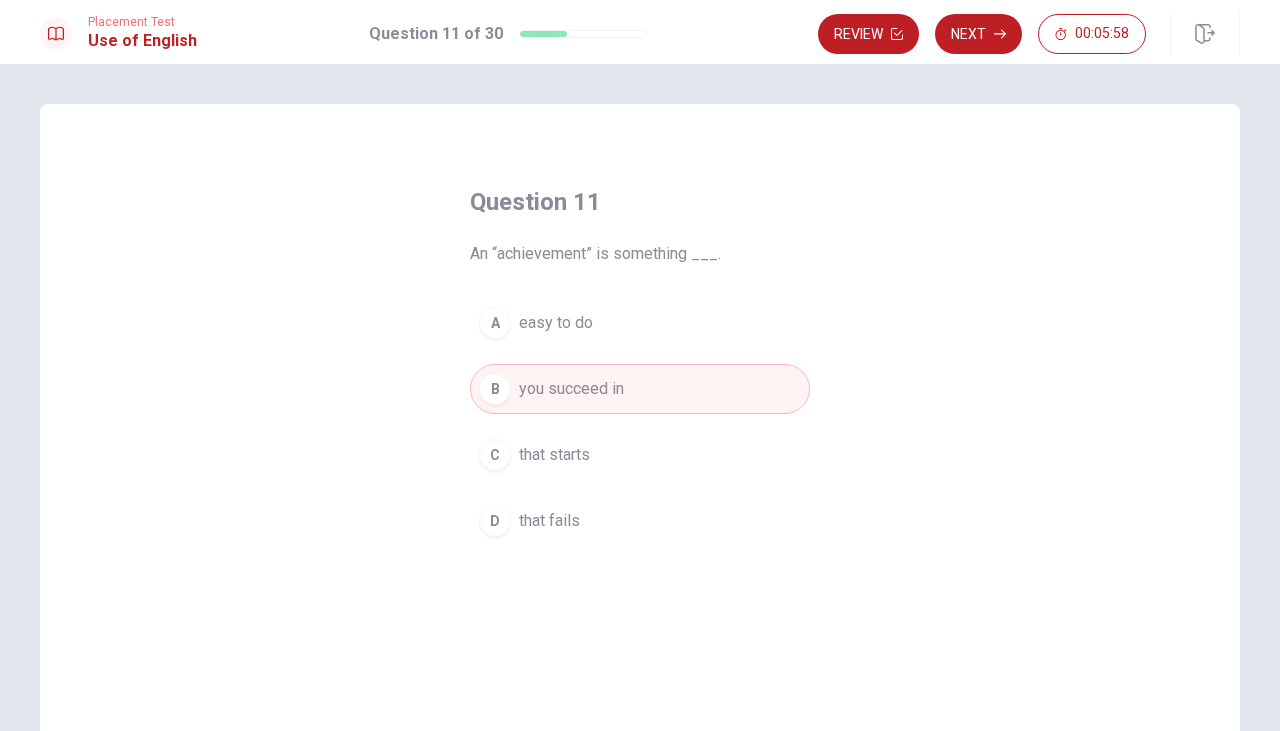 click on "Next" at bounding box center (978, 34) 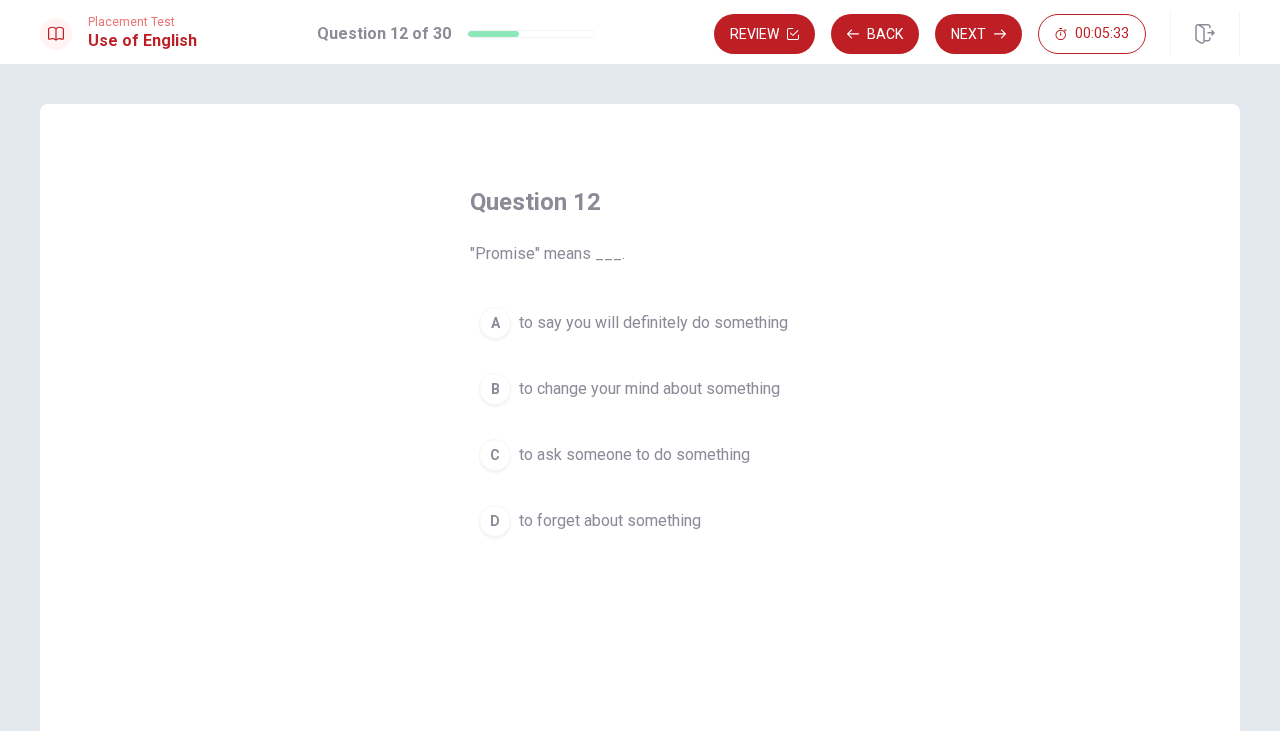 click on "A to say you will definitely do something" at bounding box center (640, 323) 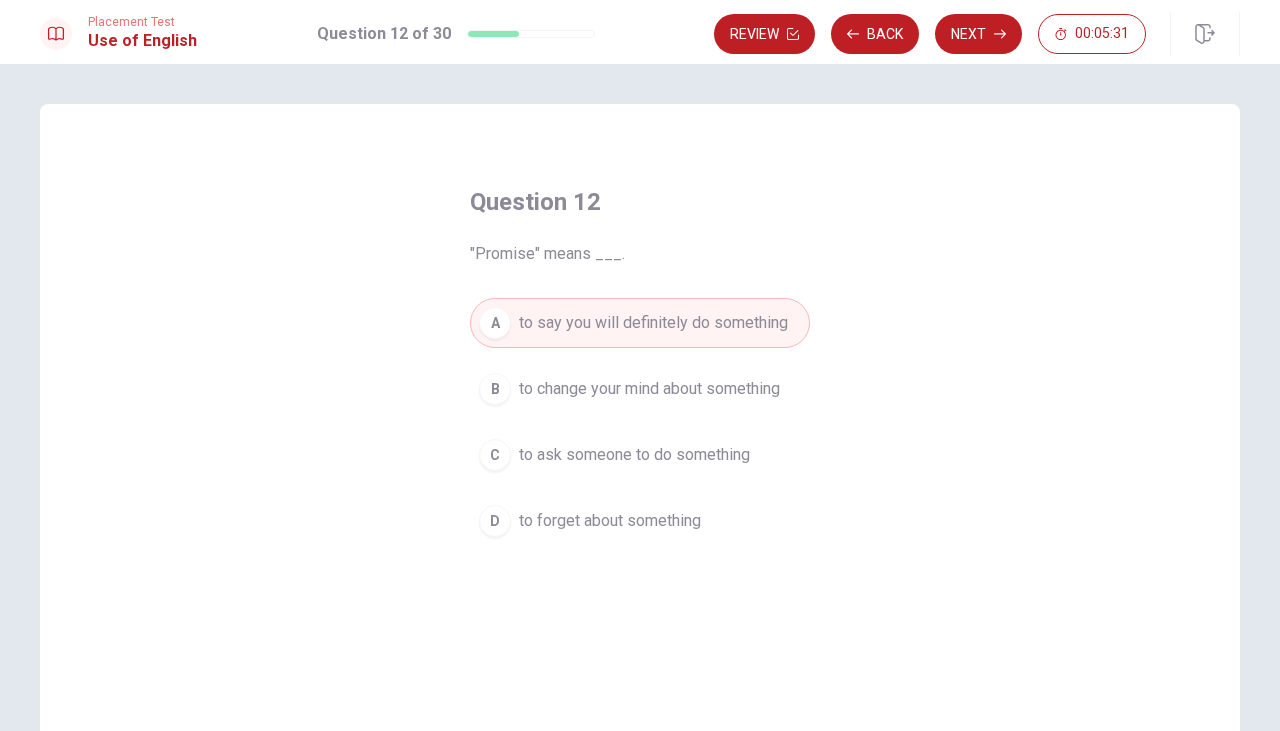 click on "Next" at bounding box center [978, 34] 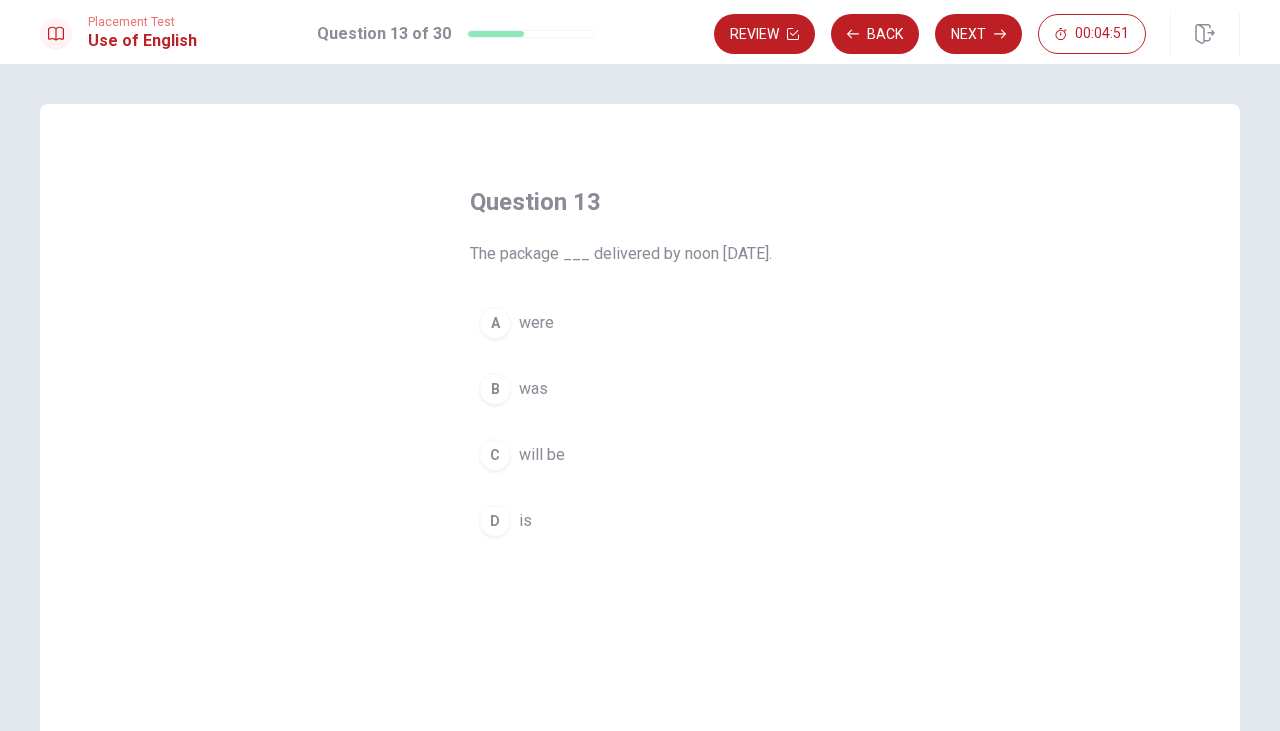 click on "B" at bounding box center [495, 389] 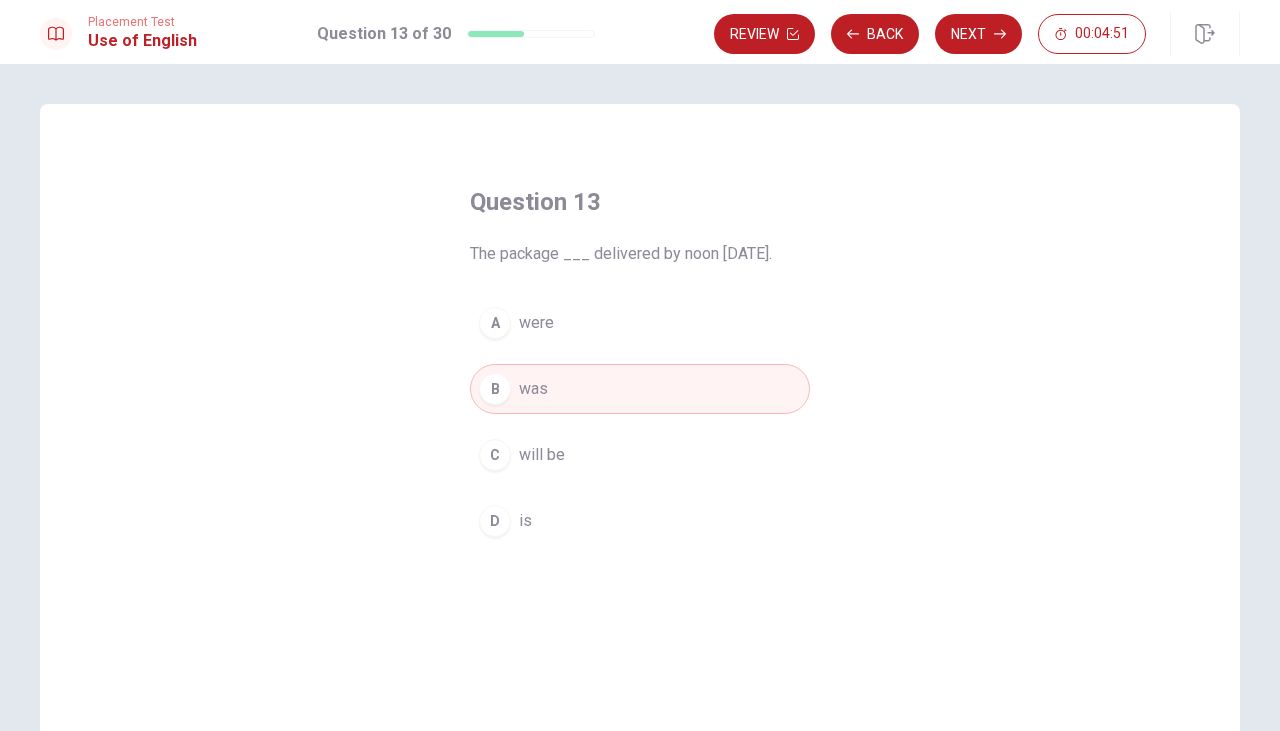 click on "Next" at bounding box center (978, 34) 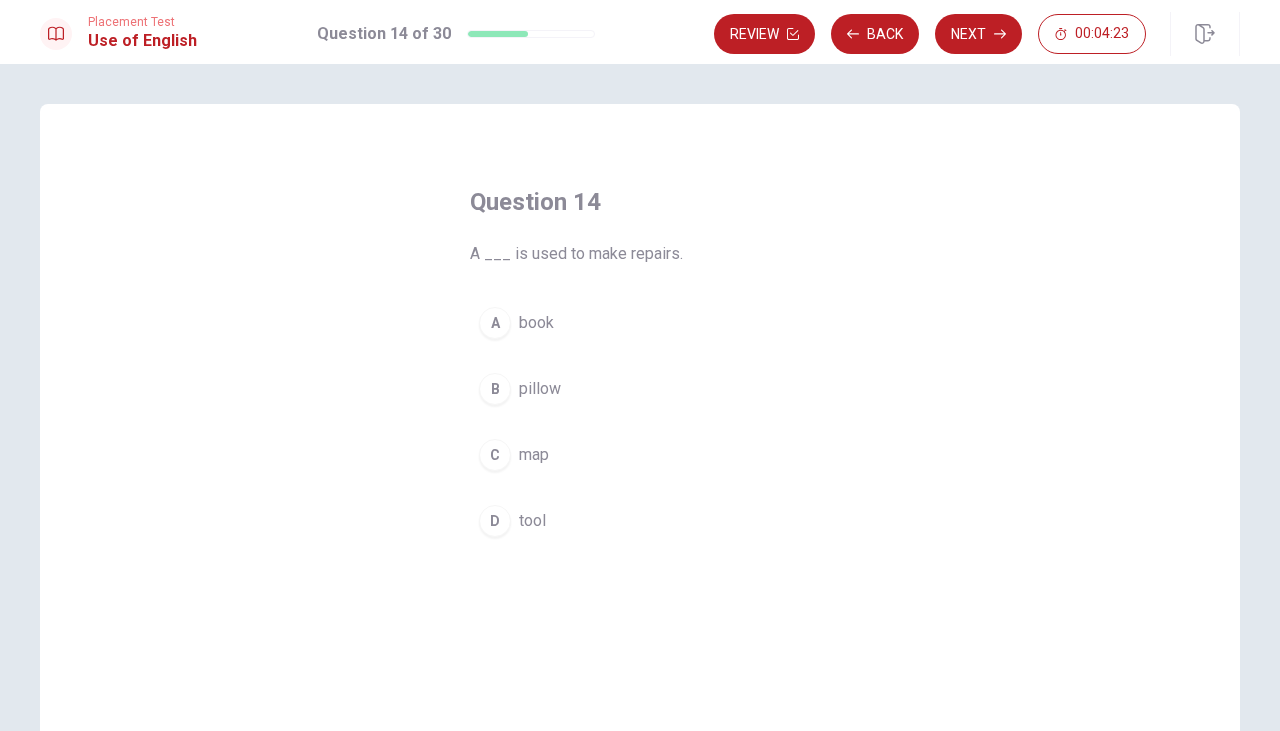 click on "pillow" at bounding box center [540, 389] 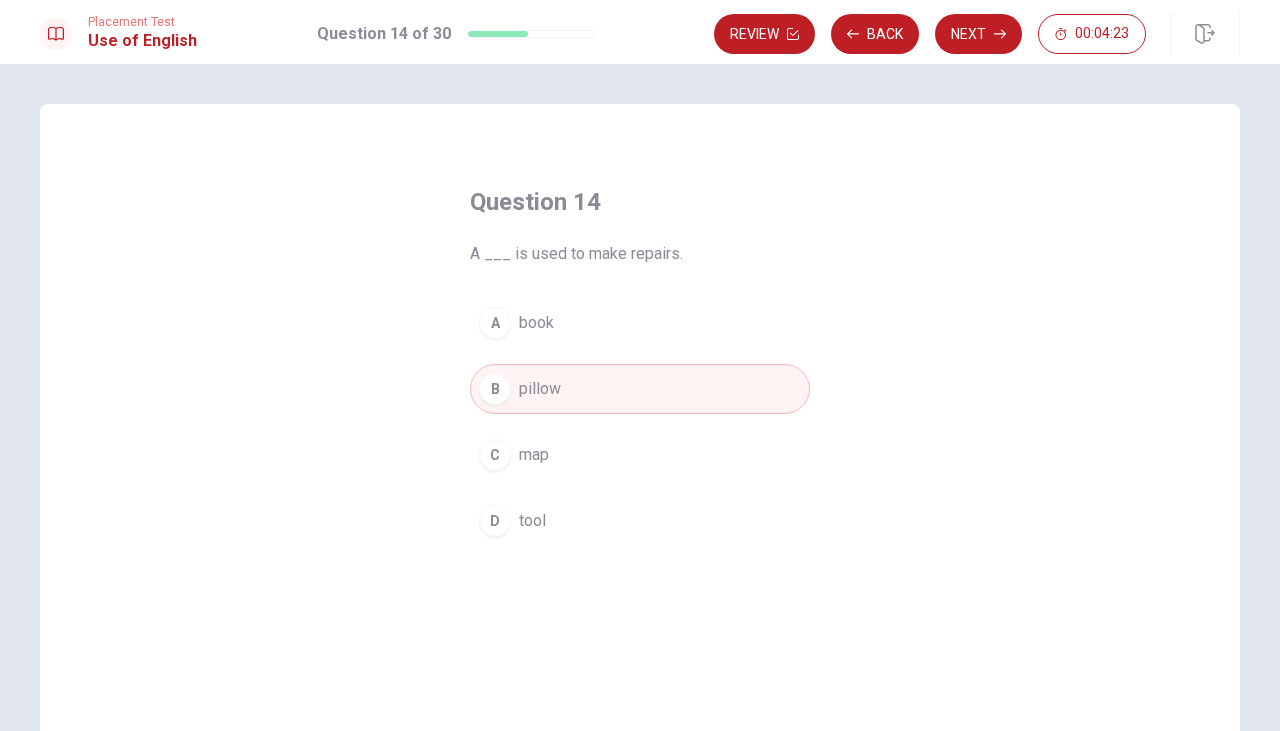 click on "Next" at bounding box center [978, 34] 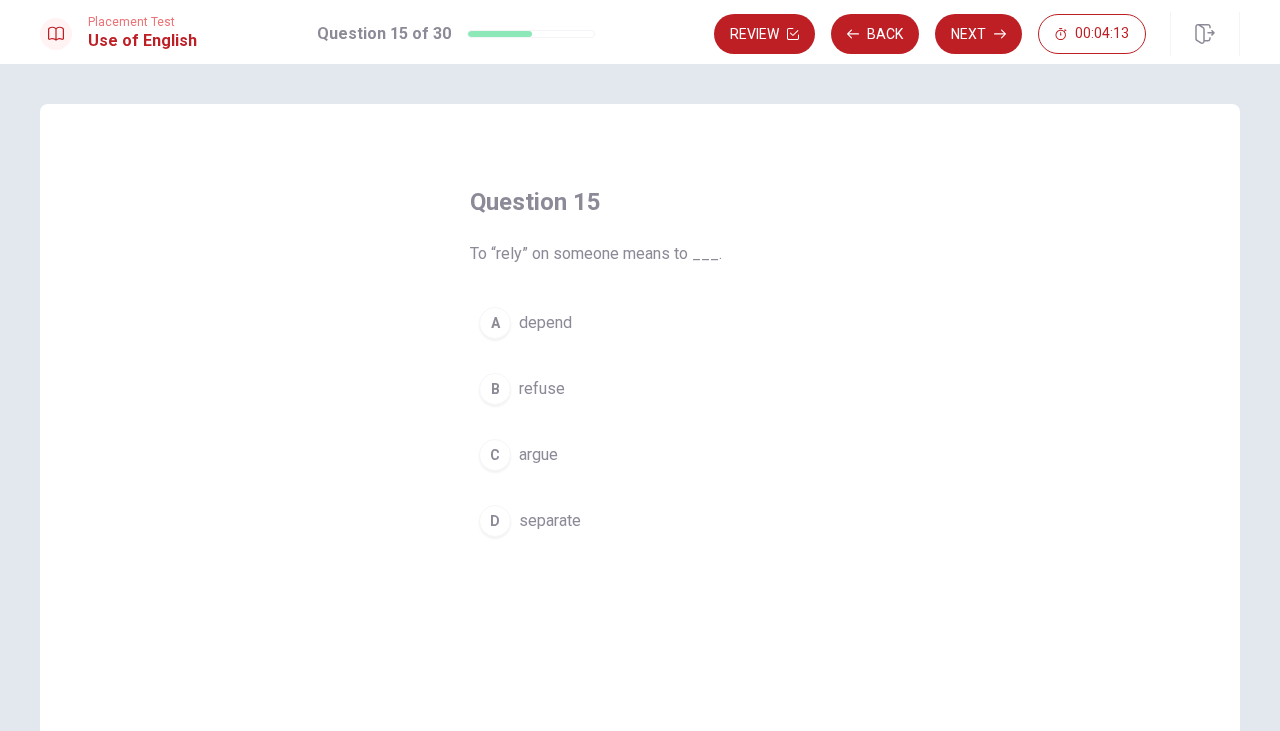 click on "B" at bounding box center (495, 389) 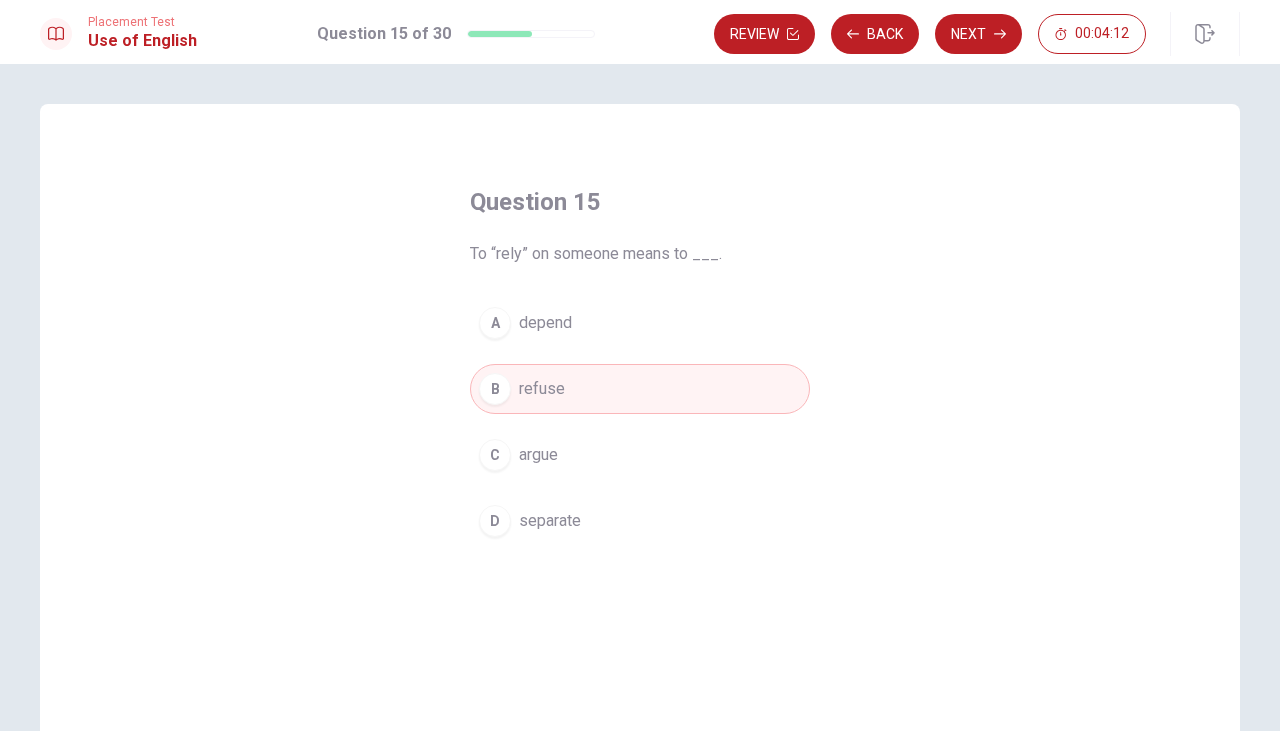 click on "Next" at bounding box center (978, 34) 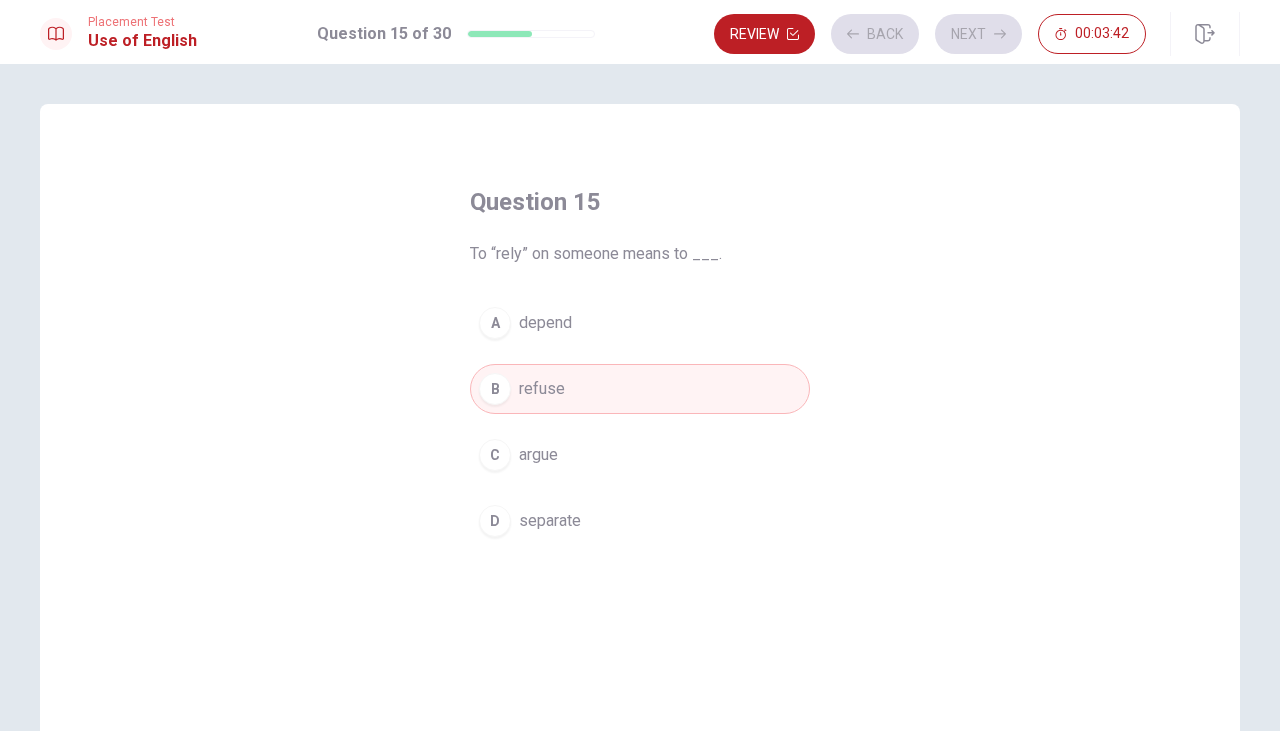 click on "Review Back Next 00:03:42" at bounding box center (930, 34) 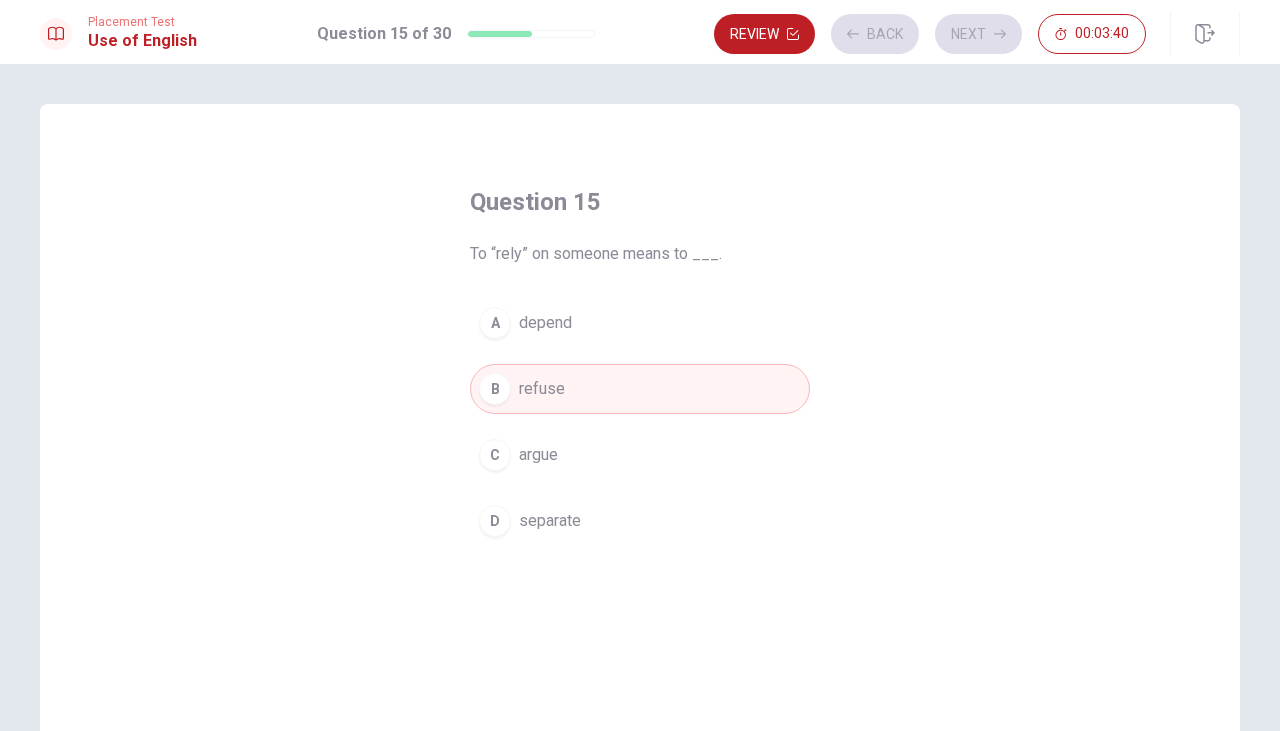click on "B refuse" at bounding box center (640, 389) 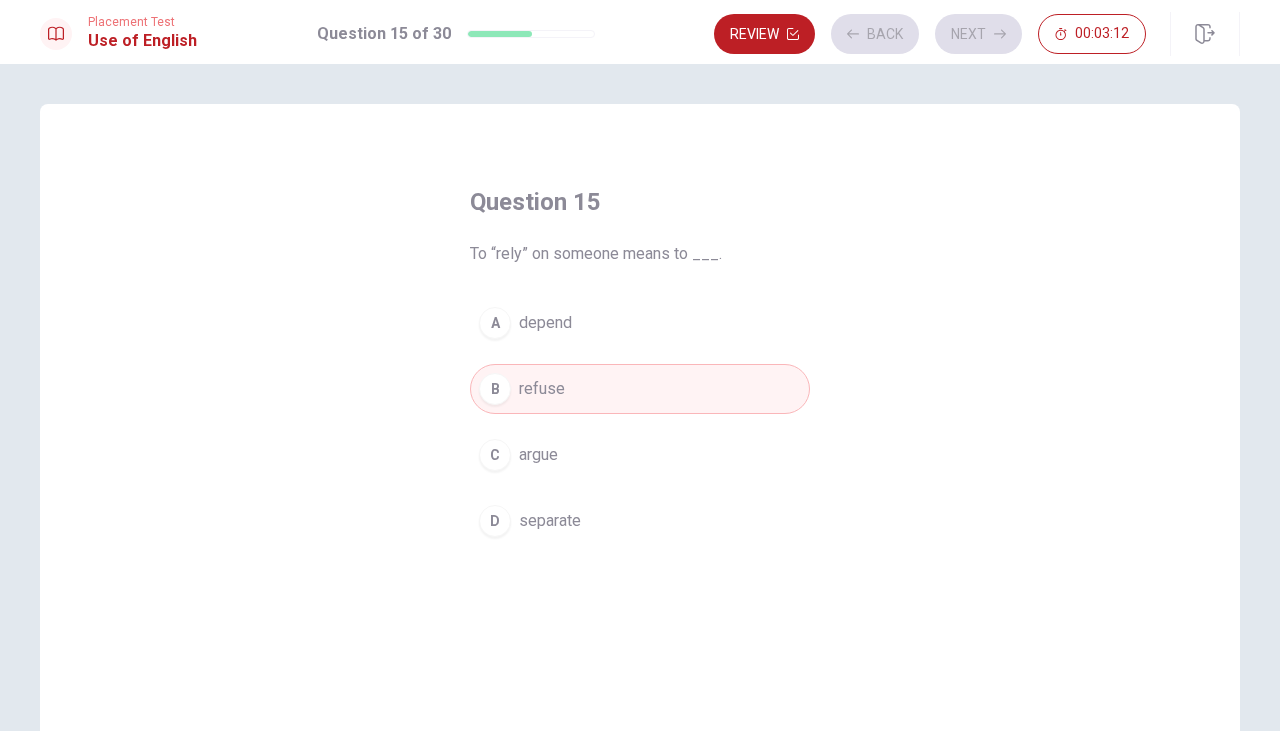 click on "Review Back Next 00:03:12" at bounding box center [930, 34] 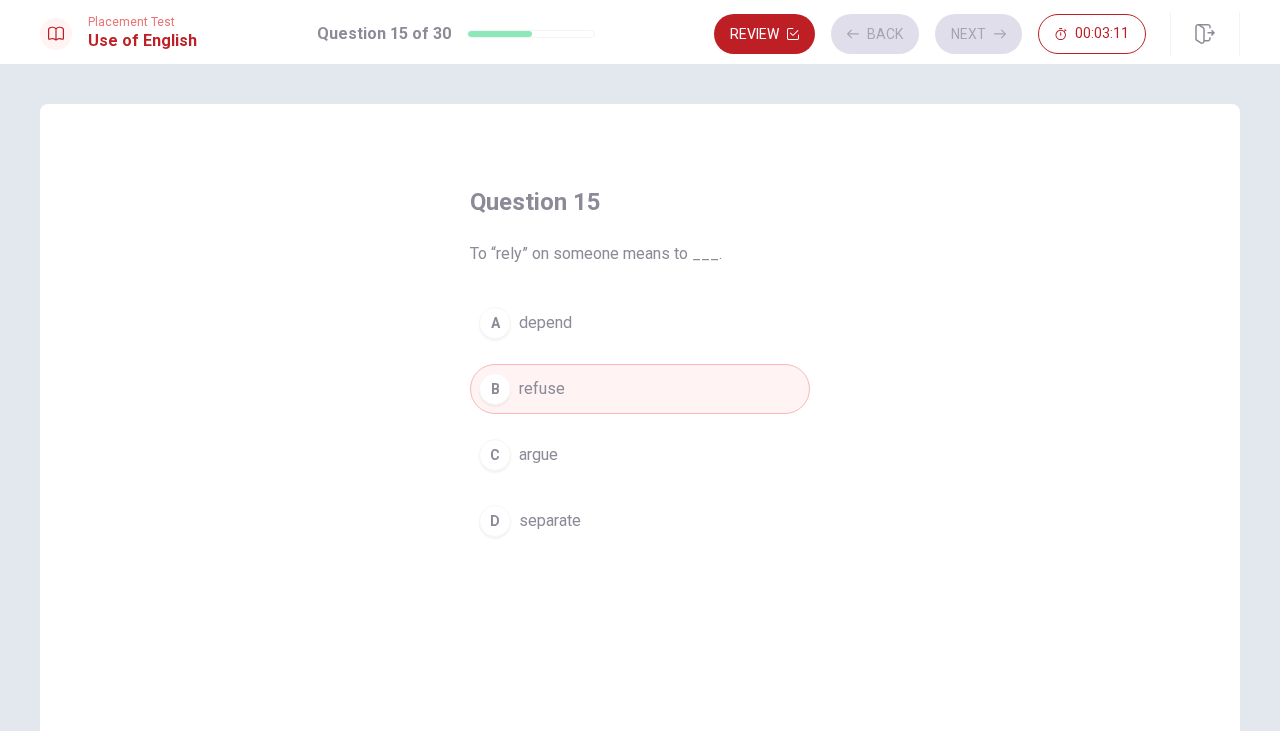 click 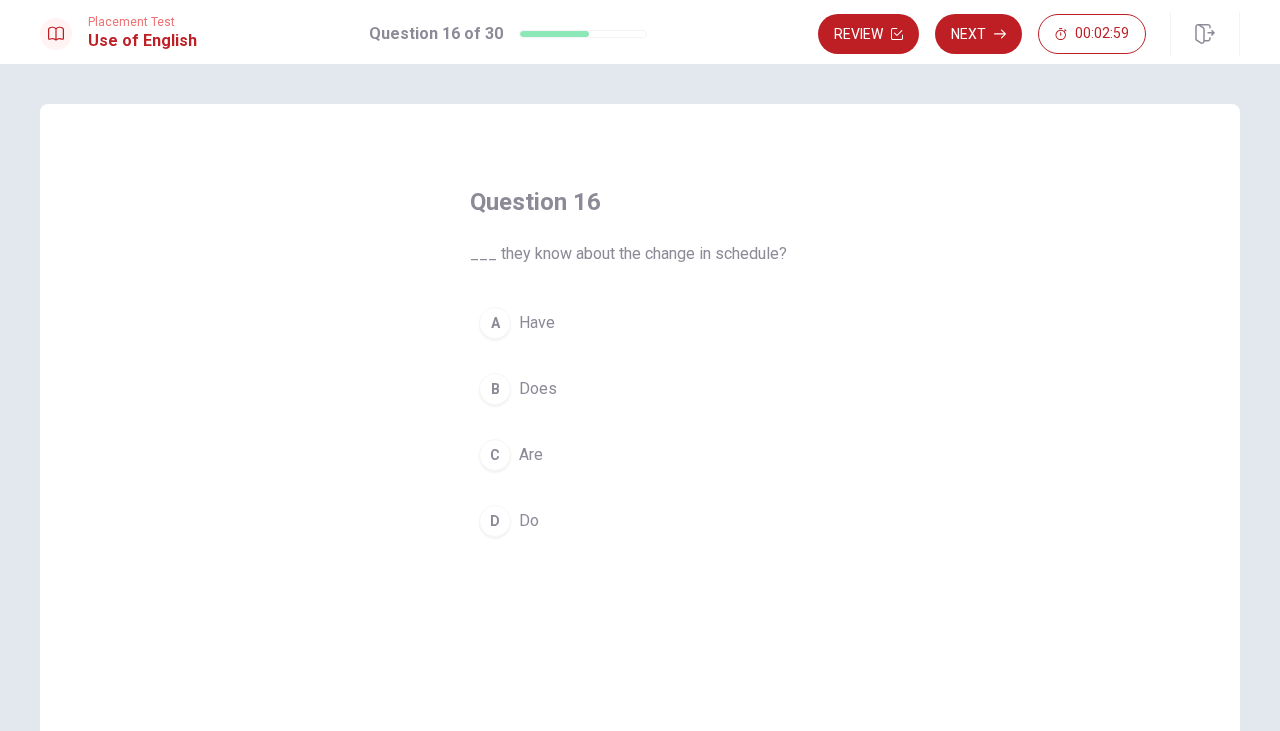 click on "Do" at bounding box center (529, 521) 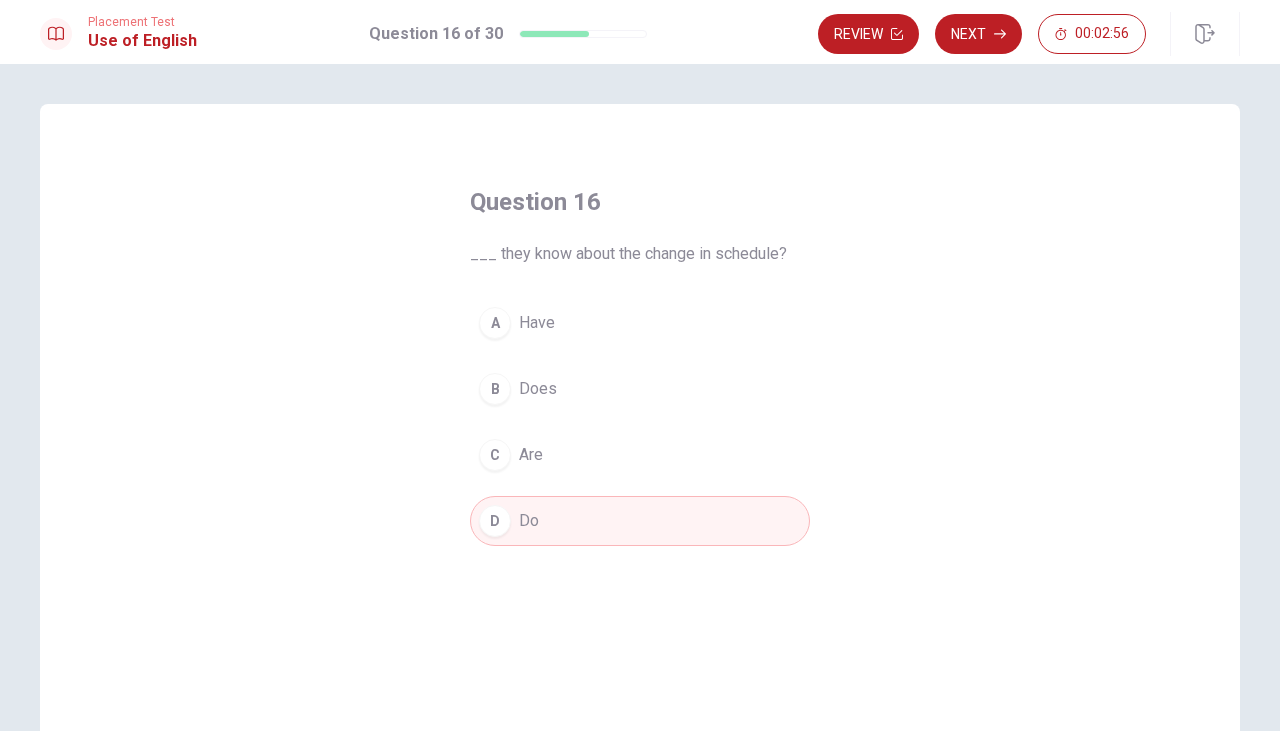 click on "Next" at bounding box center (978, 34) 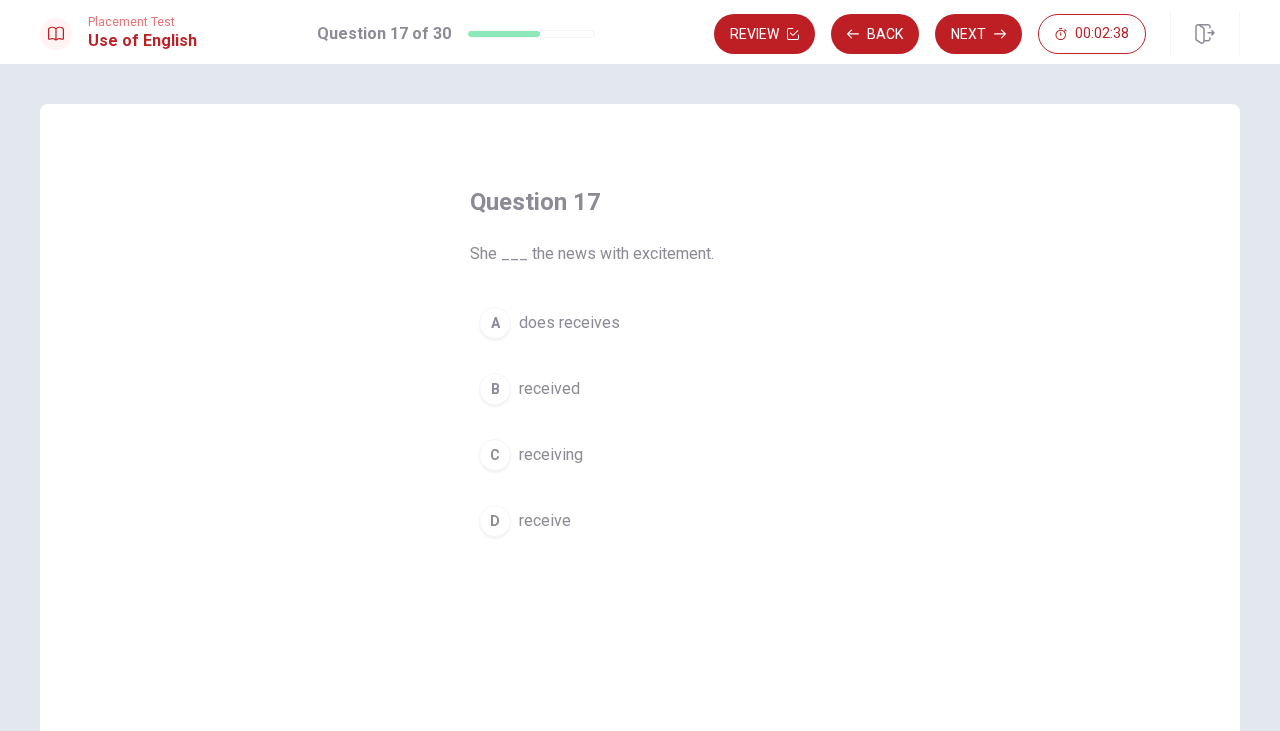 click on "receive" at bounding box center (545, 521) 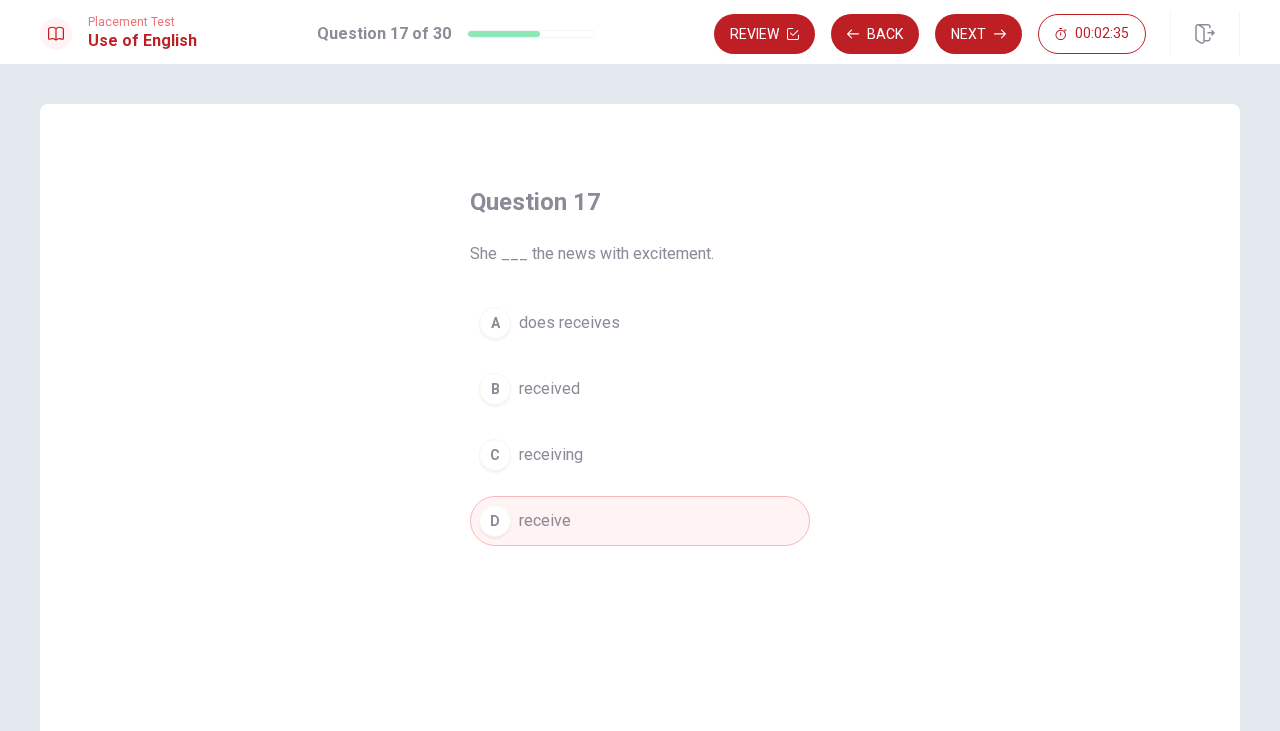 click on "received" at bounding box center [549, 389] 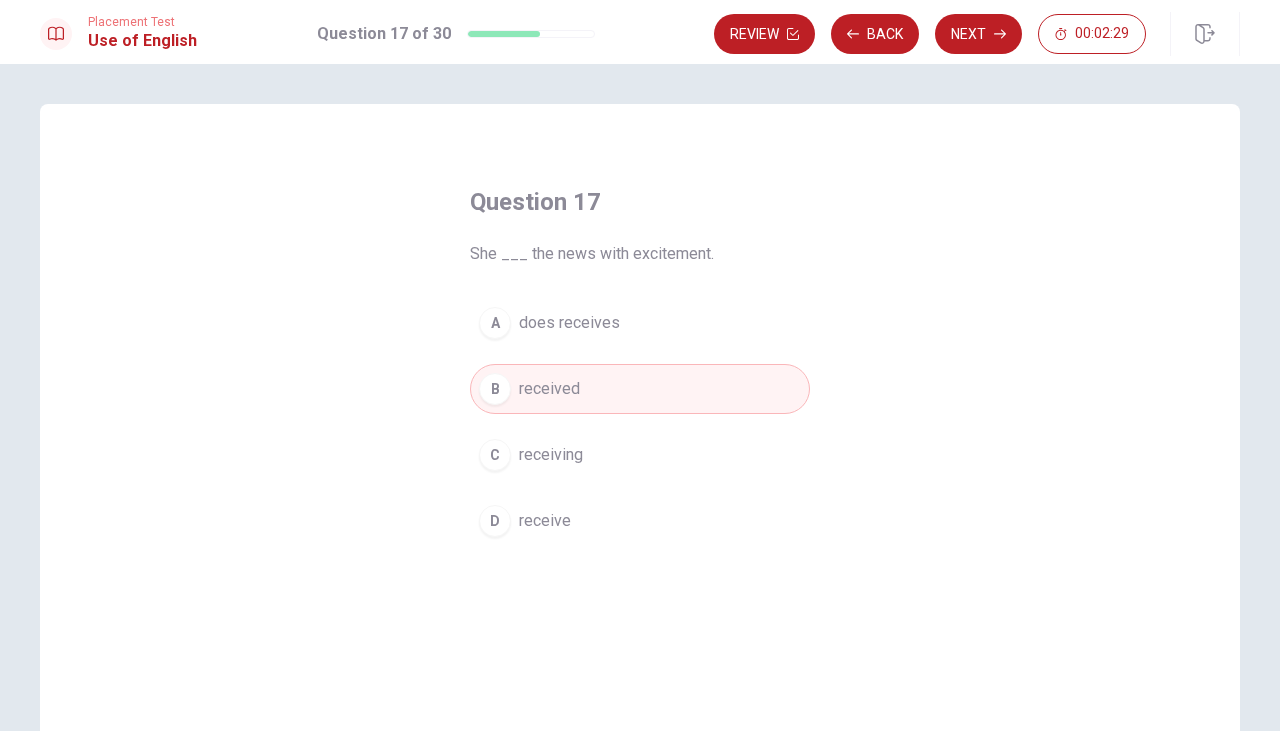click 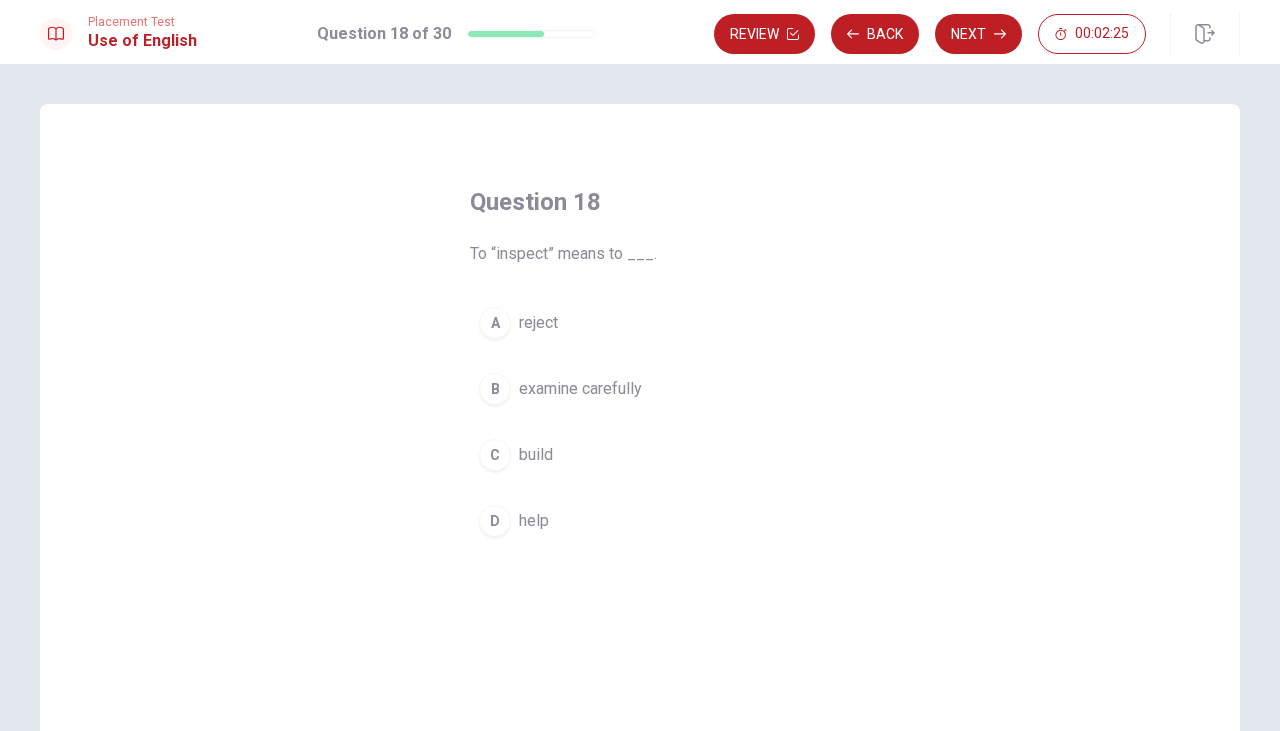 click on "A" at bounding box center (495, 323) 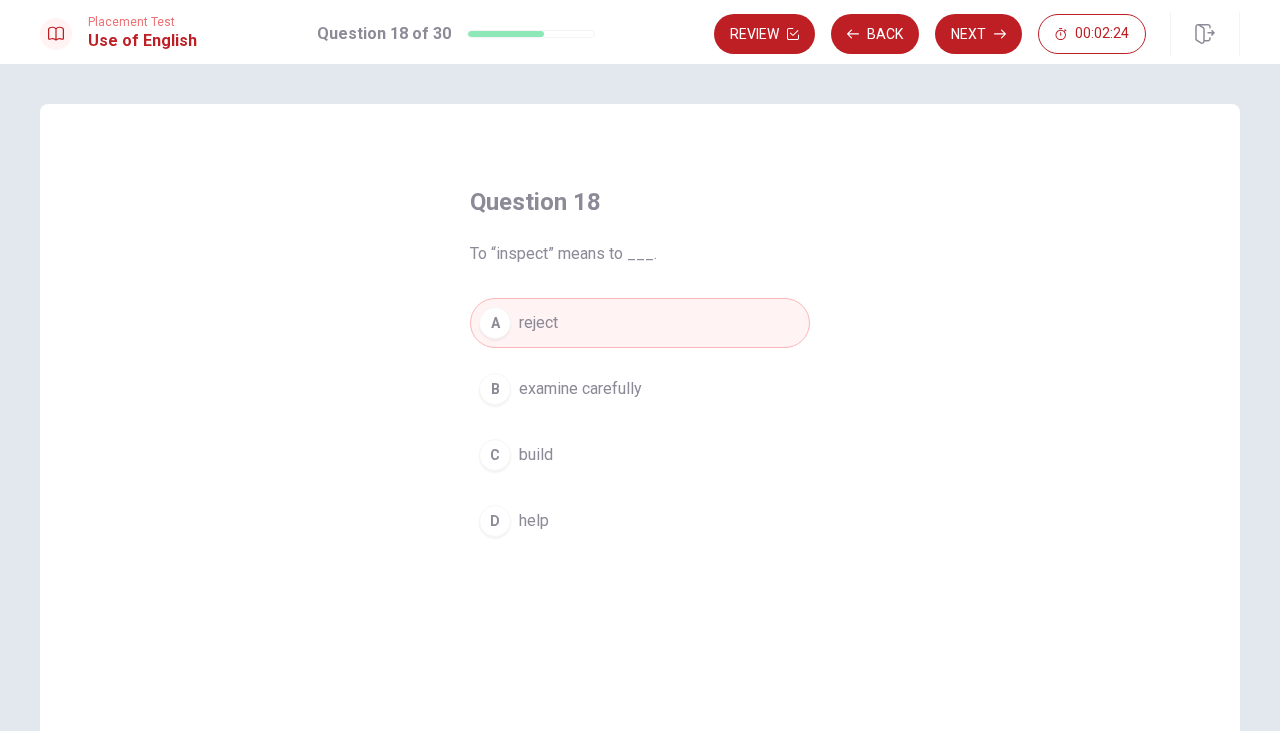 click on "Placement Test   Use of English Question 18 of 30 Review Back Next 00:02:24" at bounding box center (640, 32) 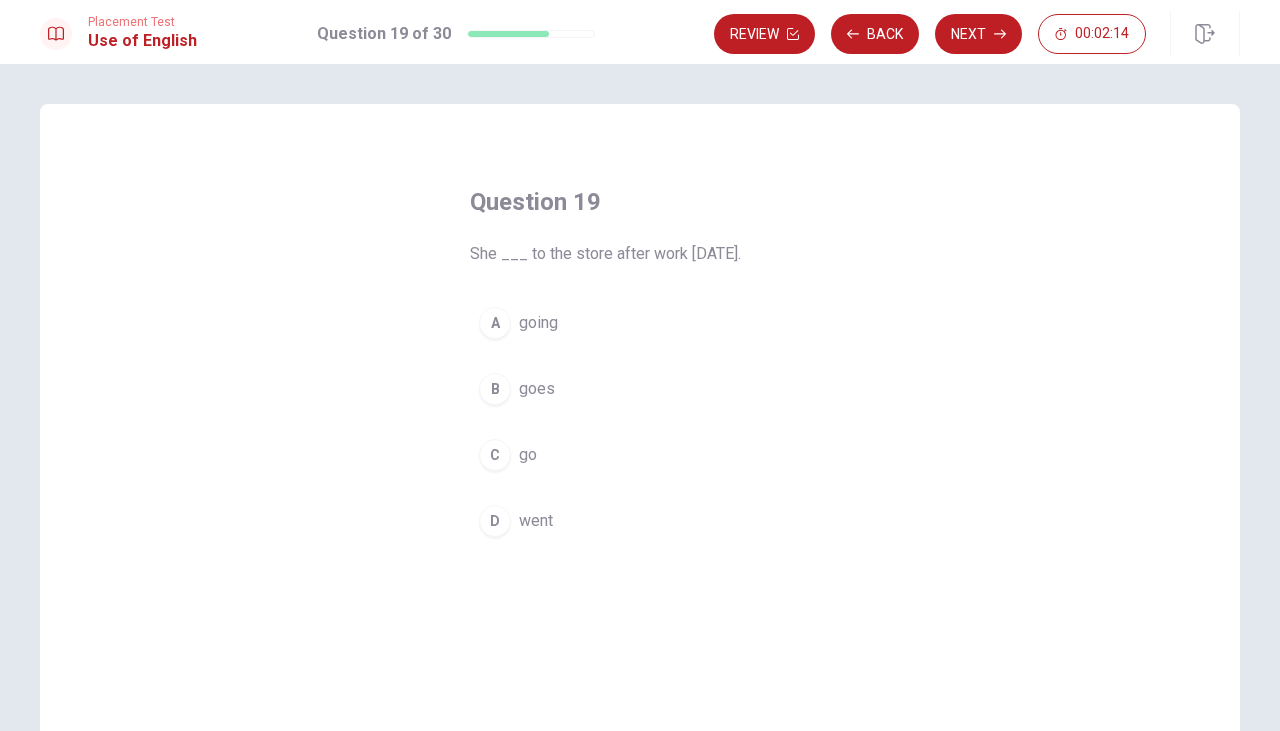 click on "D" at bounding box center [495, 521] 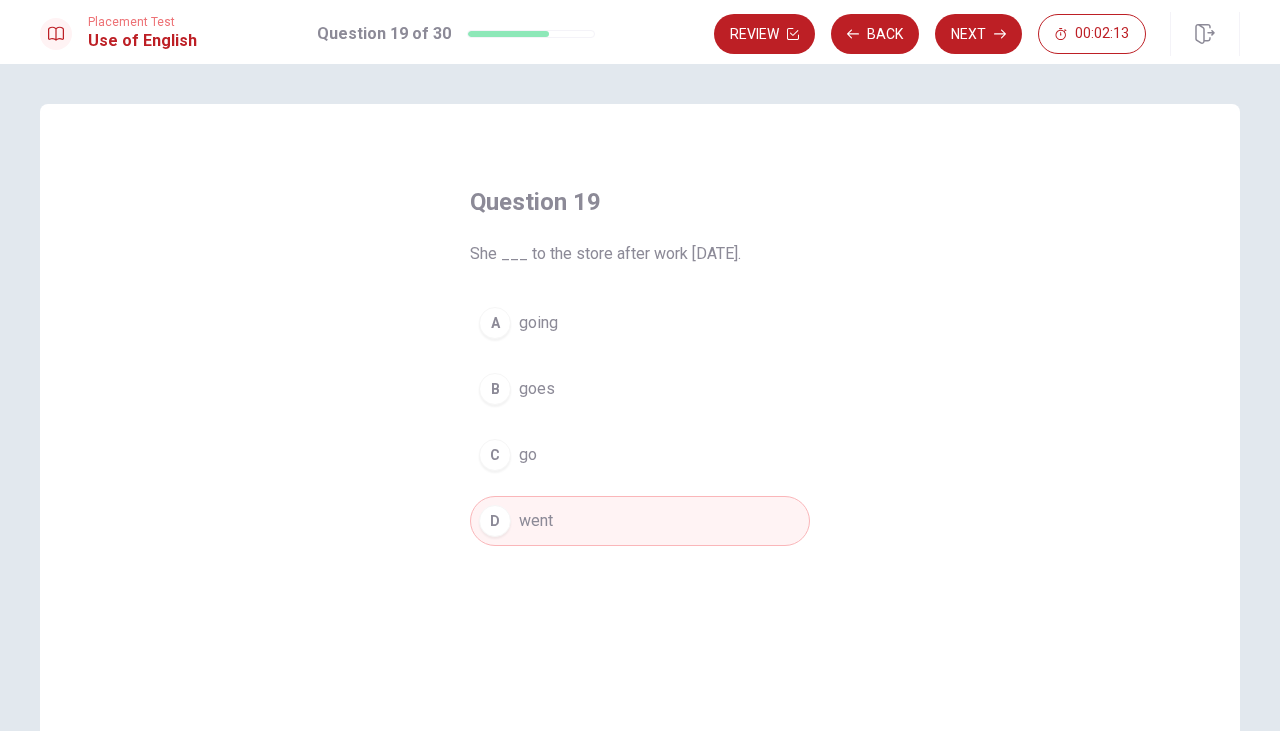 click on "Next" at bounding box center [978, 34] 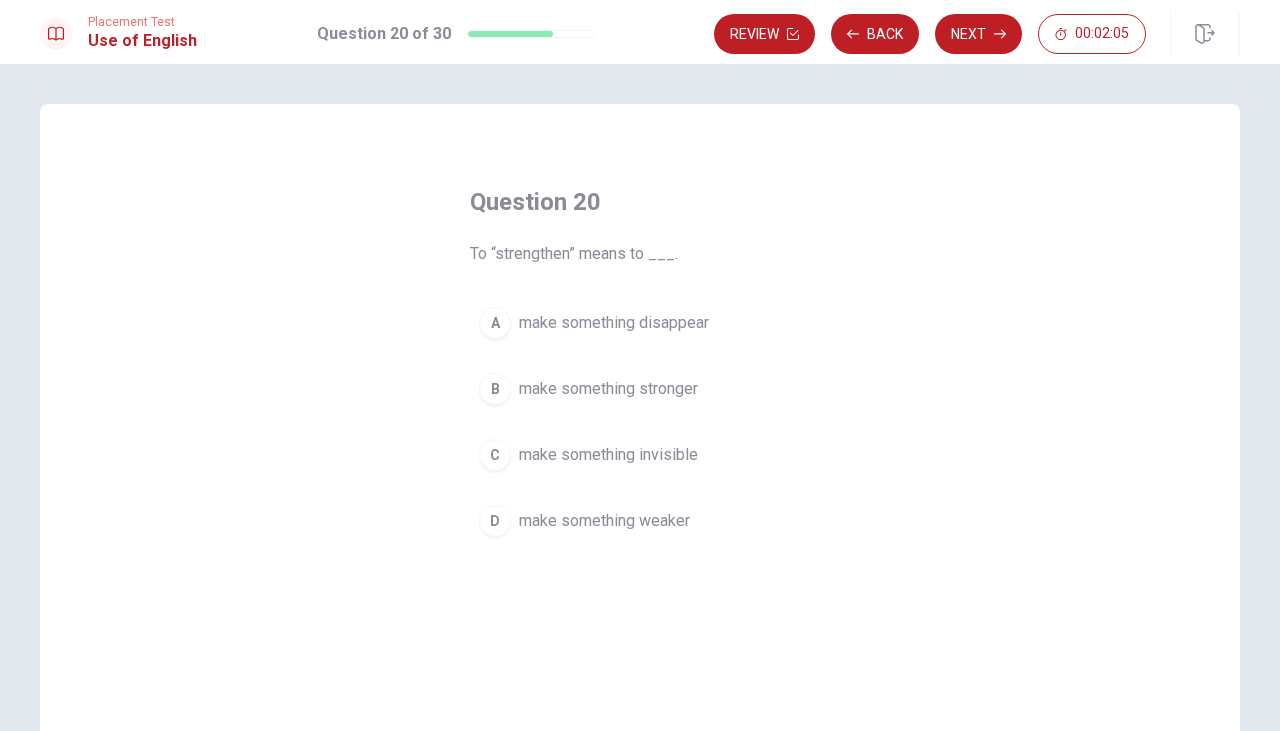 click on "B" at bounding box center (495, 389) 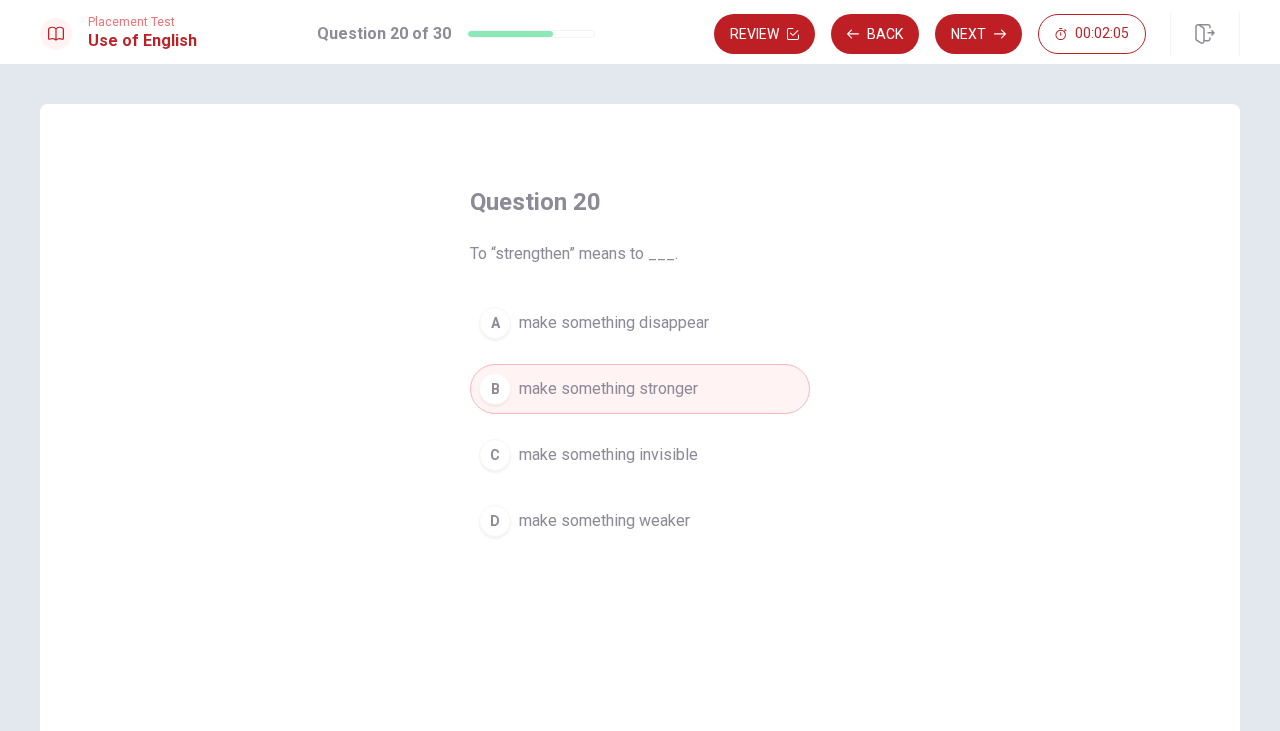 click 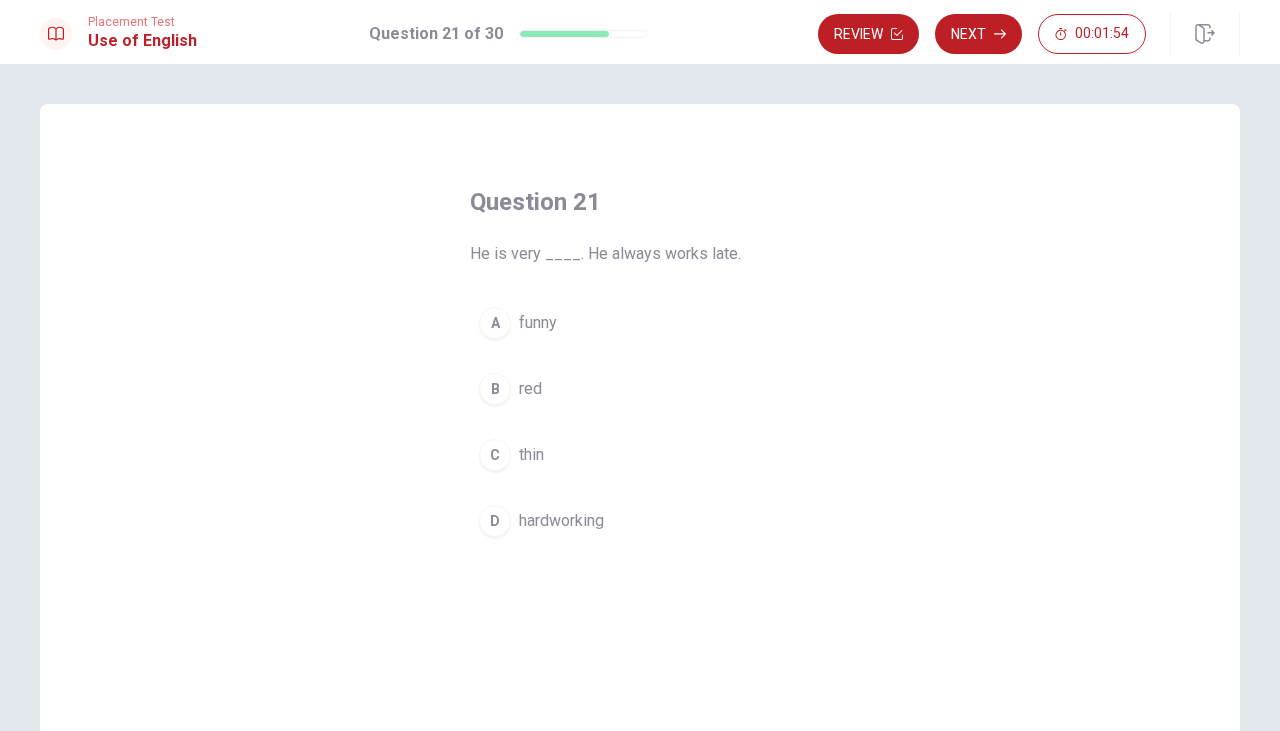 click on "D" at bounding box center (495, 521) 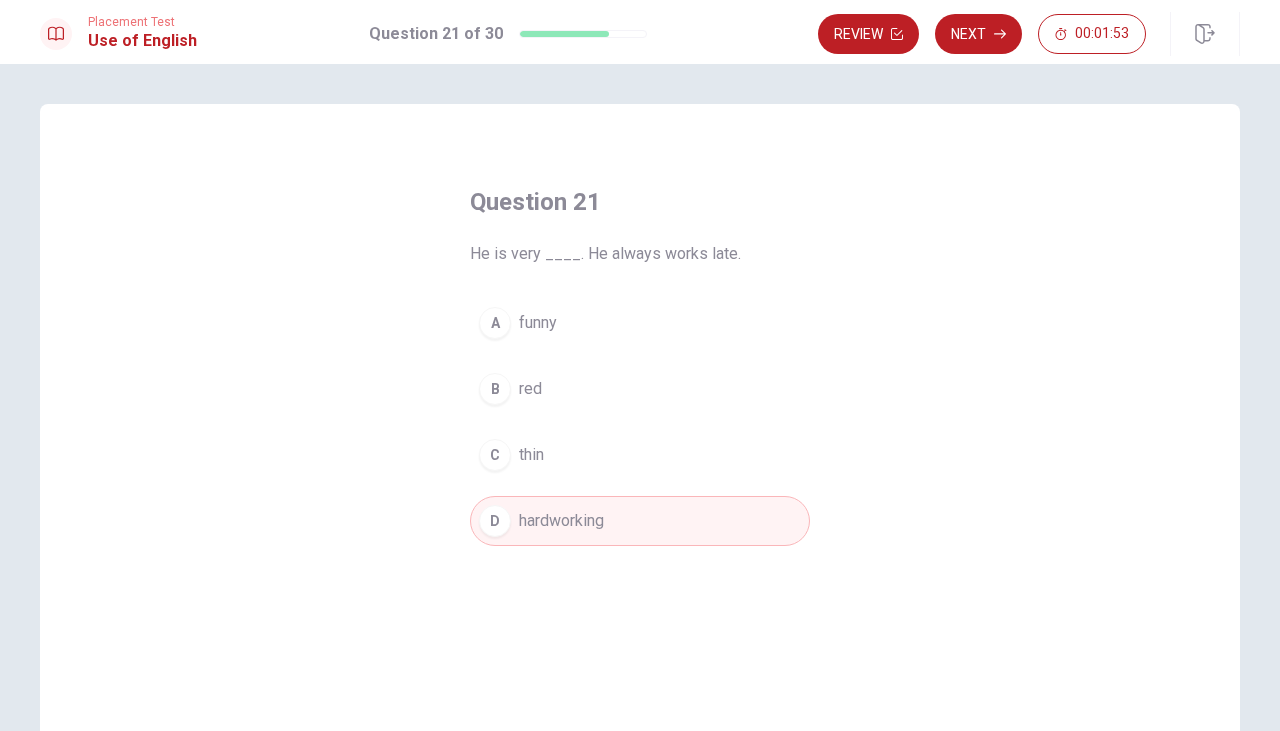 click on "Next" at bounding box center [978, 34] 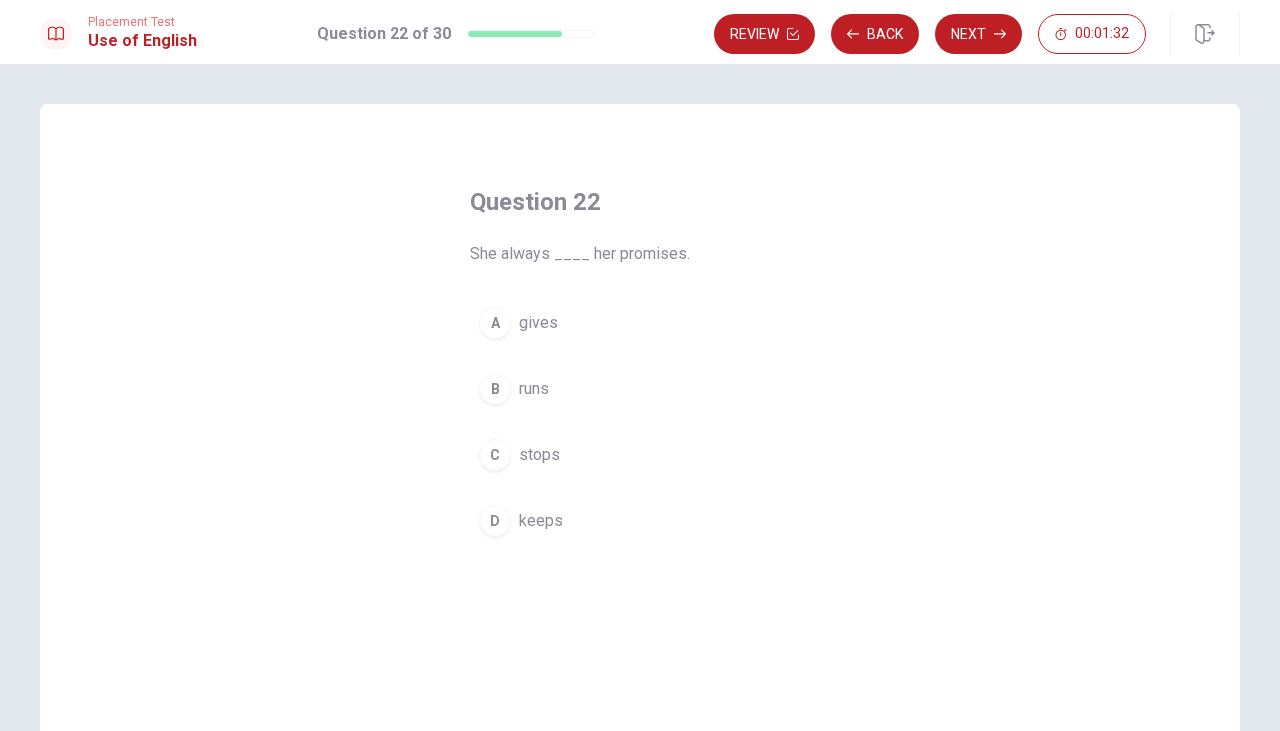 click on "D" at bounding box center [495, 521] 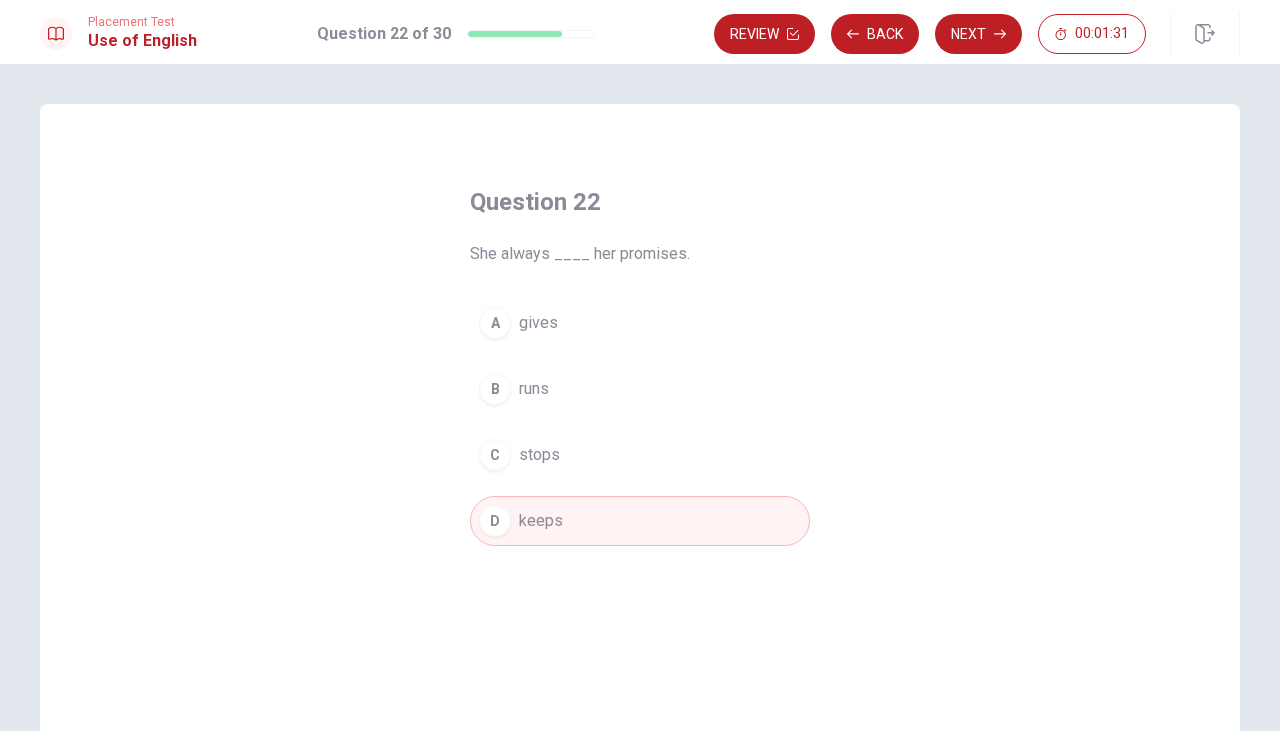 click on "Next" at bounding box center [978, 34] 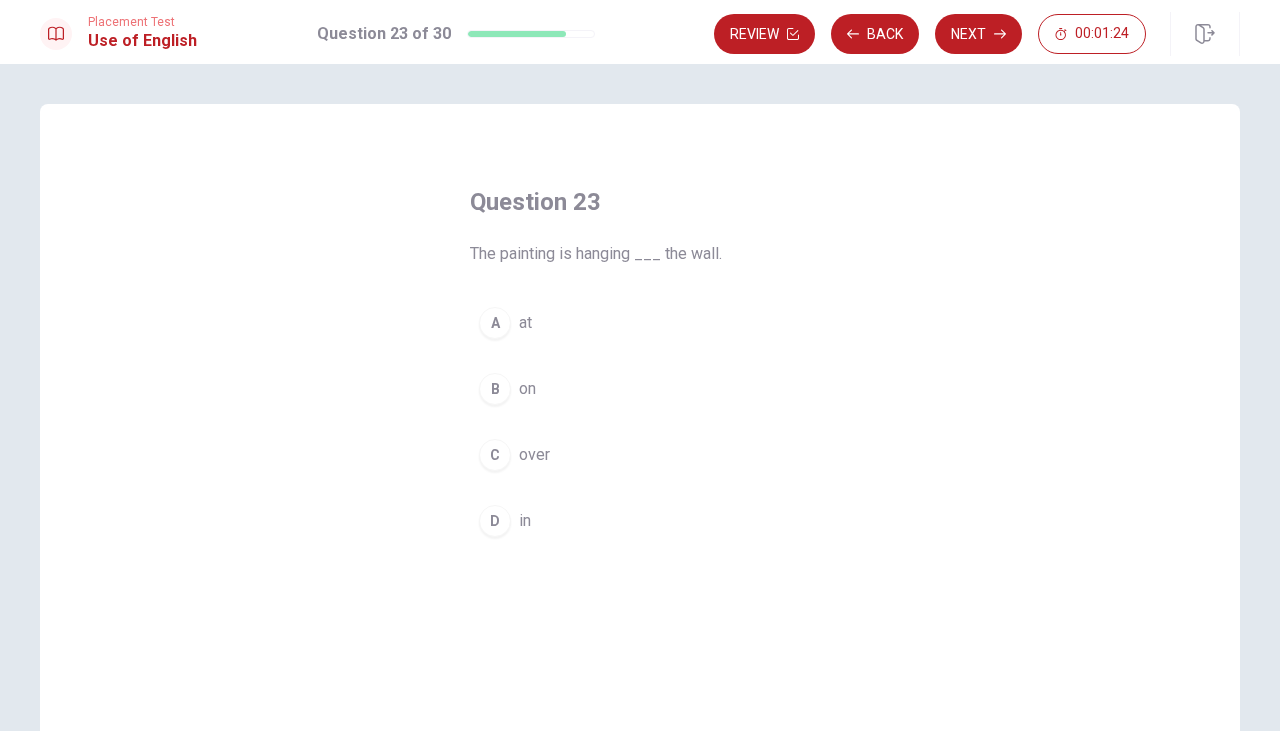 click on "B" at bounding box center (495, 389) 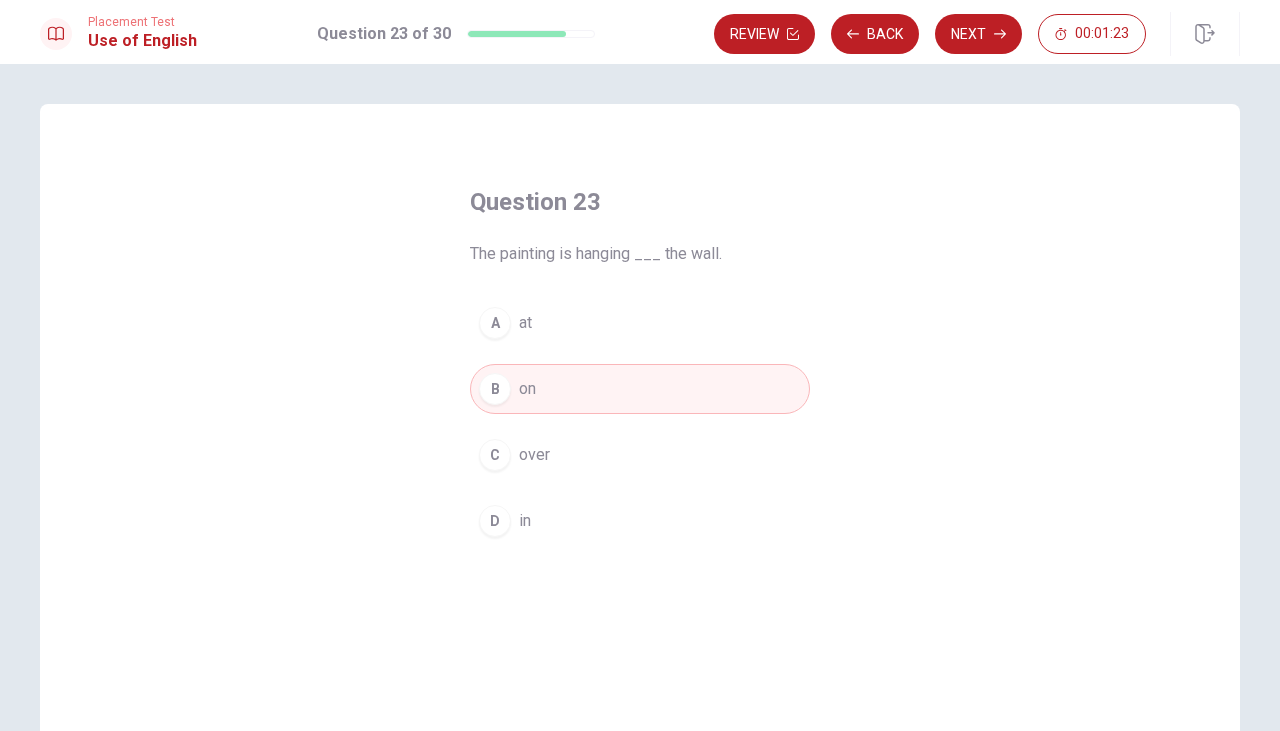 click 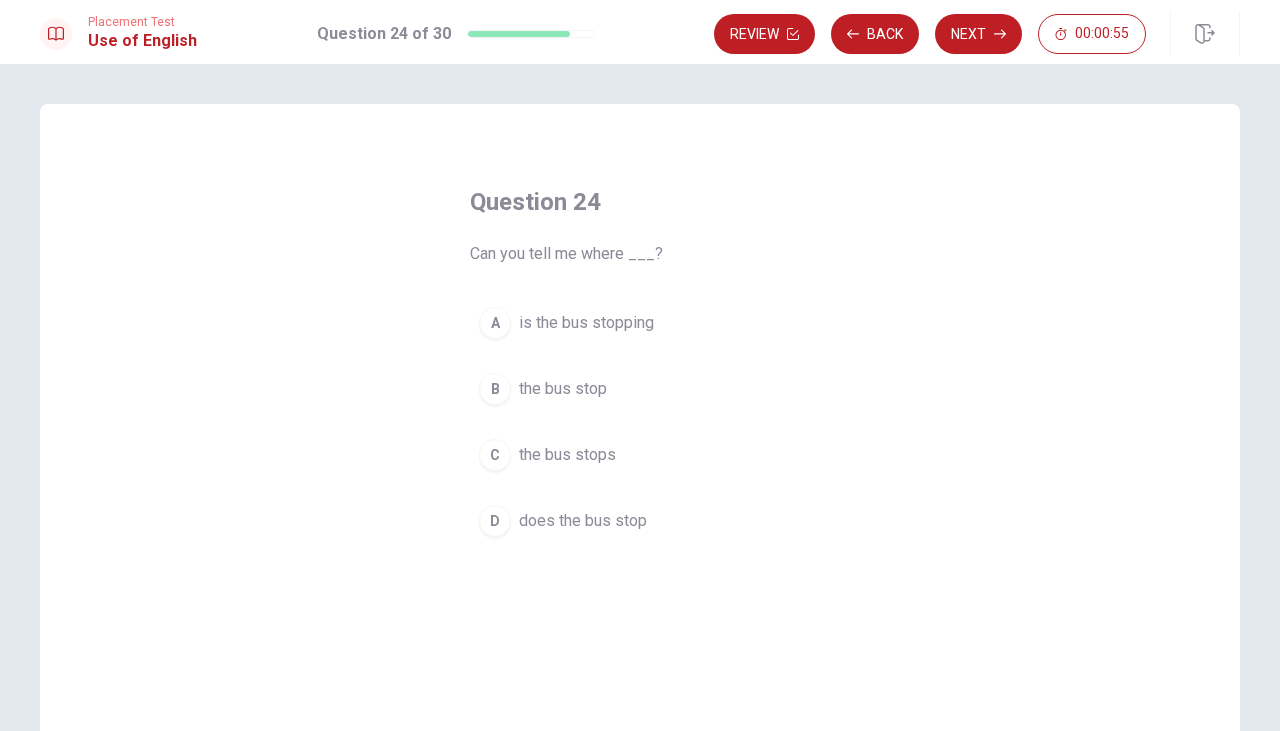 click on "is the bus stopping" at bounding box center [586, 323] 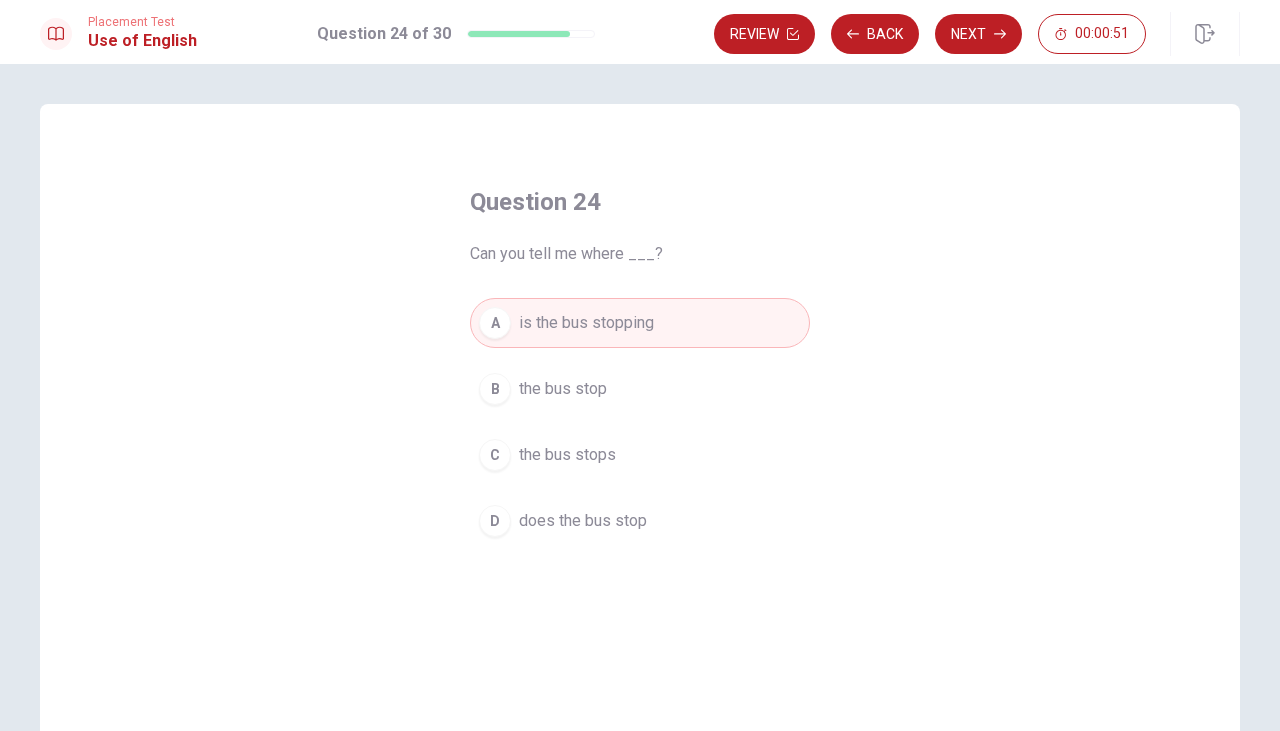 click 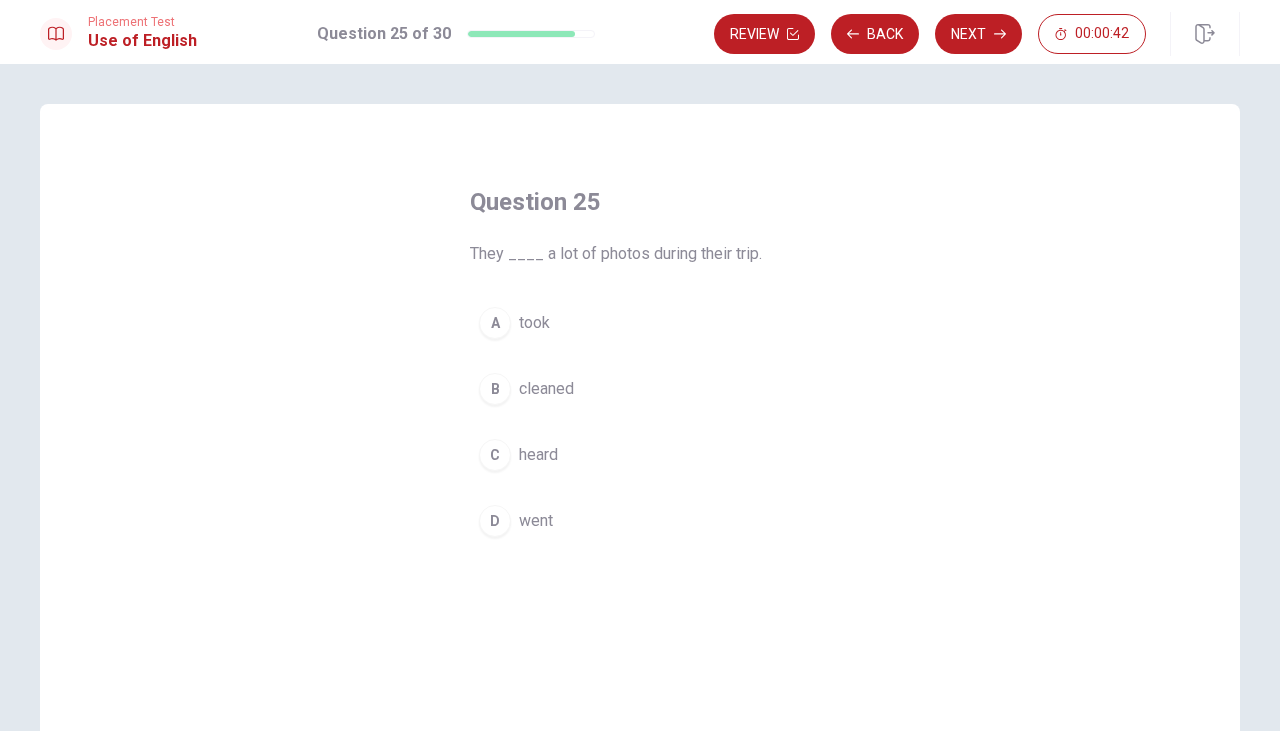 click on "took" at bounding box center [534, 323] 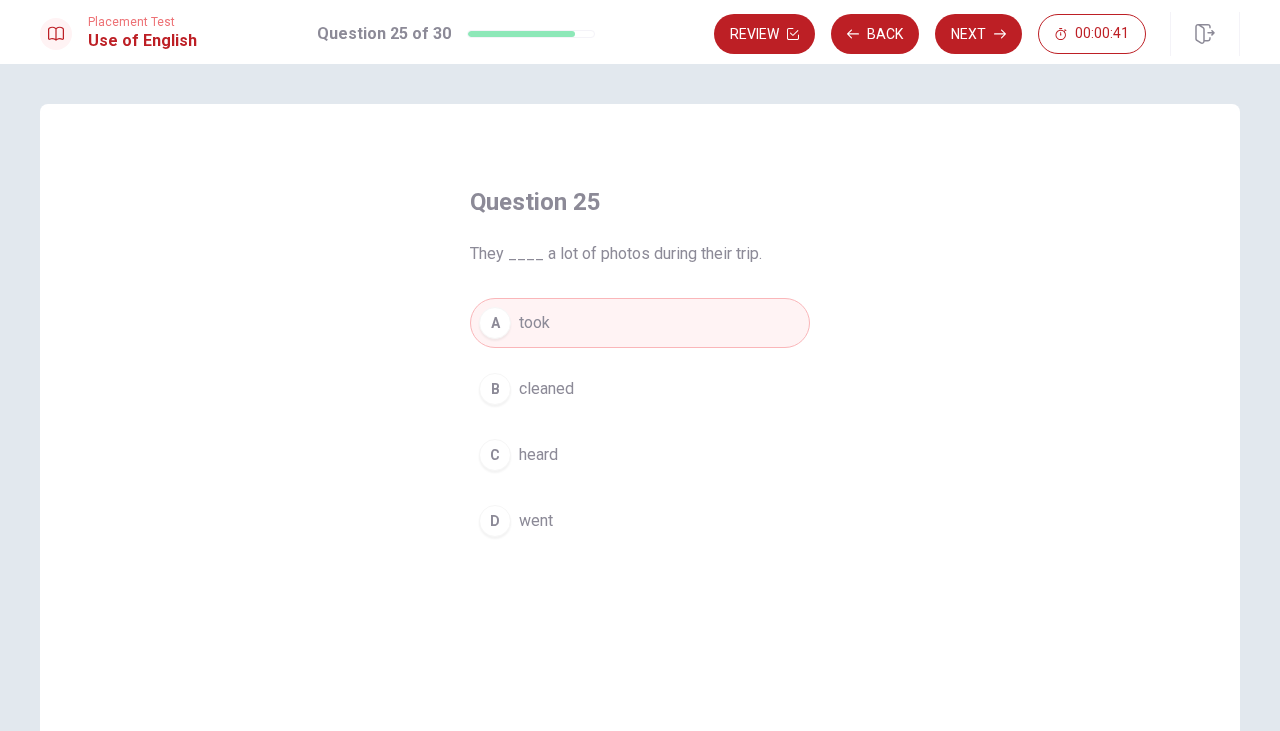 click 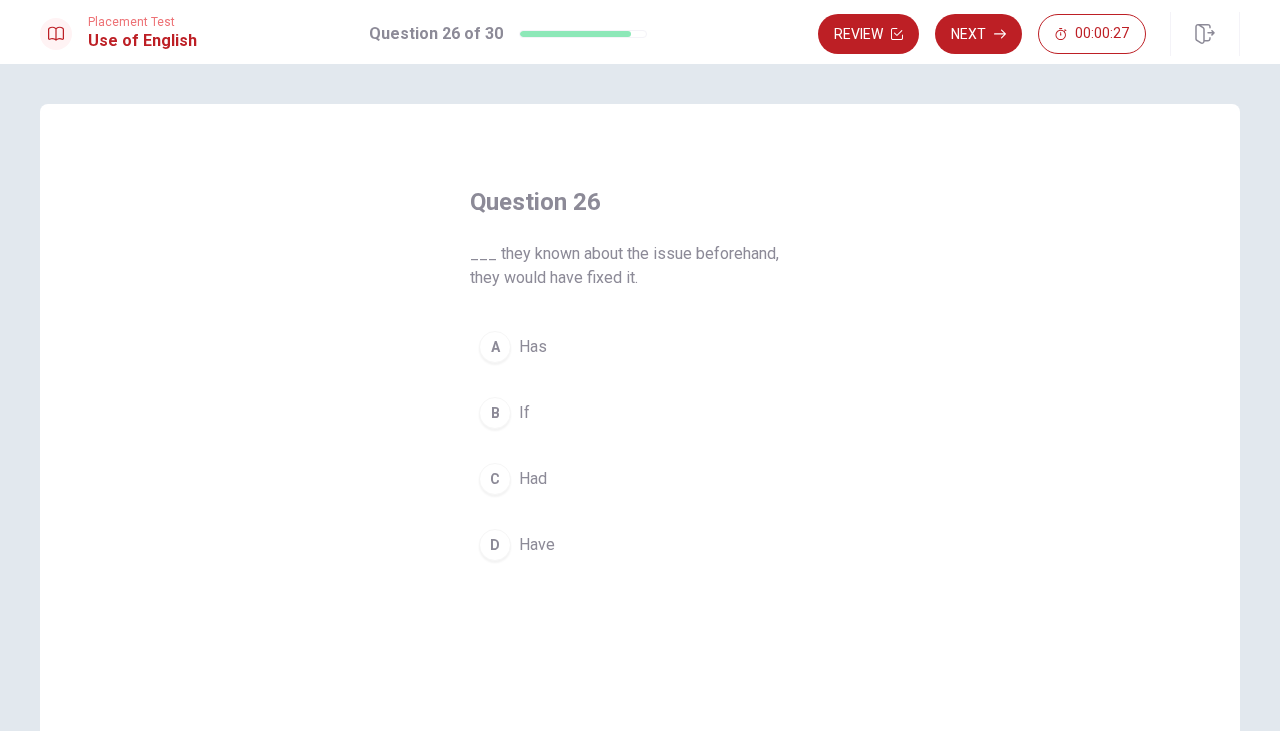 click on "Have" at bounding box center (537, 545) 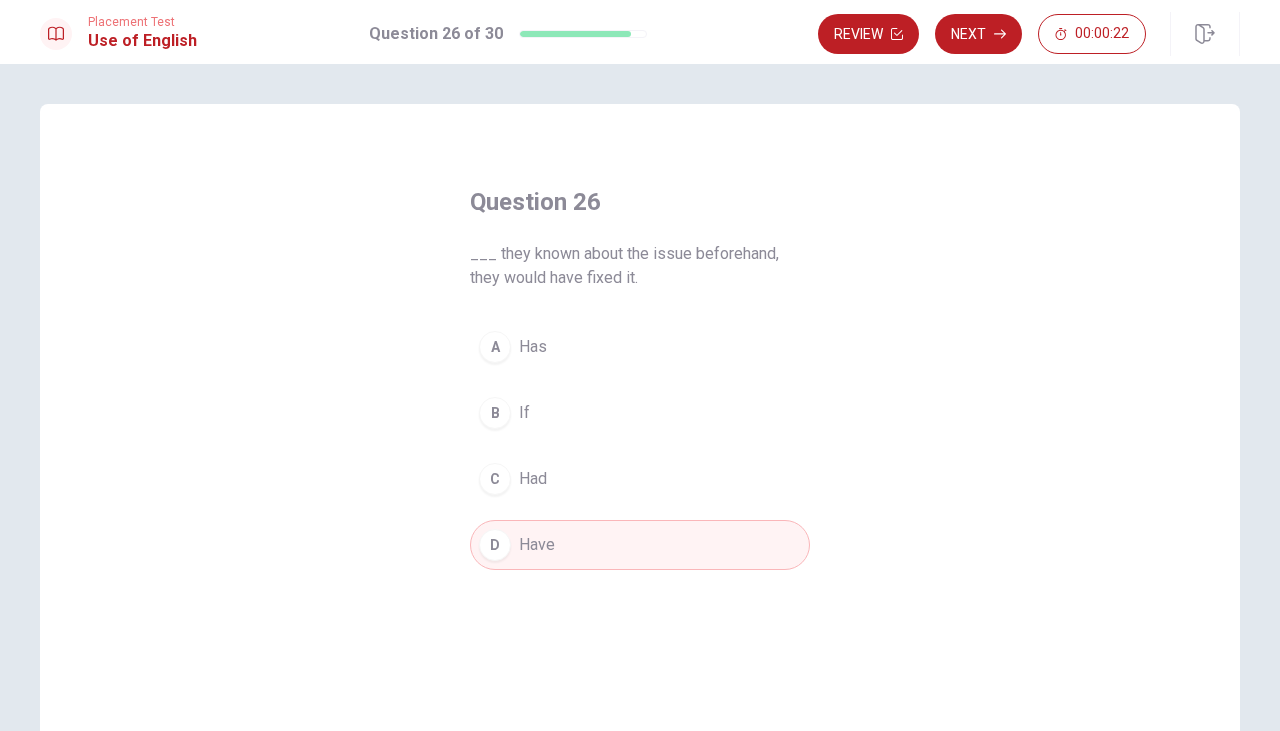 click on "B If" at bounding box center [640, 413] 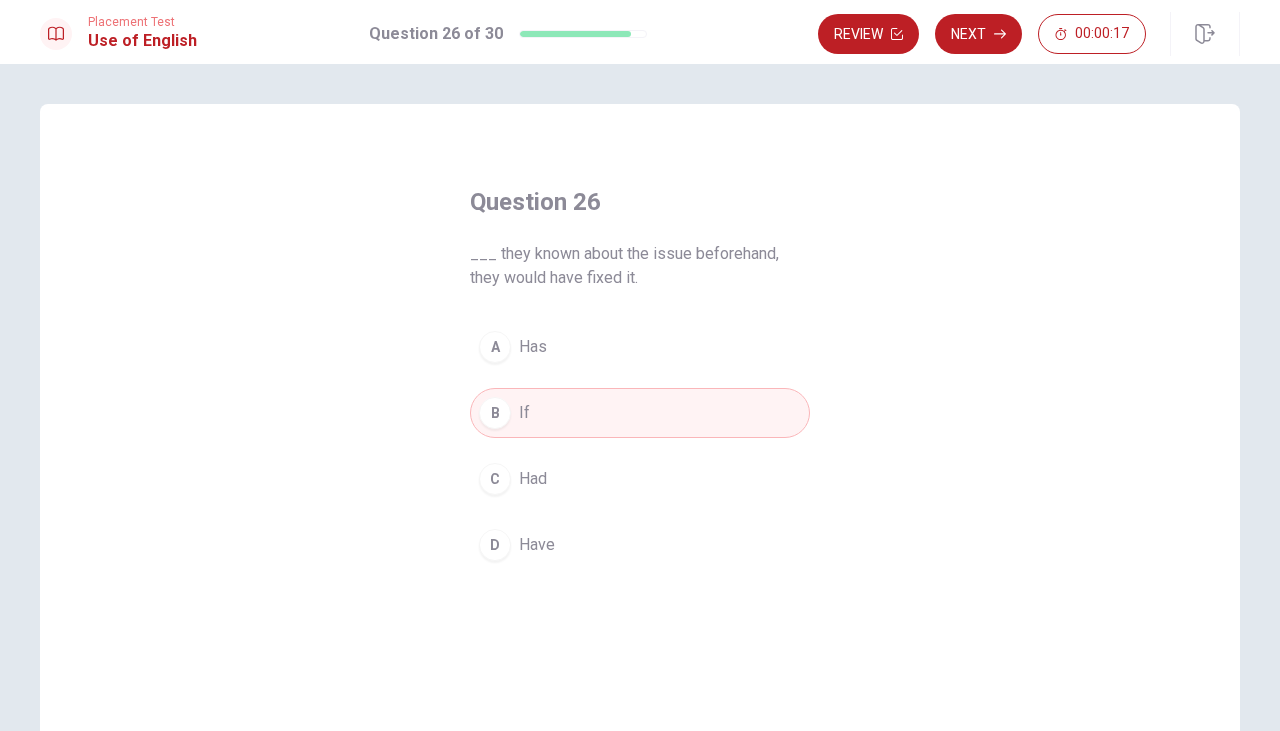 click 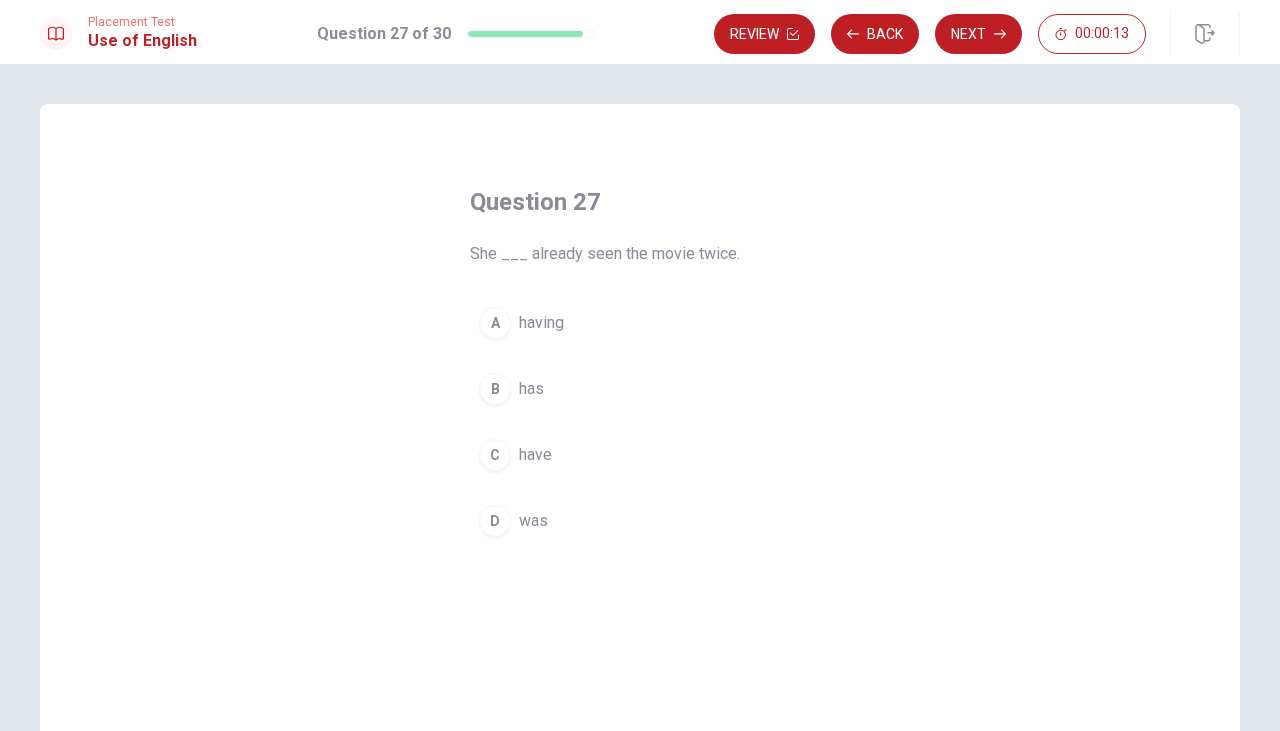 click on "C have" at bounding box center [640, 455] 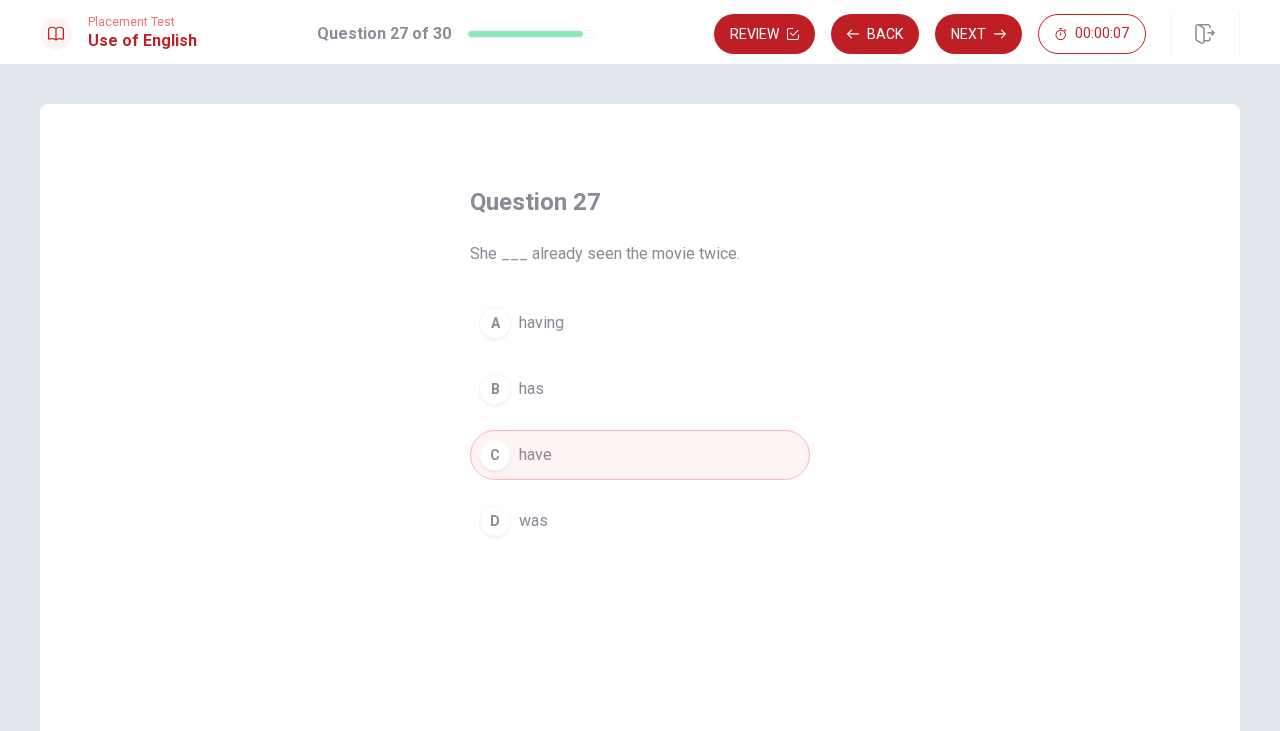 click on "D was" at bounding box center [640, 521] 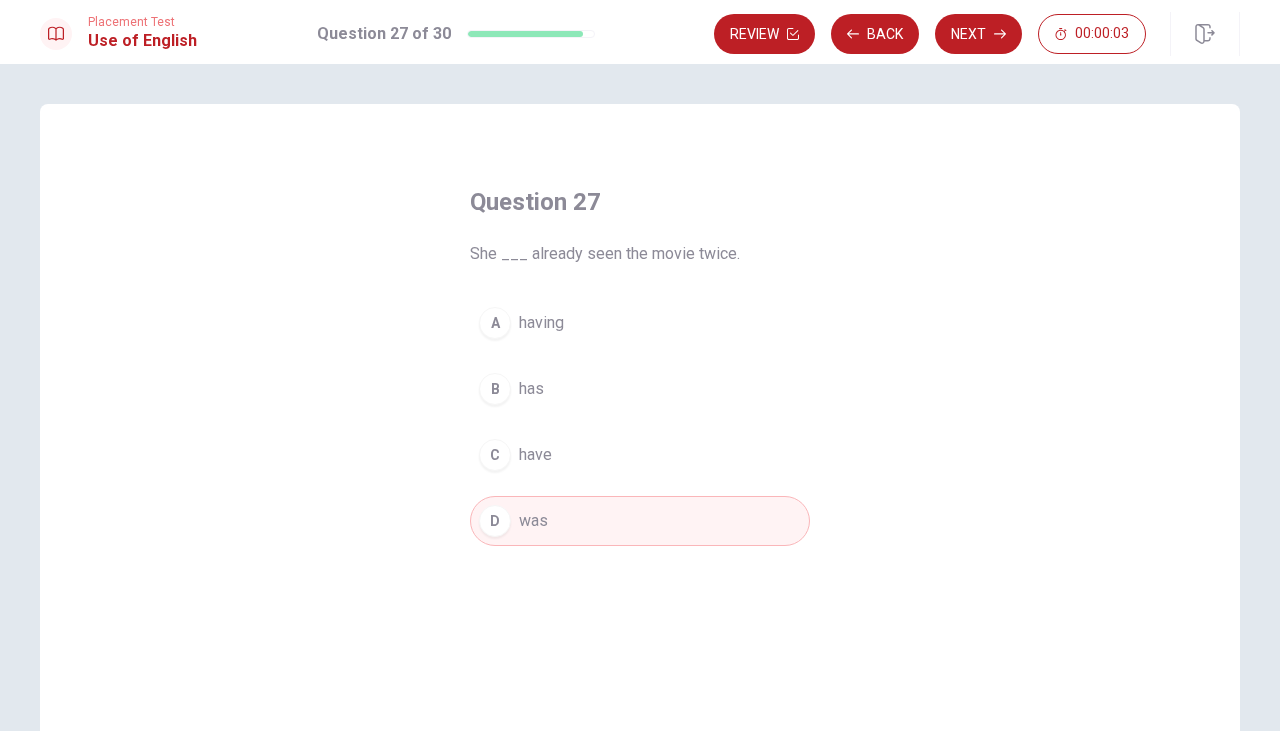 click on "Next" at bounding box center (978, 34) 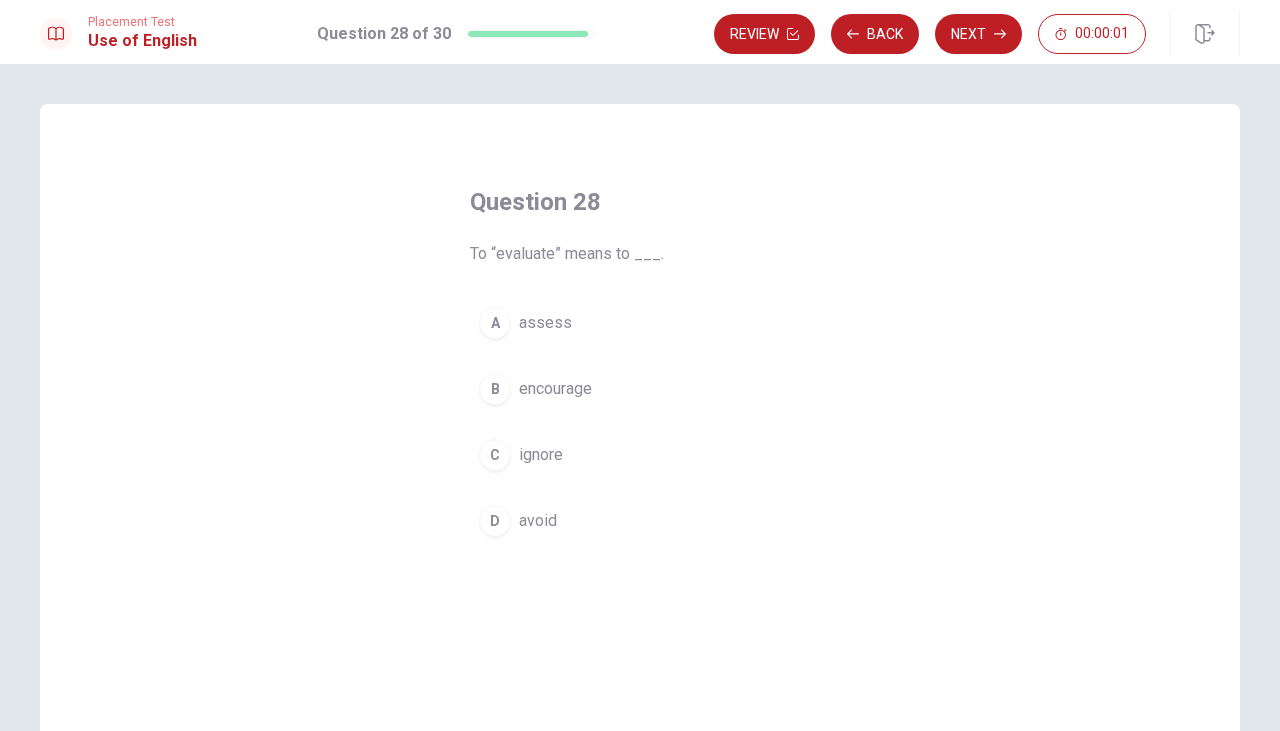 click on "A assess" at bounding box center (640, 323) 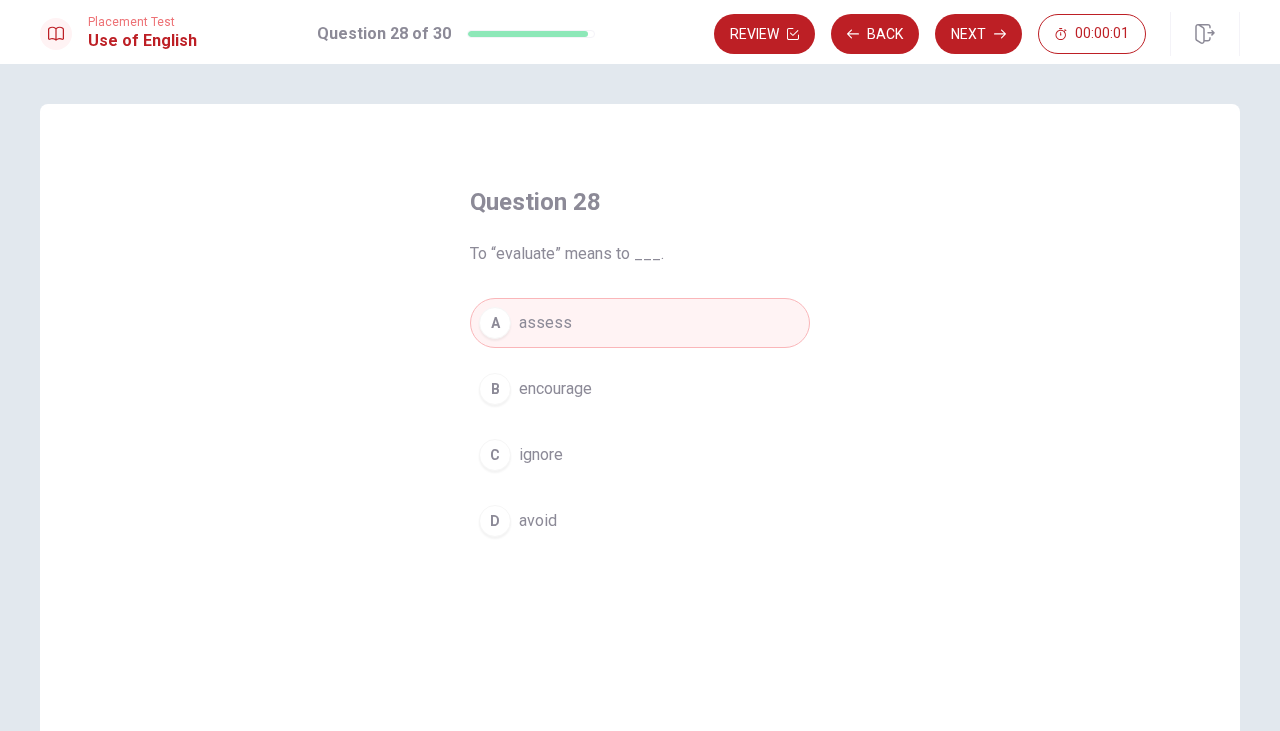 click 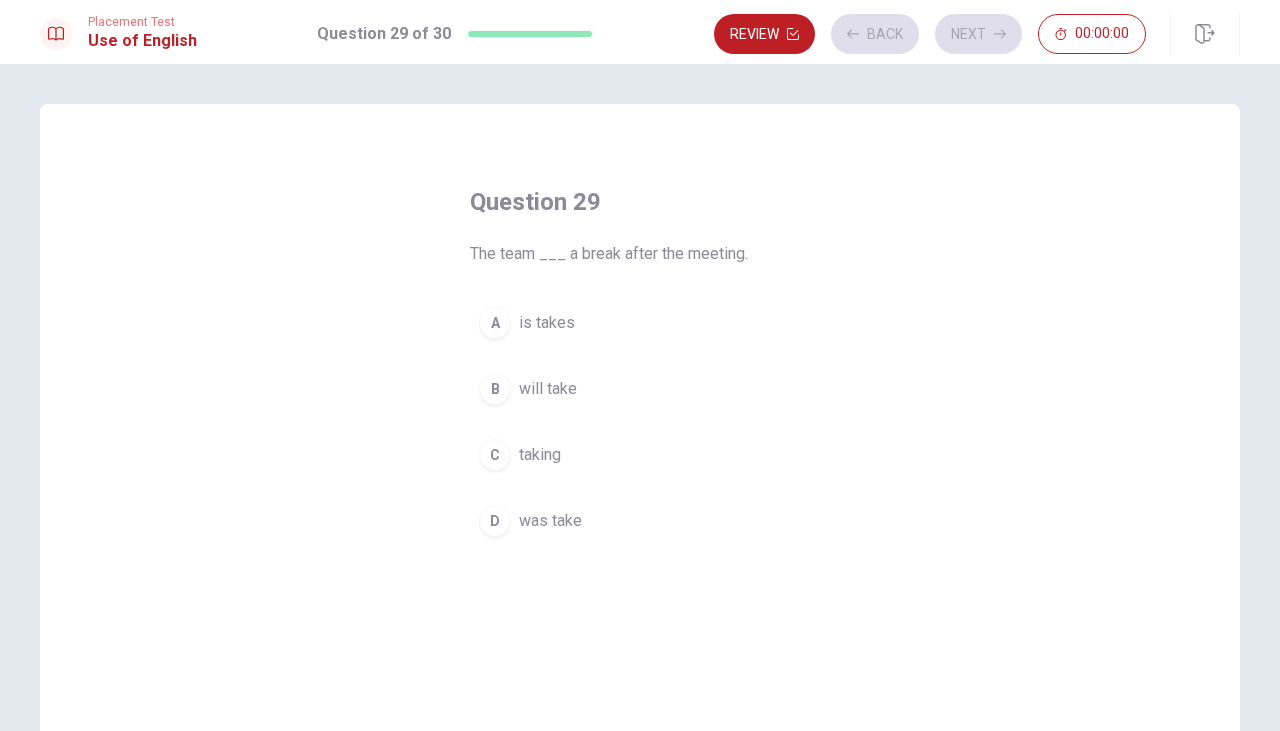 click on "B will take" at bounding box center [640, 389] 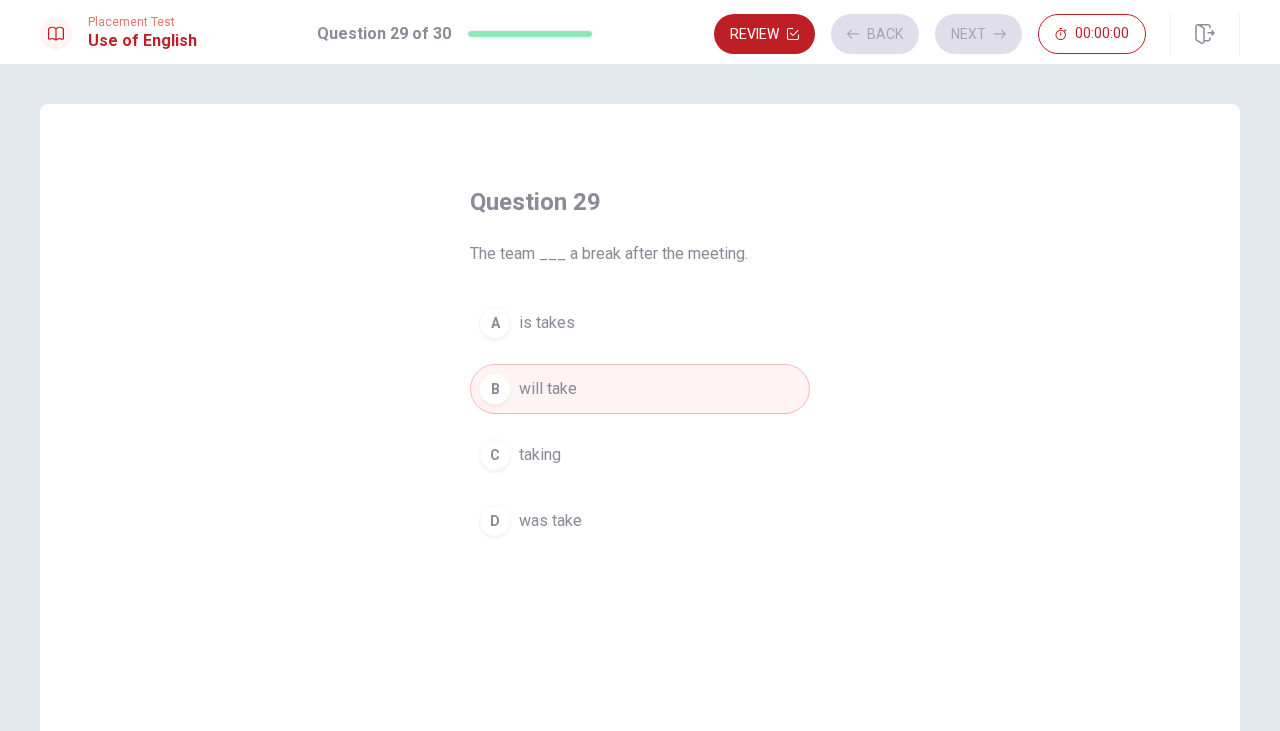 click 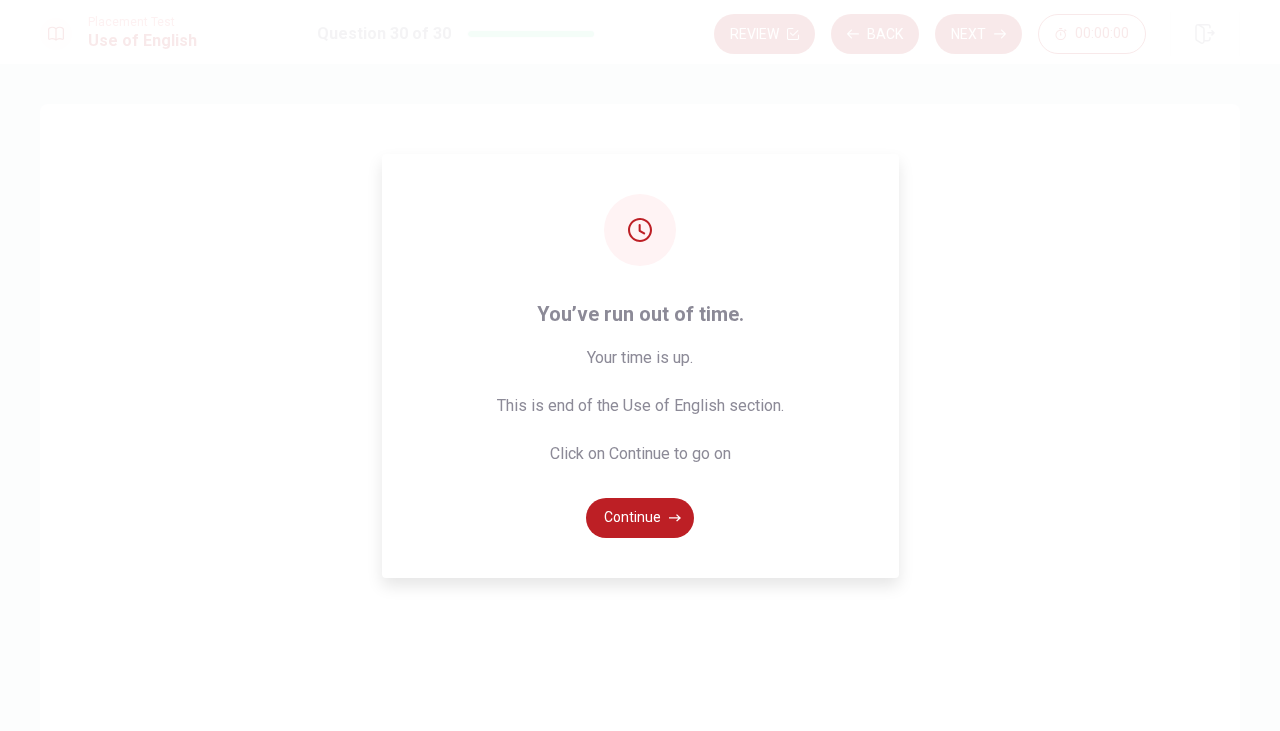 click on "Continue" at bounding box center (640, 518) 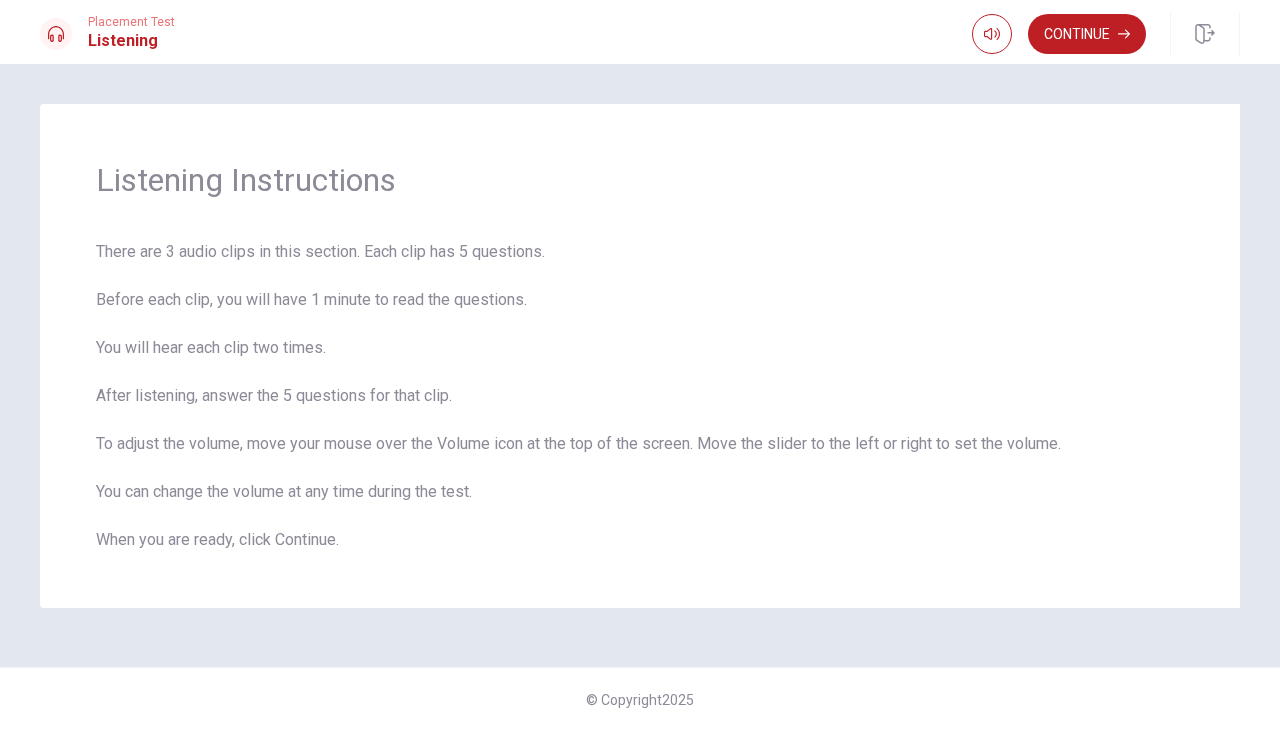 click on "Continue" at bounding box center [1087, 34] 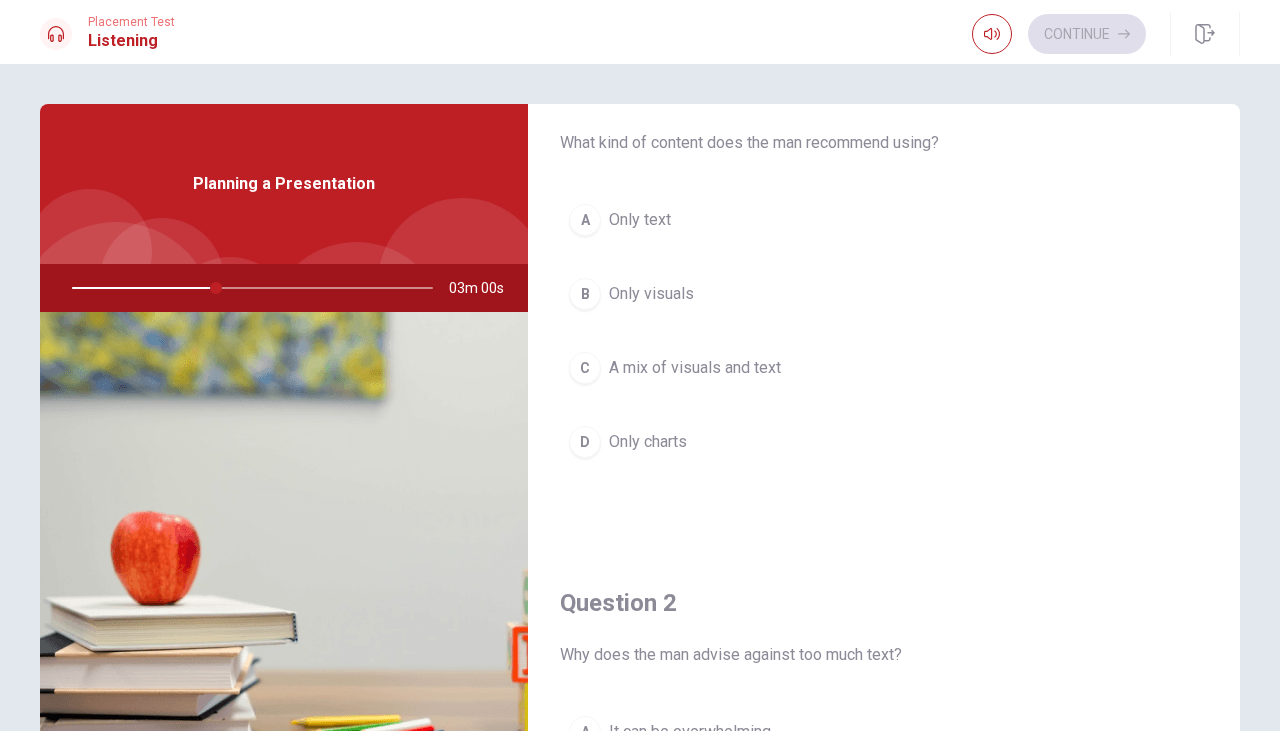 scroll, scrollTop: 0, scrollLeft: 0, axis: both 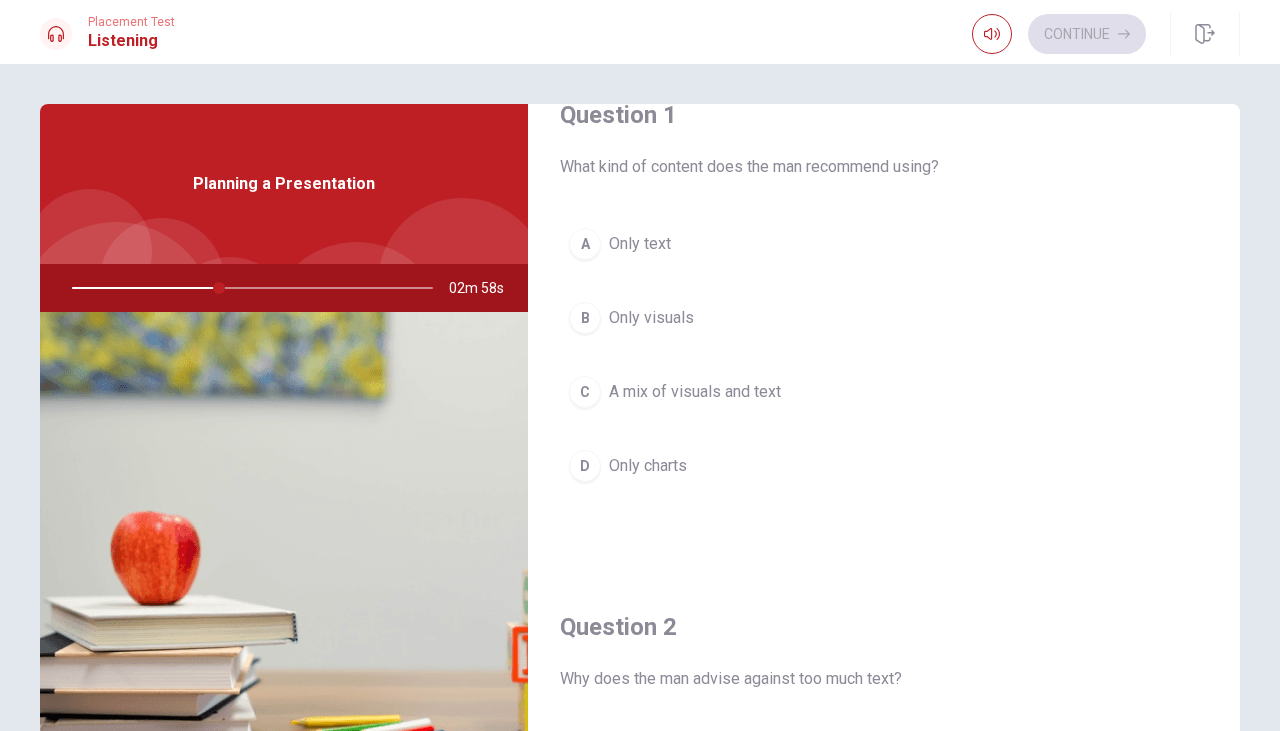 click on "A Only text B Only visuals C A mix of visuals and text D Only charts" at bounding box center [884, 375] 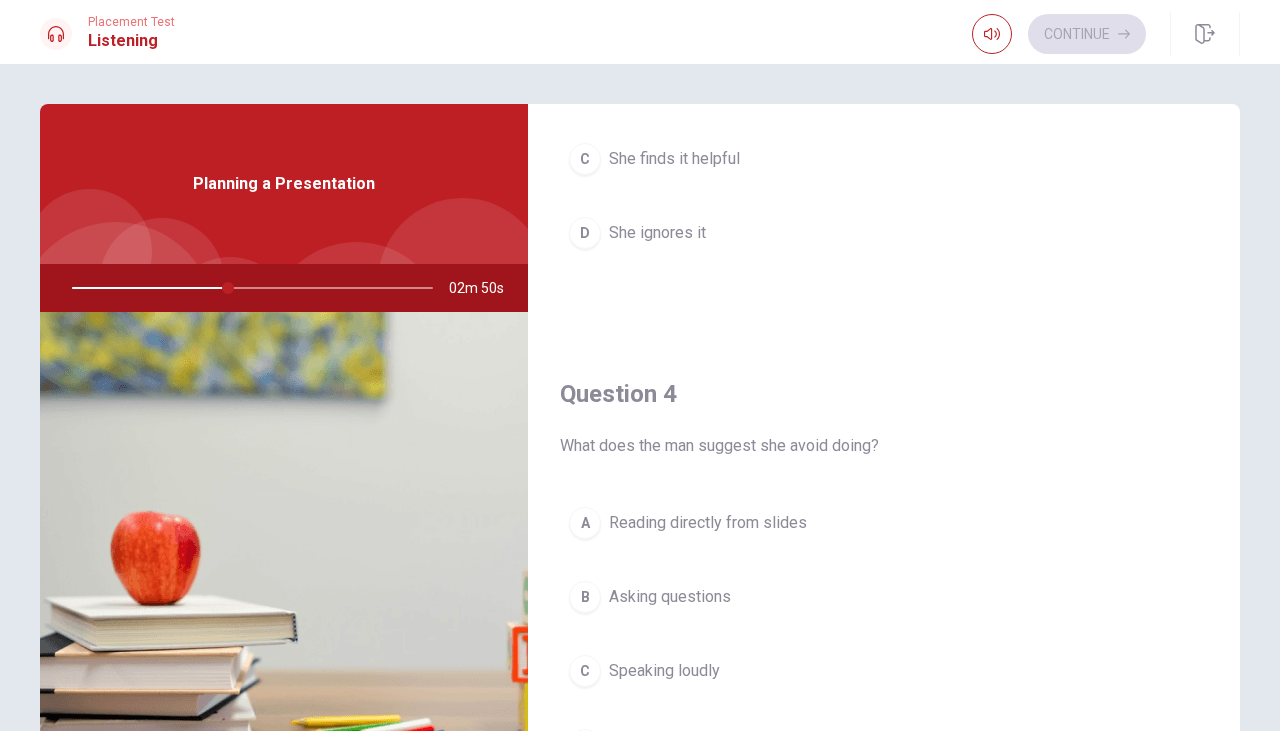 scroll, scrollTop: 1851, scrollLeft: 0, axis: vertical 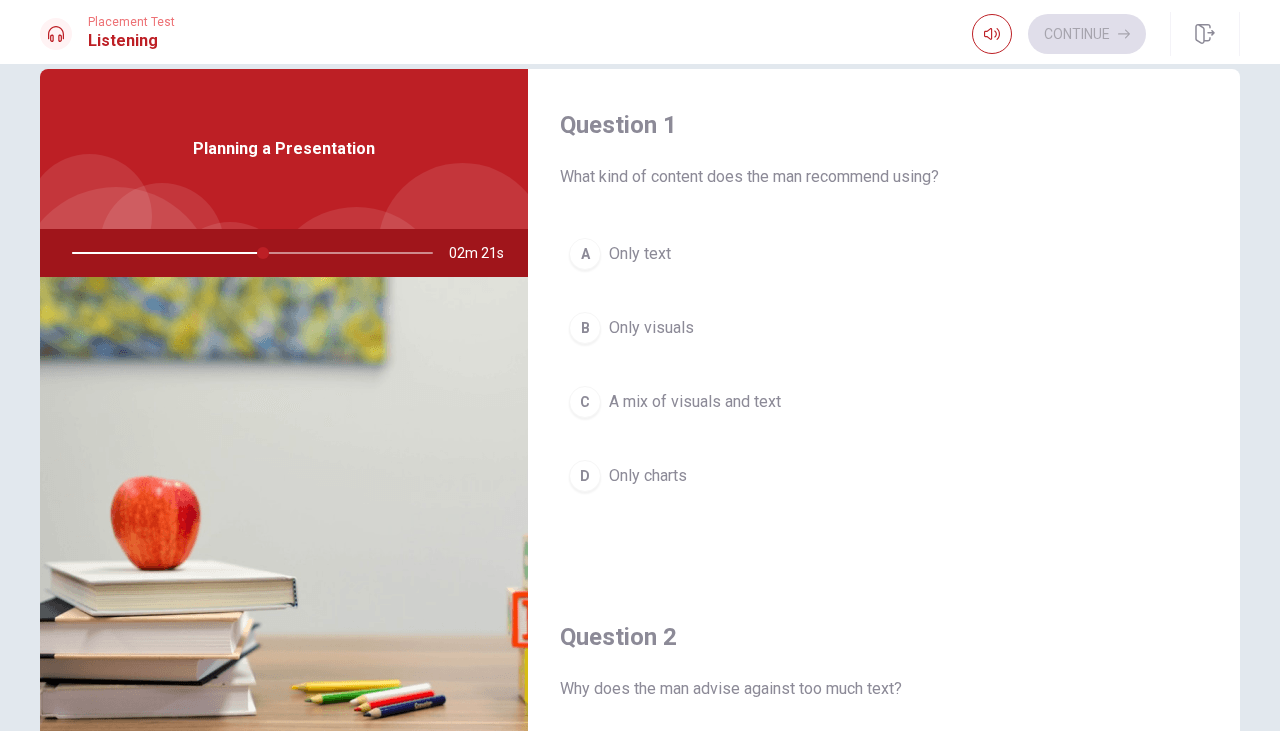 click on "A mix of visuals and text" at bounding box center (695, 402) 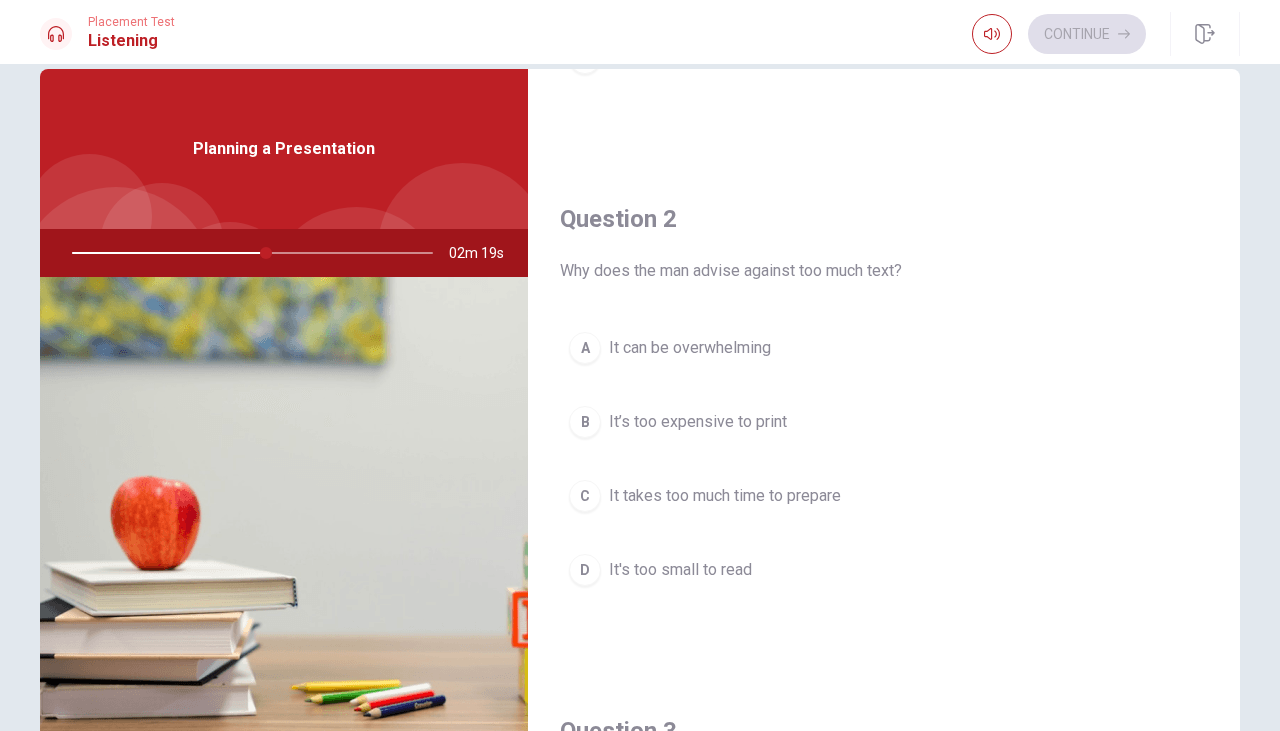 click on "A It can be overwhelming" at bounding box center [884, 348] 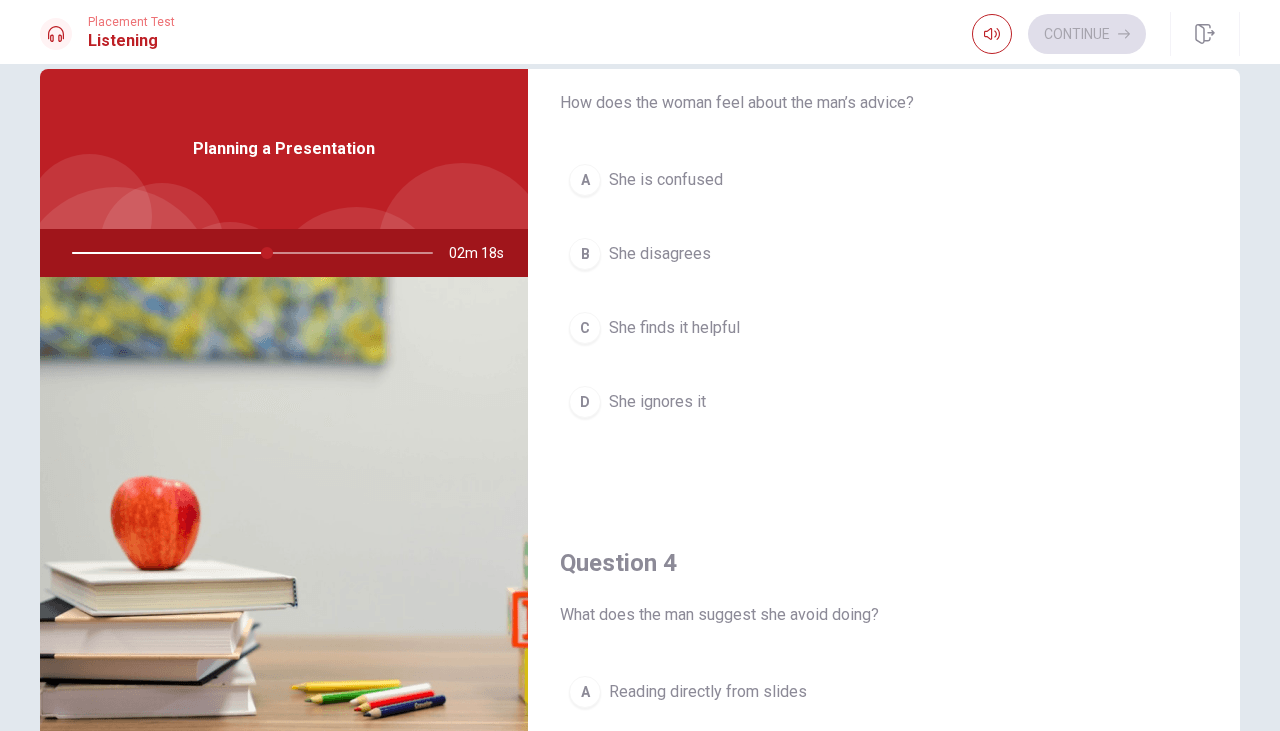 click on "D She ignores it" at bounding box center (884, 402) 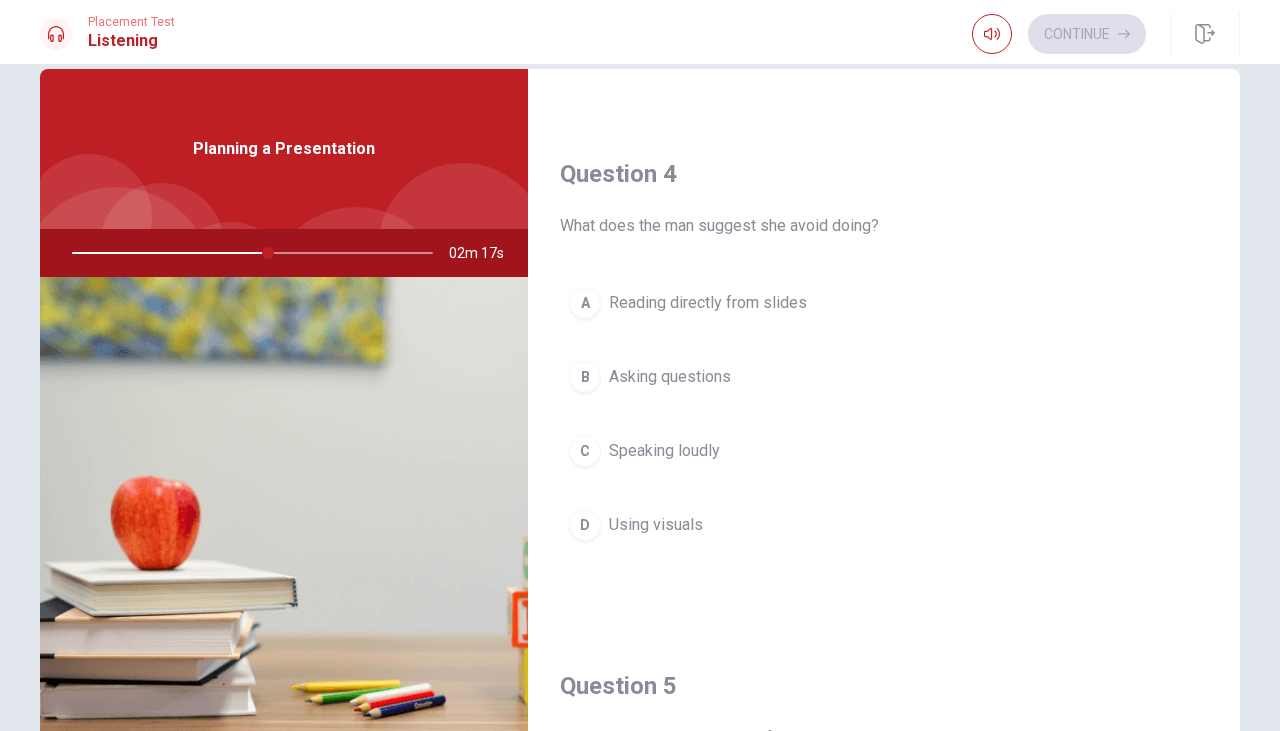 click on "A Reading directly from slides" at bounding box center [884, 303] 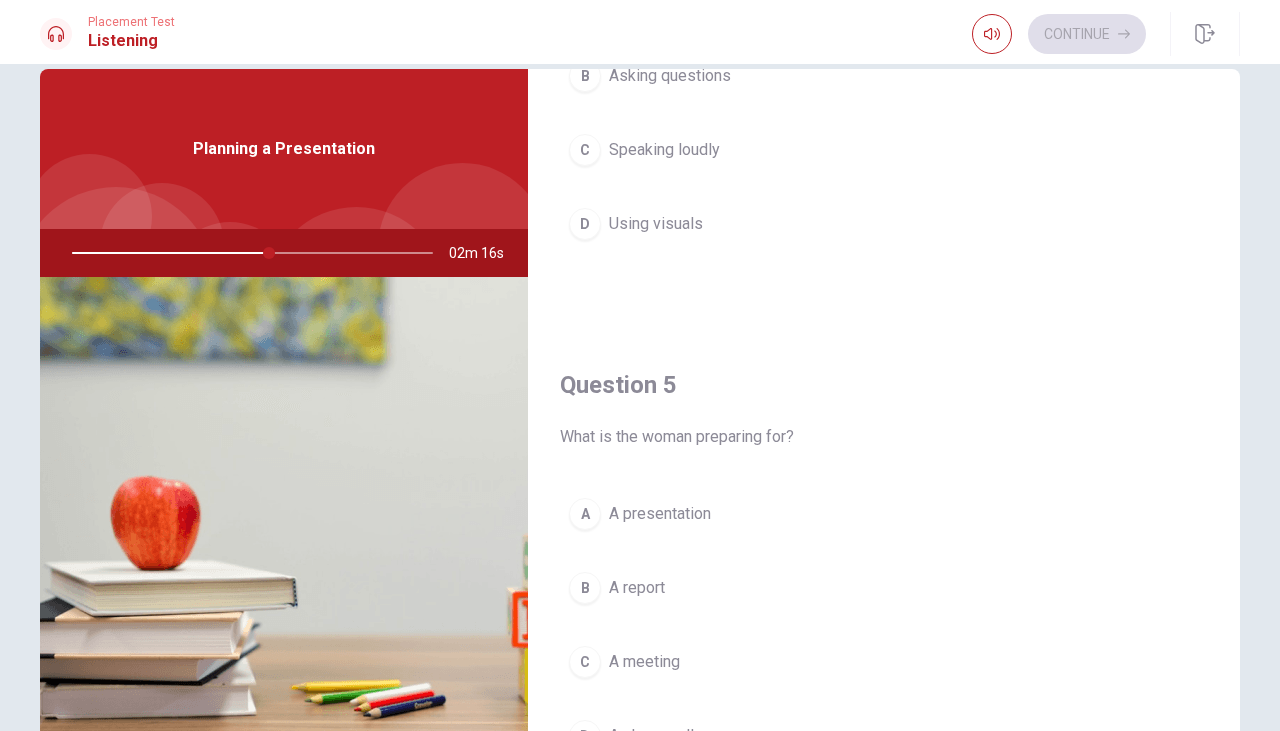 scroll, scrollTop: 1790, scrollLeft: 0, axis: vertical 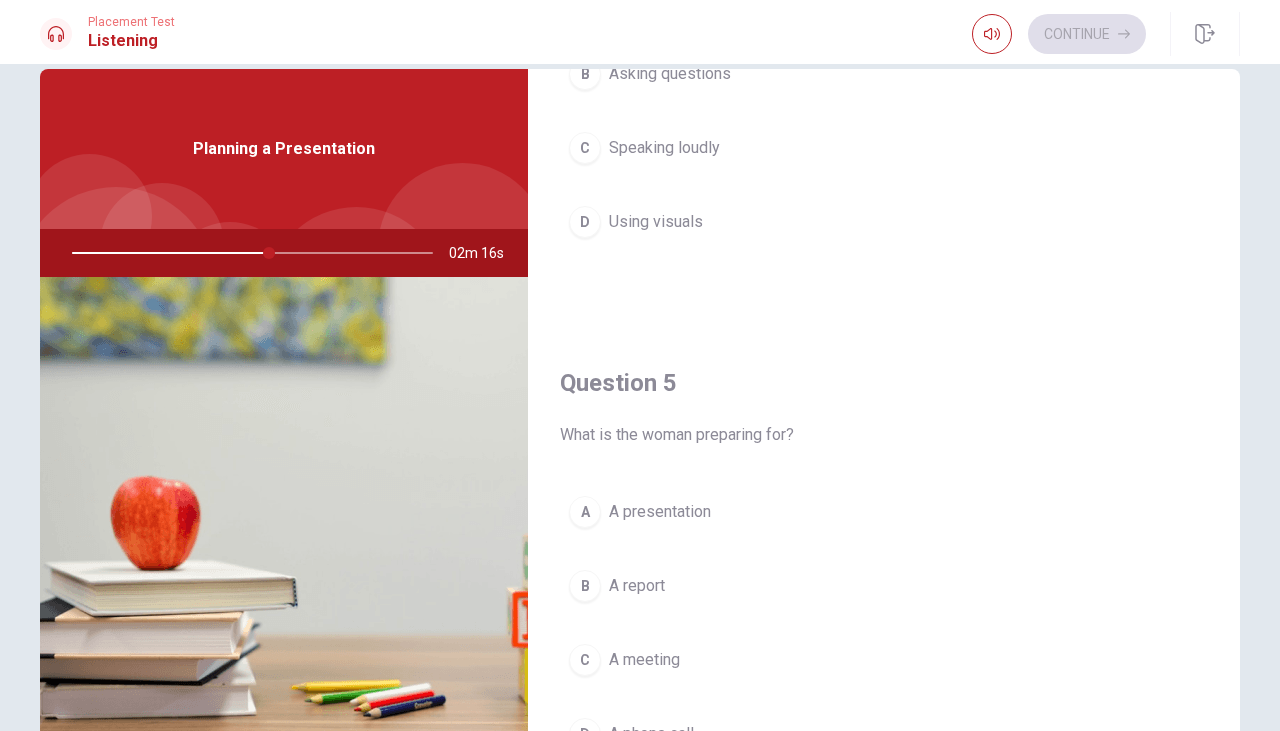 click on "B A report" at bounding box center (884, 586) 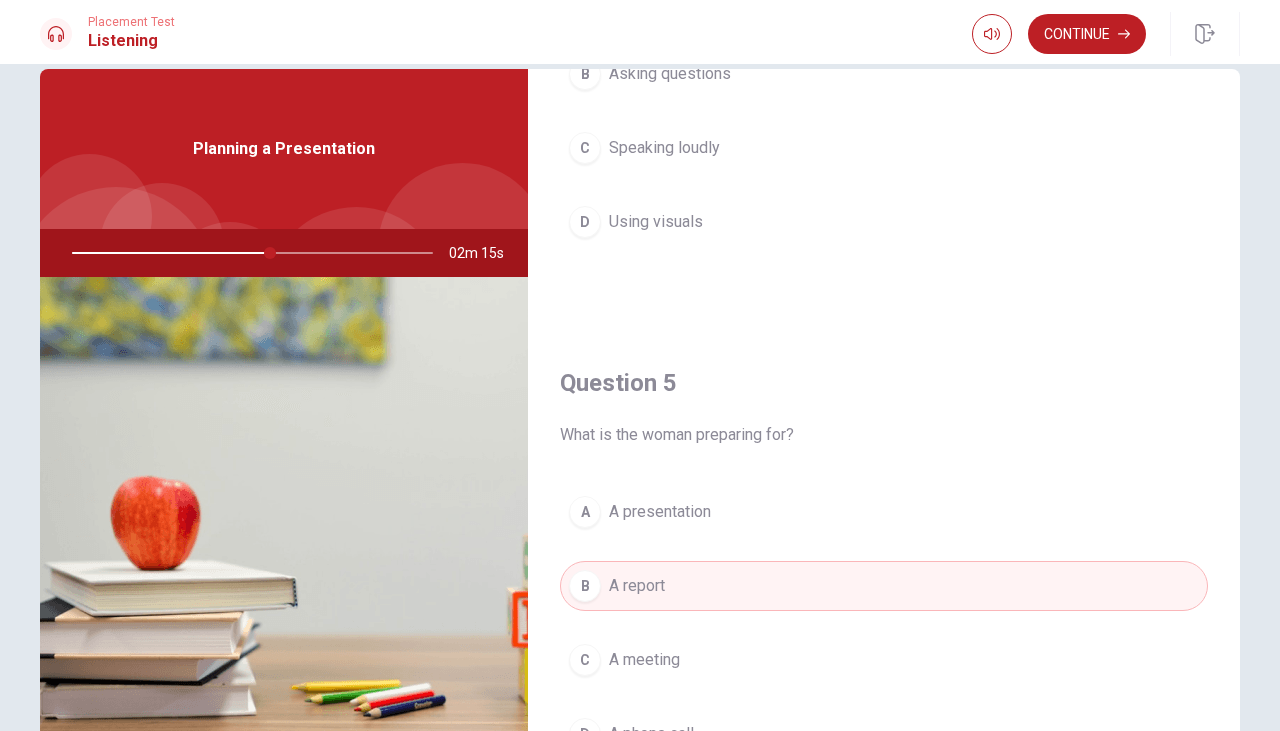 click 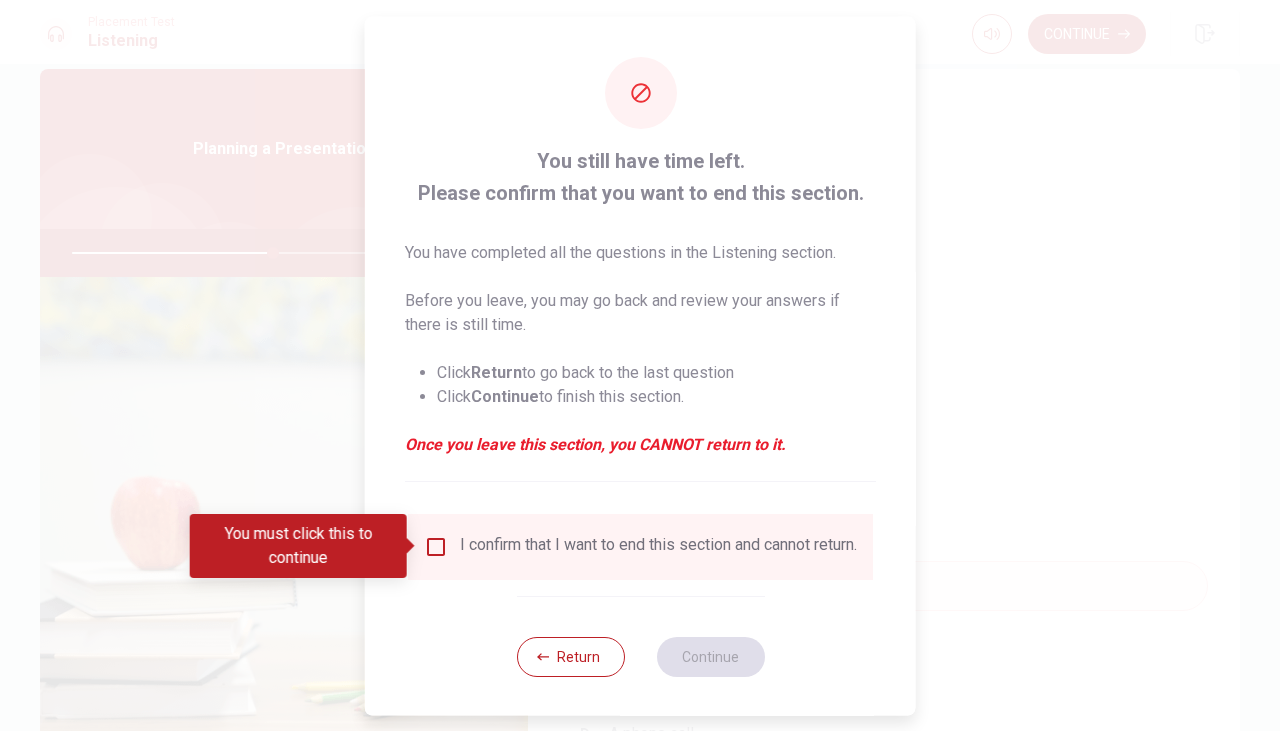 click at bounding box center [436, 546] 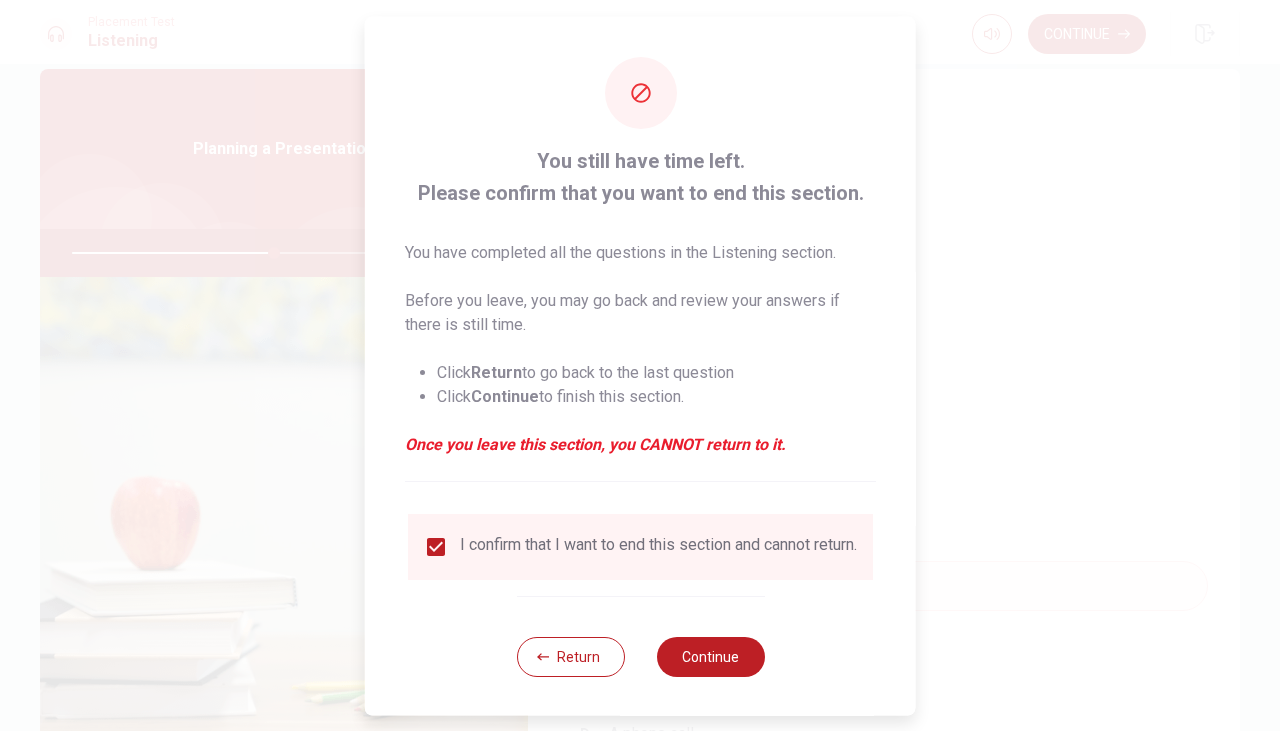 click on "Continue" at bounding box center [710, 656] 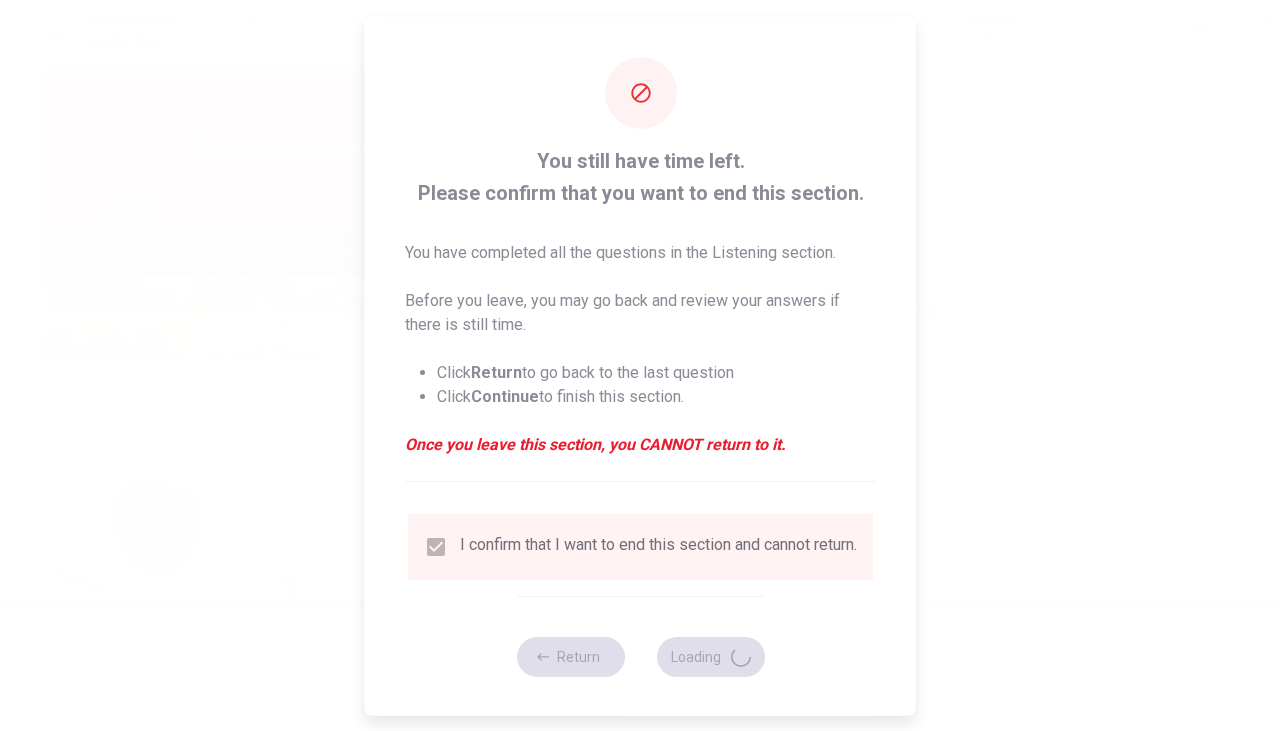 type on "57" 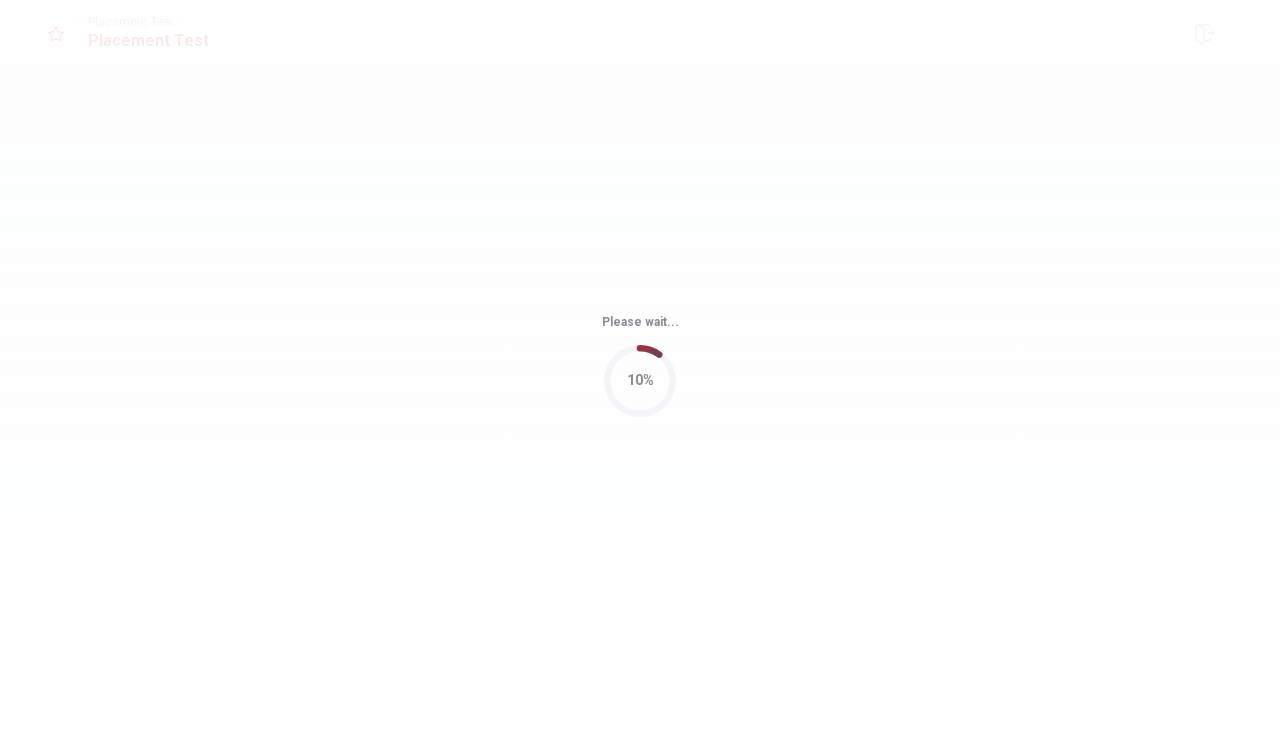 scroll, scrollTop: 0, scrollLeft: 0, axis: both 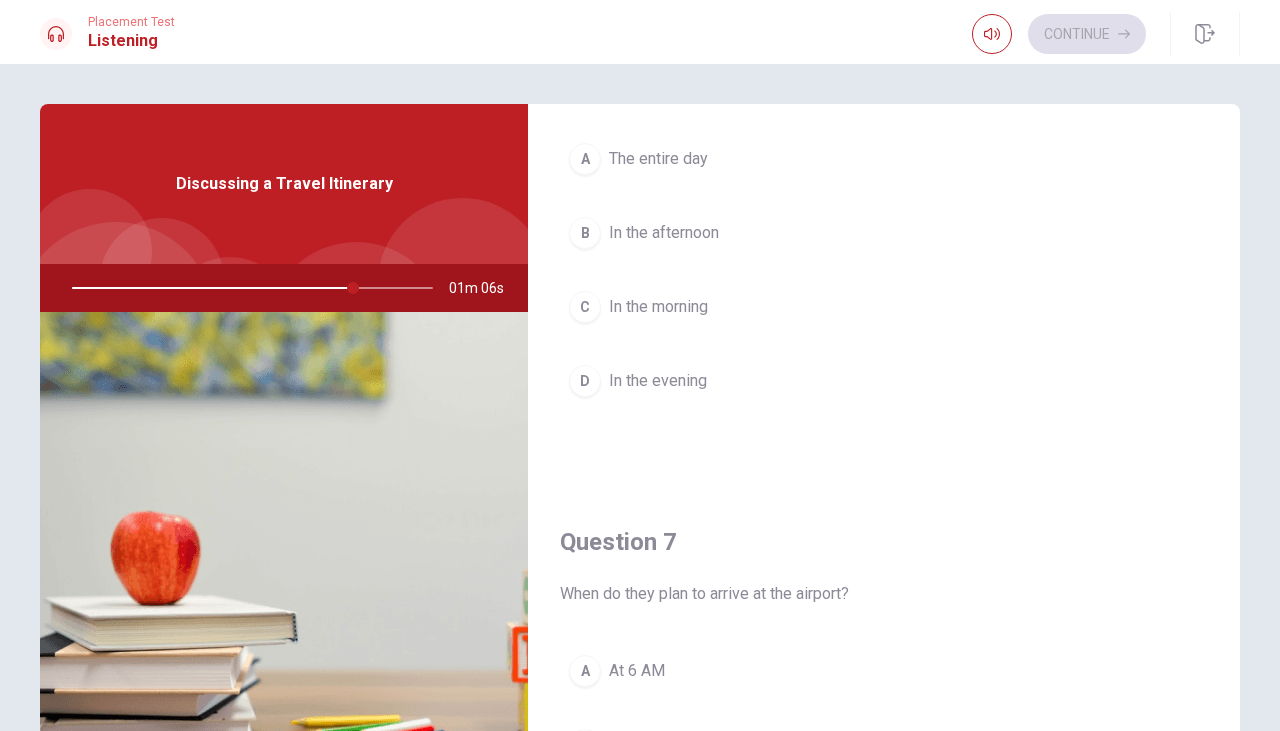 click on "C In the morning" at bounding box center (884, 307) 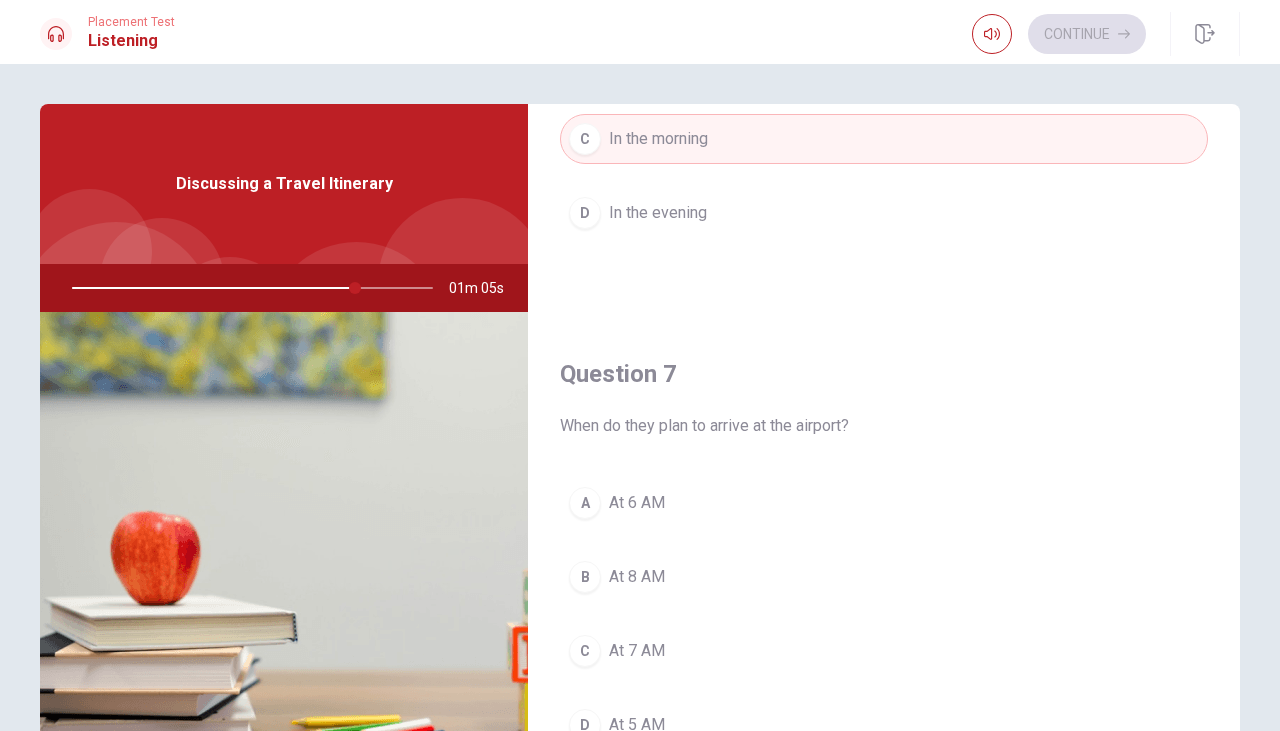 scroll, scrollTop: 338, scrollLeft: 0, axis: vertical 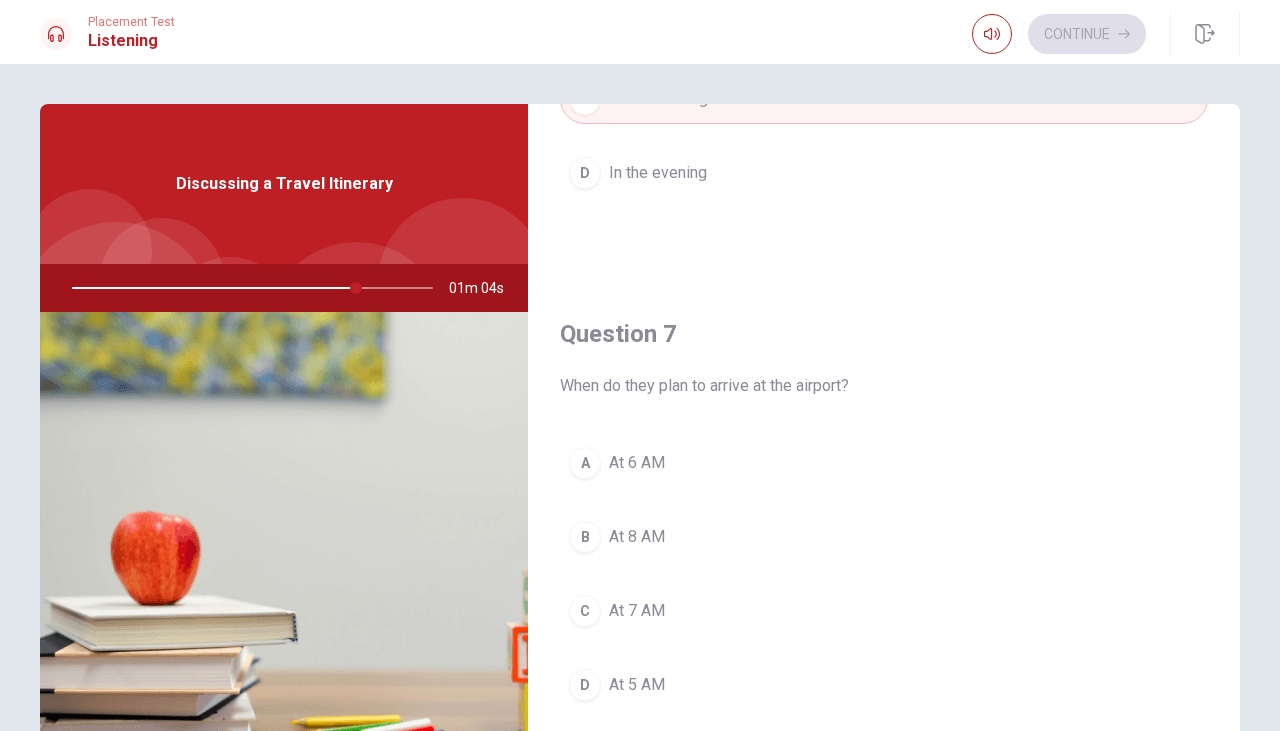 click on "A At 6 AM" at bounding box center (884, 463) 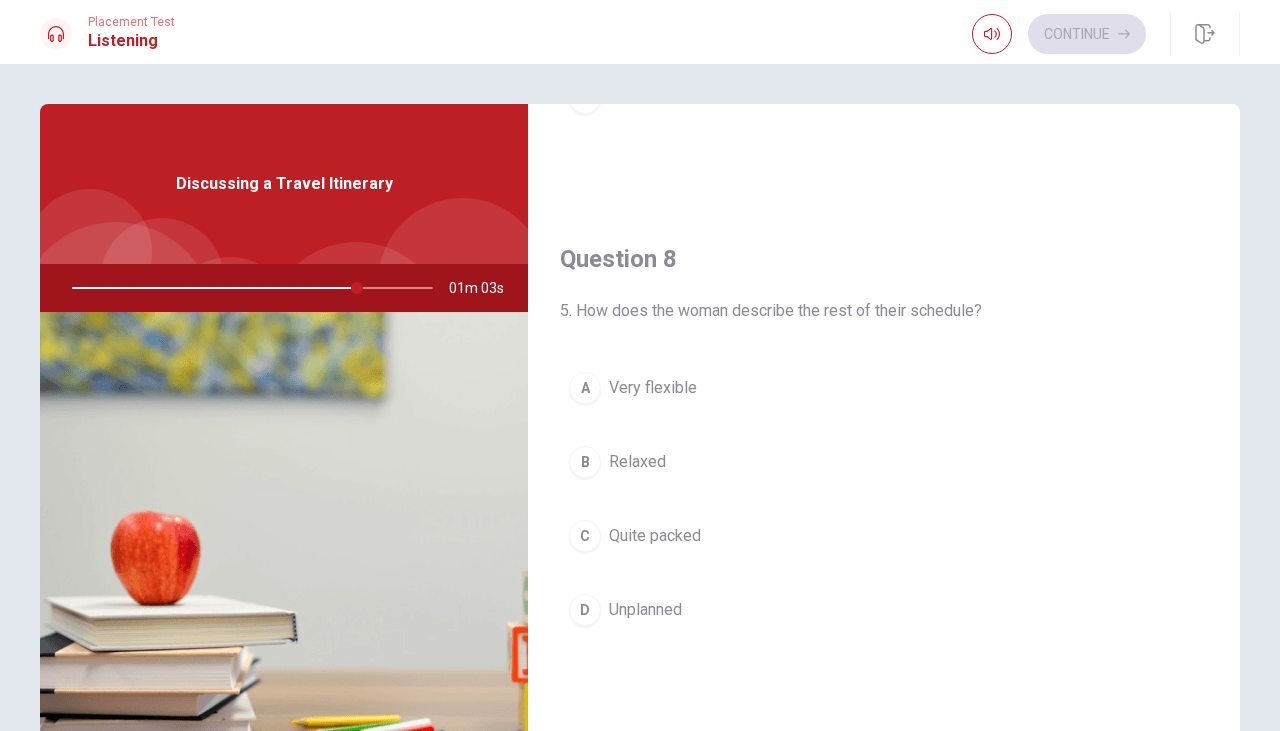 click on "B Relaxed" at bounding box center [884, 462] 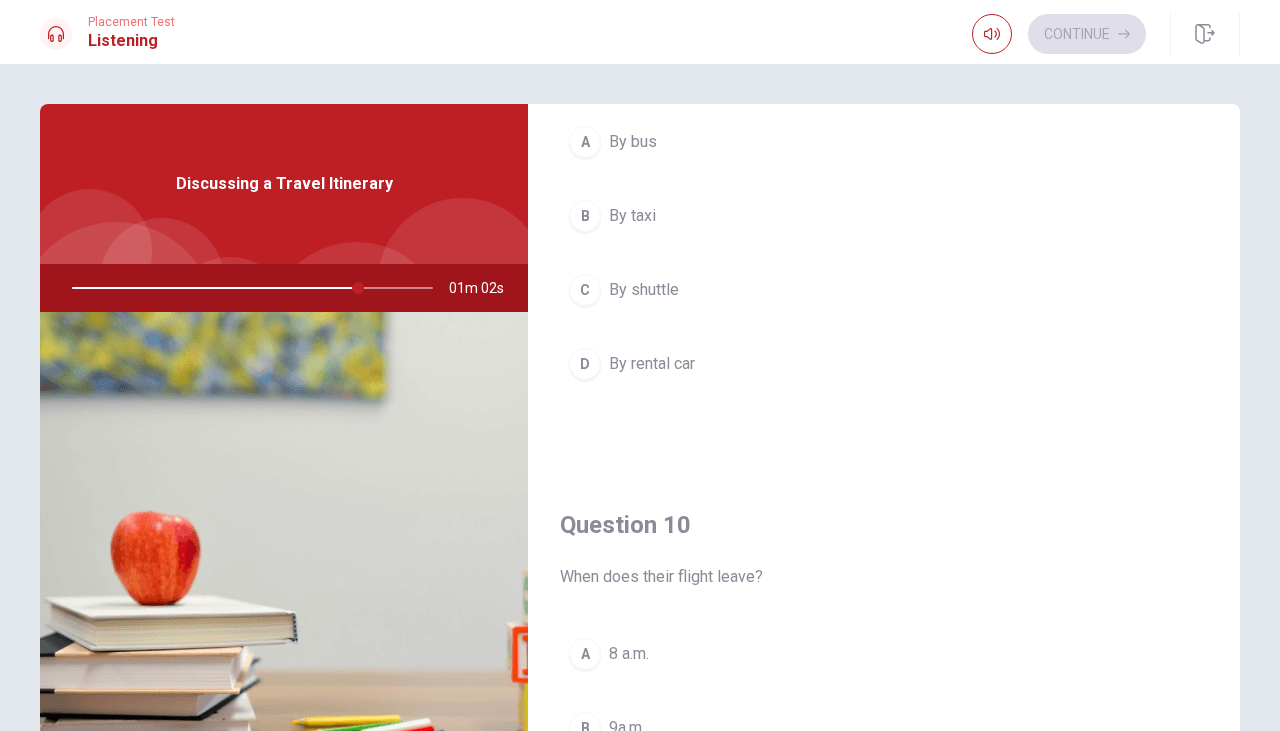 click on "C By shuttle" at bounding box center [884, 290] 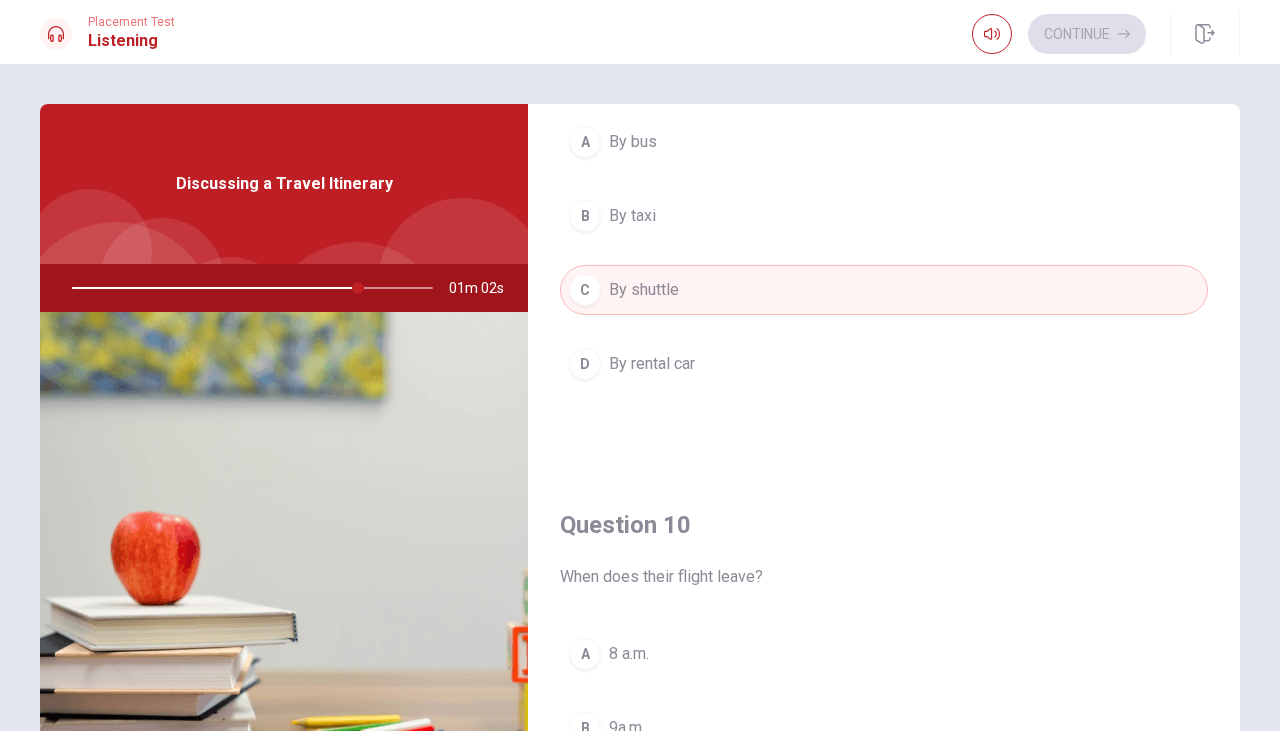 scroll, scrollTop: 1851, scrollLeft: 0, axis: vertical 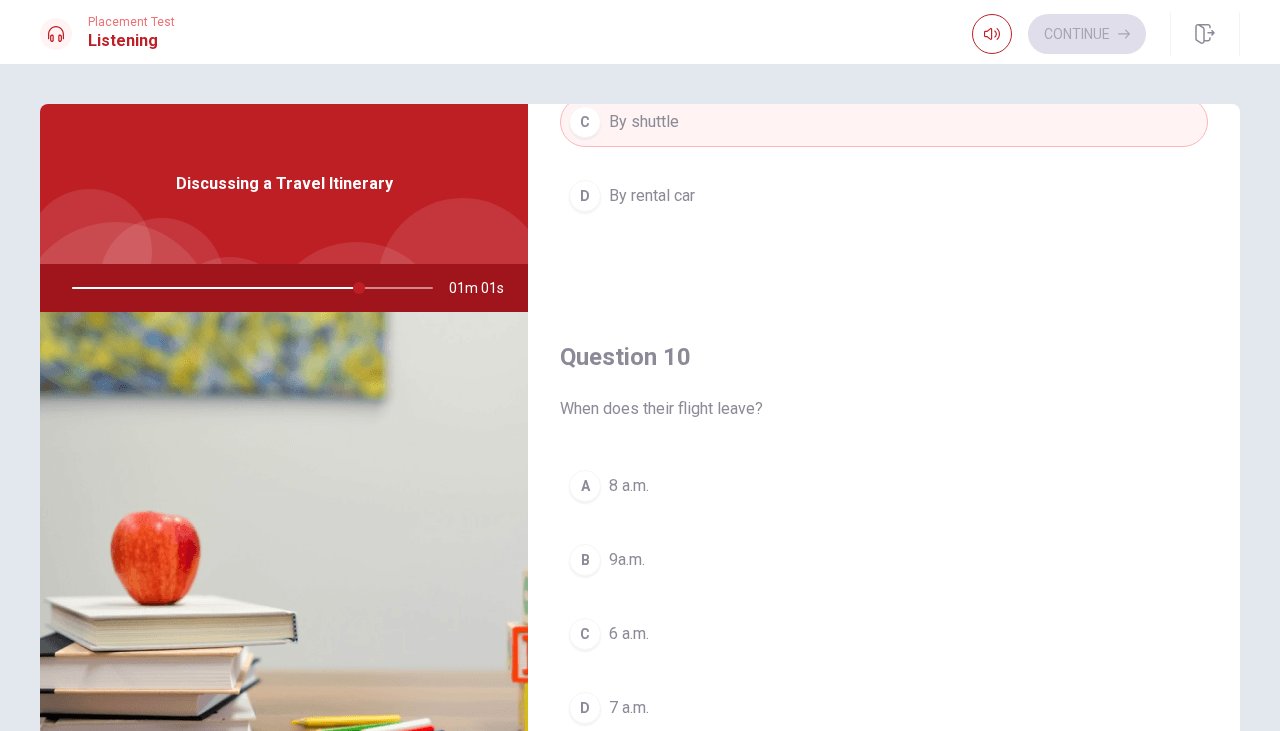 click on "B 9a.m." at bounding box center [884, 560] 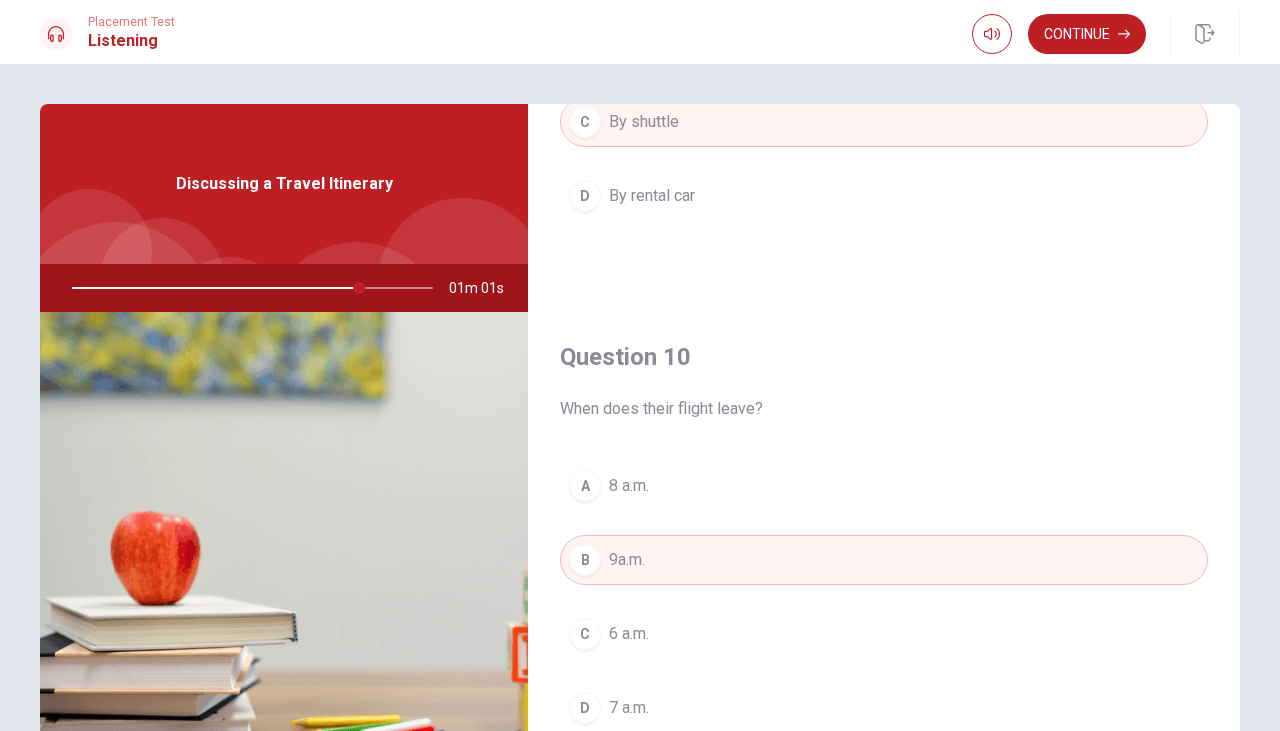 scroll, scrollTop: 172, scrollLeft: 0, axis: vertical 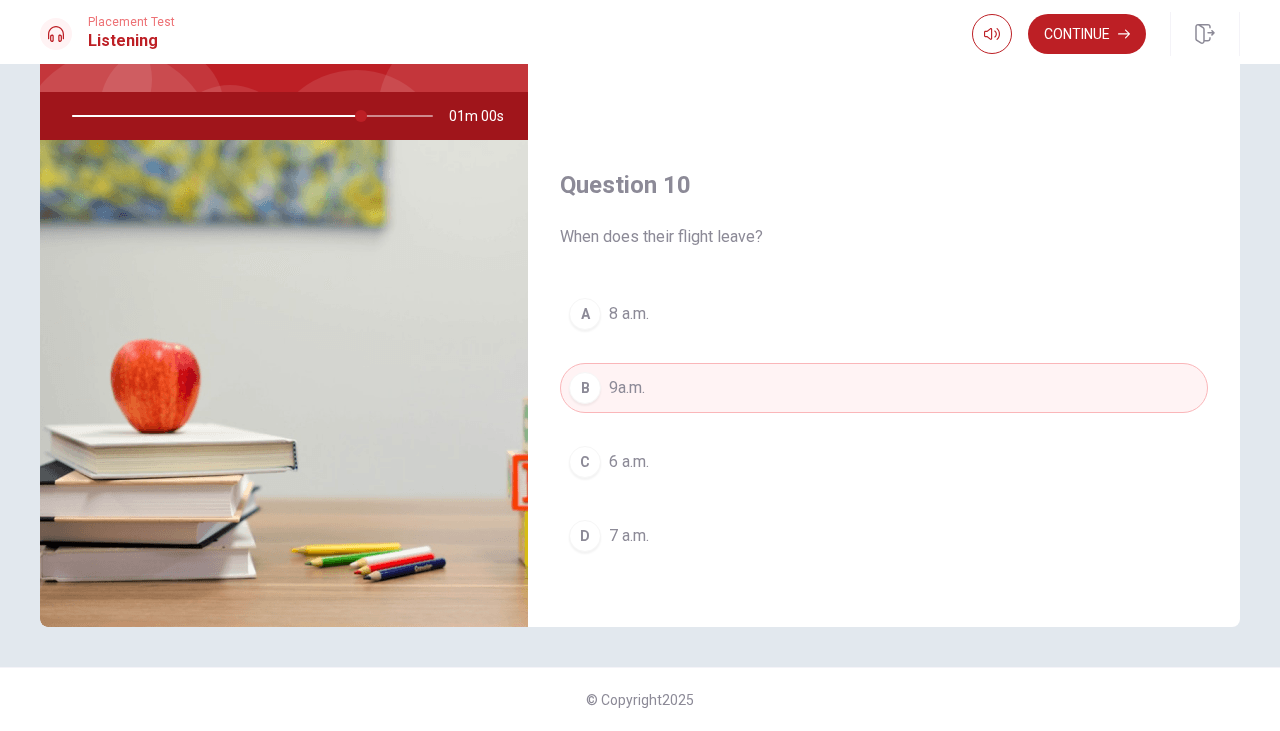 click on "Continue" at bounding box center [1087, 34] 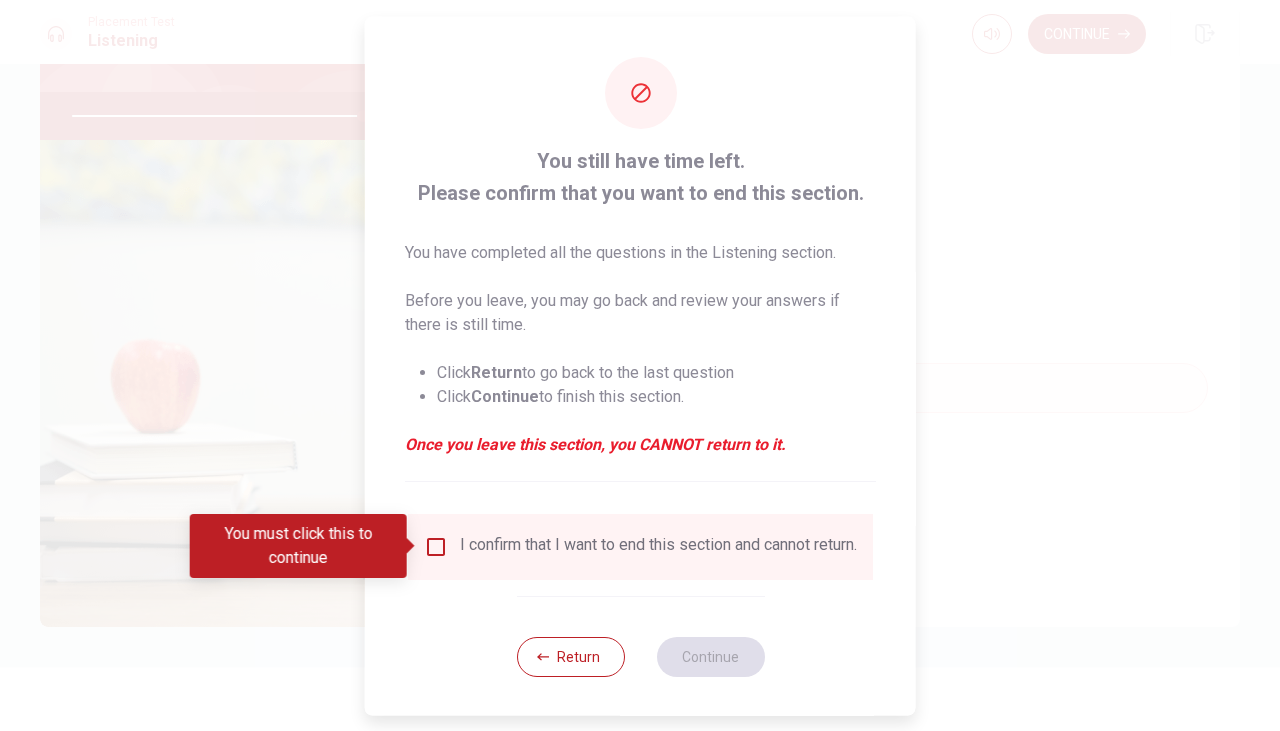 click on "I confirm that I want to end this section and cannot return." at bounding box center [658, 546] 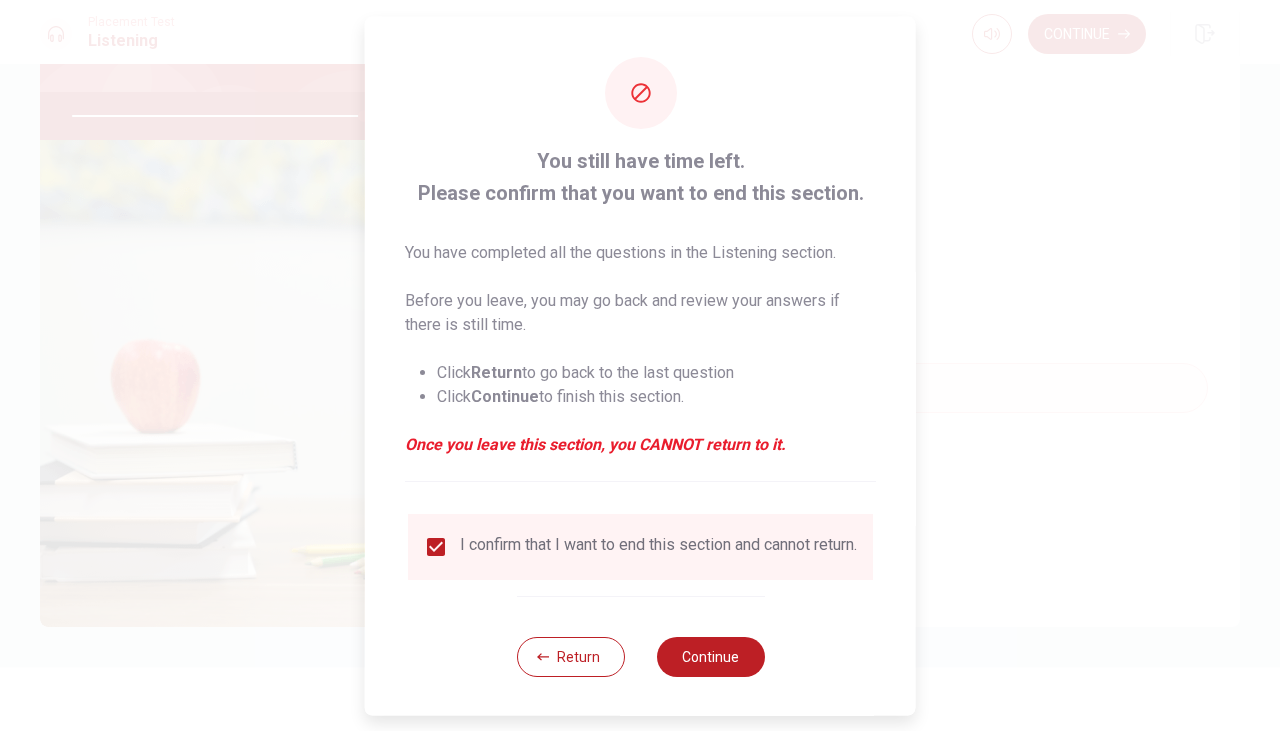 click on "Return Continue" at bounding box center [640, 655] 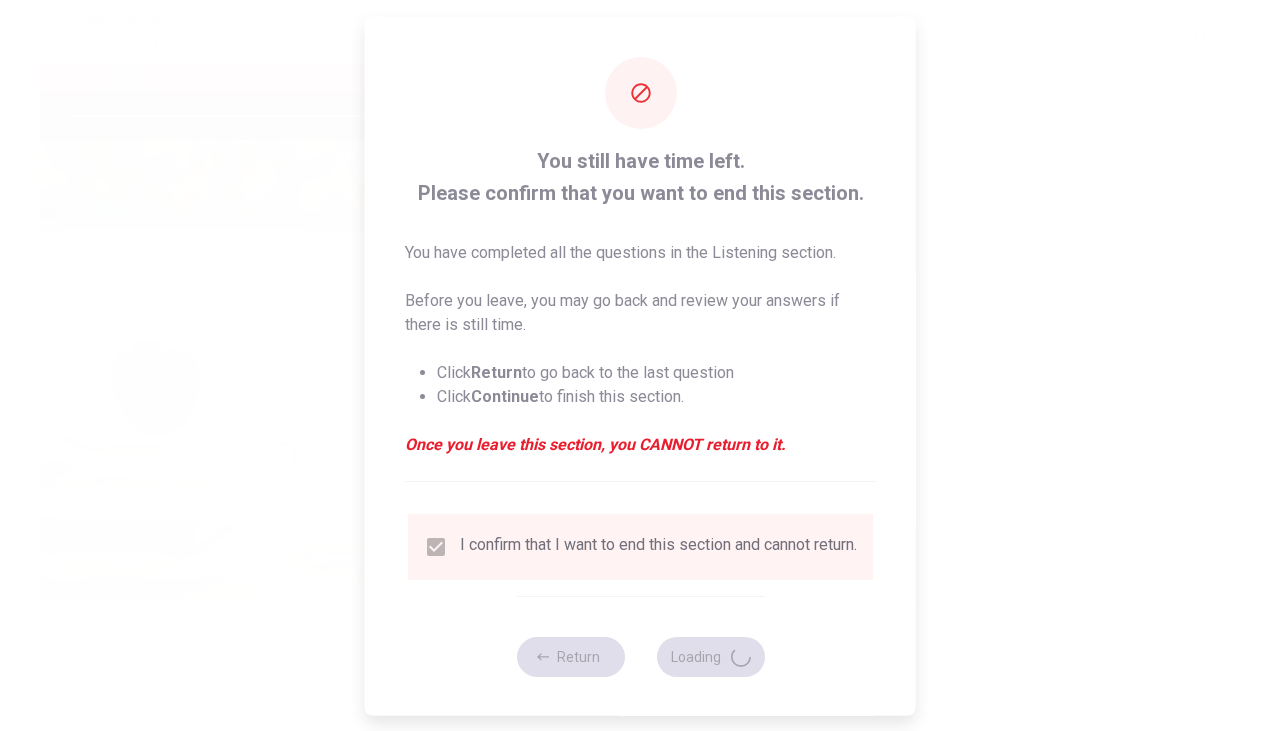 type on "82" 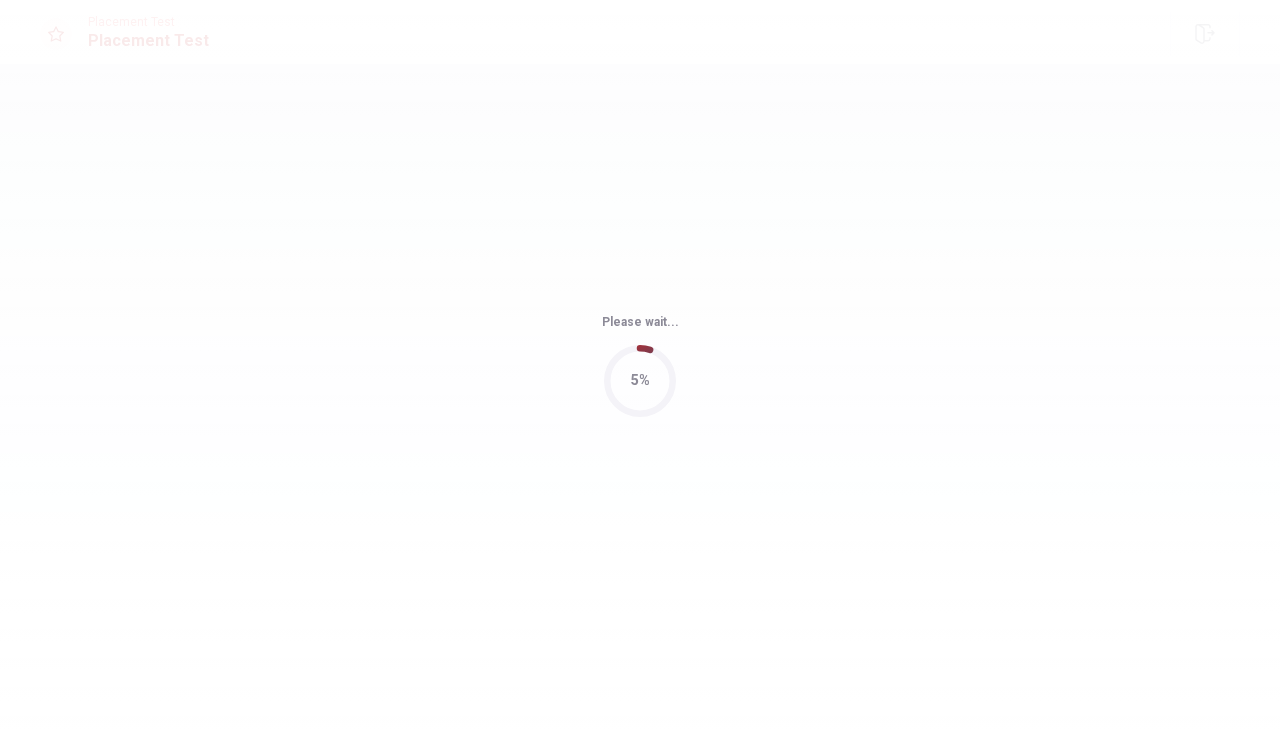 scroll, scrollTop: 0, scrollLeft: 0, axis: both 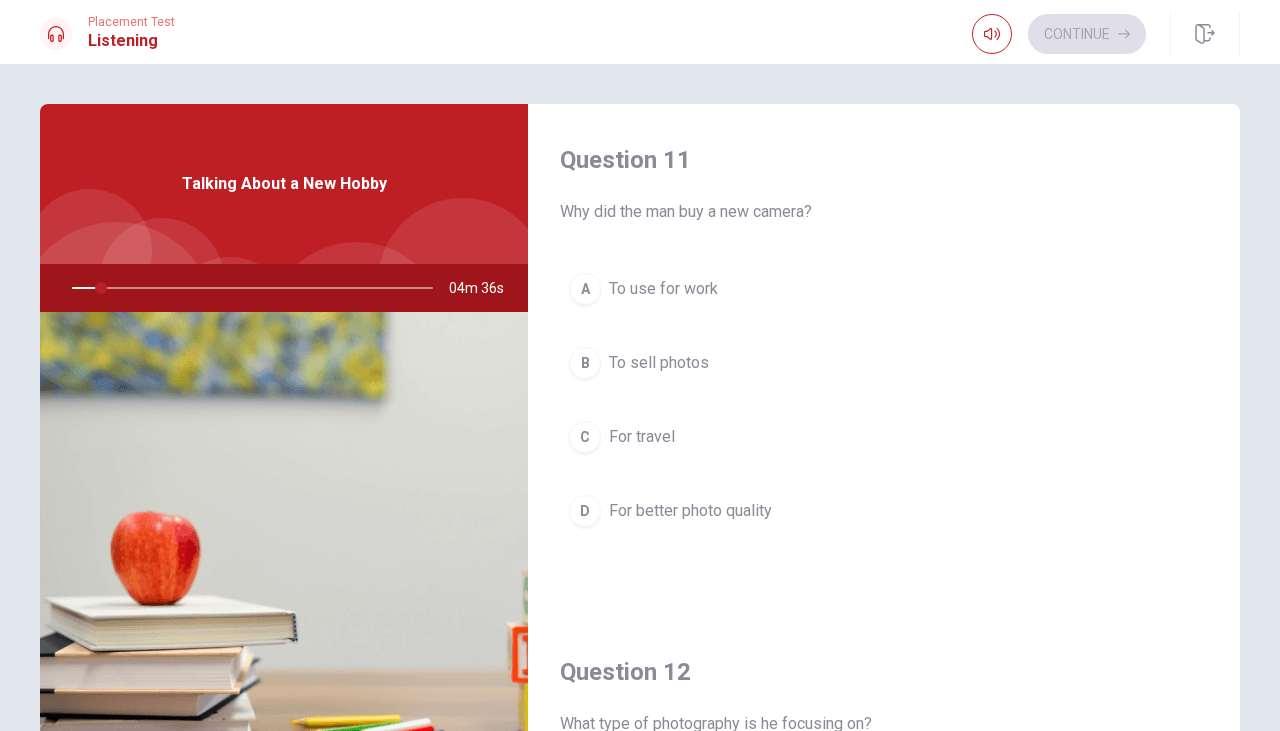 click on "C For travel" at bounding box center (884, 437) 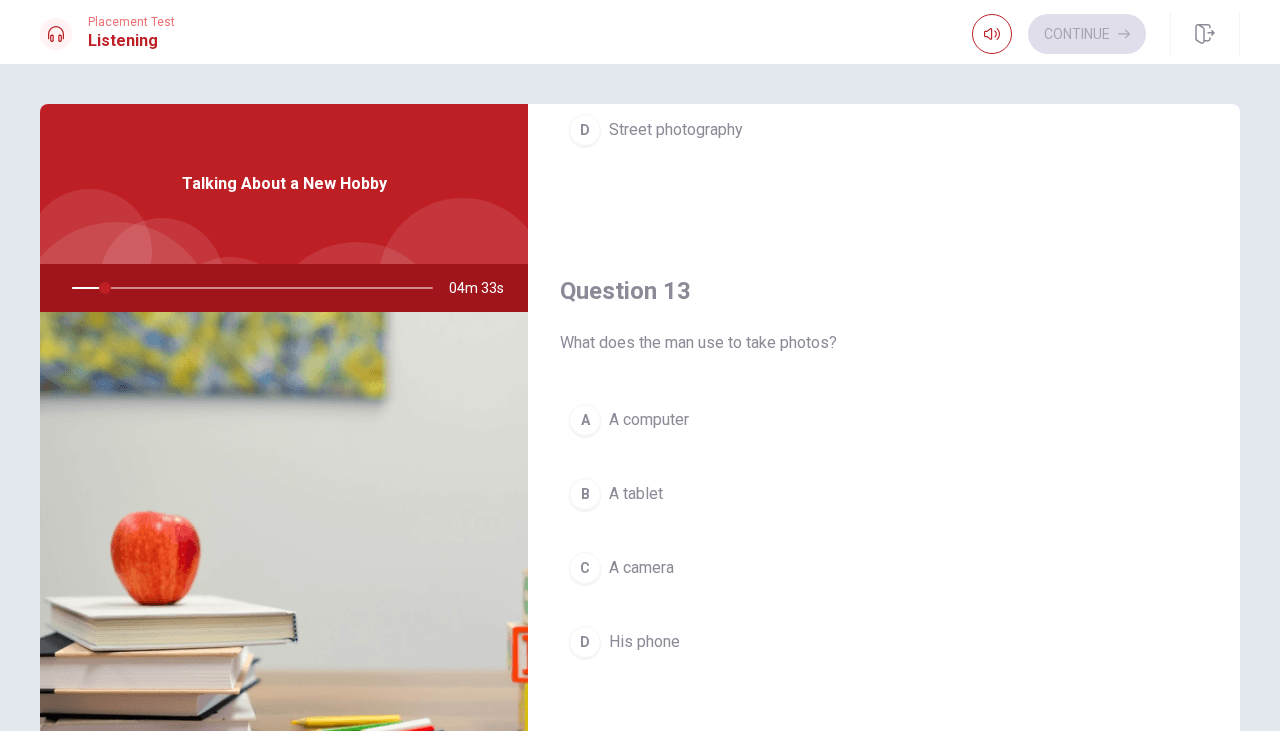 scroll, scrollTop: 936, scrollLeft: 0, axis: vertical 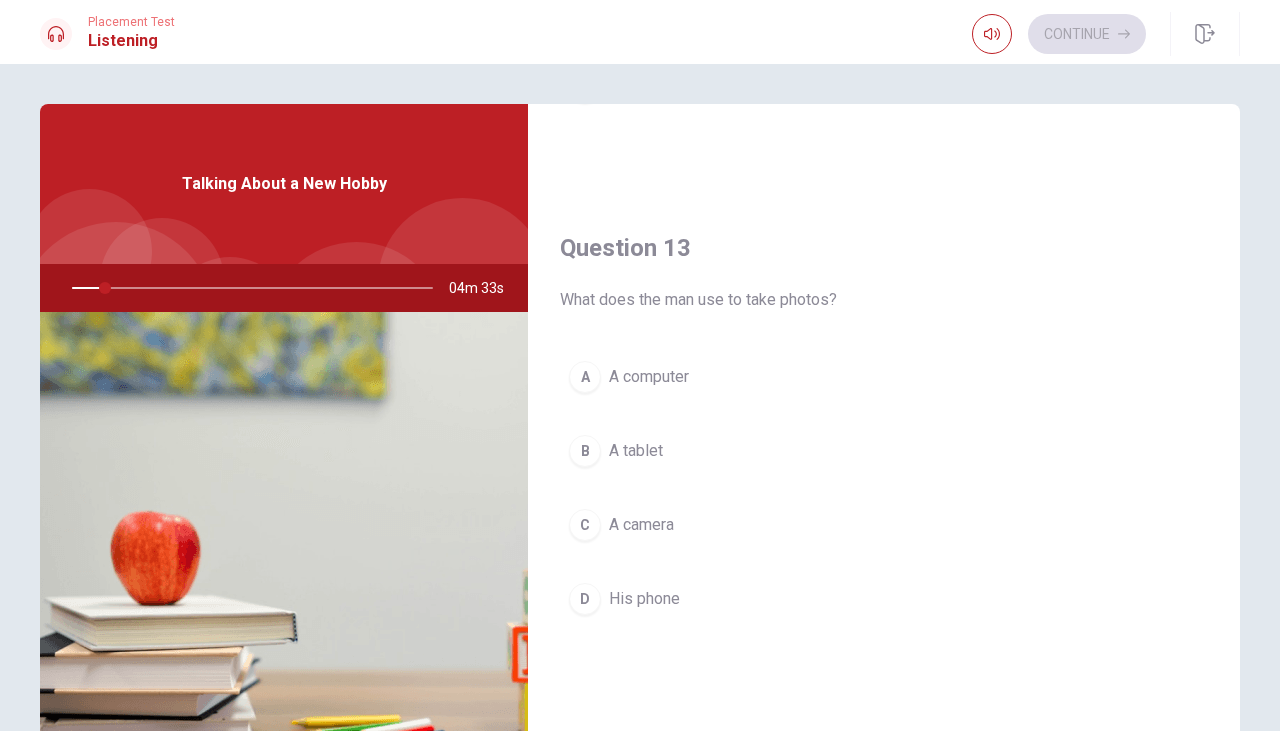 click on "B A tablet" at bounding box center [884, 451] 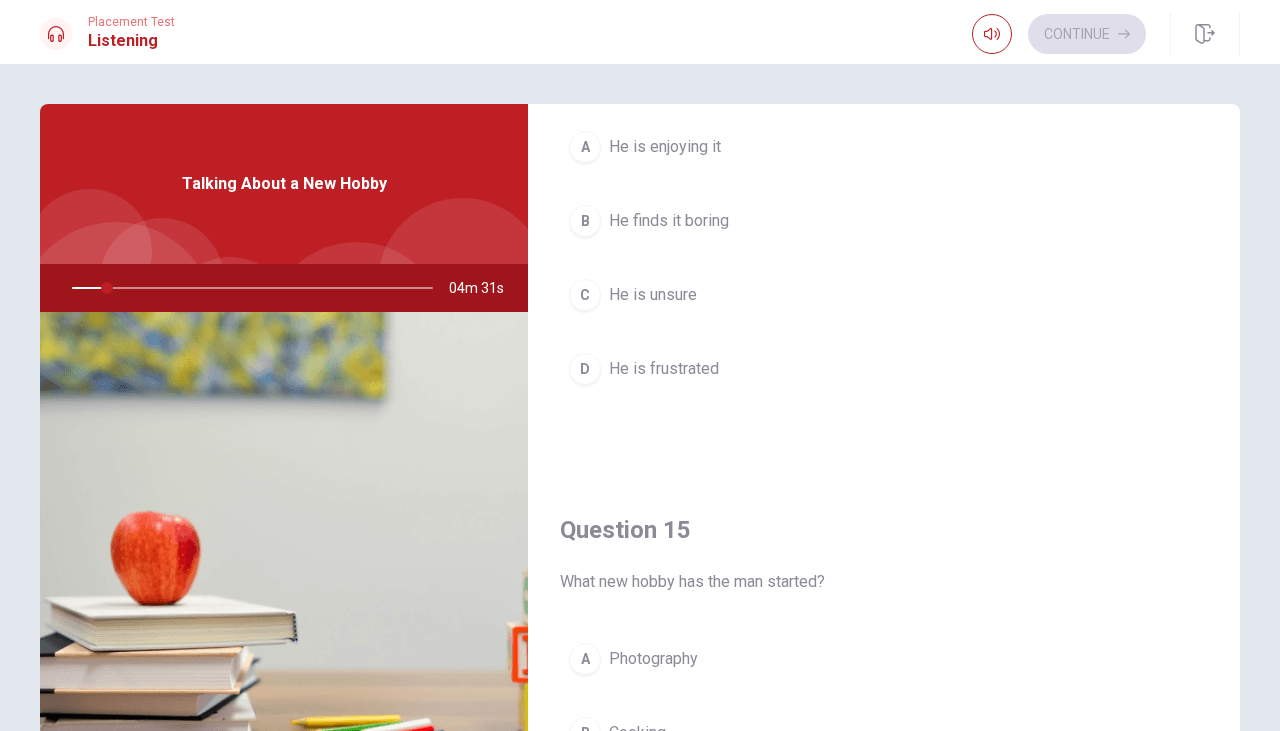 scroll, scrollTop: 1851, scrollLeft: 0, axis: vertical 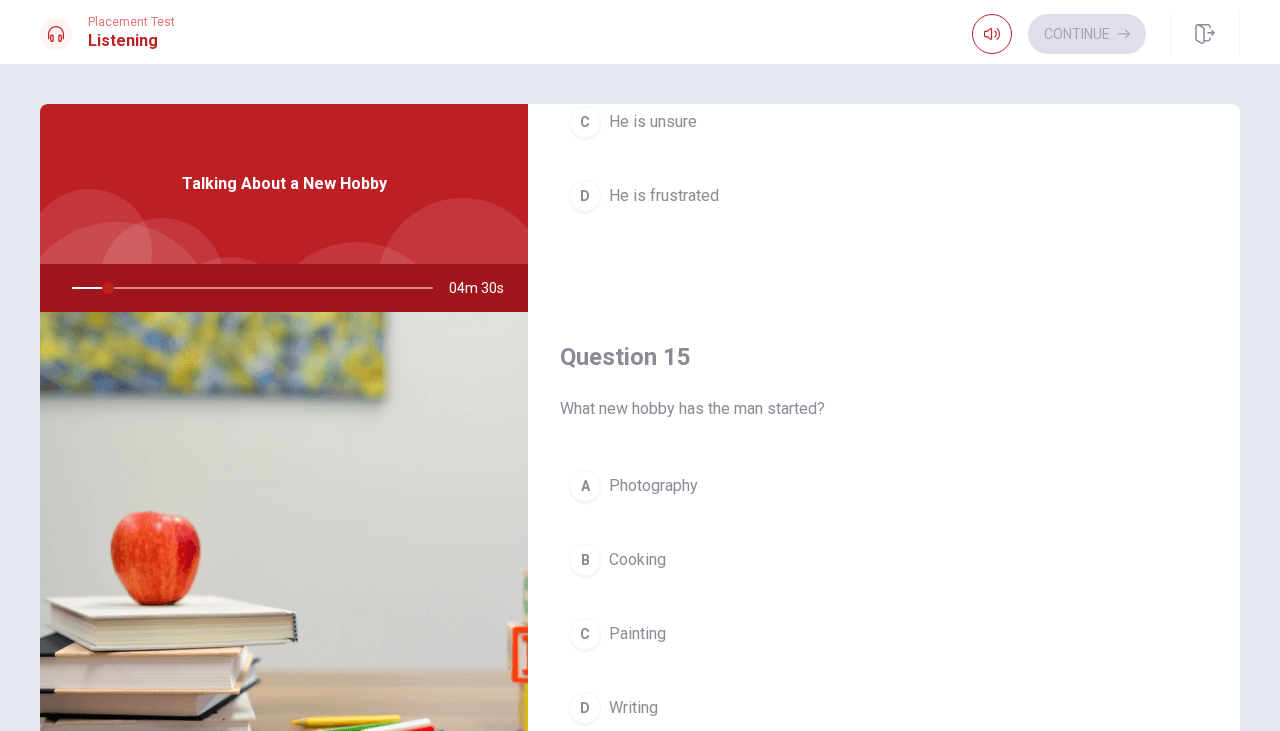 click on "A Photography" at bounding box center (884, 486) 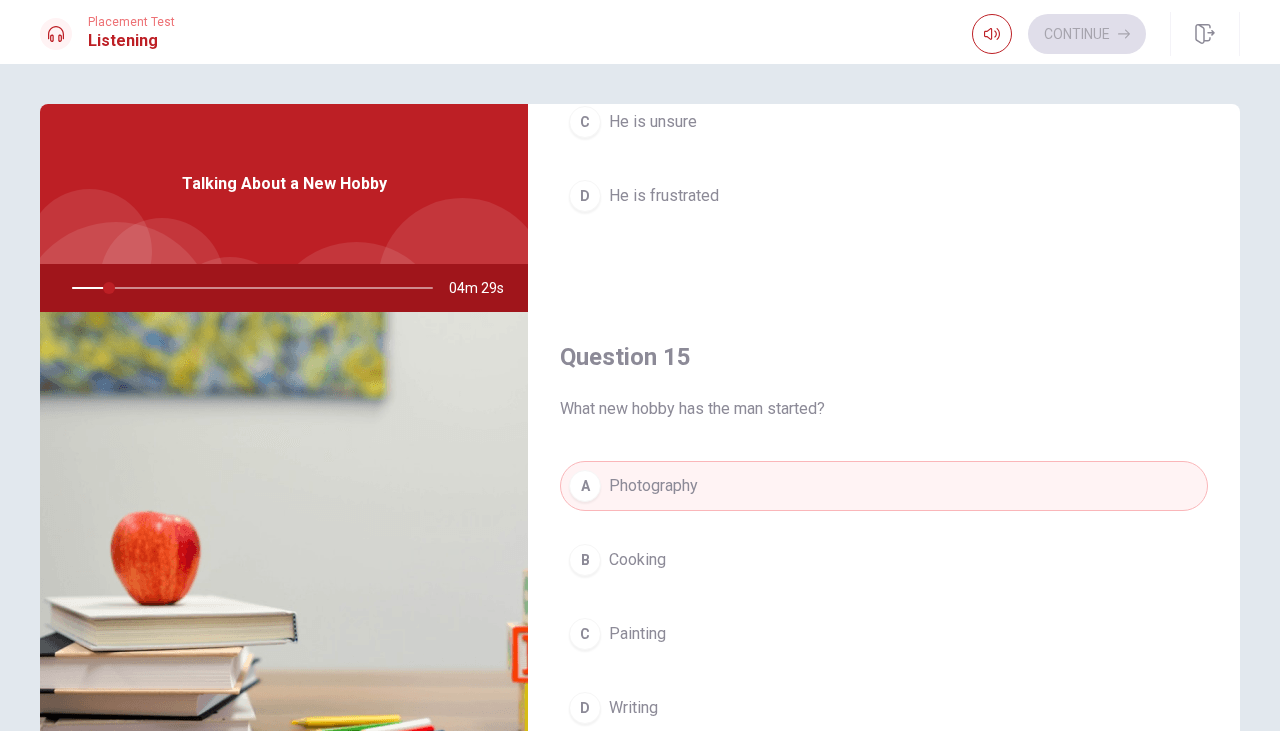 scroll, scrollTop: 172, scrollLeft: 0, axis: vertical 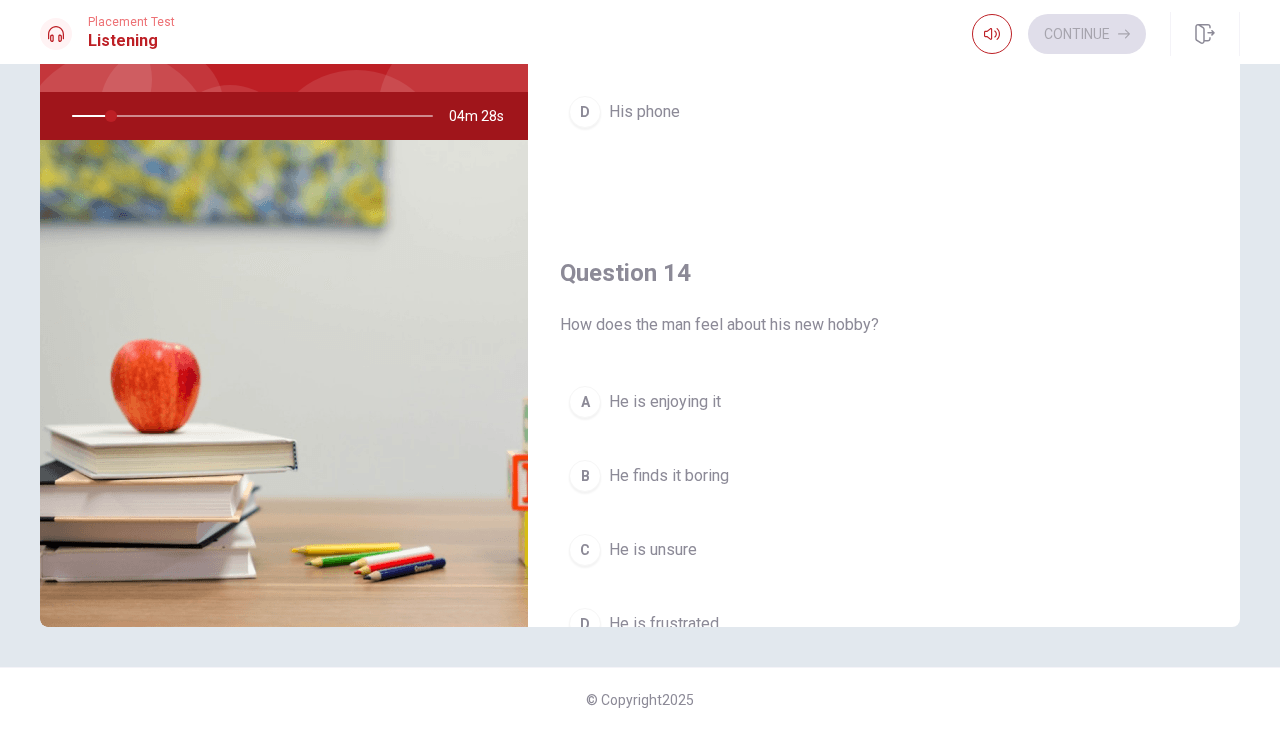 click on "A He is enjoying it B He finds it boring C He is unsure D He is frustrated" at bounding box center [884, 533] 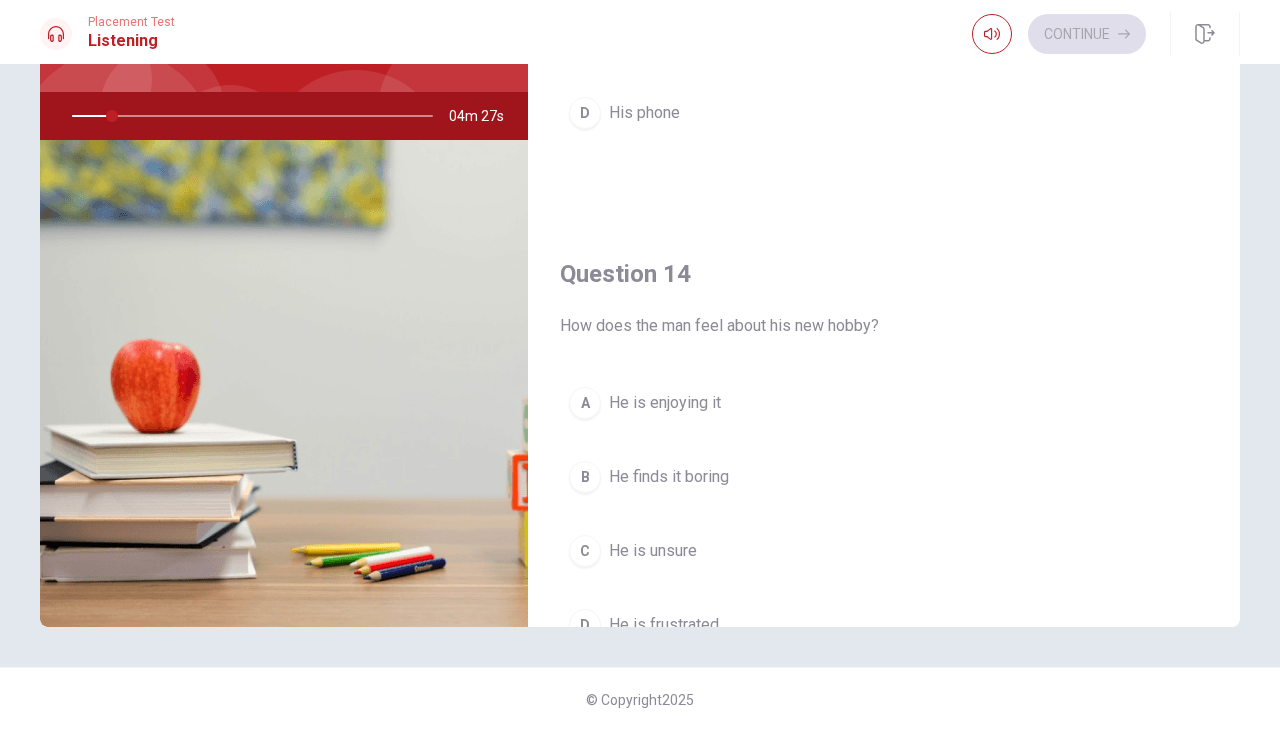 click on "C He is unsure" at bounding box center (884, 551) 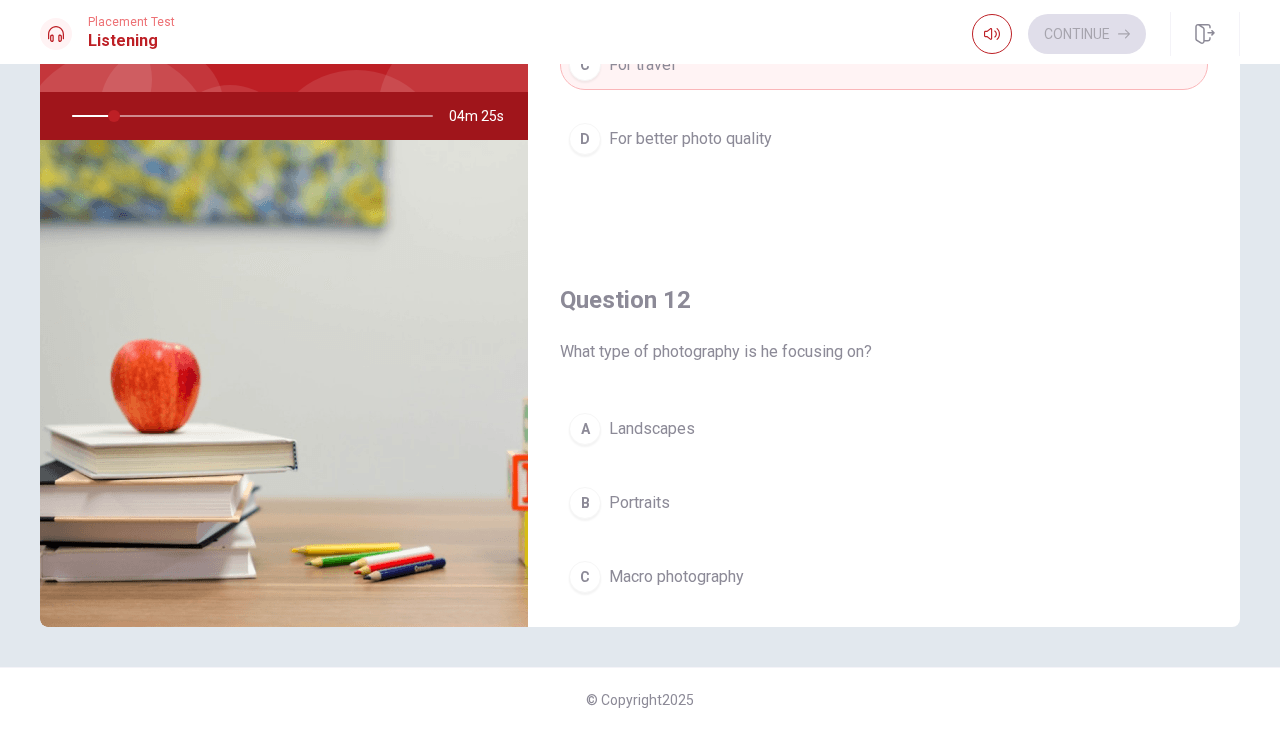 scroll, scrollTop: 264, scrollLeft: 0, axis: vertical 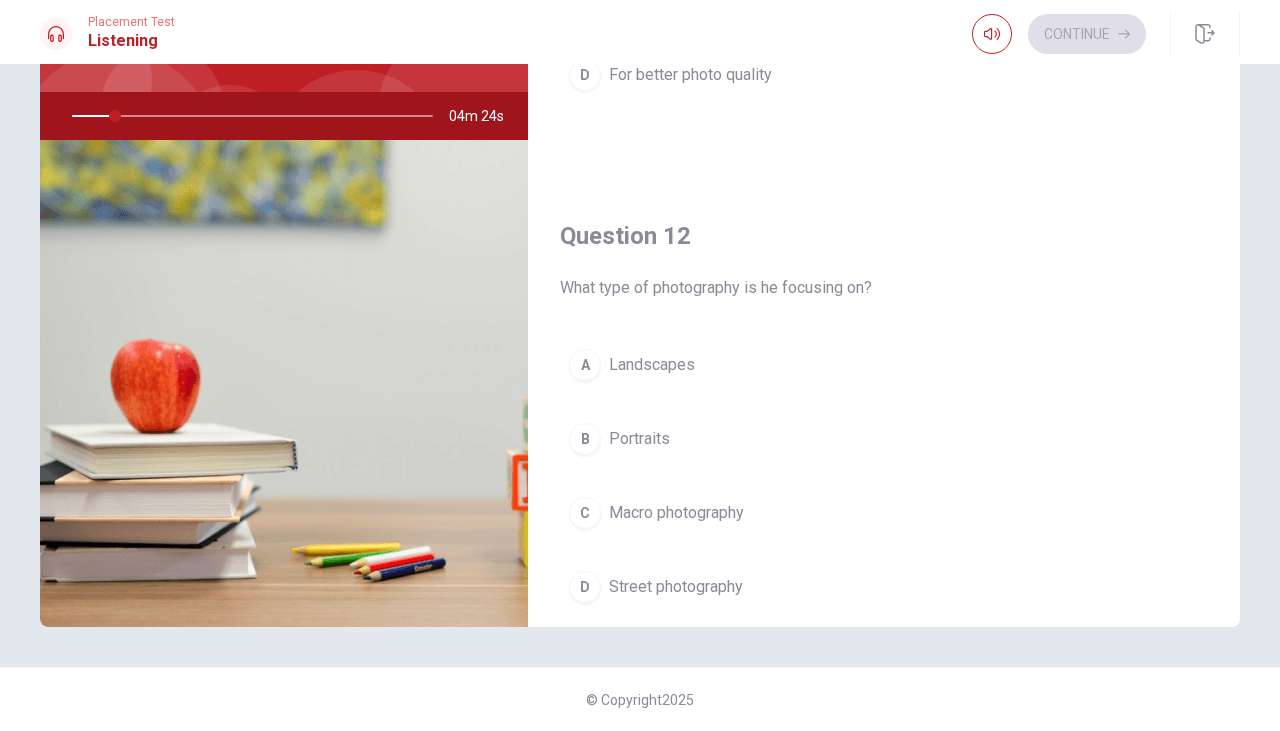 click on "B Portraits" at bounding box center [884, 439] 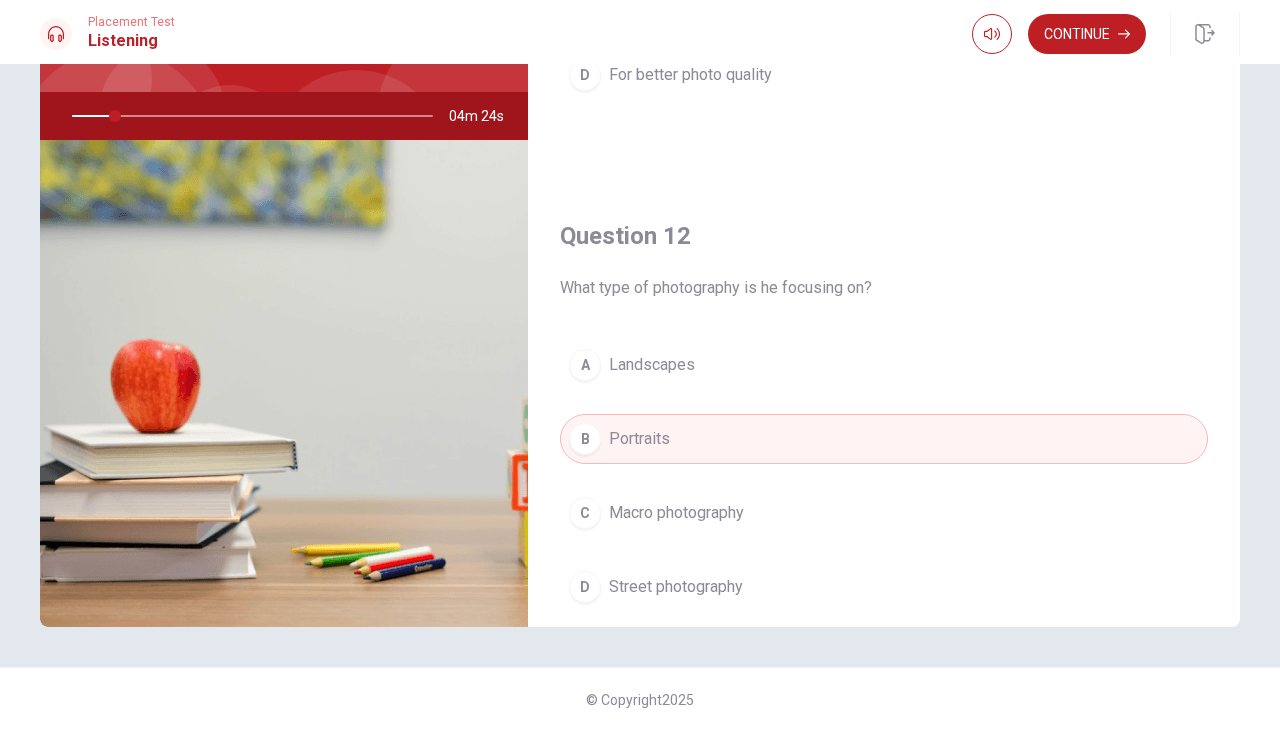 click on "A Landscapes B Portraits [PERSON_NAME] photography D Street photography" at bounding box center (884, 496) 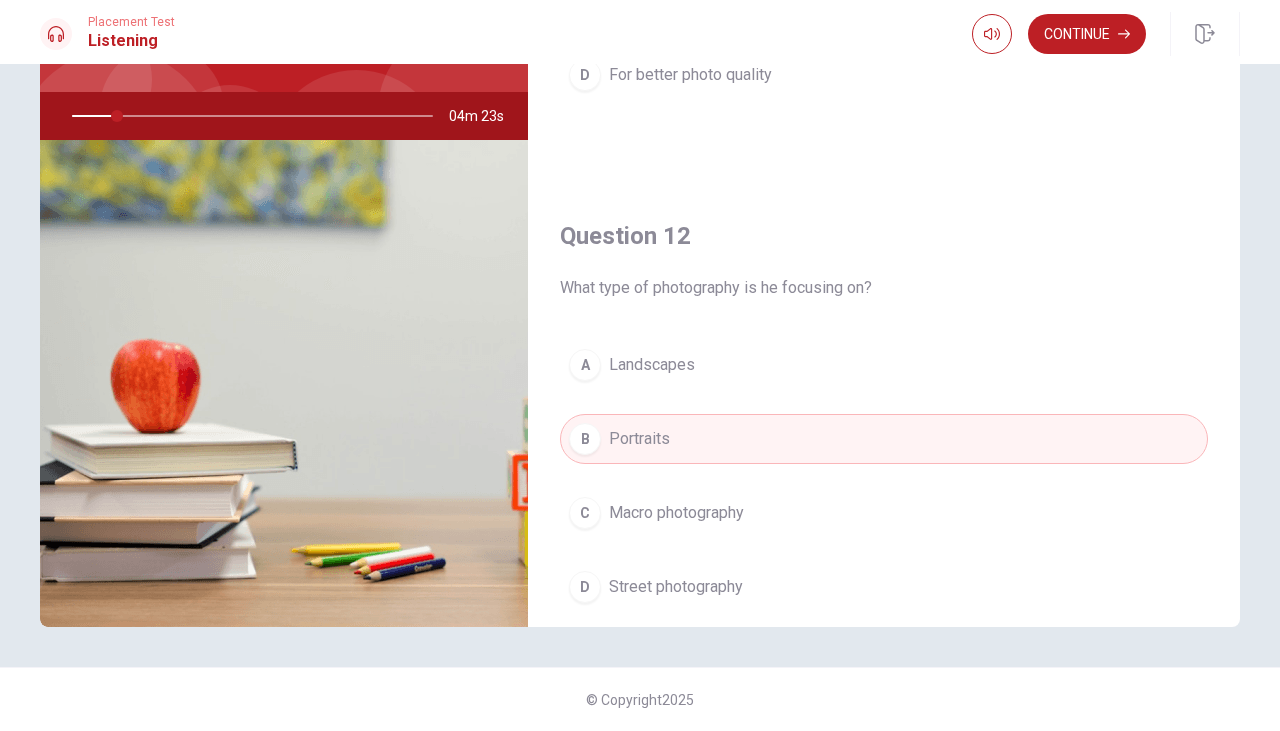 click on "[PERSON_NAME] photography" at bounding box center [884, 513] 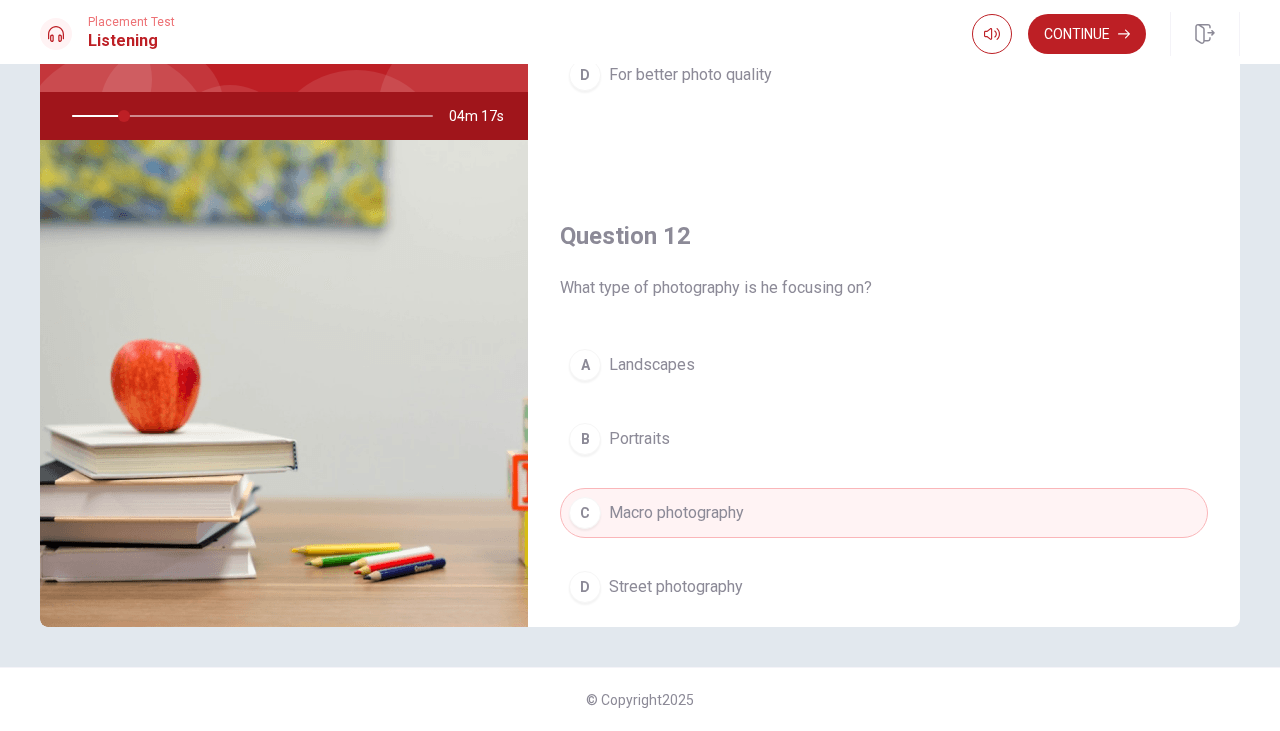 scroll, scrollTop: 0, scrollLeft: 0, axis: both 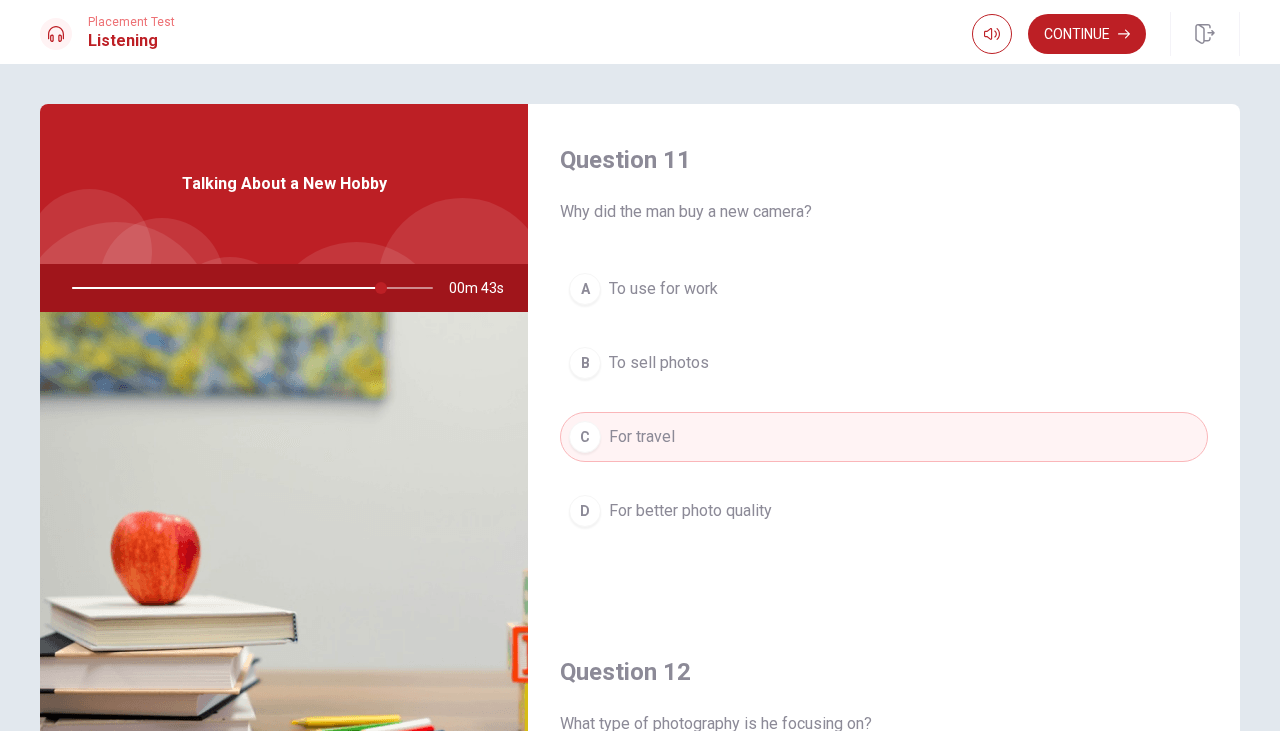 click 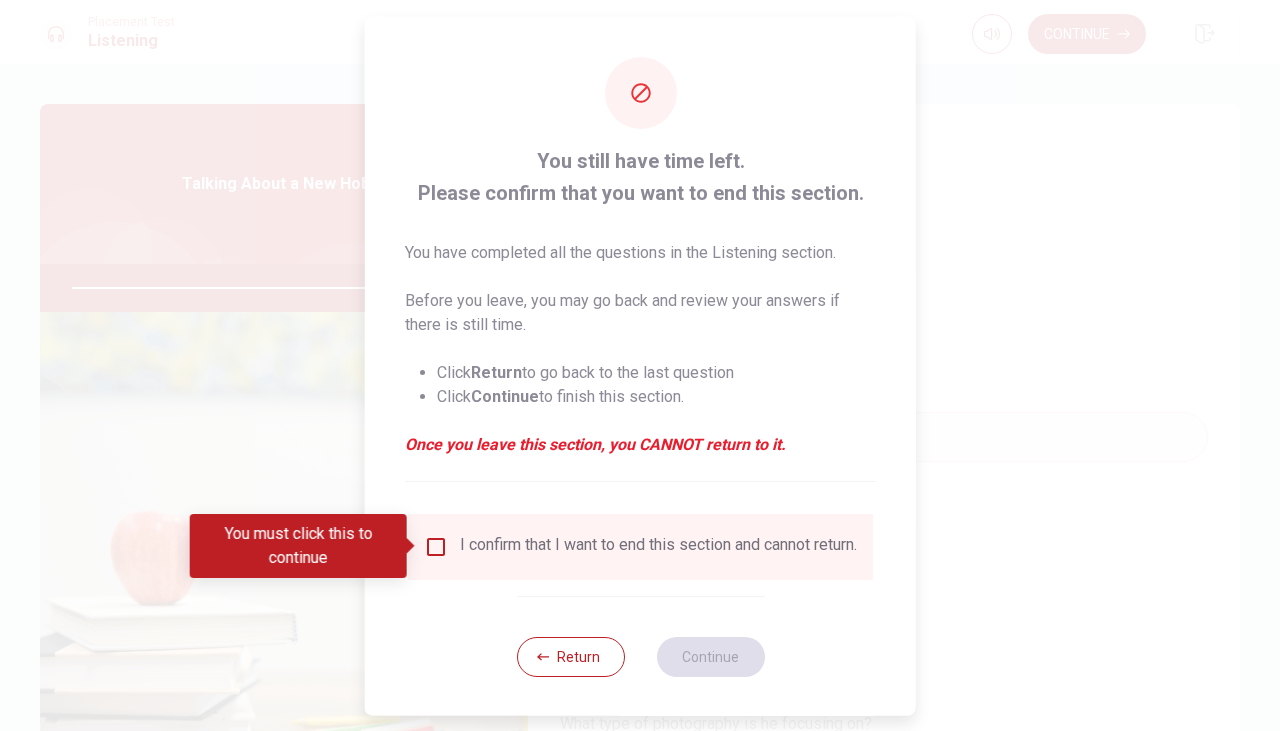 click at bounding box center [436, 546] 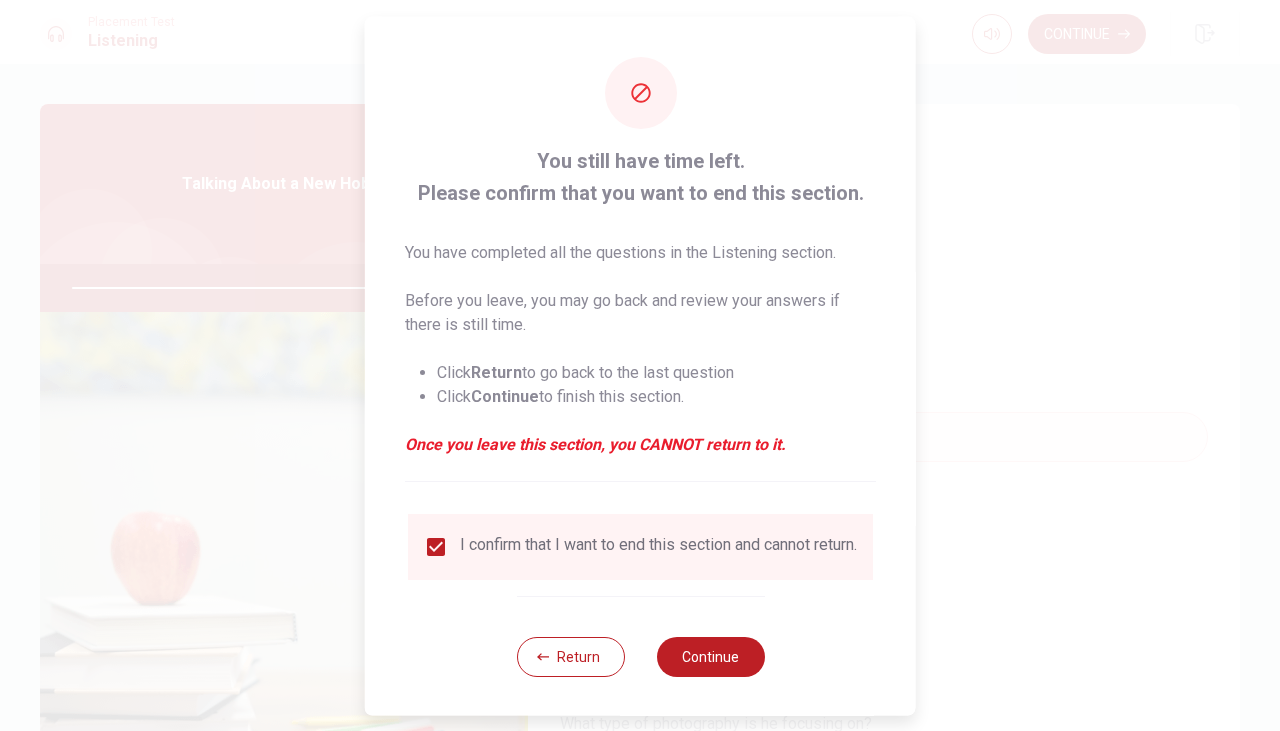 click on "Continue" at bounding box center (710, 656) 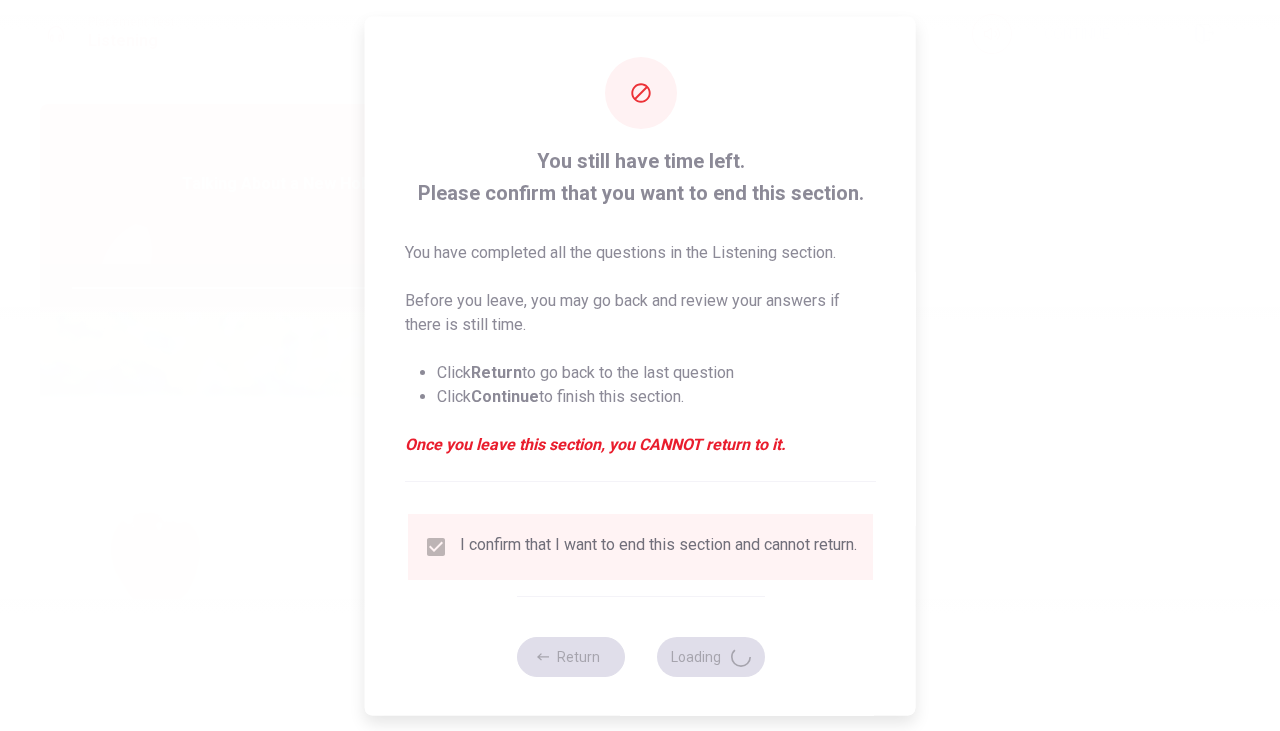 type on "87" 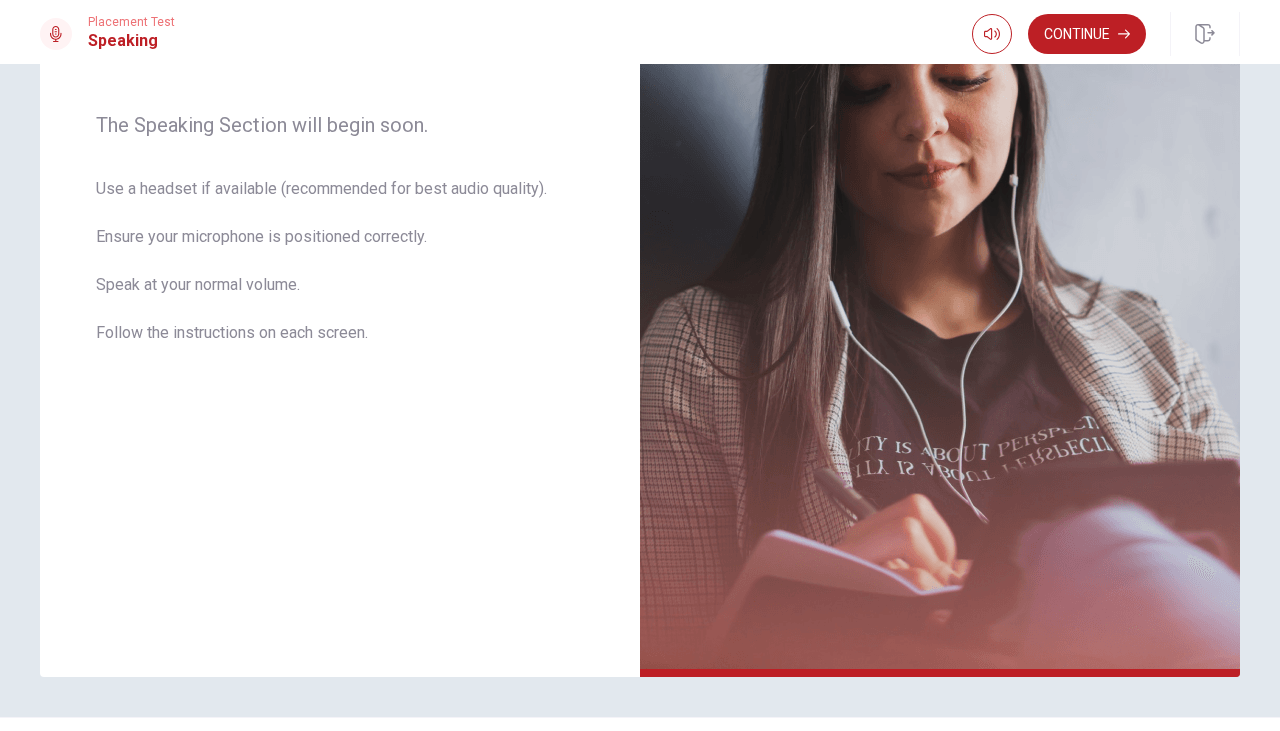 scroll, scrollTop: 348, scrollLeft: 0, axis: vertical 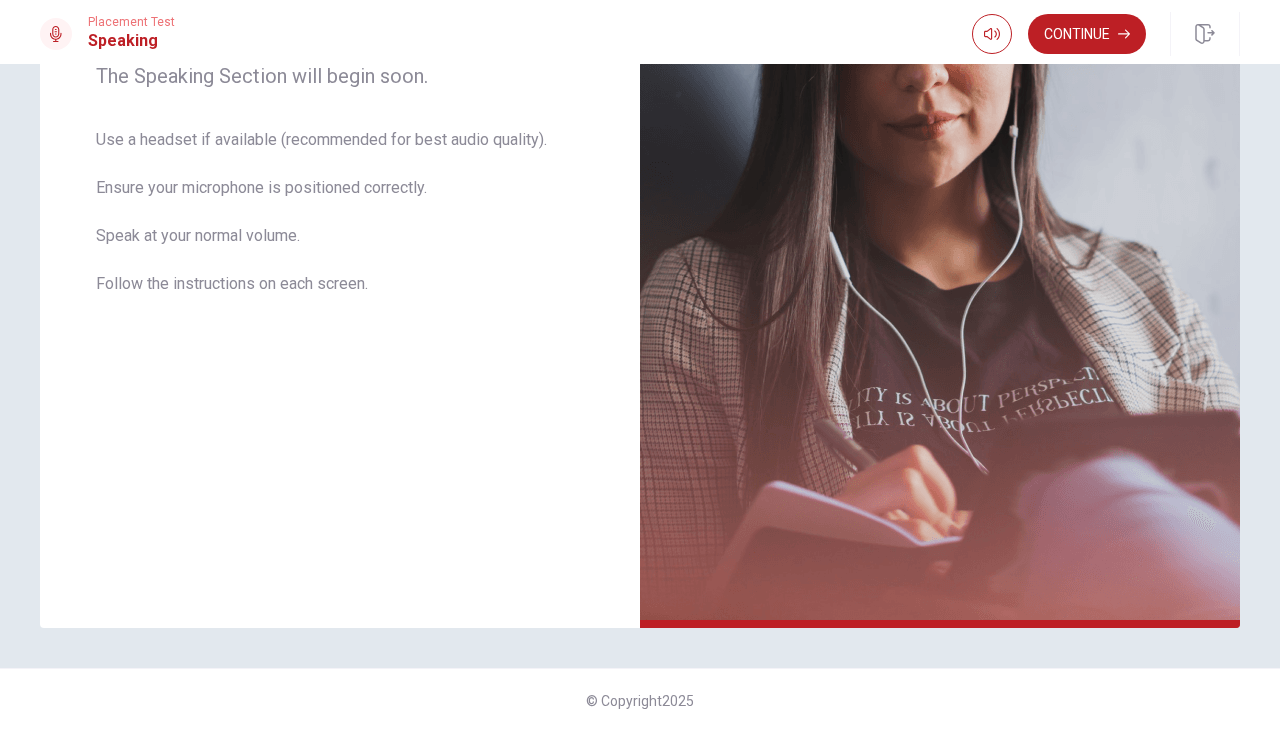 click on "Continue" at bounding box center [1087, 34] 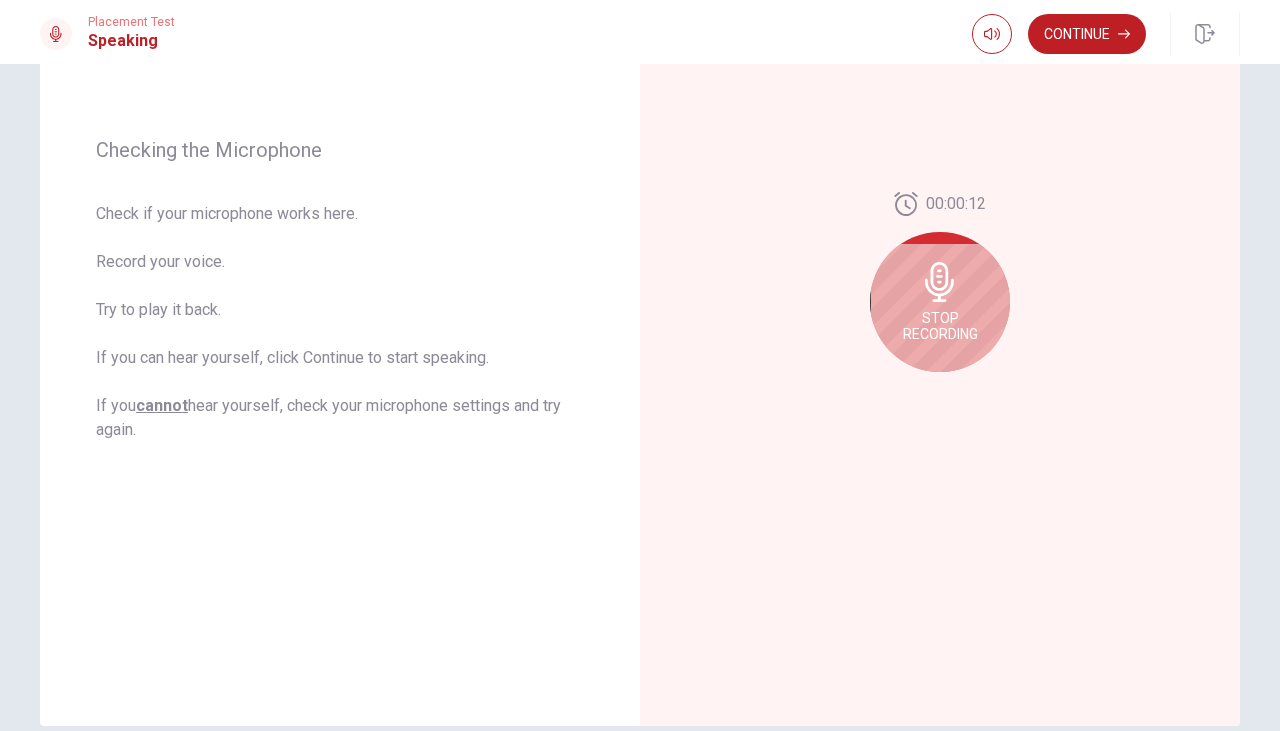 scroll, scrollTop: 251, scrollLeft: 0, axis: vertical 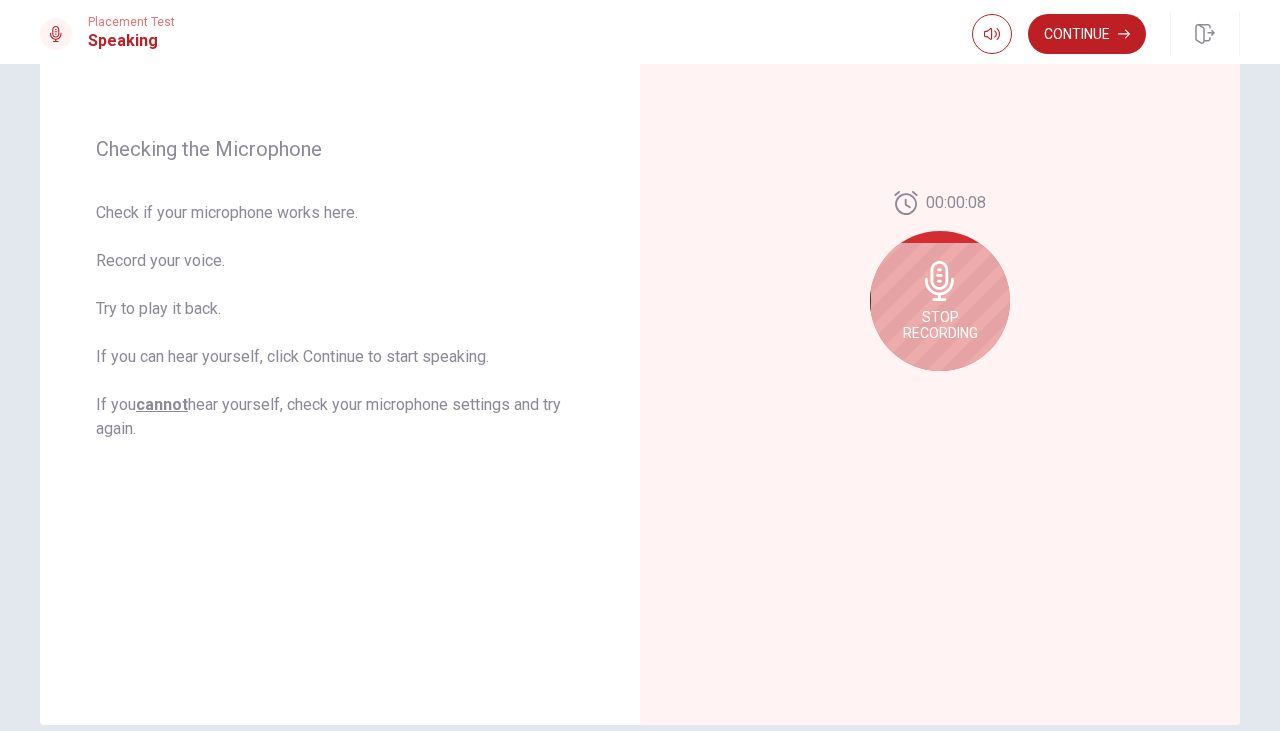 click on "Stop   Recording" at bounding box center [940, 325] 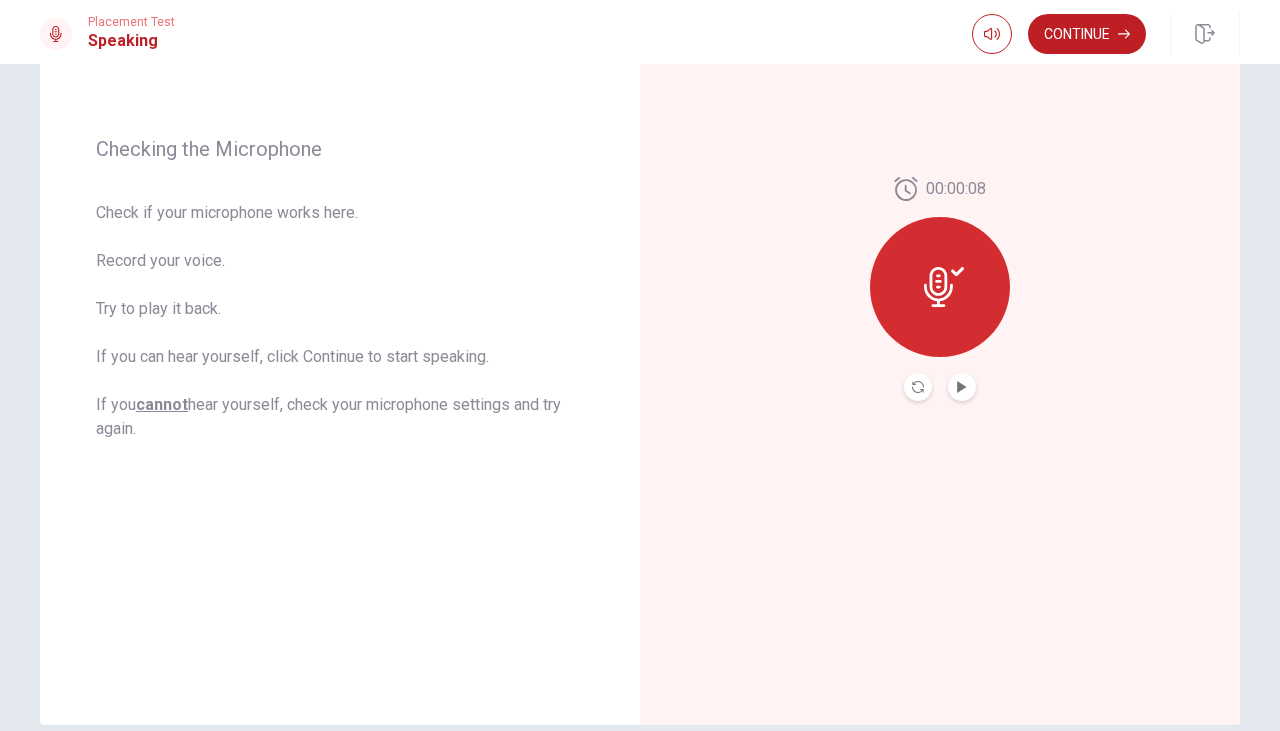 click 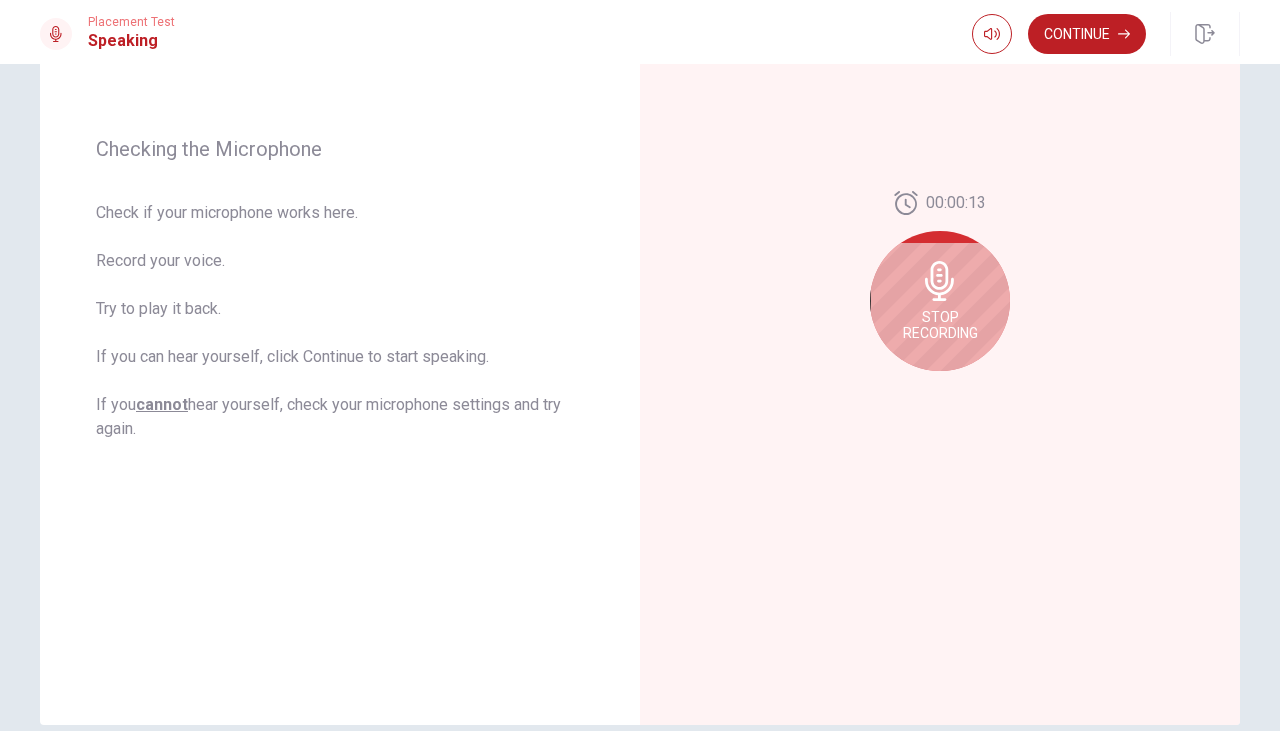 click on "Stop   Recording" at bounding box center [940, 325] 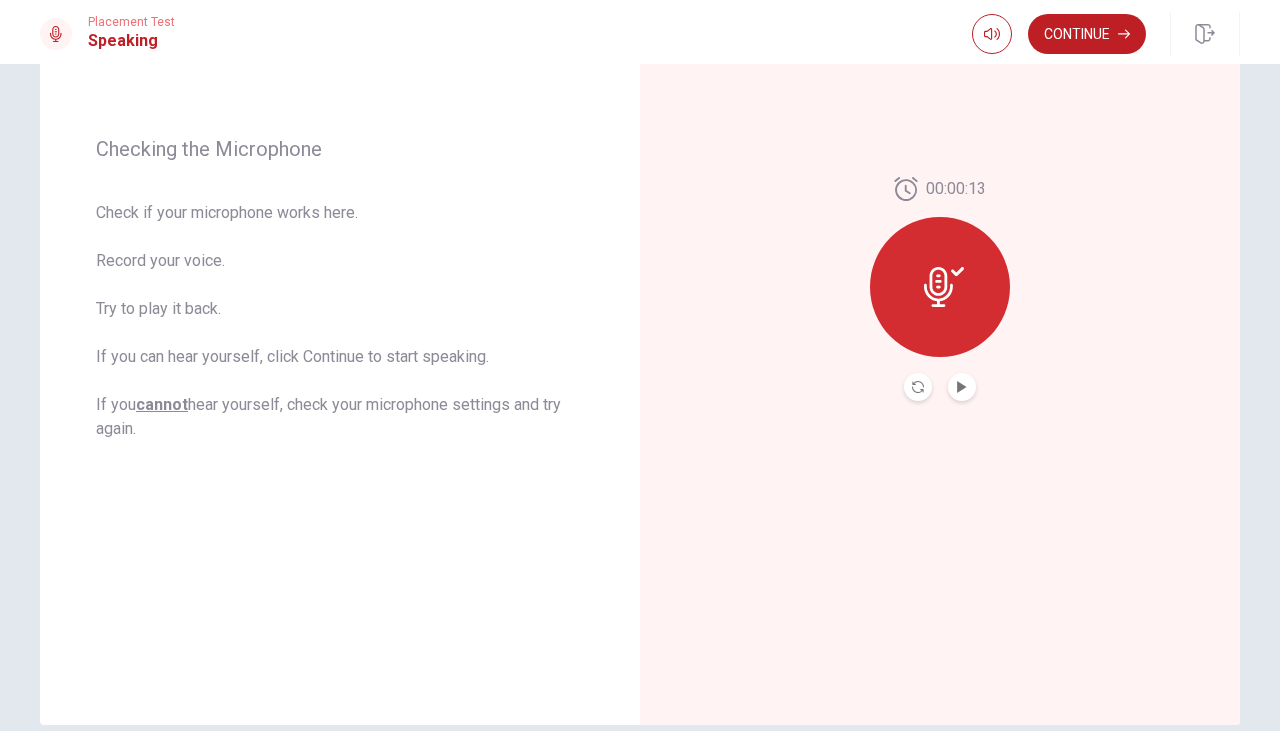 click 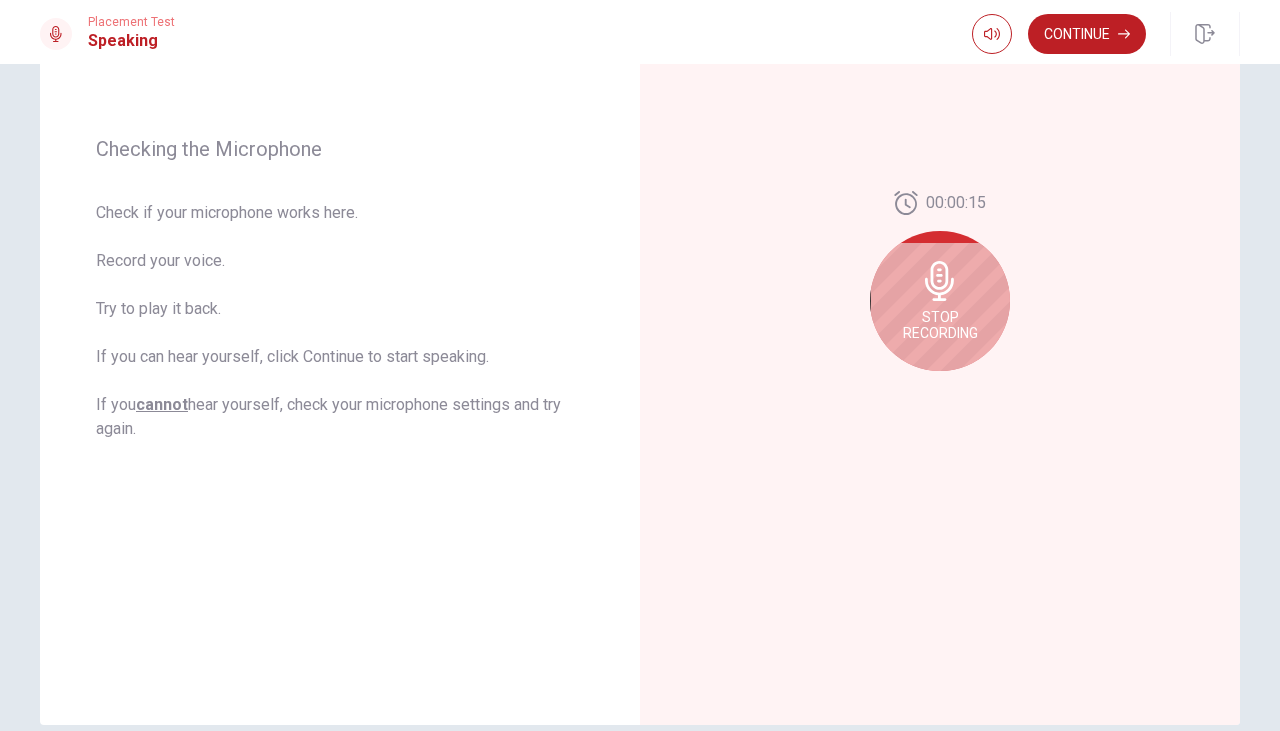 click on "Stop   Recording" at bounding box center [940, 325] 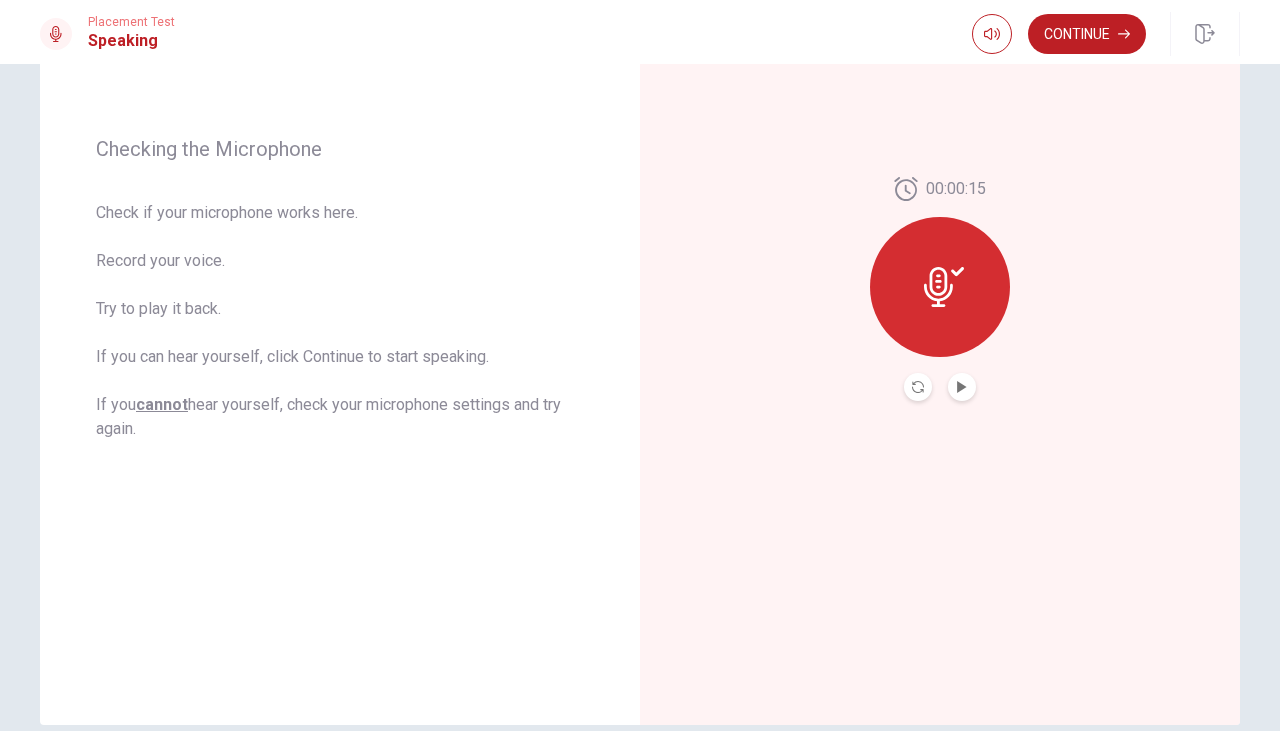 click 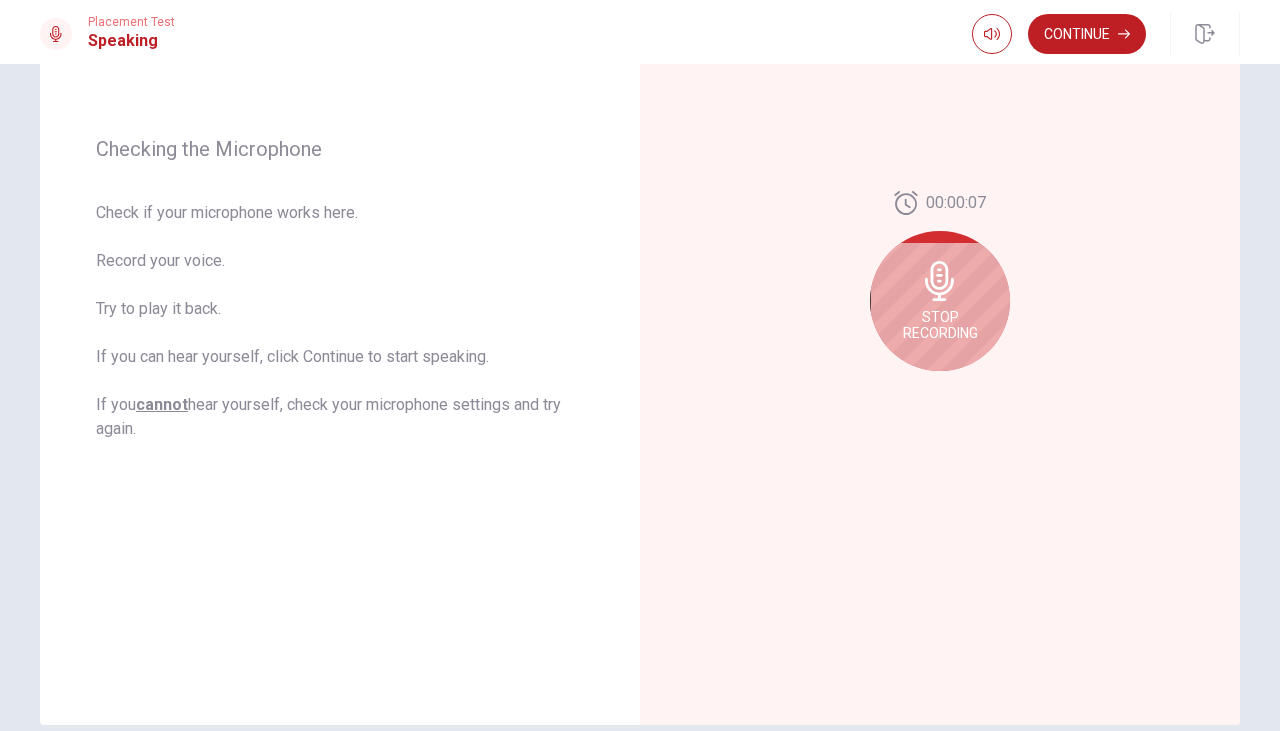 click on "Stop   Recording" at bounding box center (940, 301) 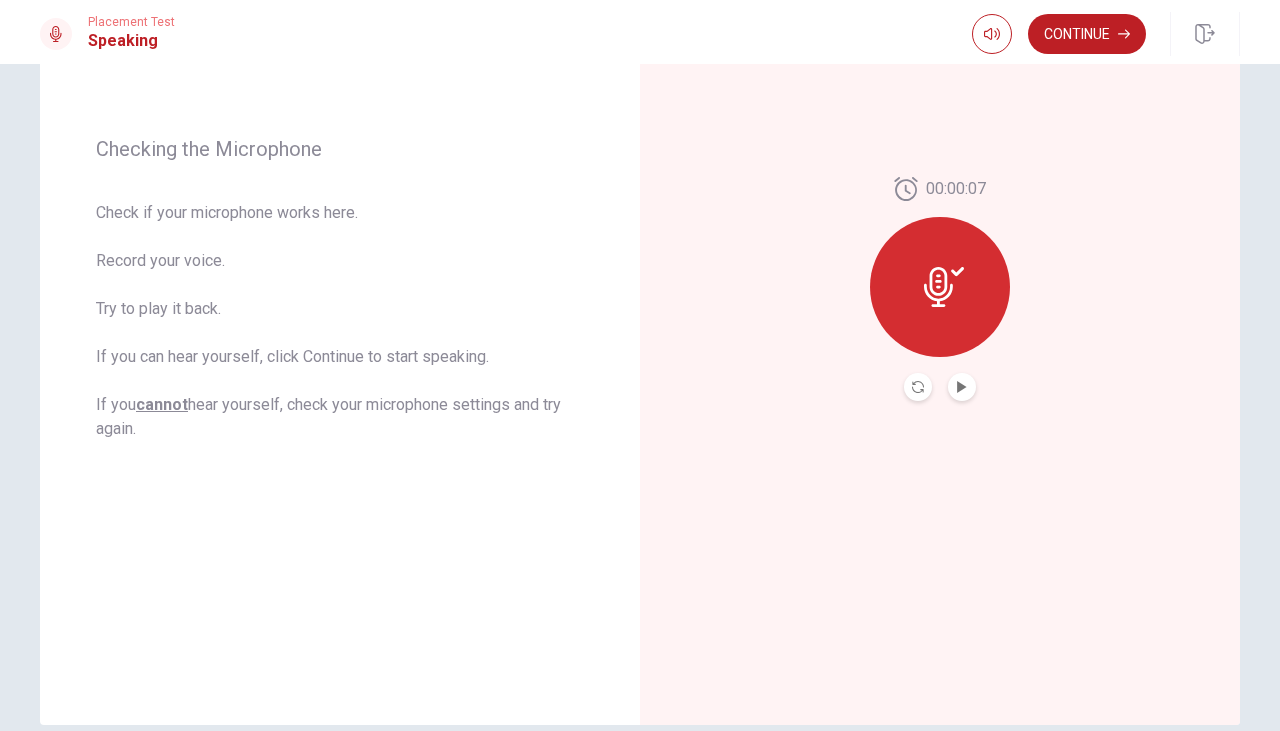 click 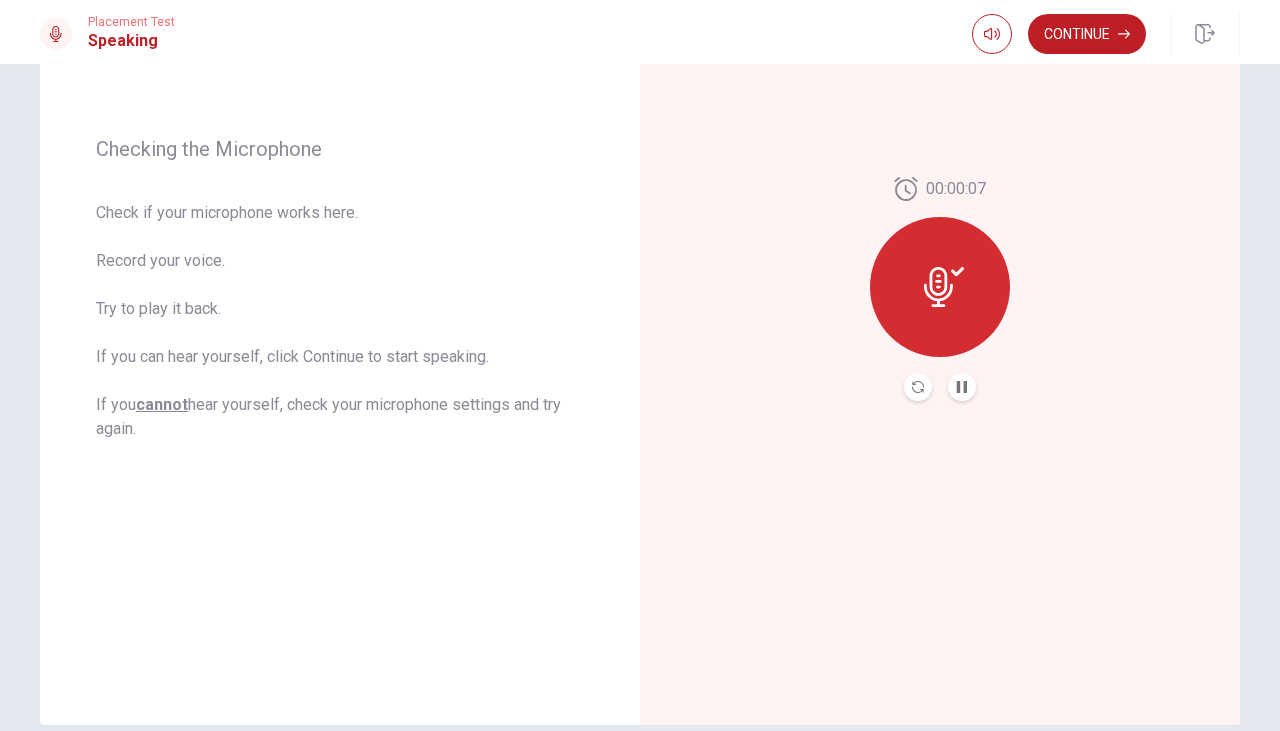 click 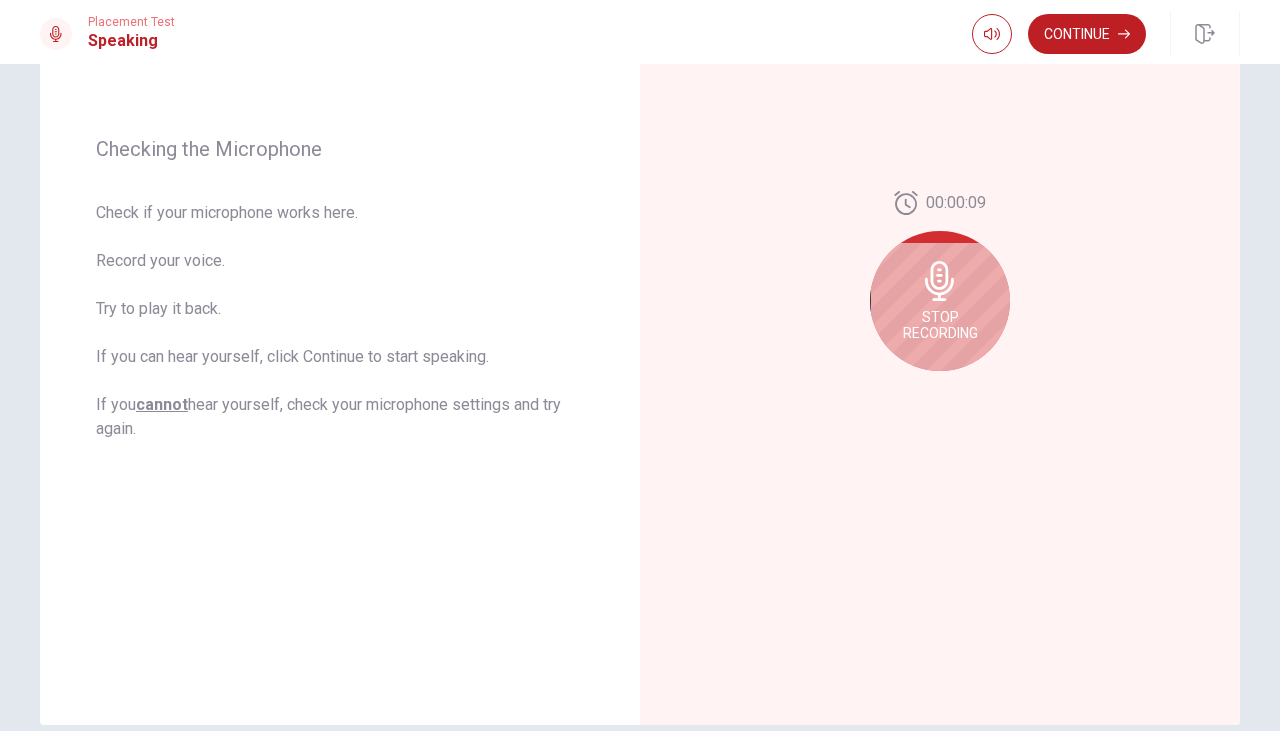 click 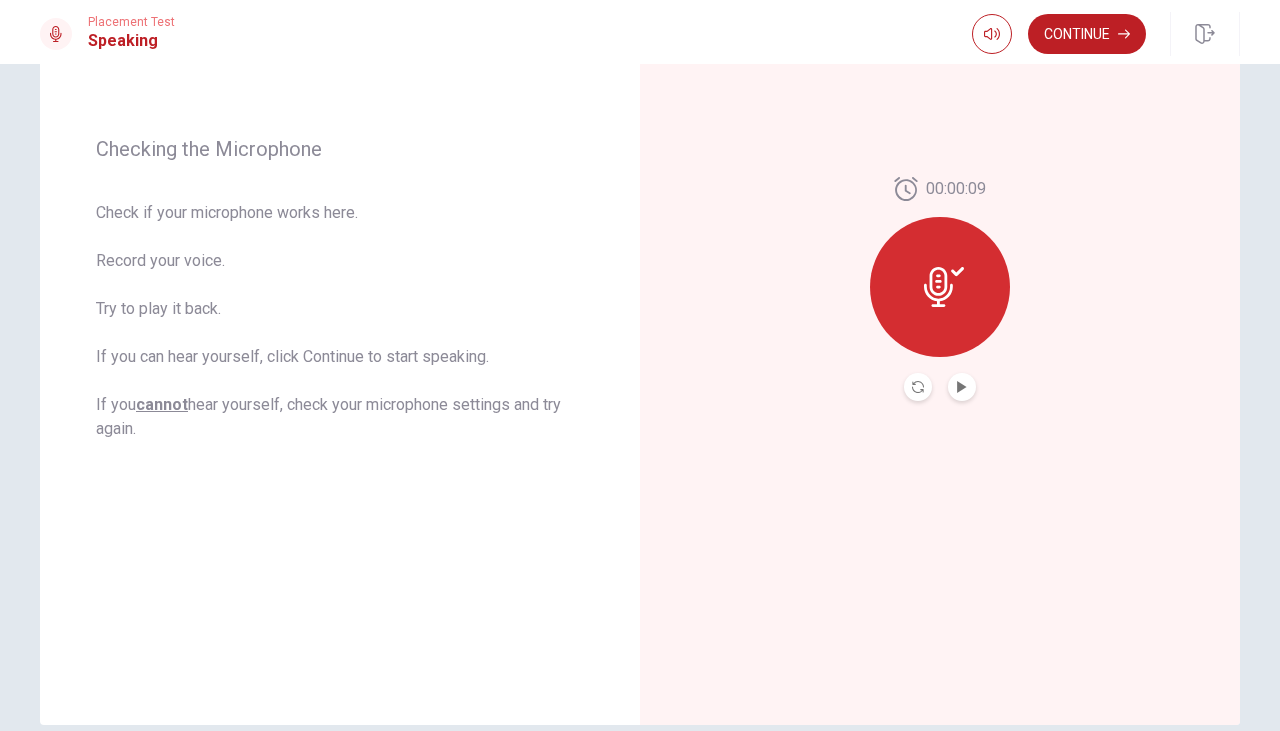 click at bounding box center [940, 287] 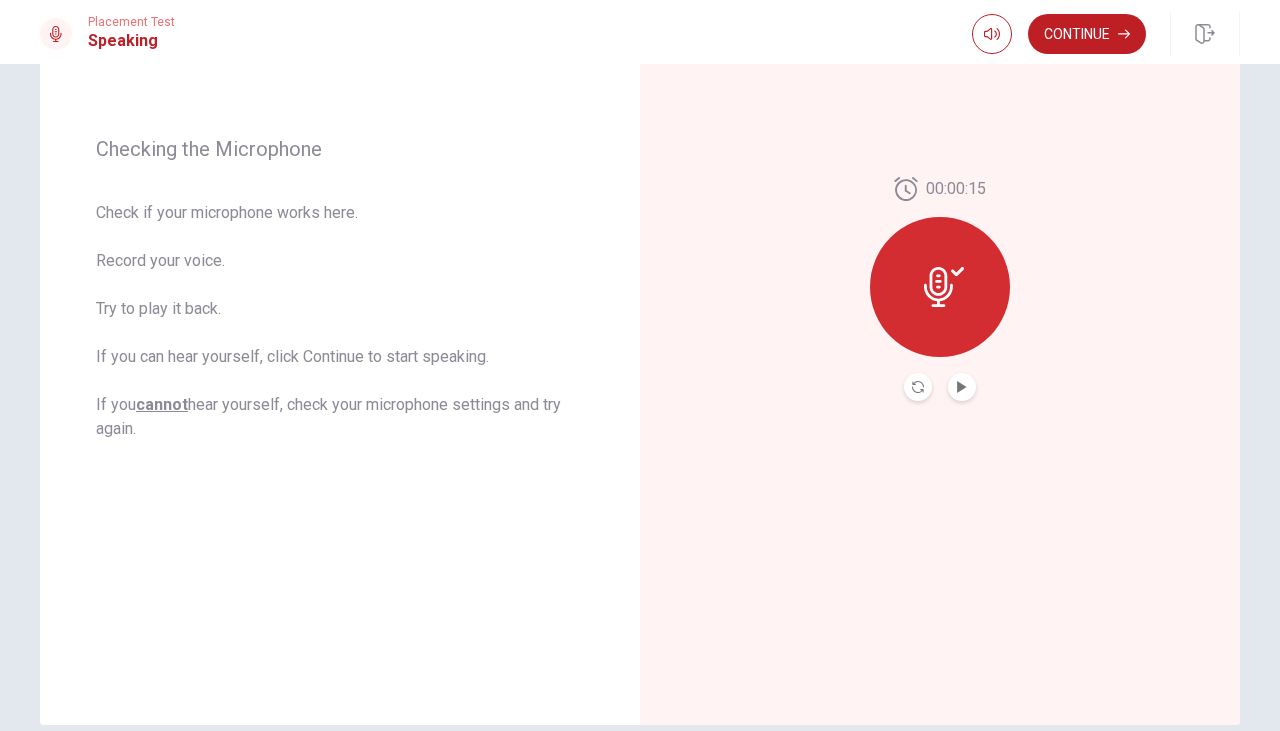 click at bounding box center [940, 287] 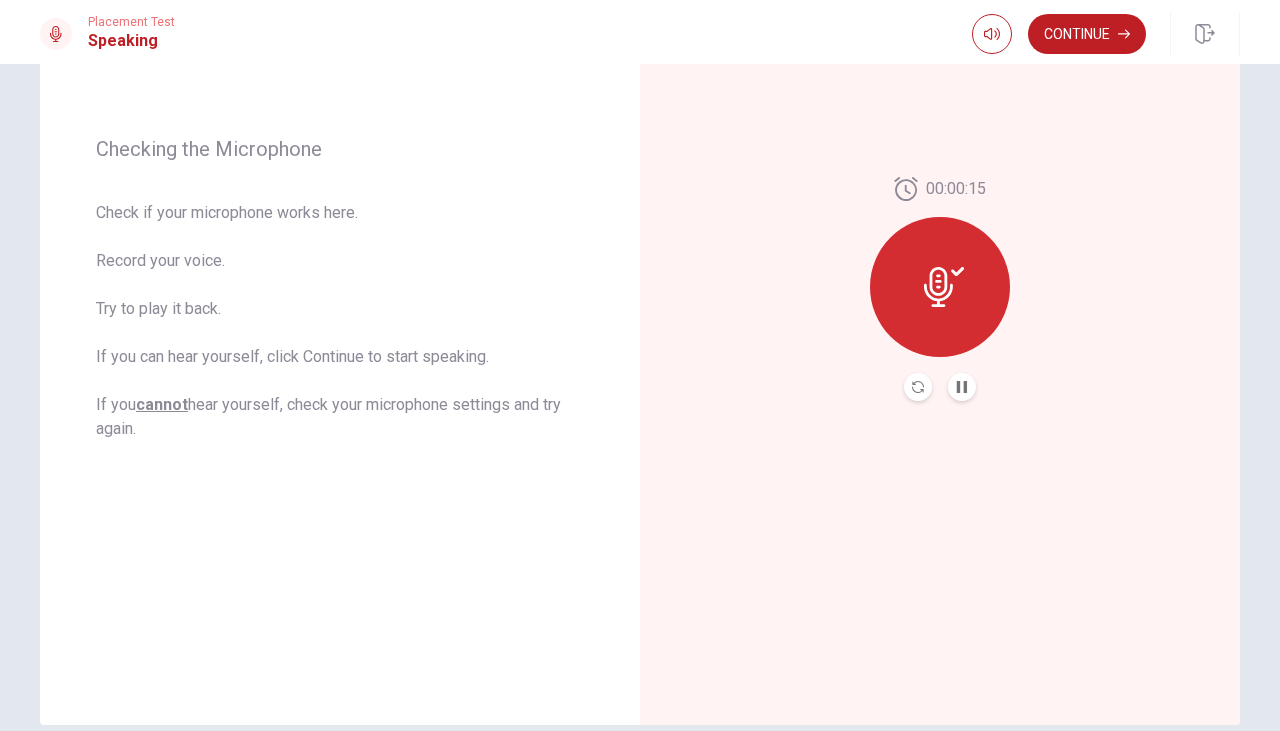 click 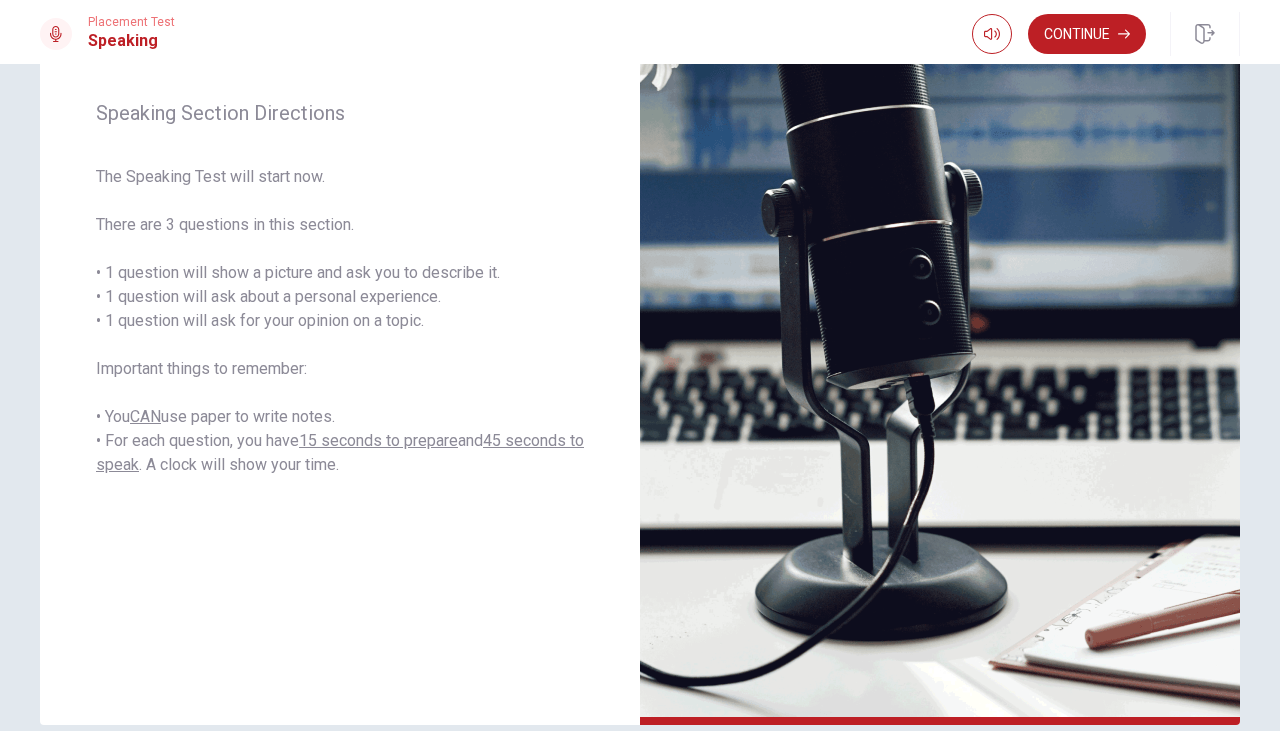 click on "Continue" at bounding box center [1087, 34] 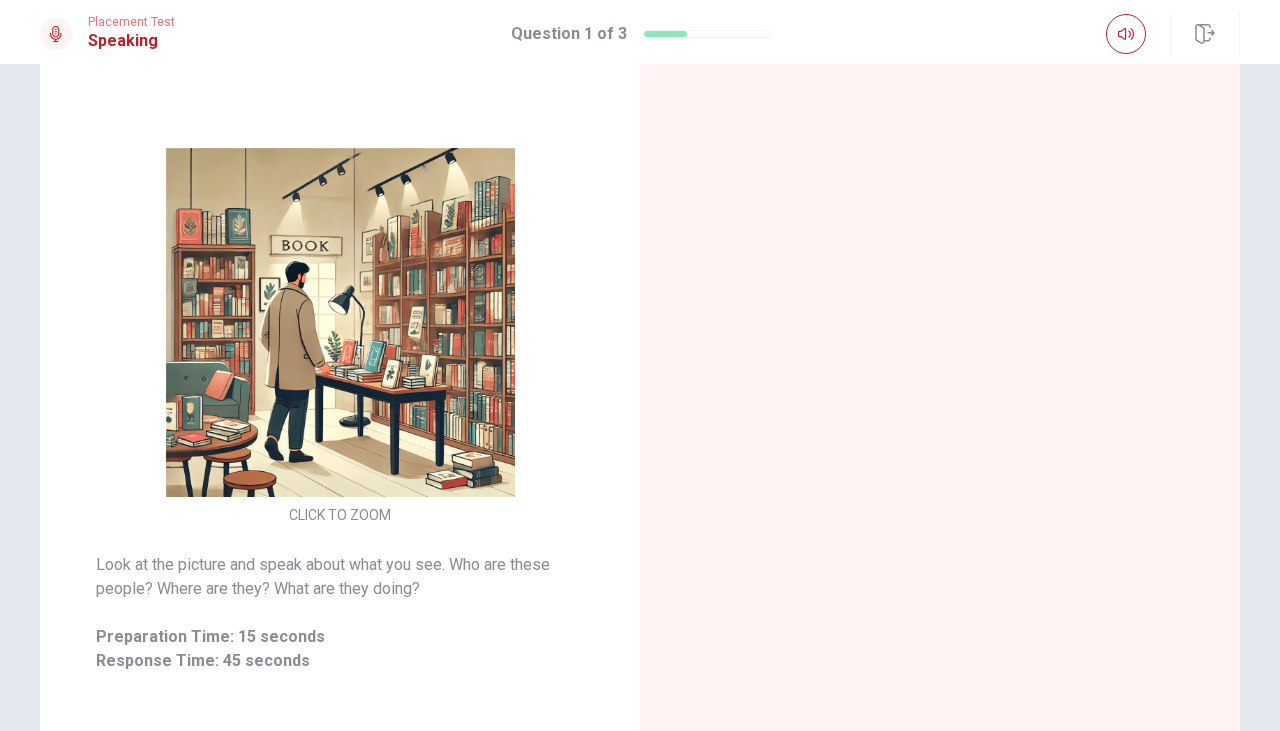 scroll, scrollTop: 251, scrollLeft: 0, axis: vertical 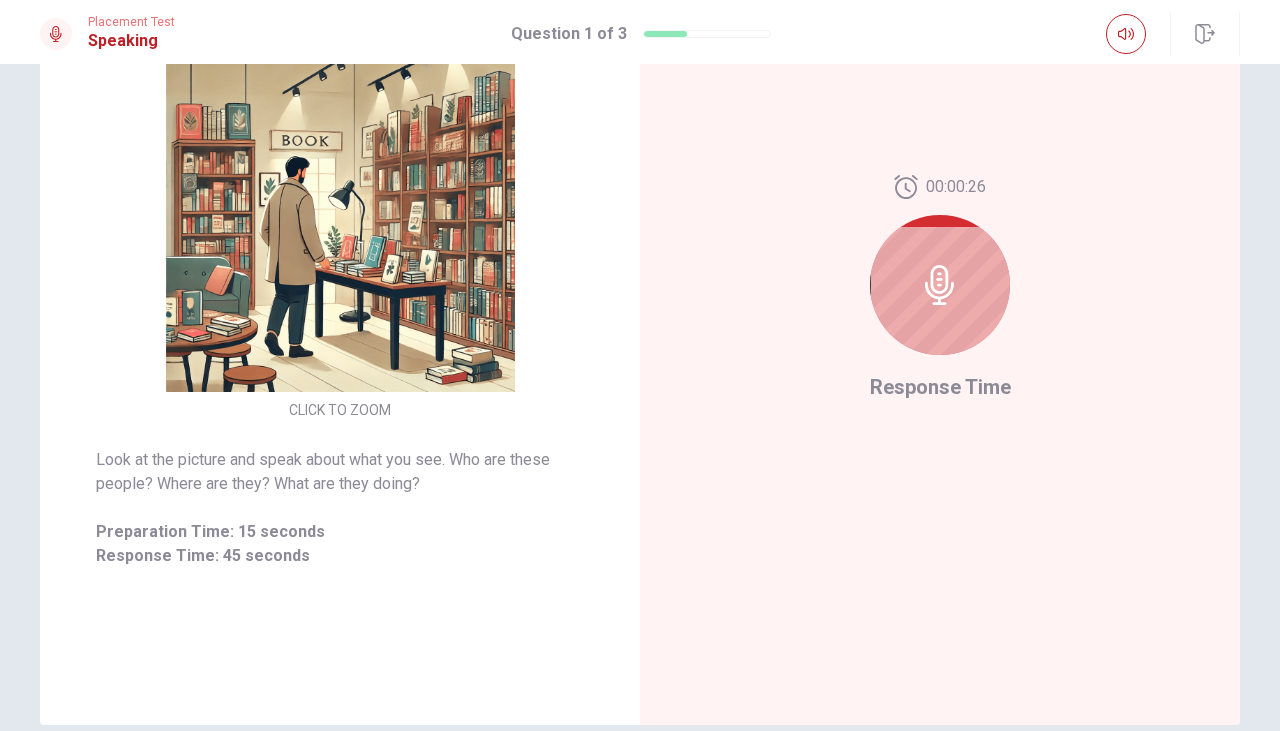 click 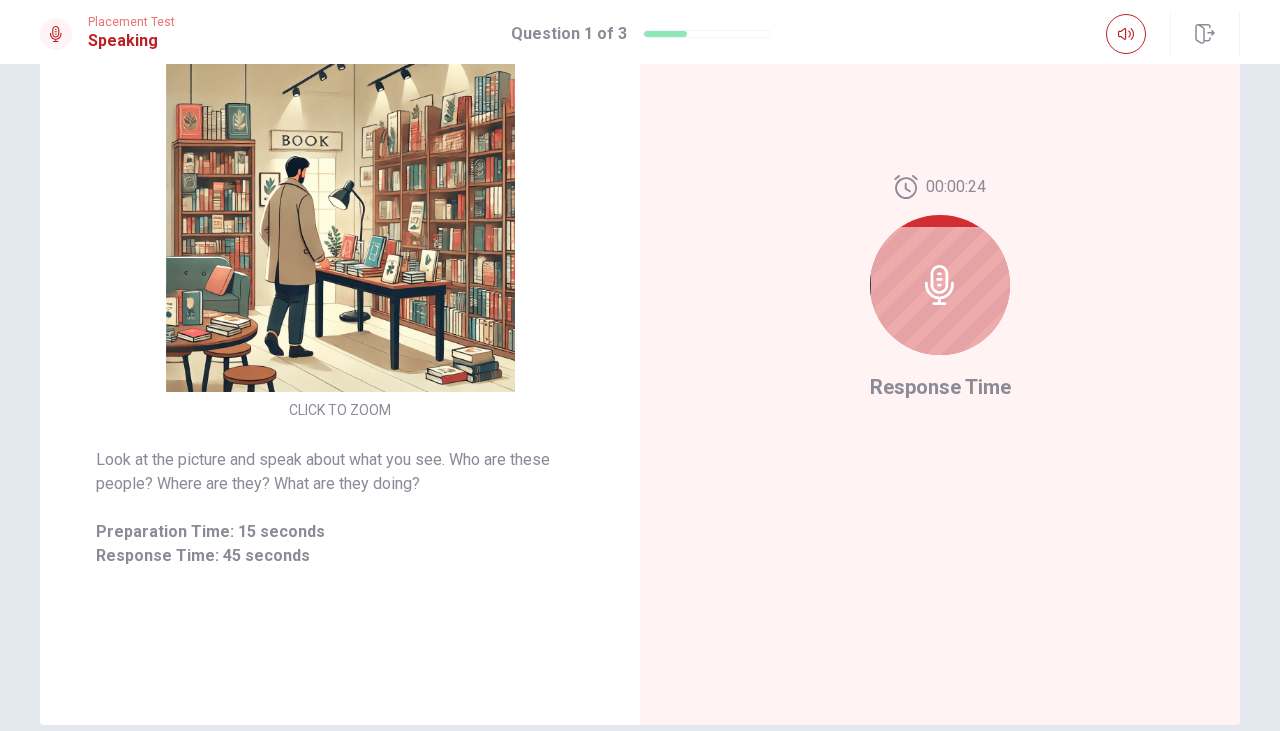 click 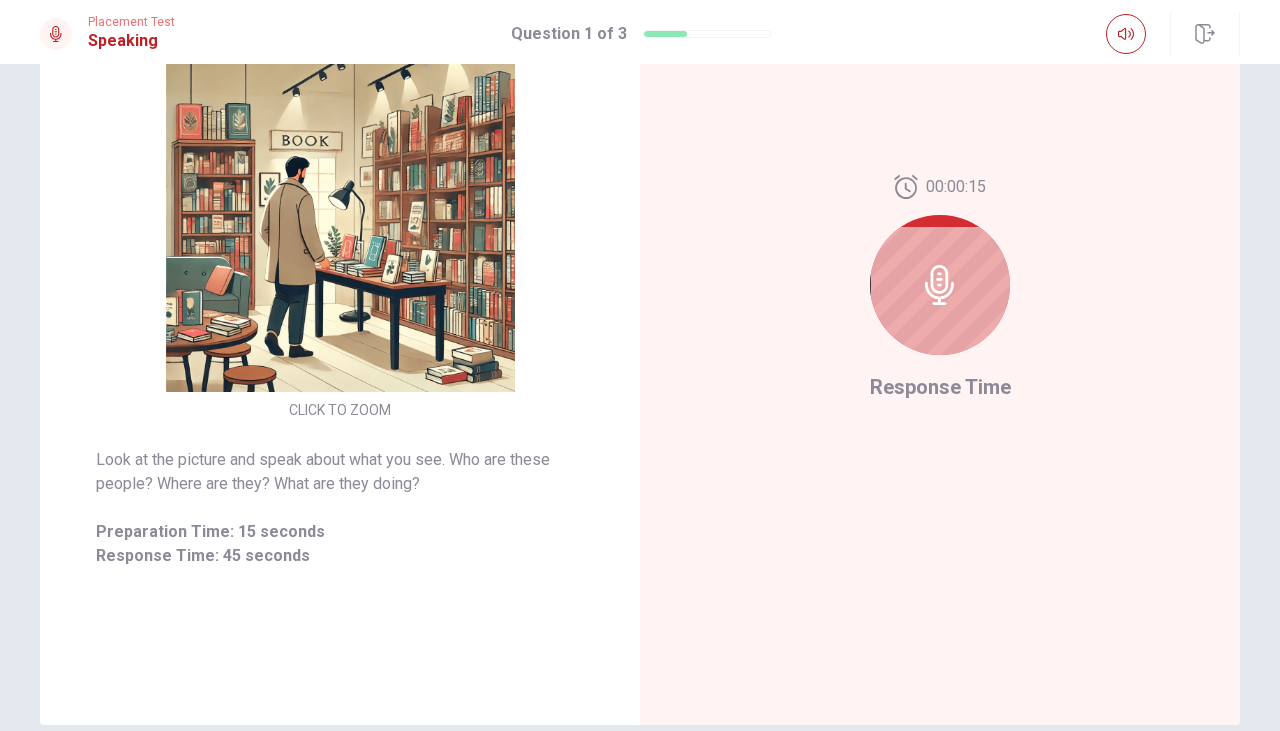 click 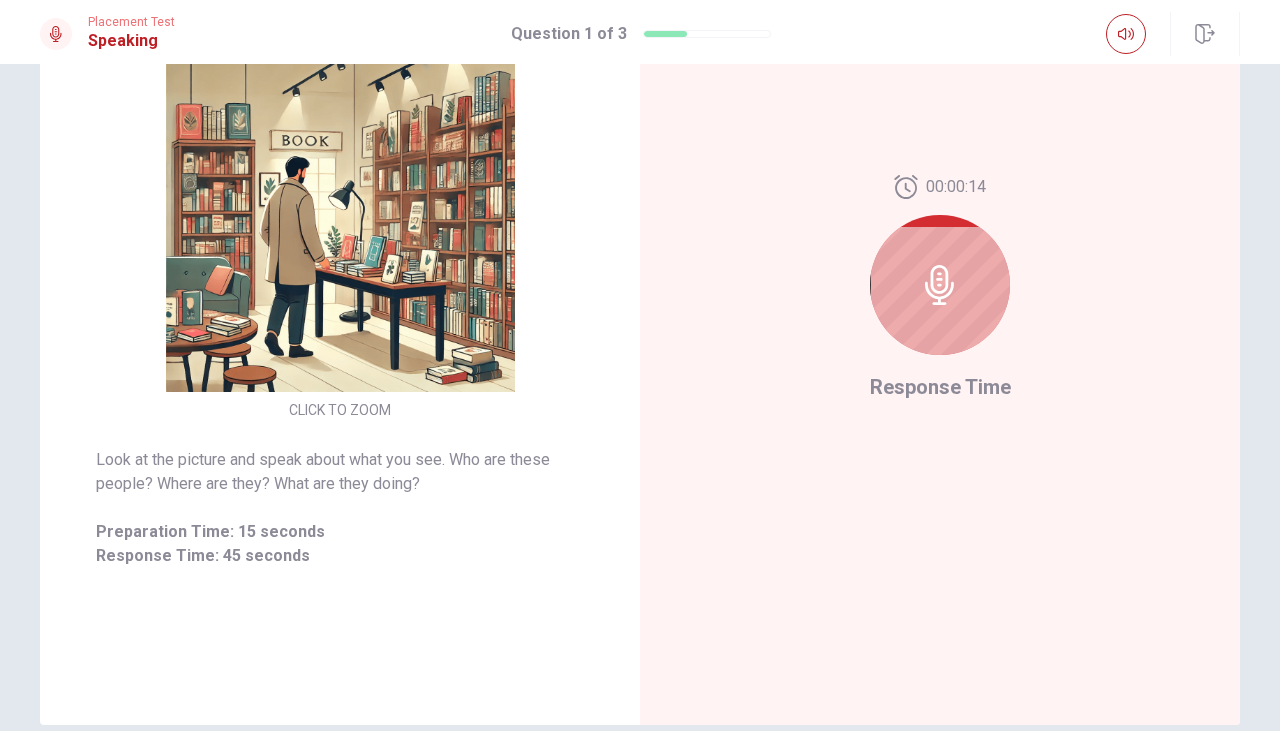 click 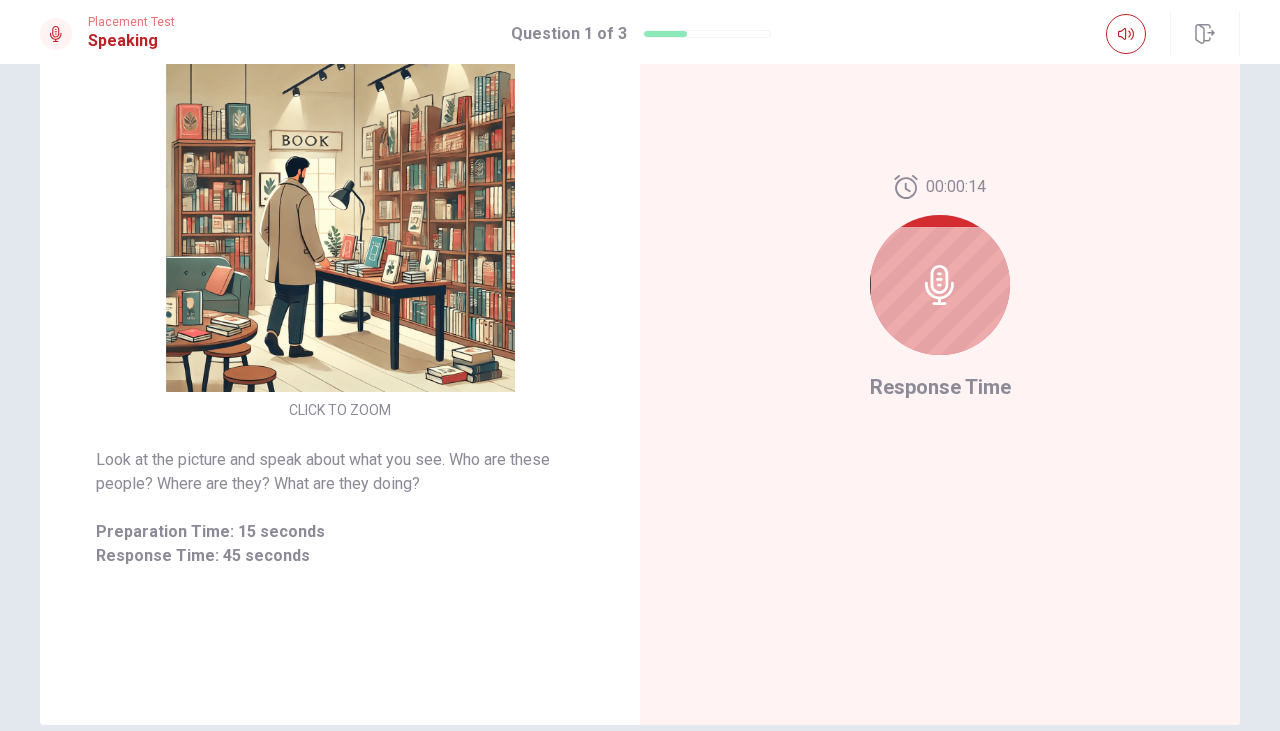 click 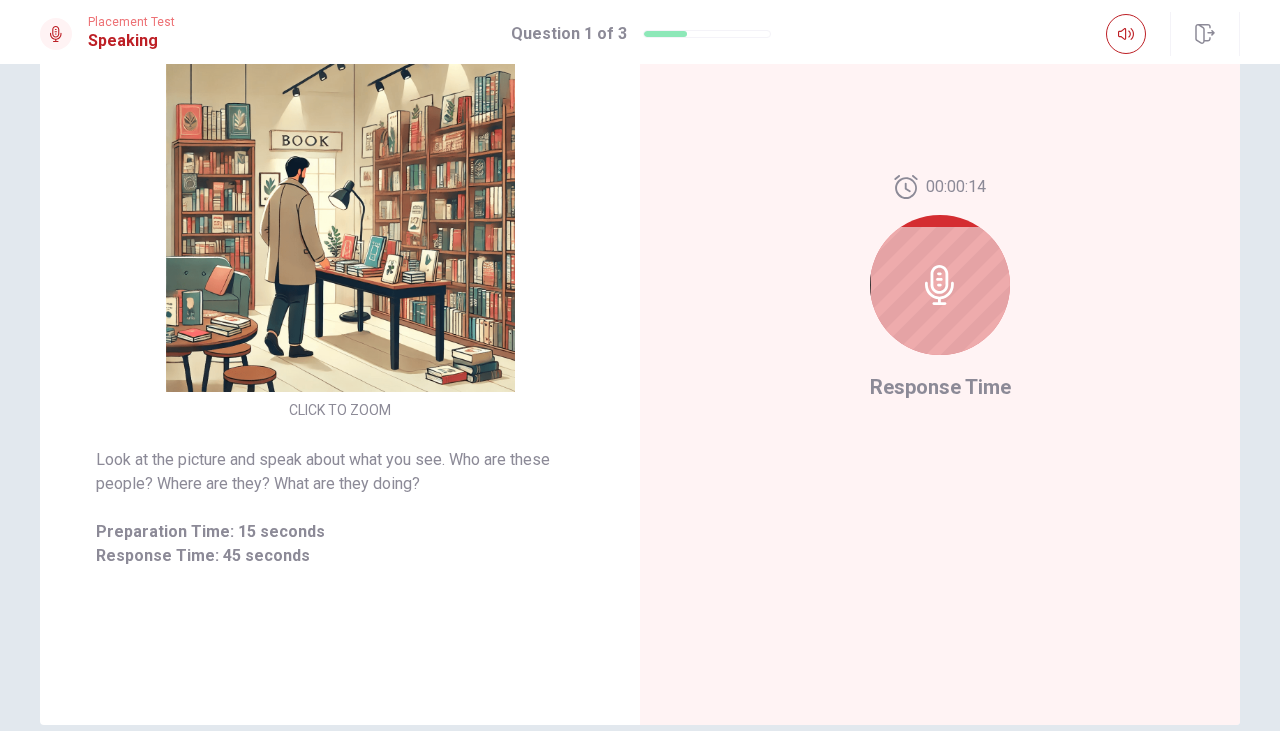 click at bounding box center [940, 285] 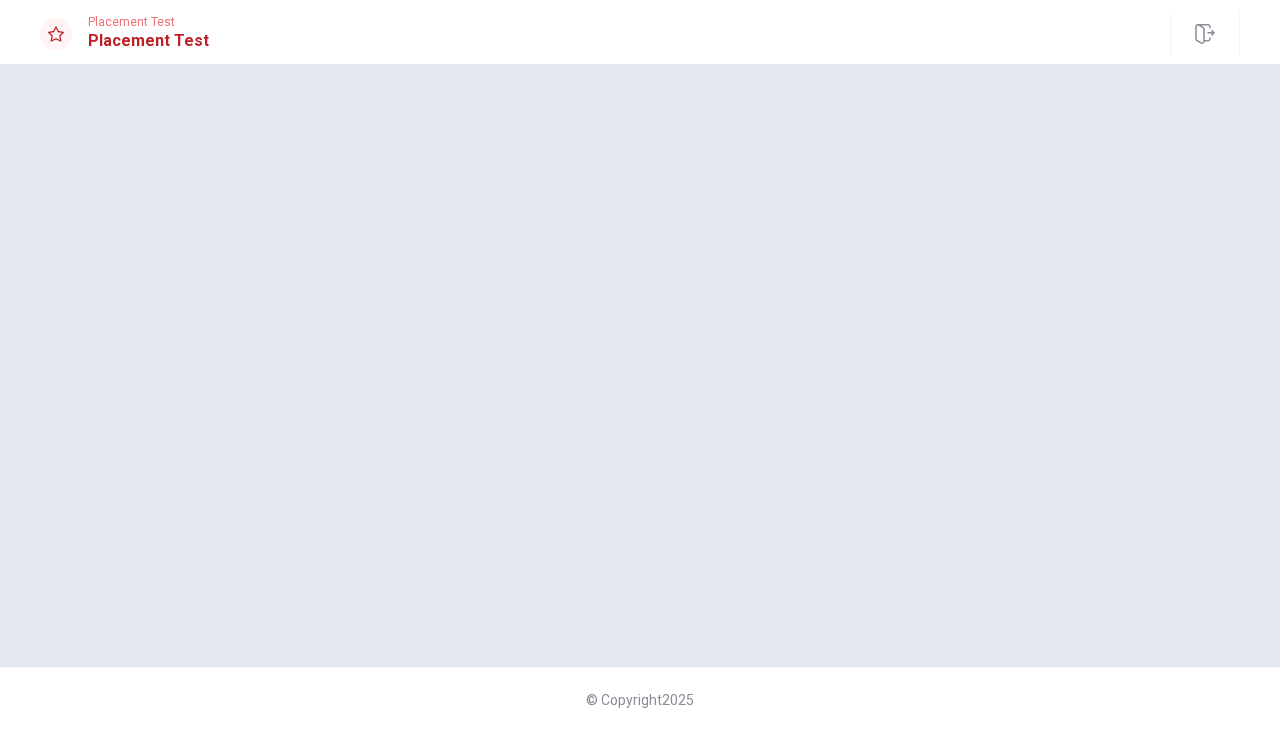 scroll, scrollTop: 0, scrollLeft: 0, axis: both 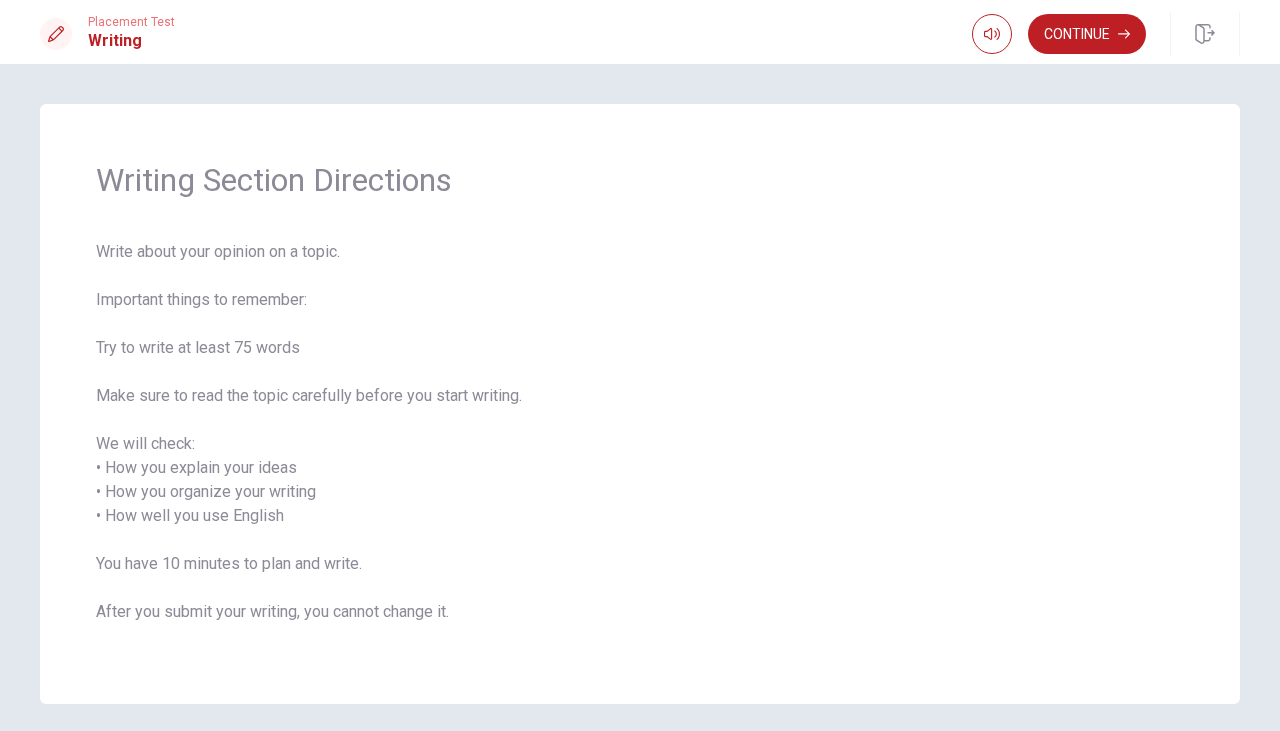 click 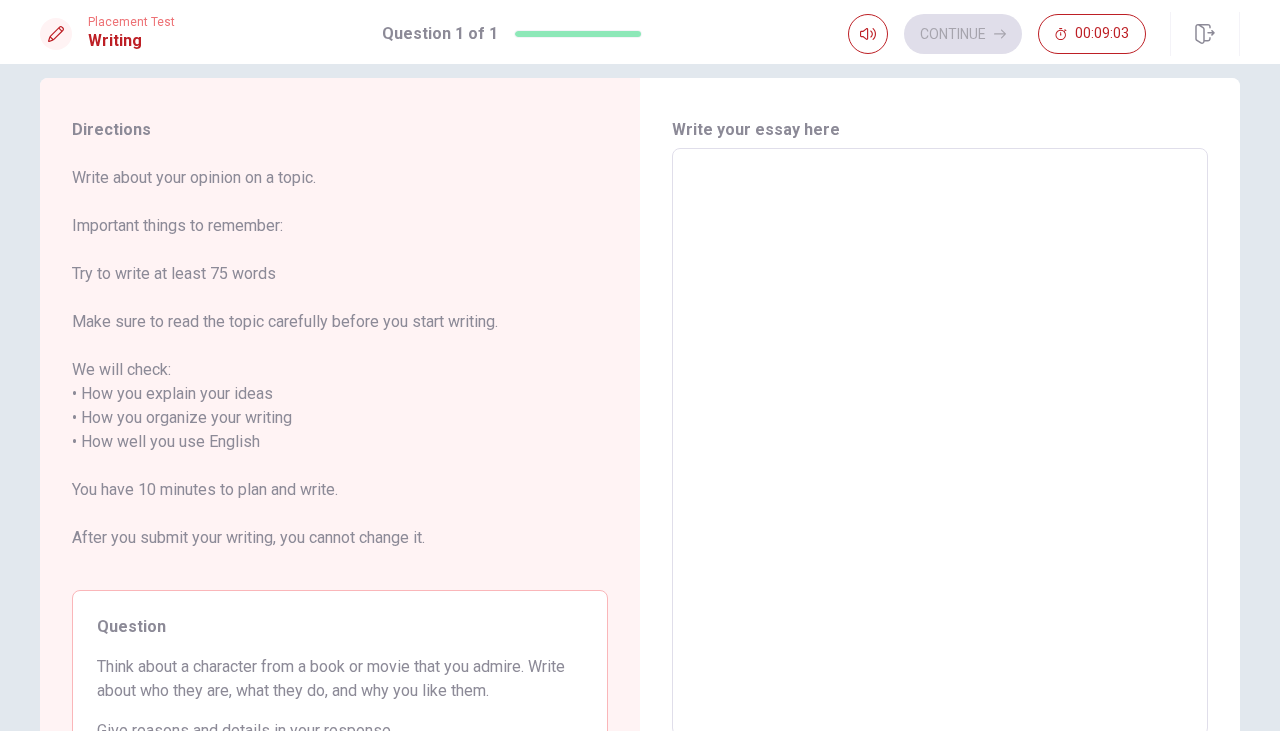 scroll, scrollTop: 0, scrollLeft: 0, axis: both 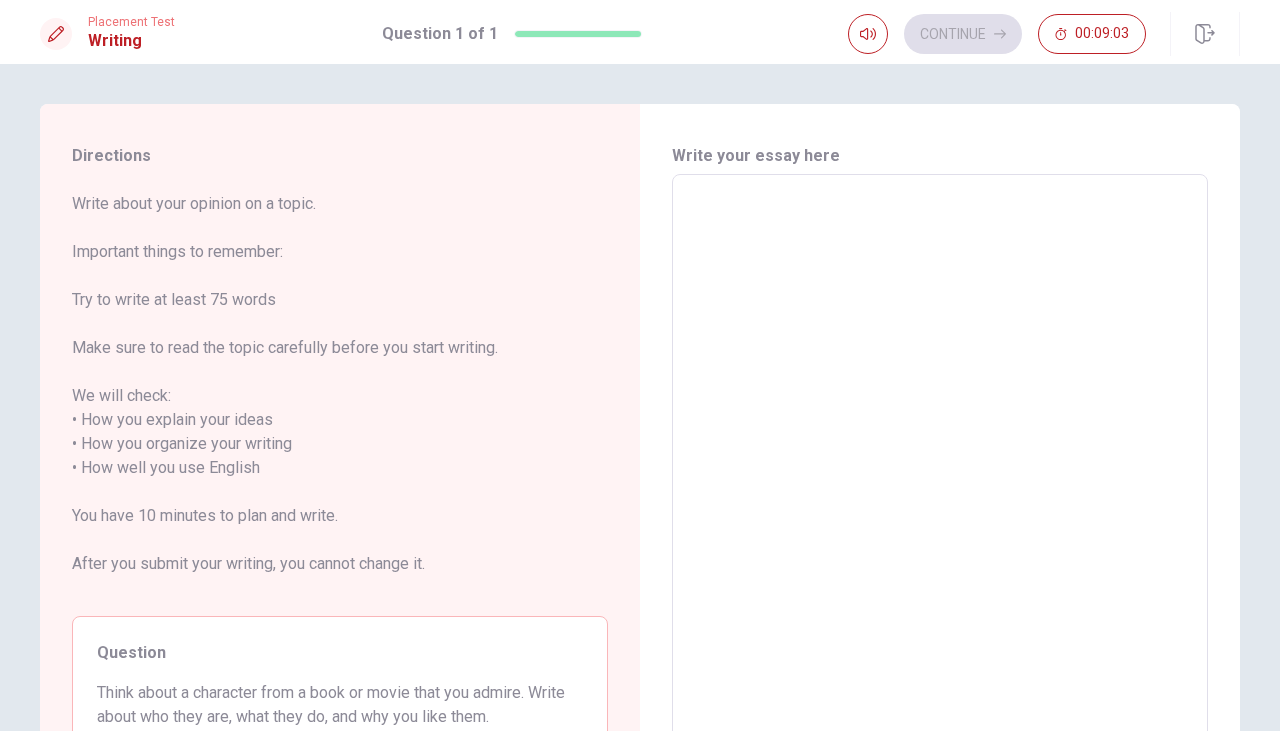 click at bounding box center [940, 468] 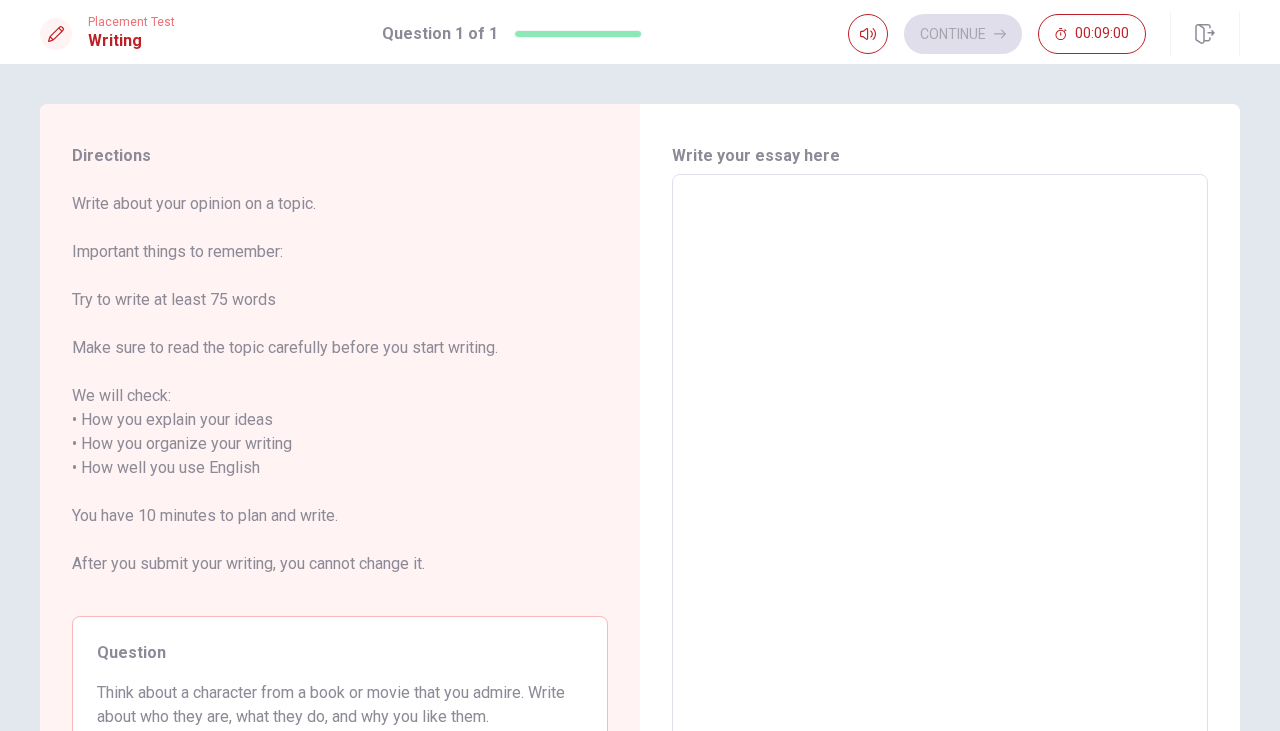 type on "M" 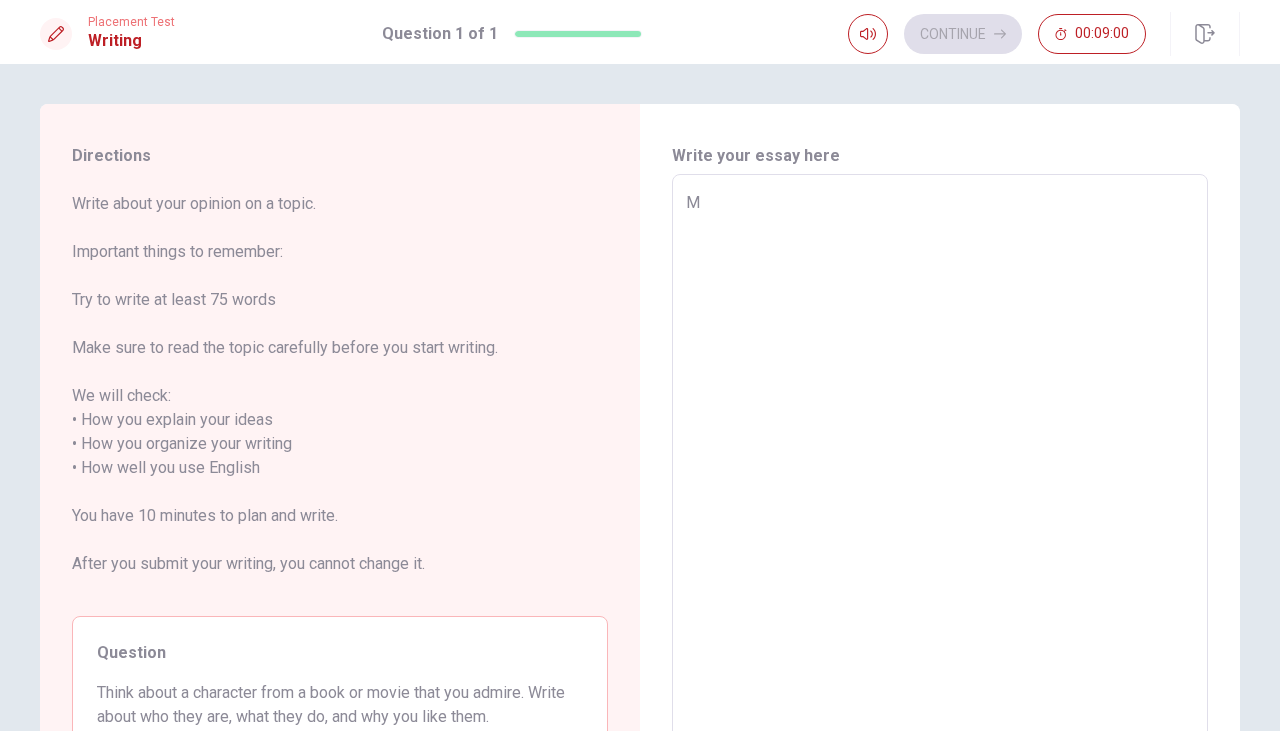 type on "x" 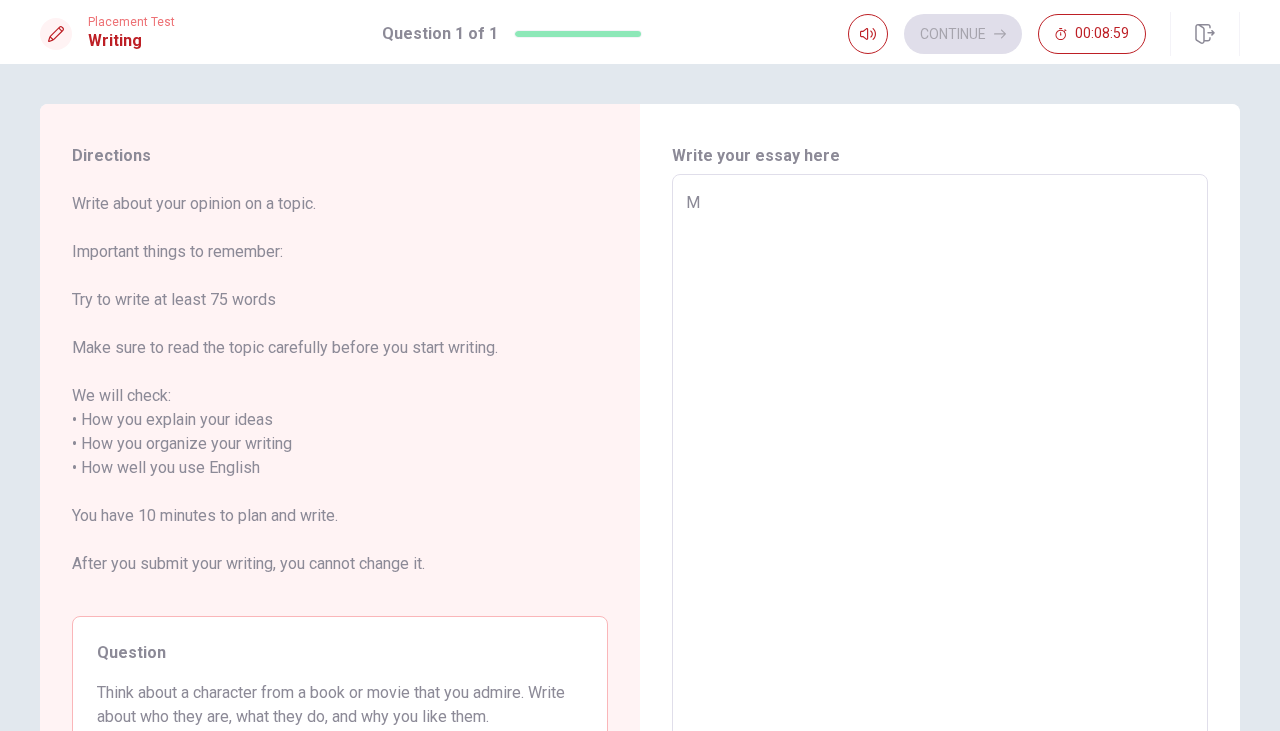 type on "My" 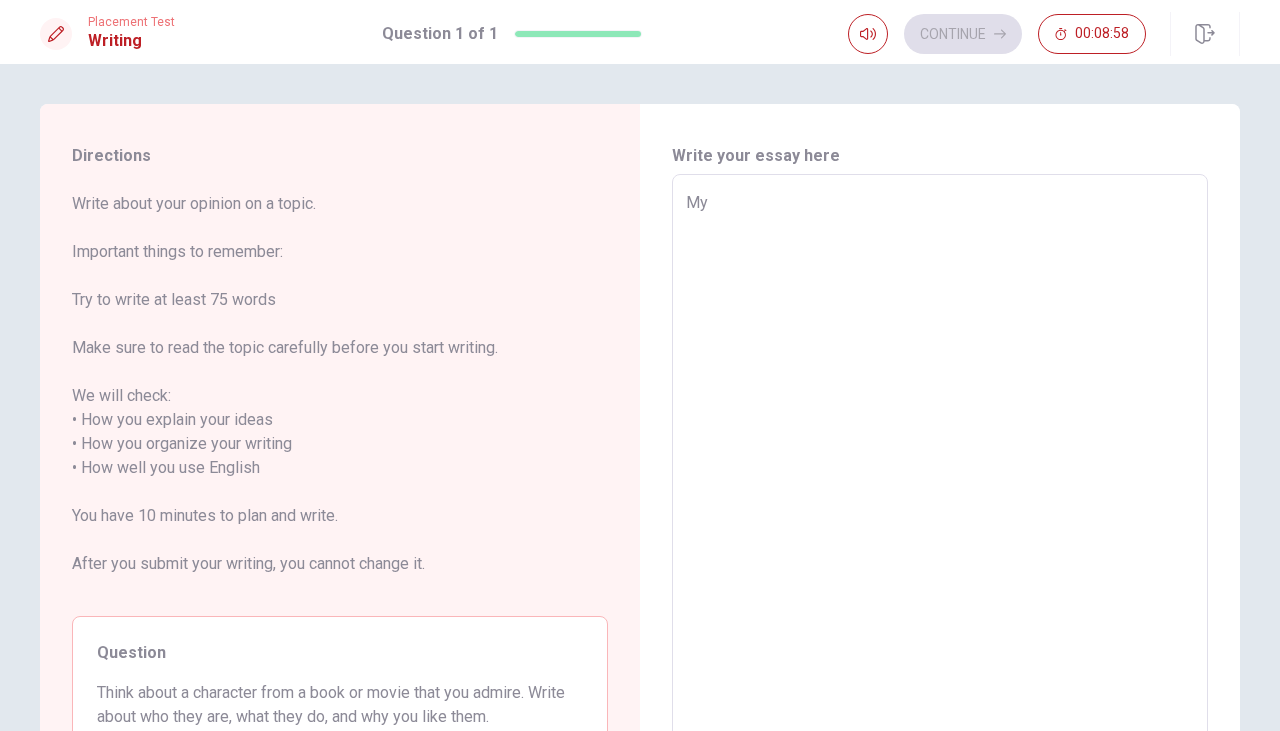 type on "x" 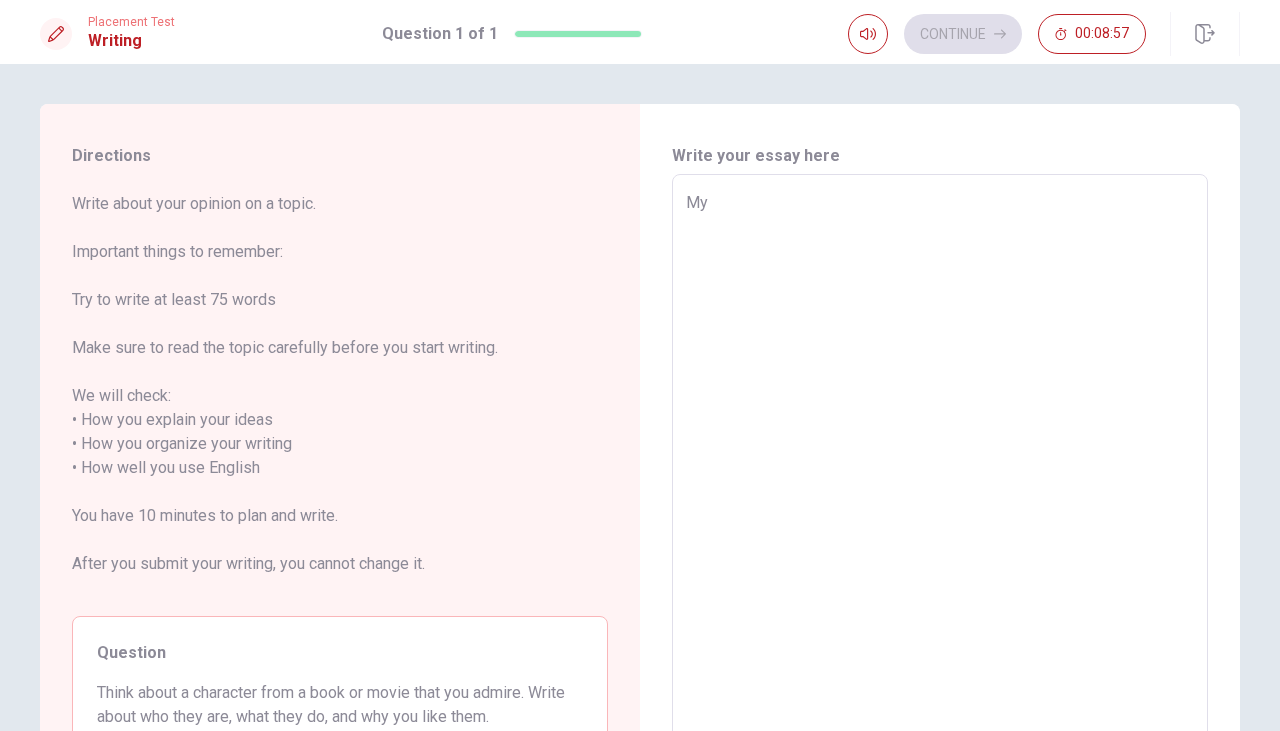 type on "My" 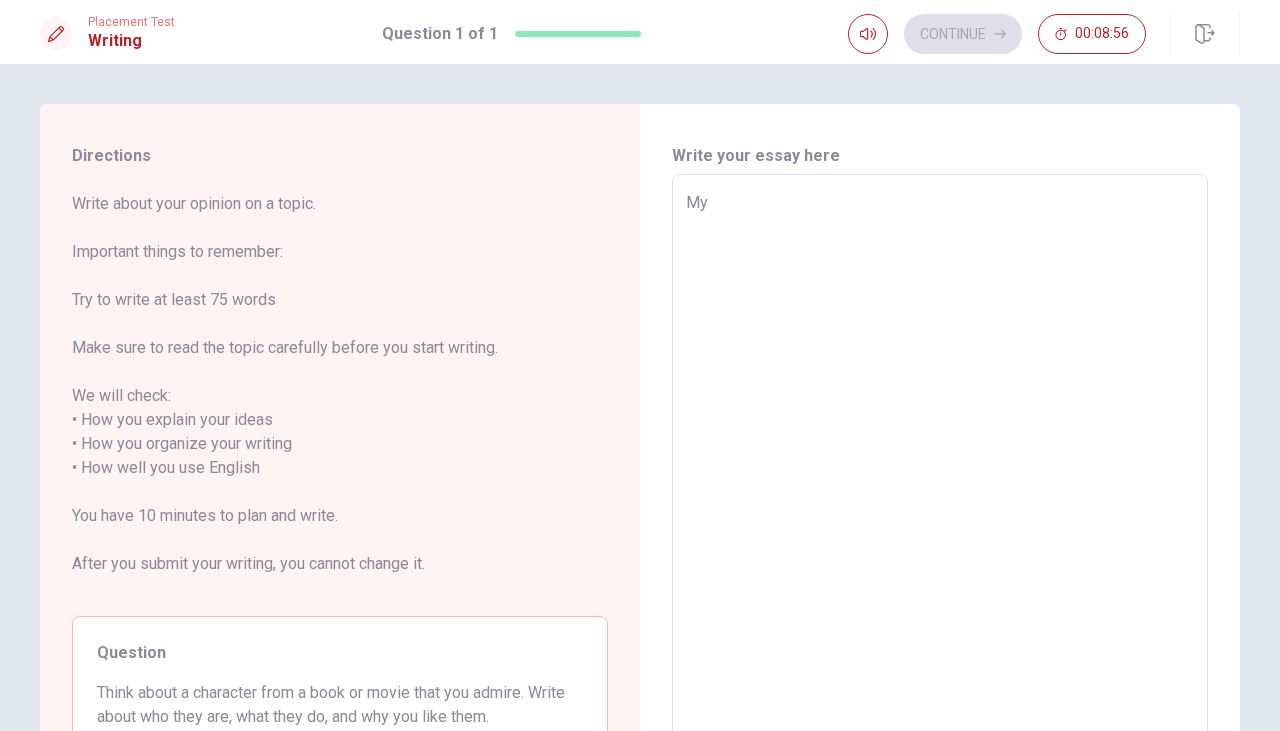 type on "My ｆ" 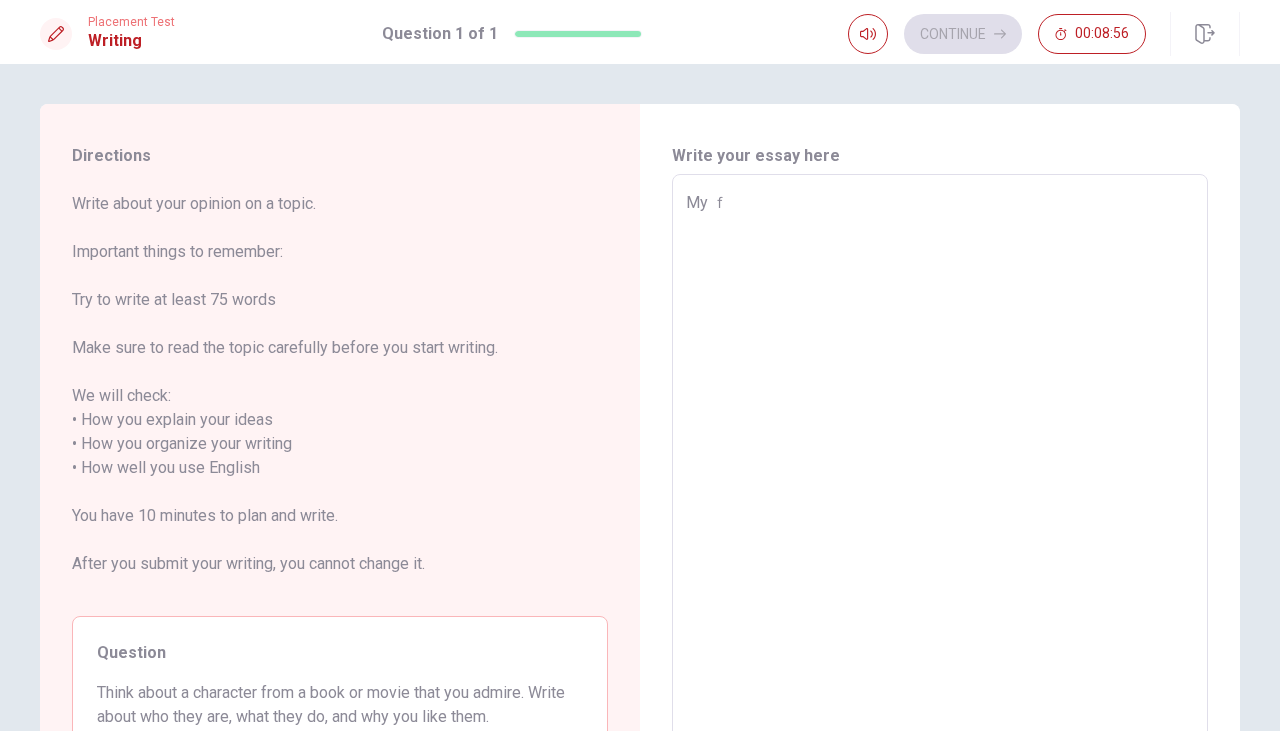type on "x" 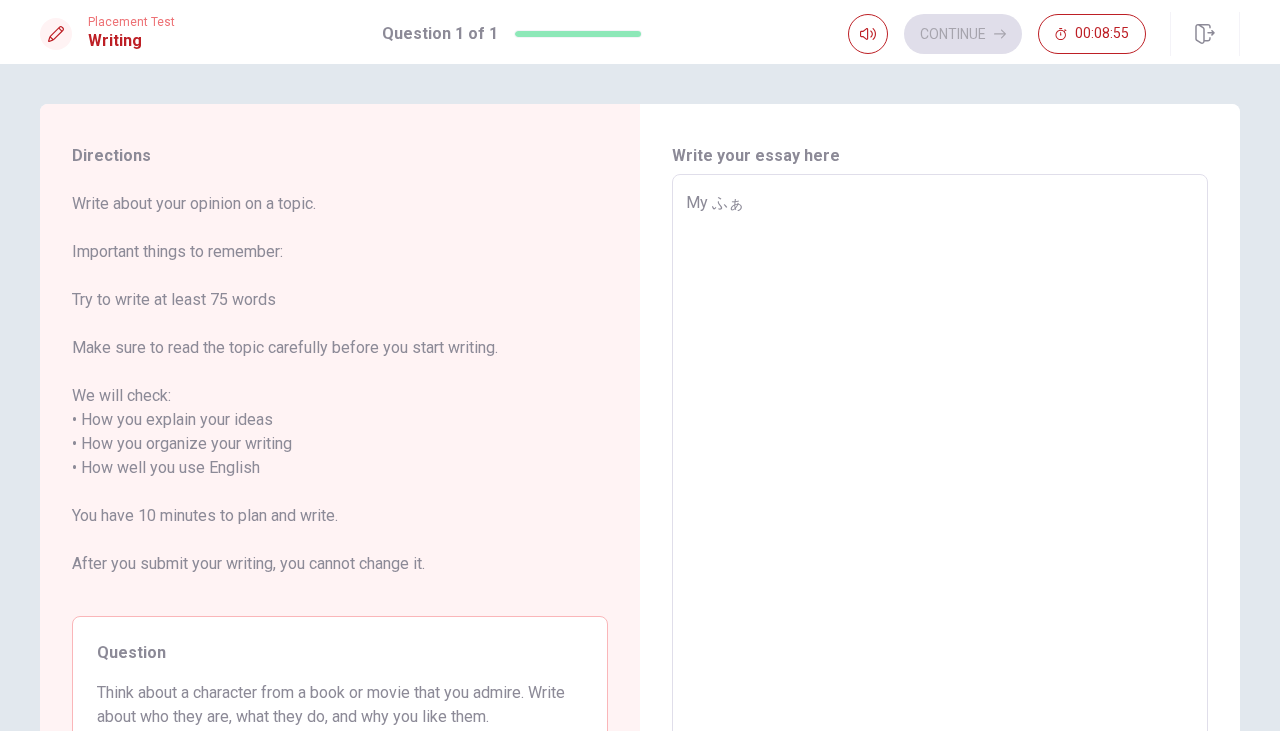type on "x" 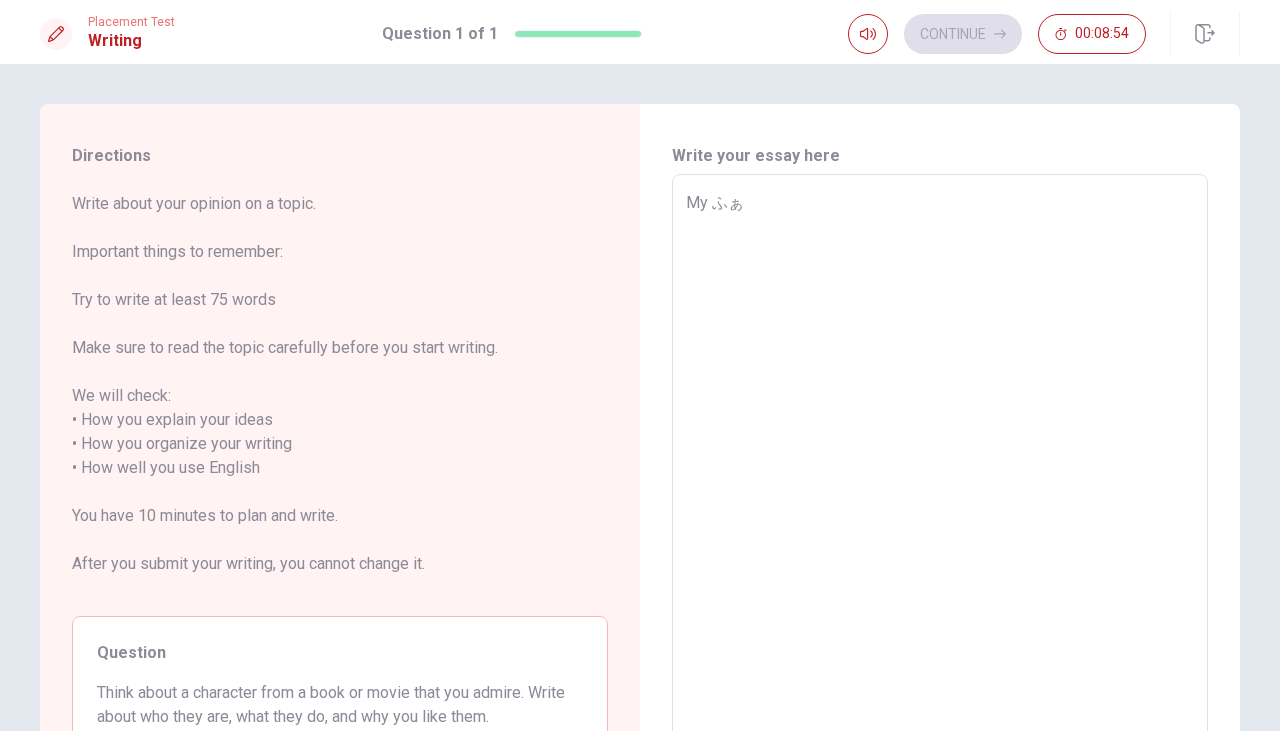 type on "My ふ" 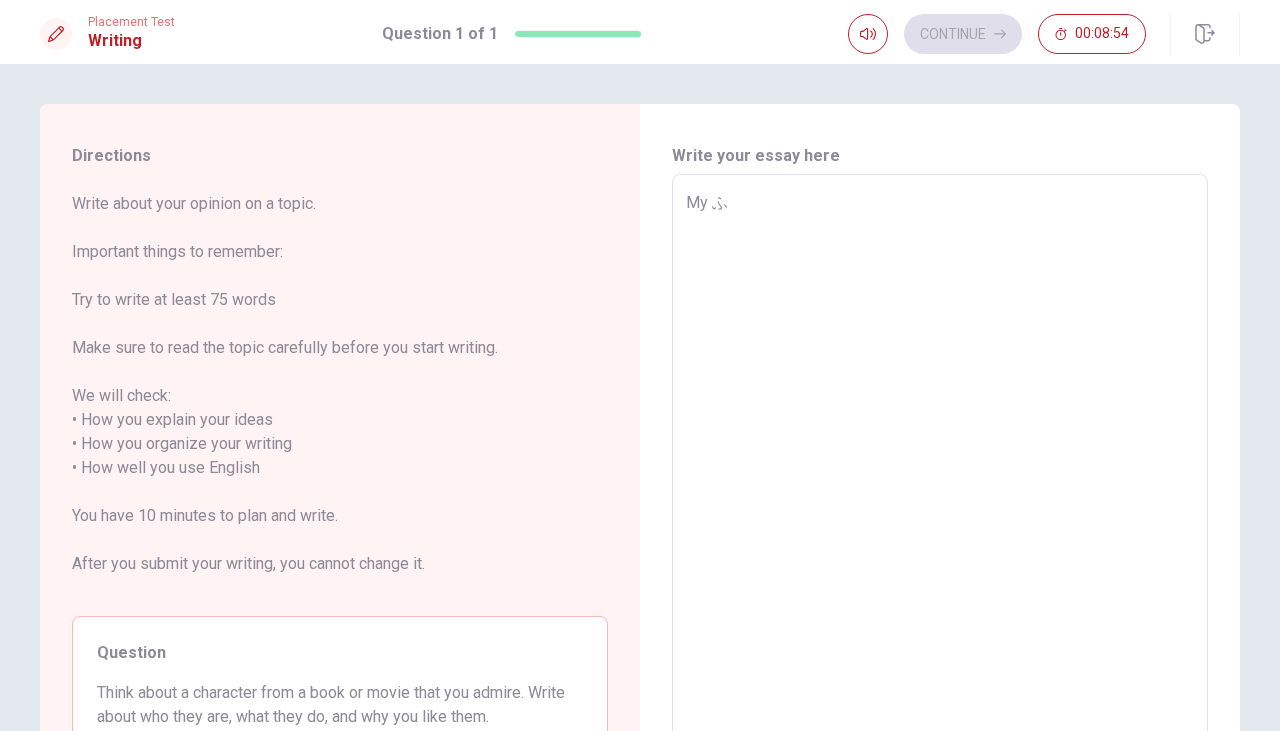 type on "x" 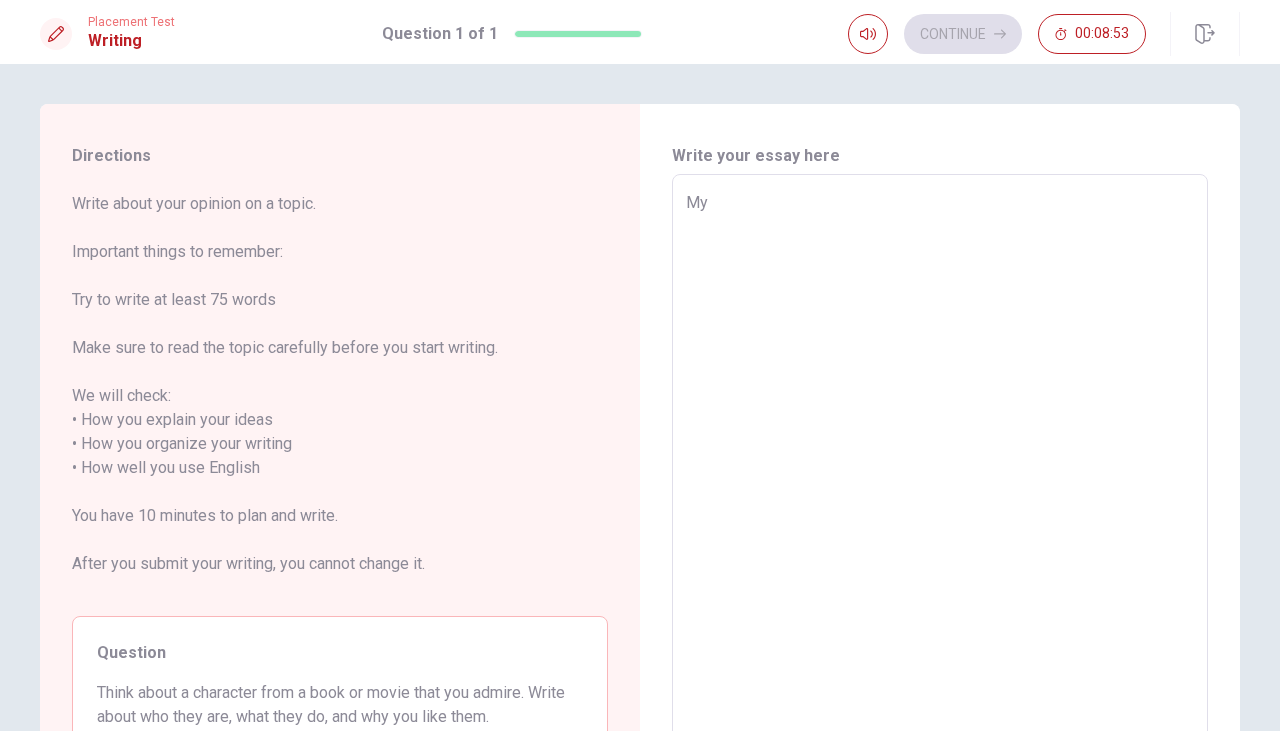 type on "x" 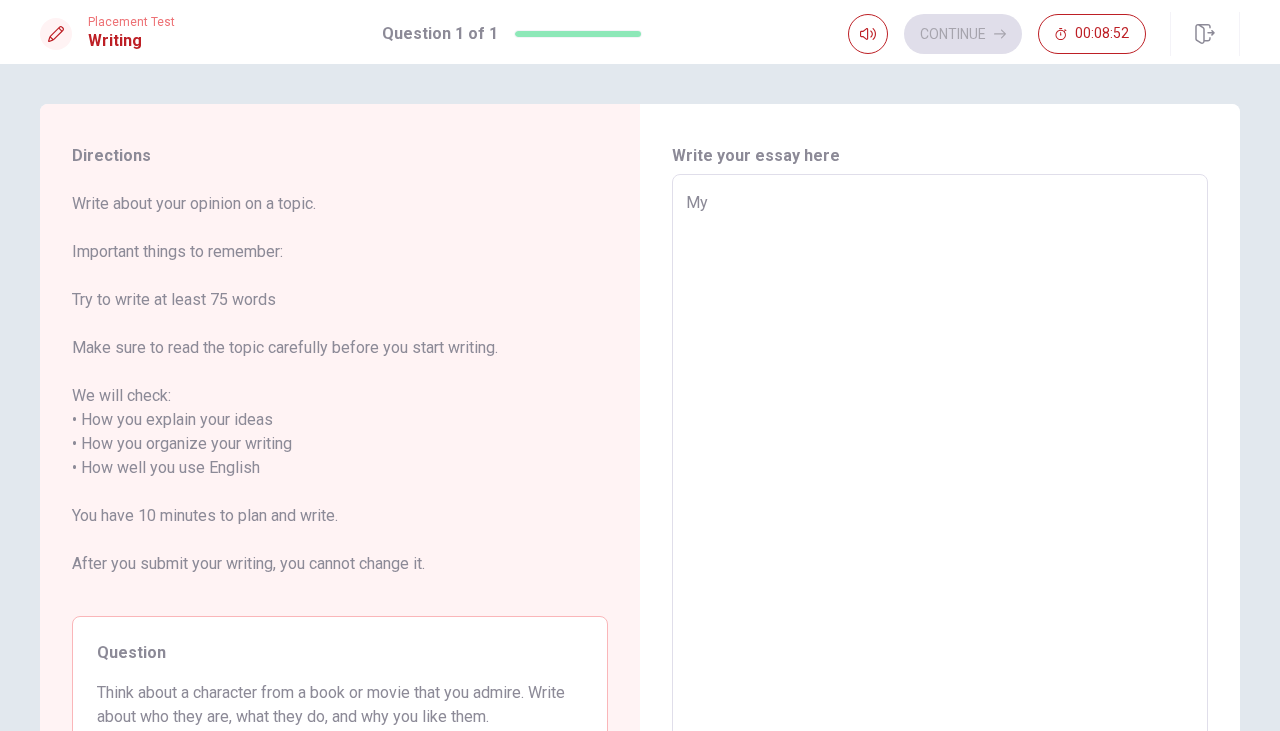 type on "My f" 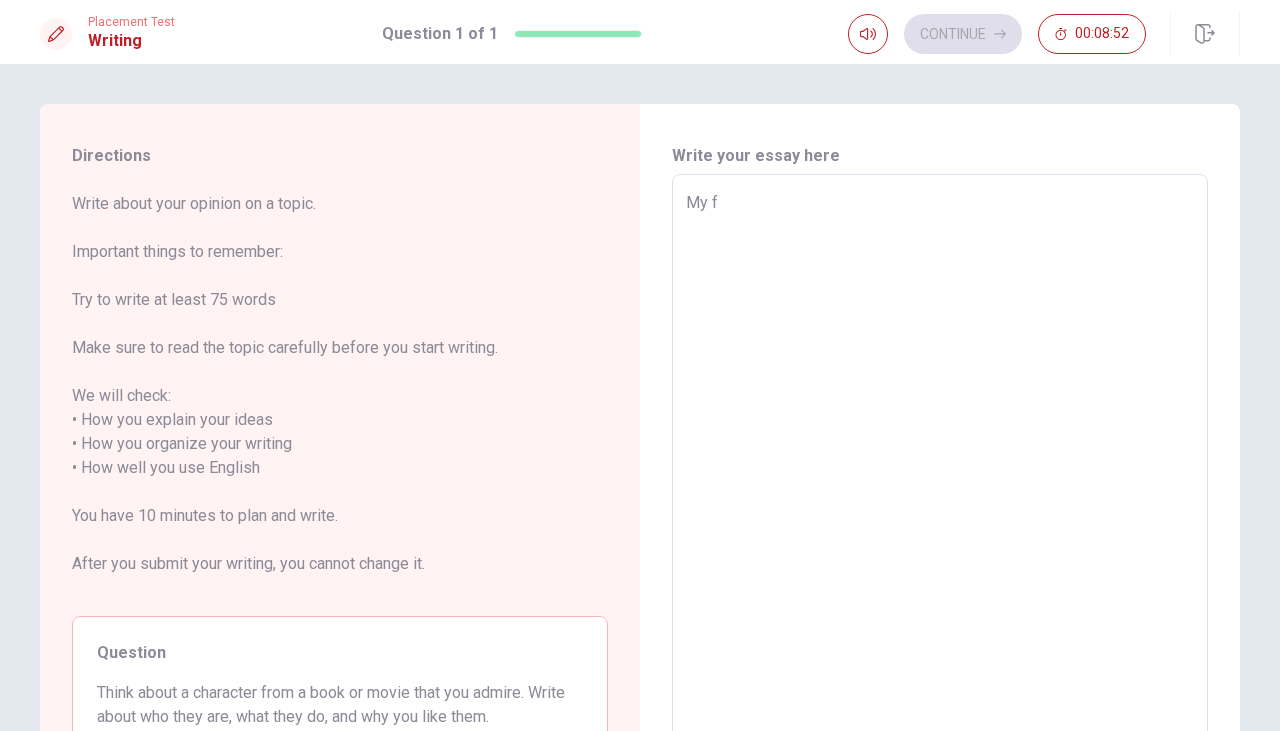 type on "x" 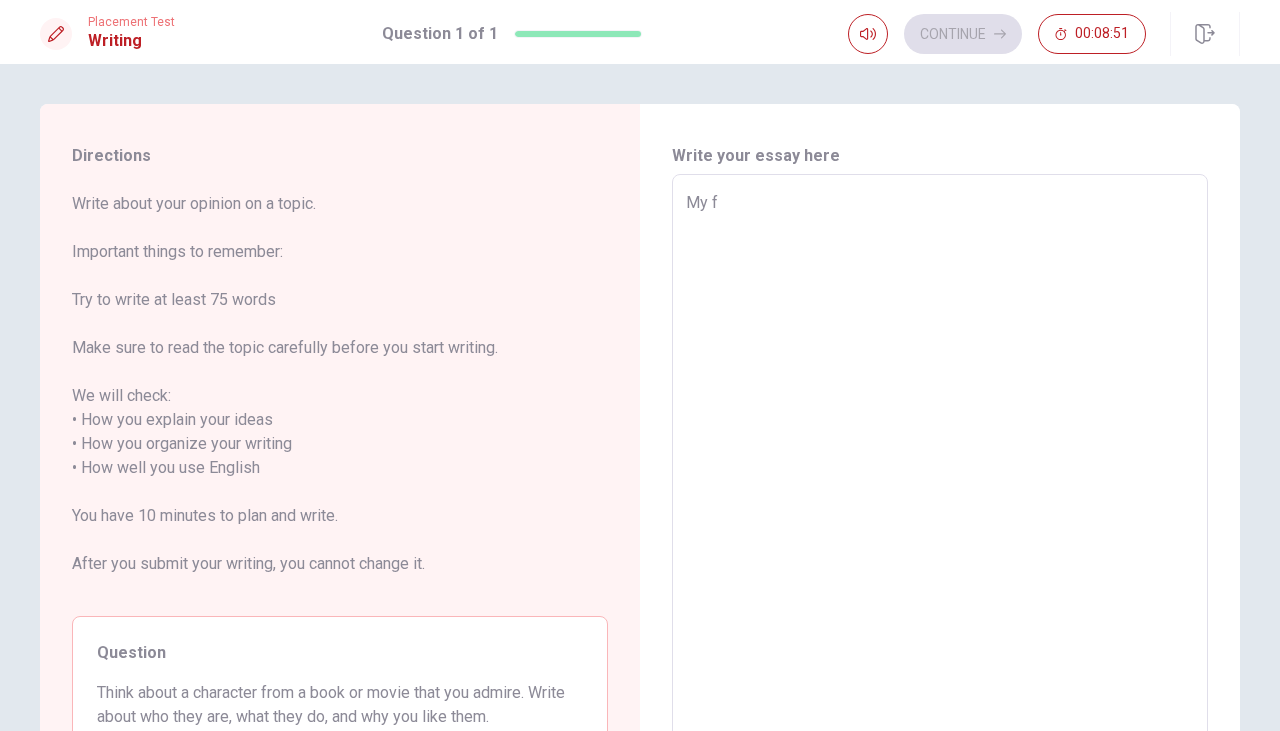 type on "My fa" 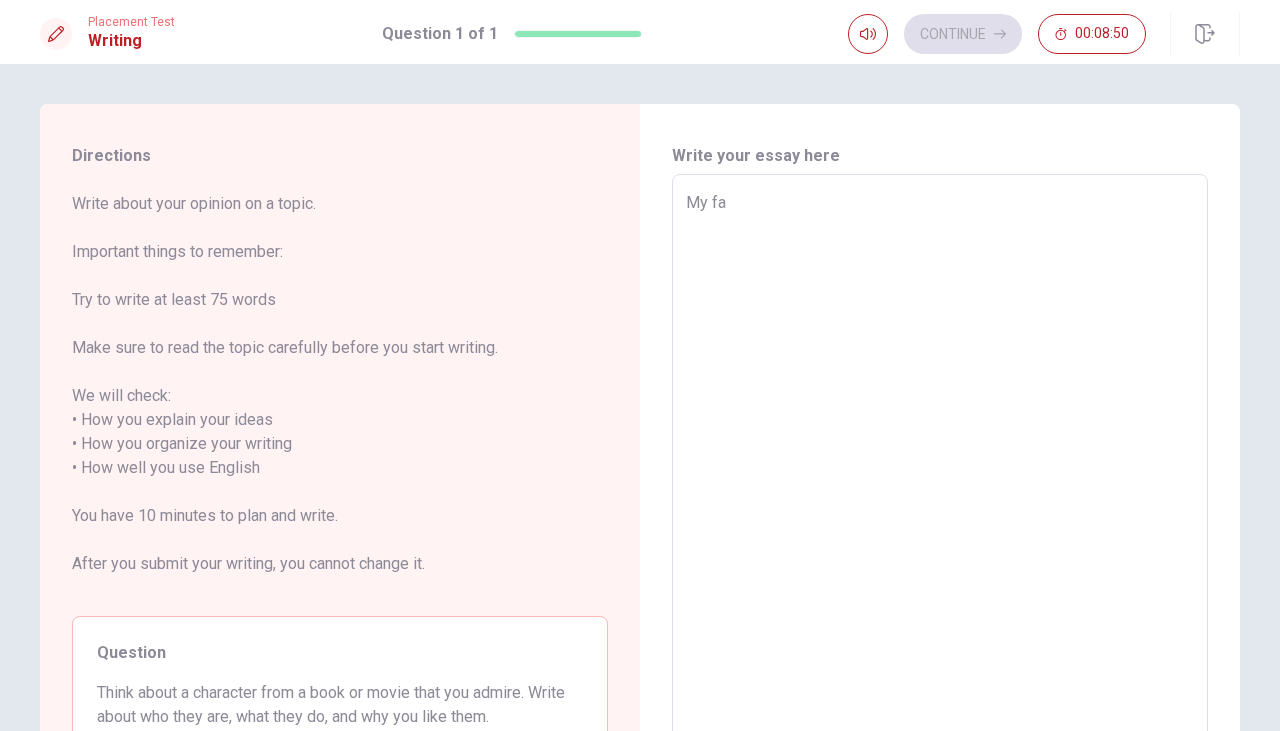 type on "x" 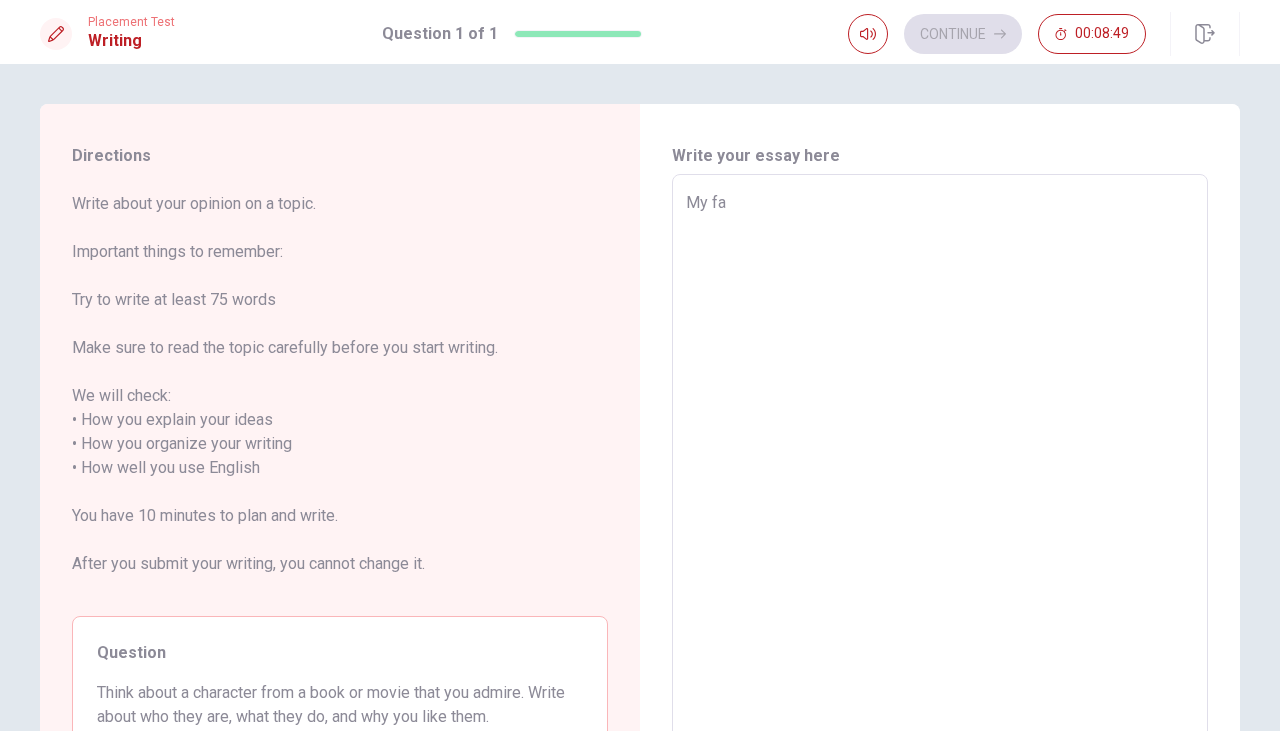 type on "My fav" 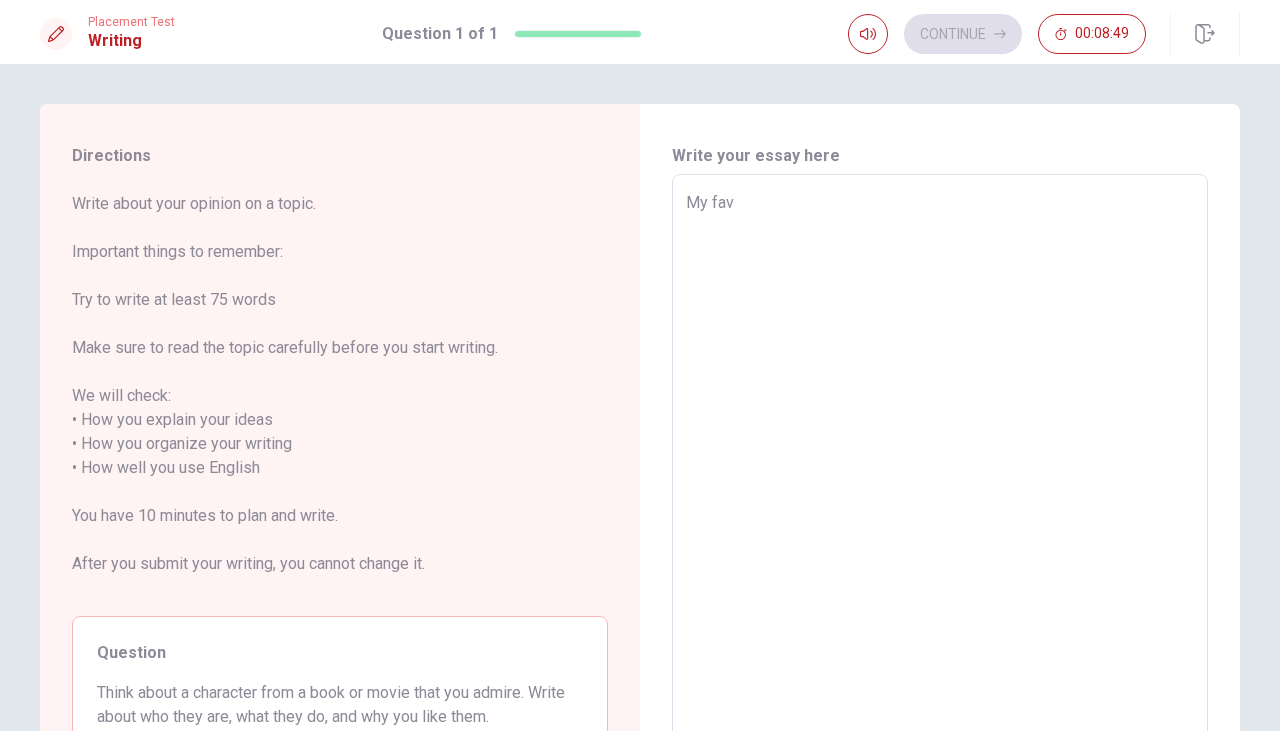 type on "x" 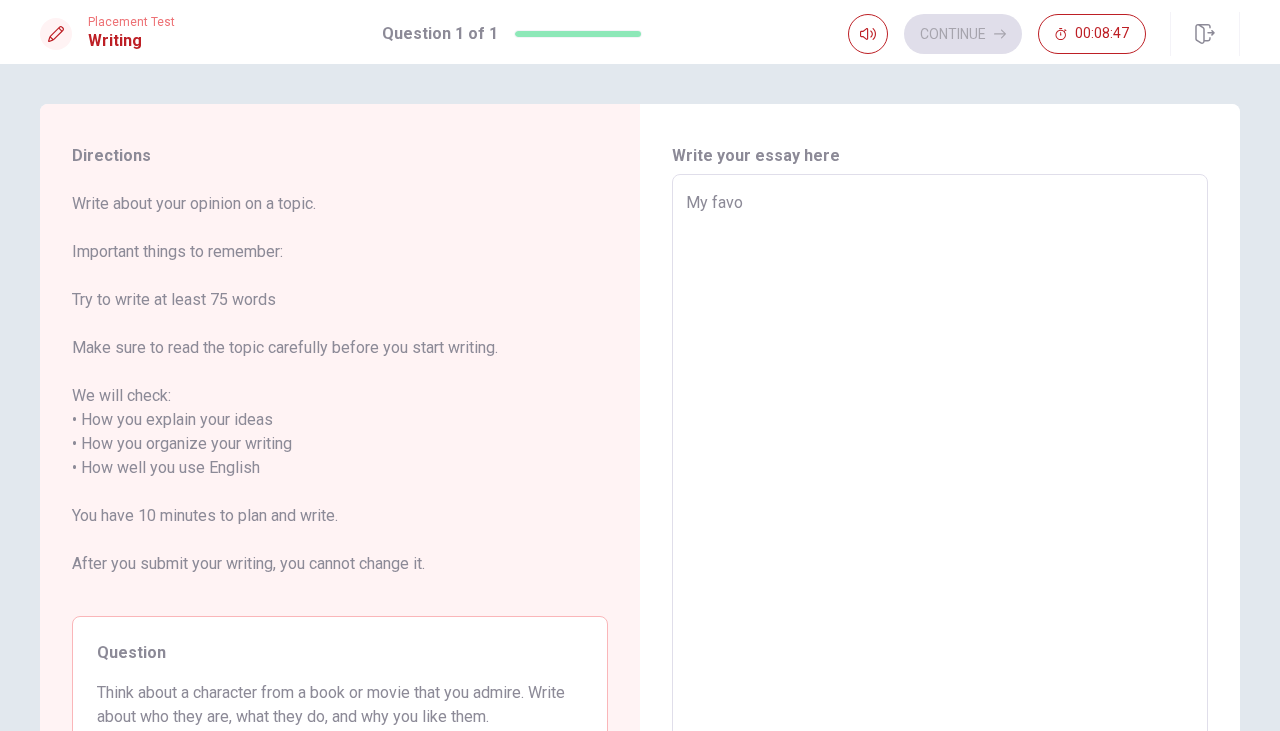 type on "x" 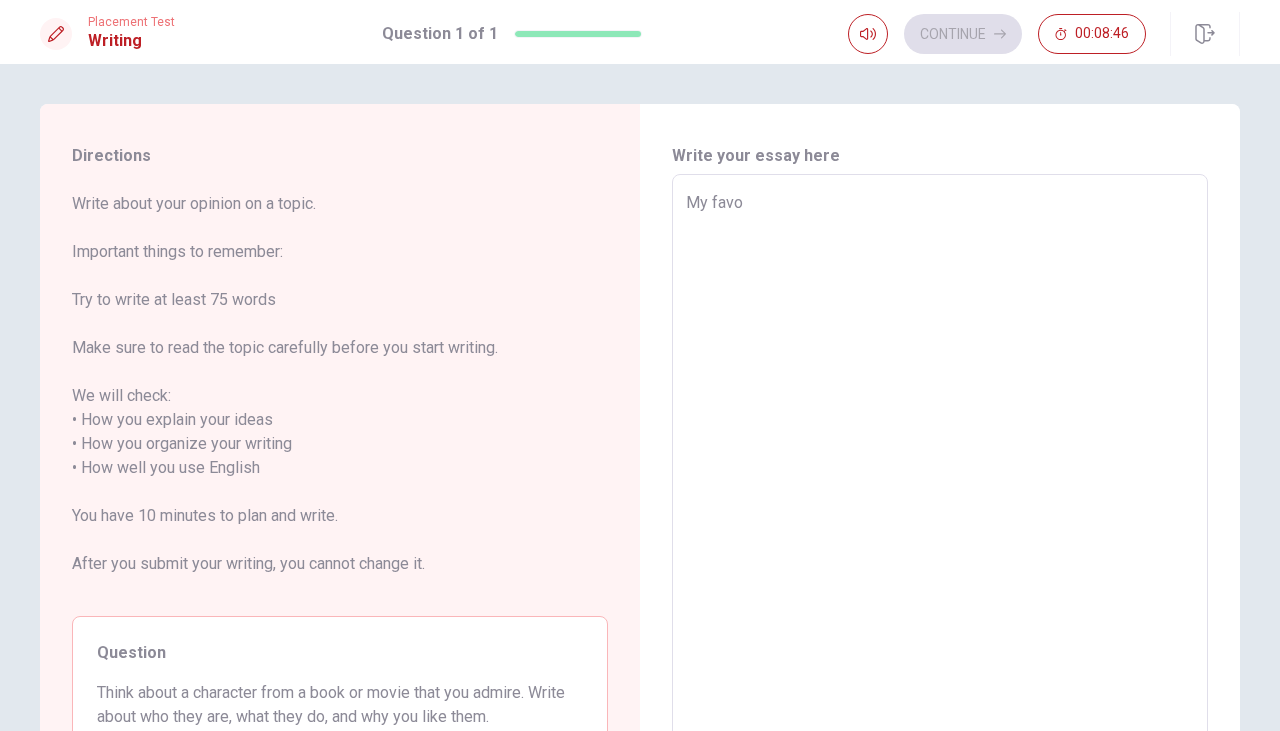 type on "My favor" 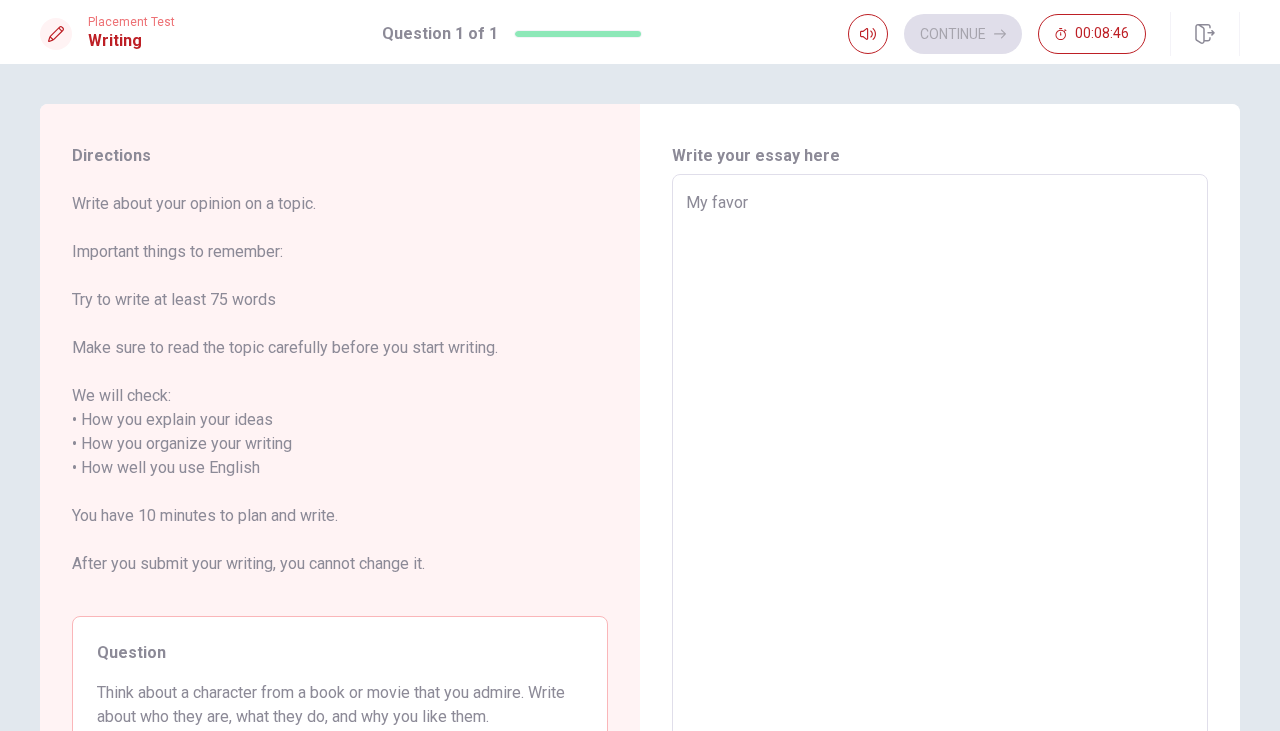 type on "x" 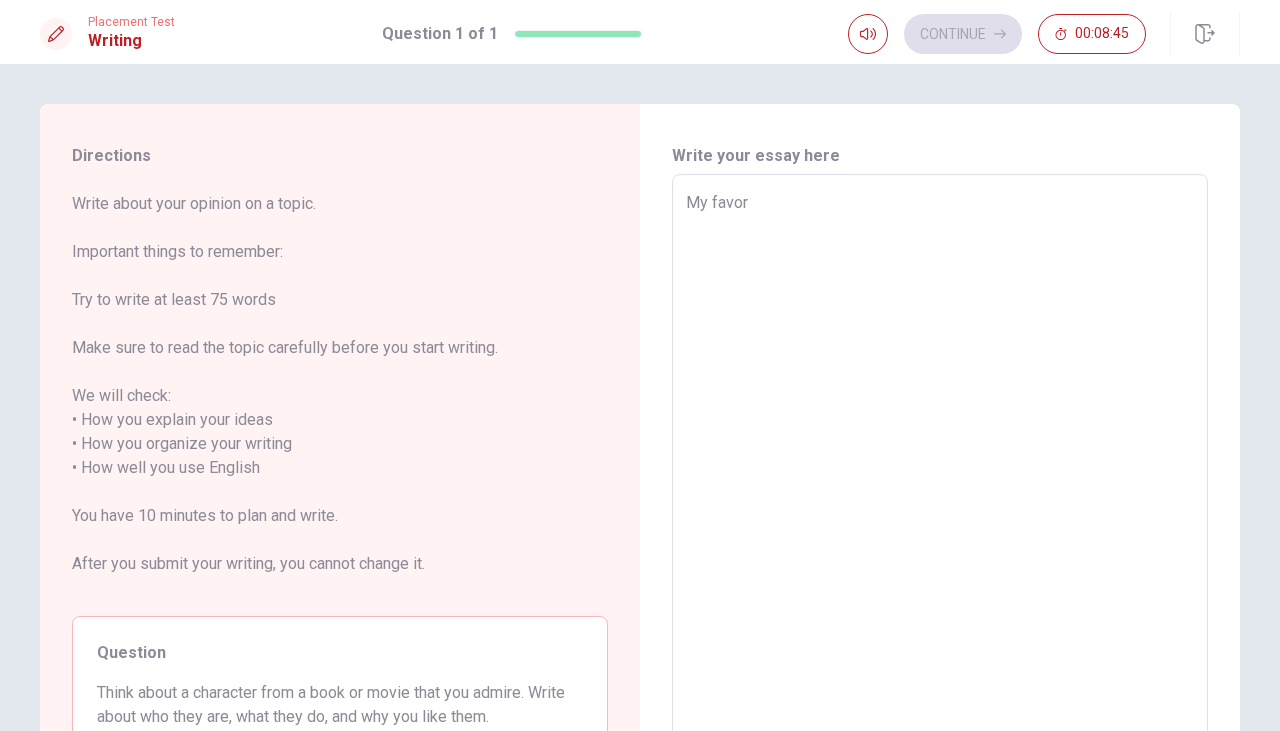 type on "My favori" 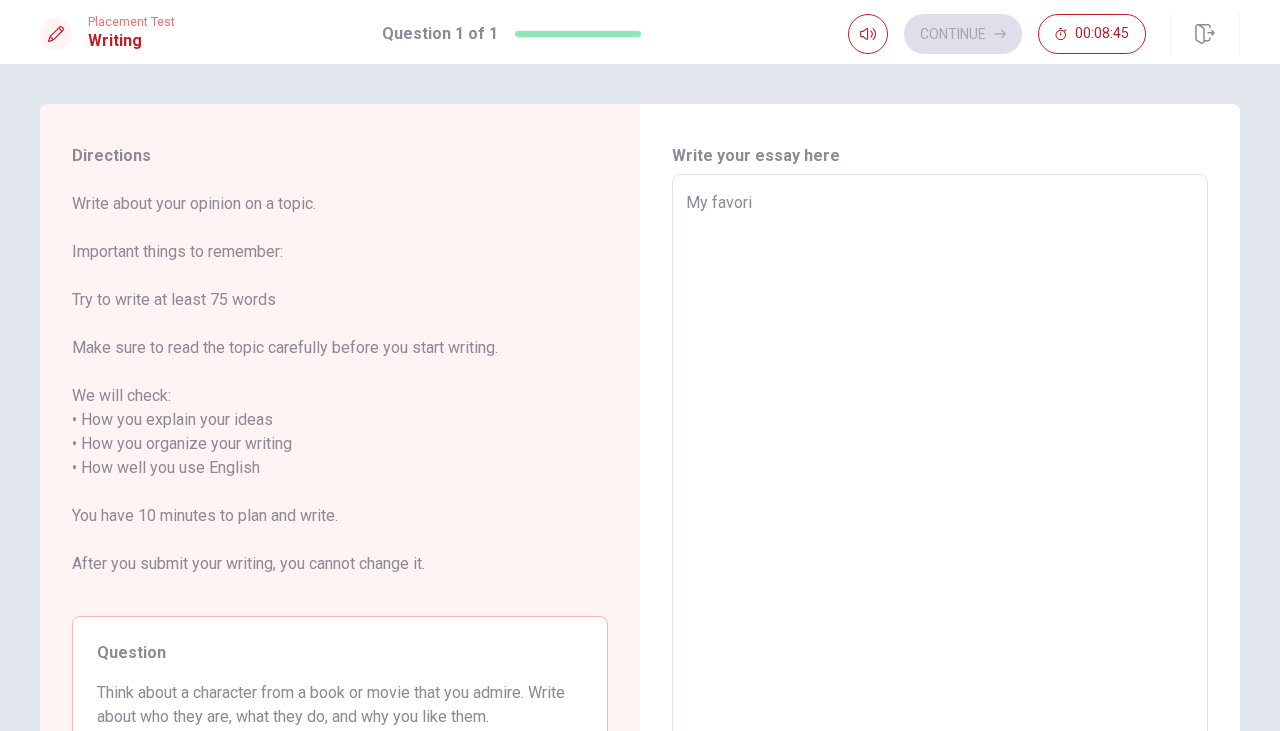 type on "x" 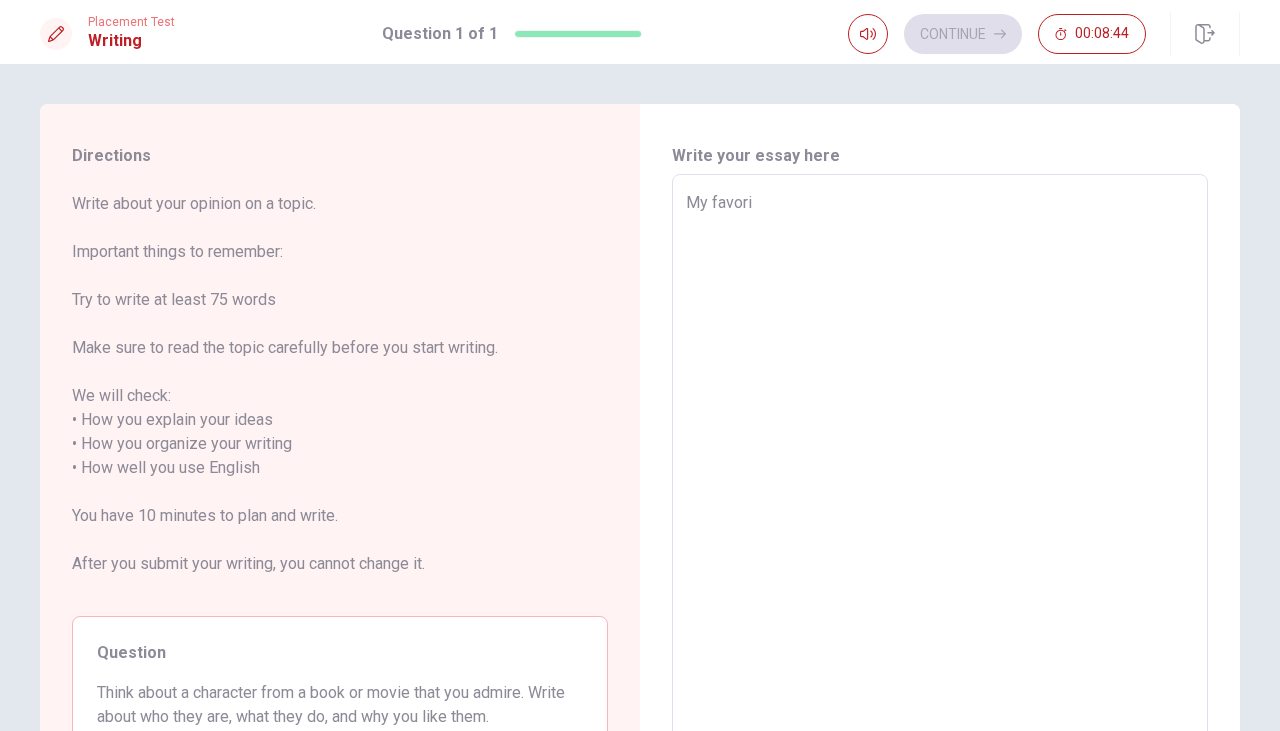 type on "My favorit" 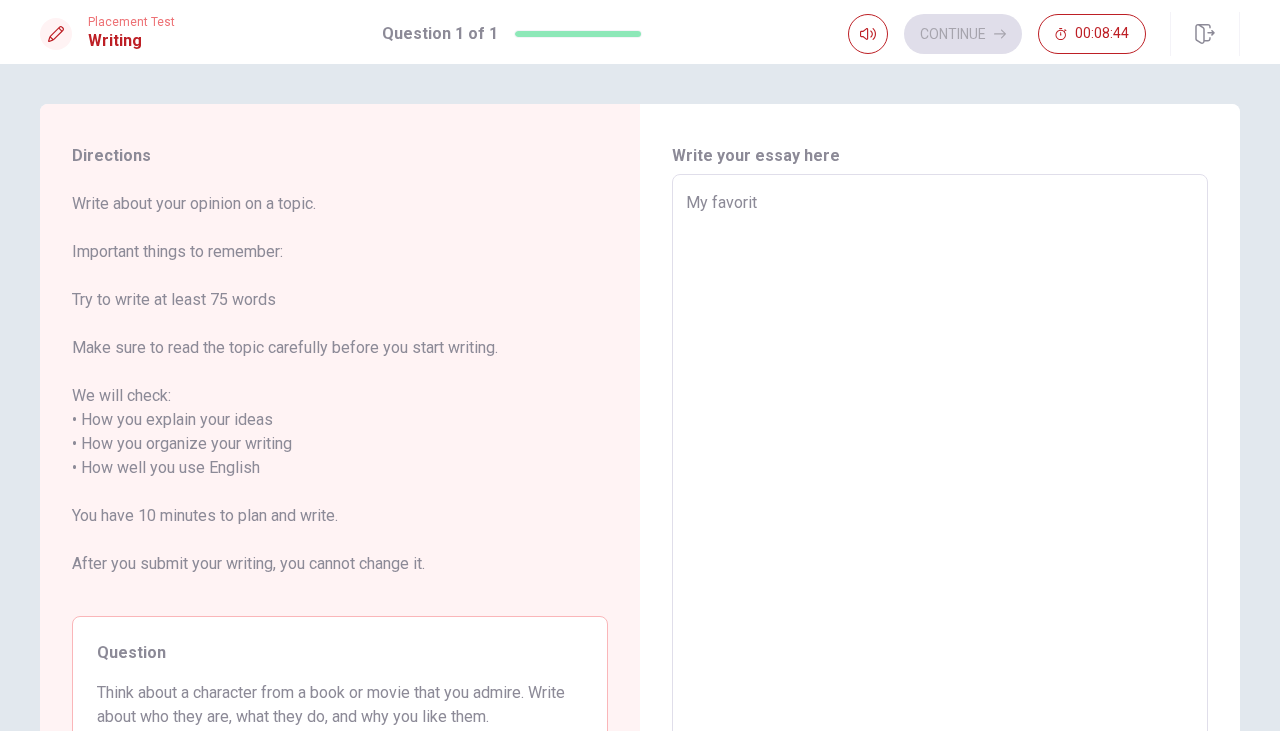 type on "x" 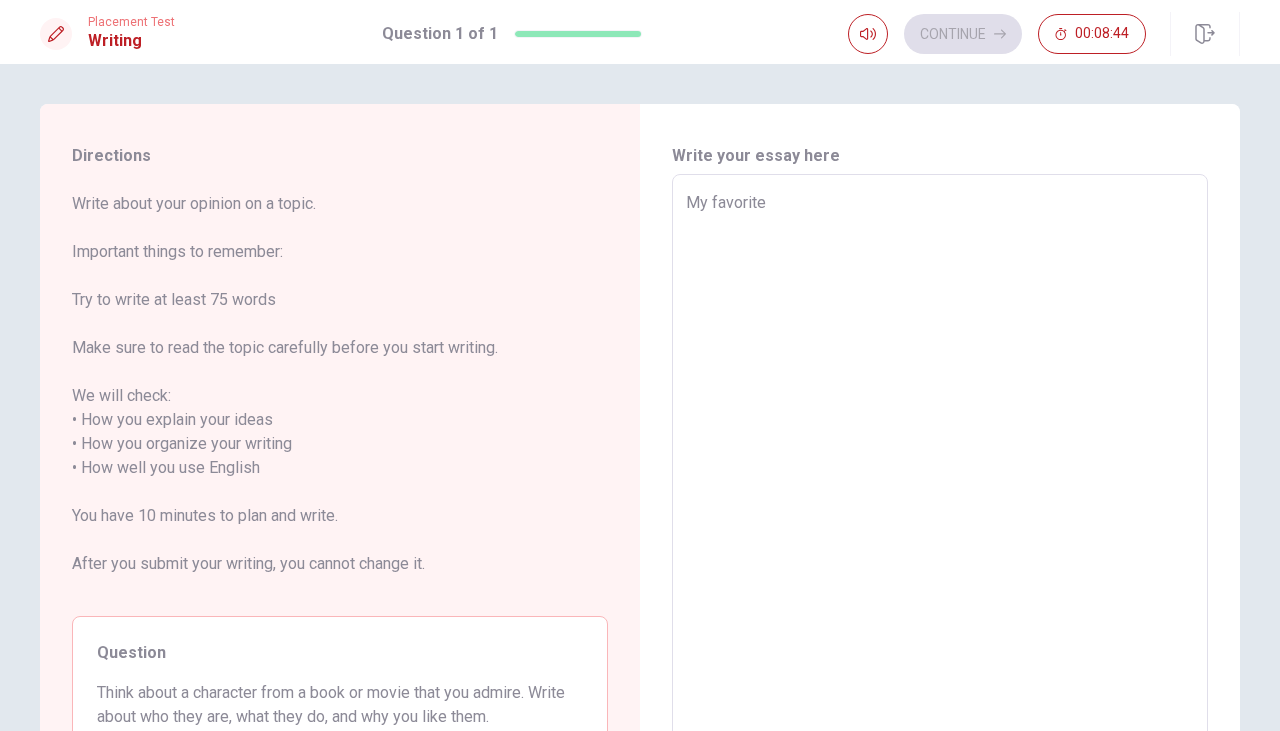type on "x" 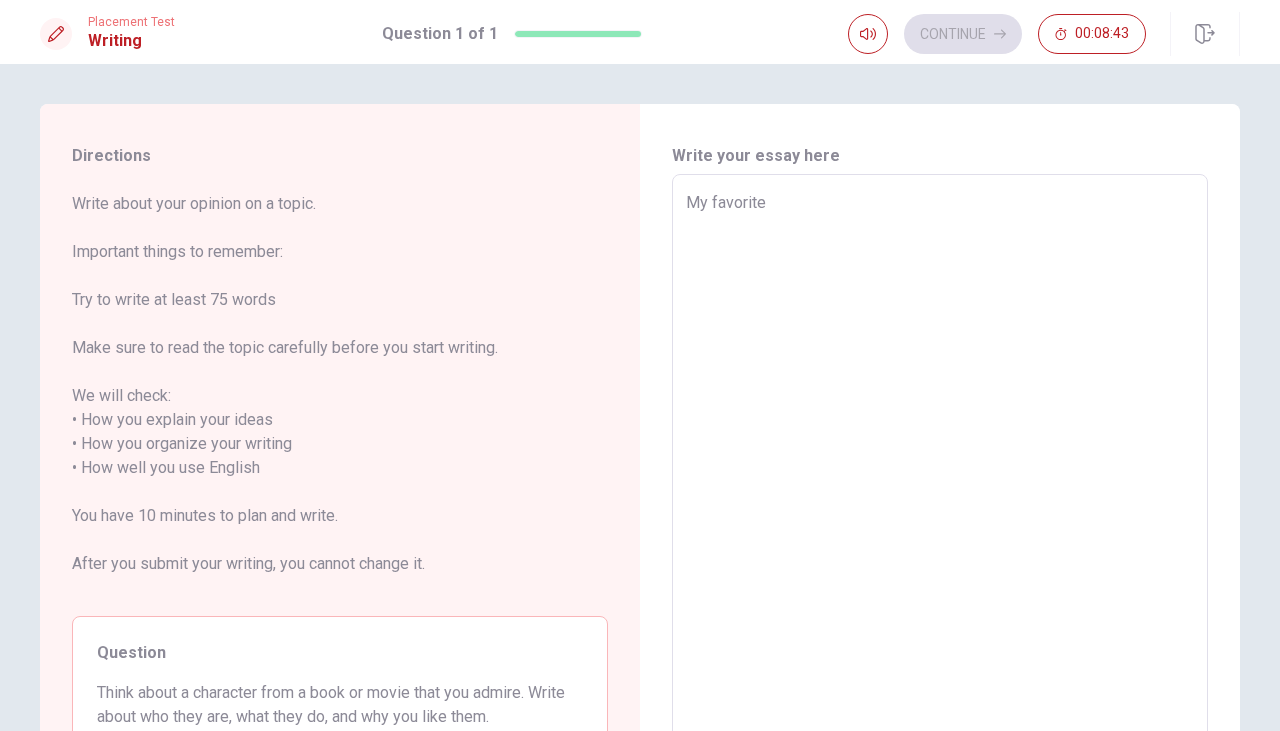 type on "My favorite" 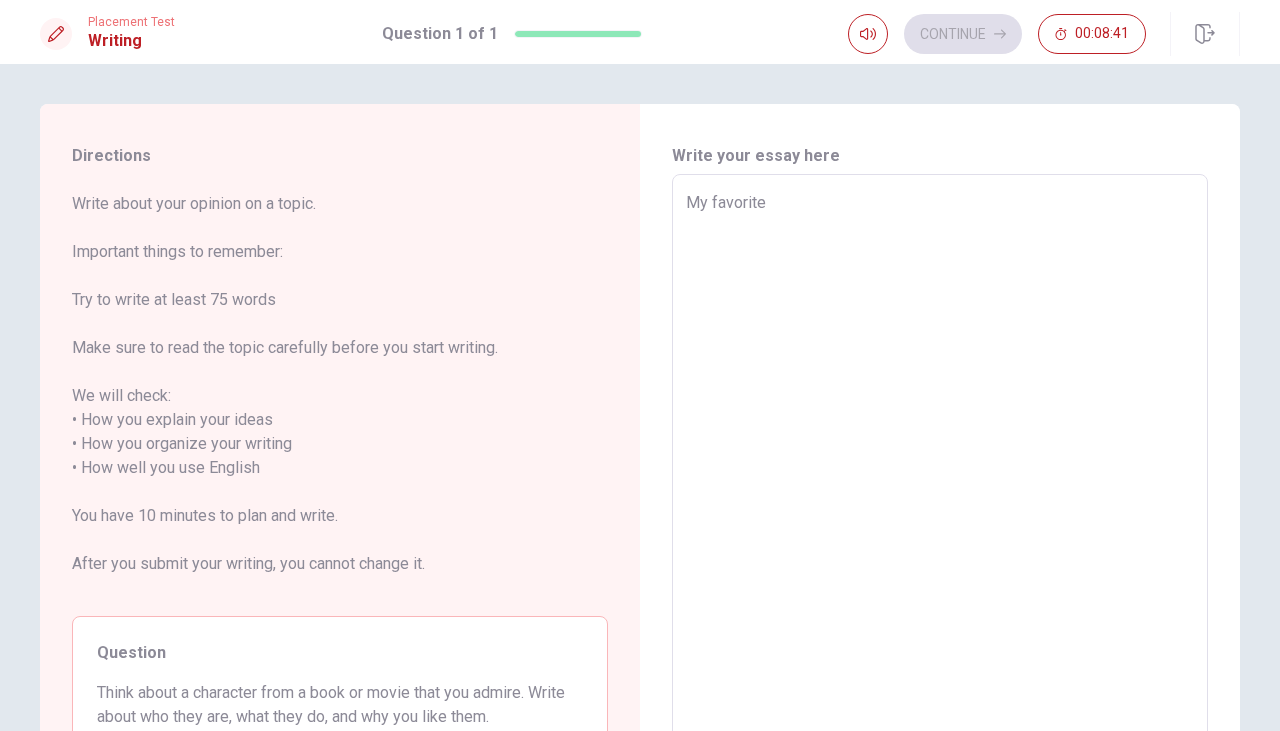 type on "x" 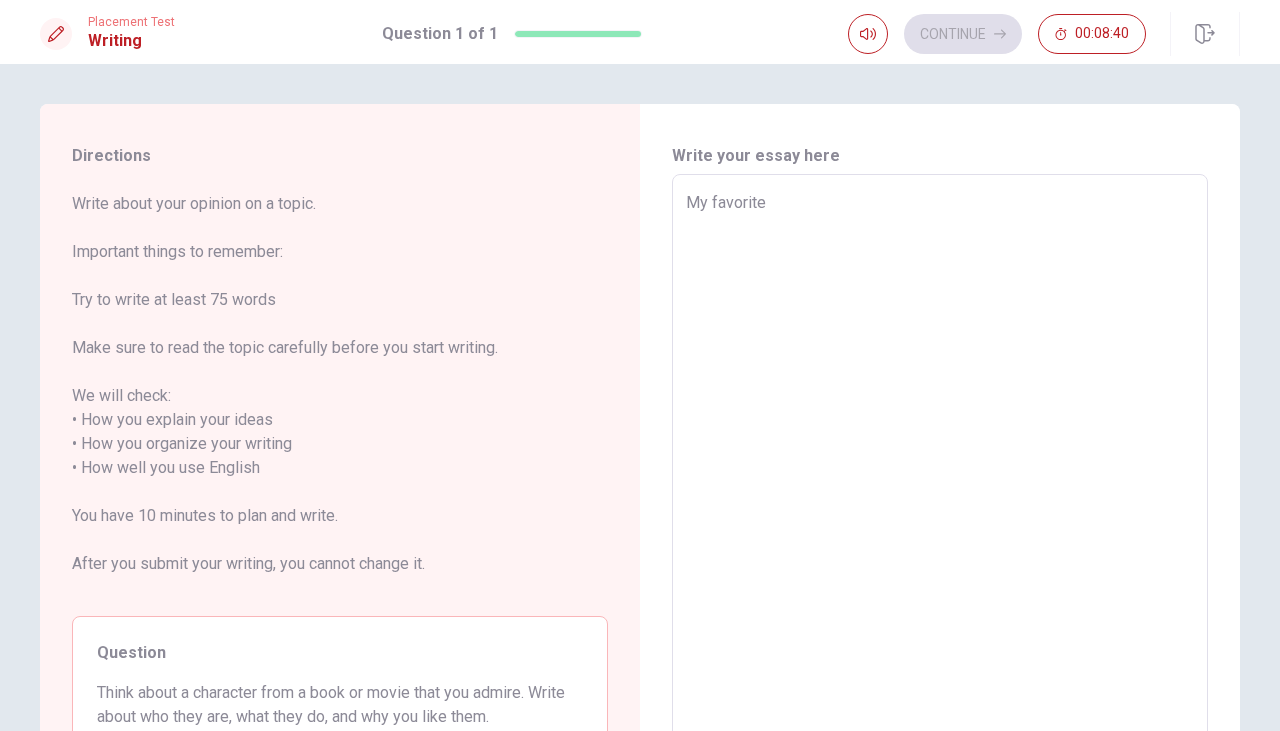 type on "My favorite c" 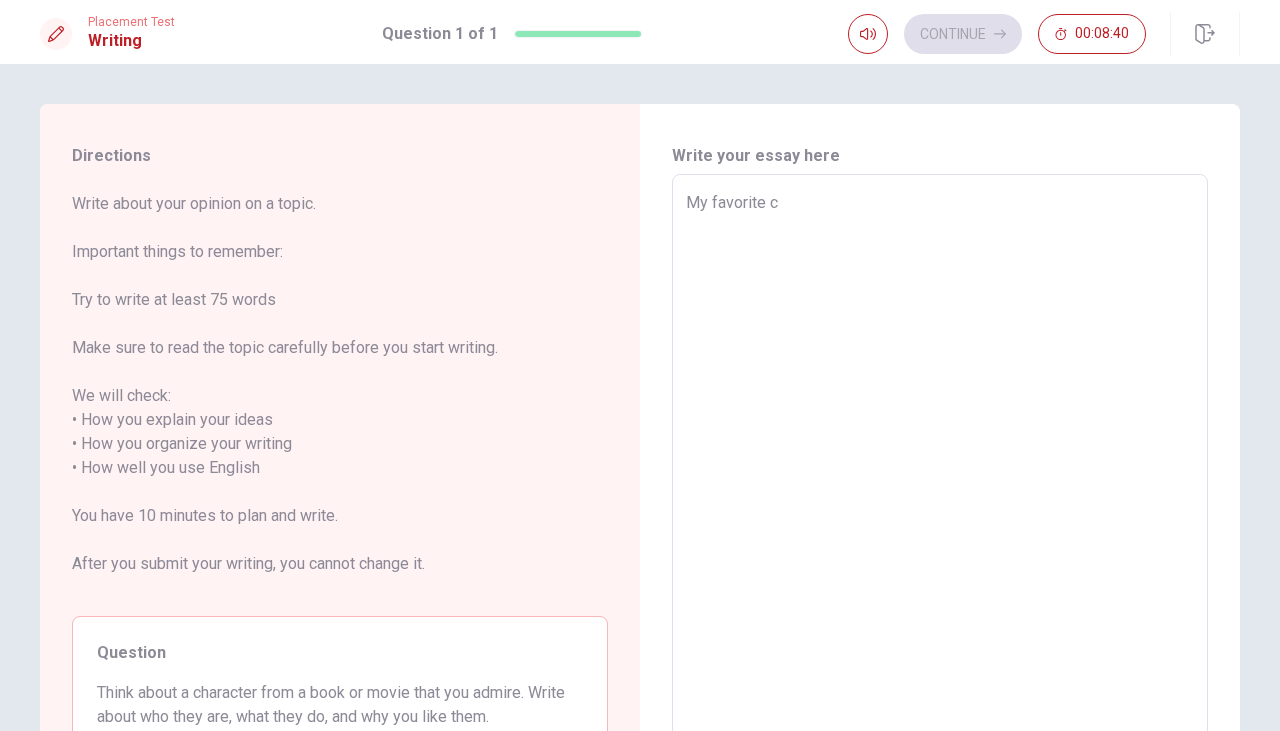 type on "x" 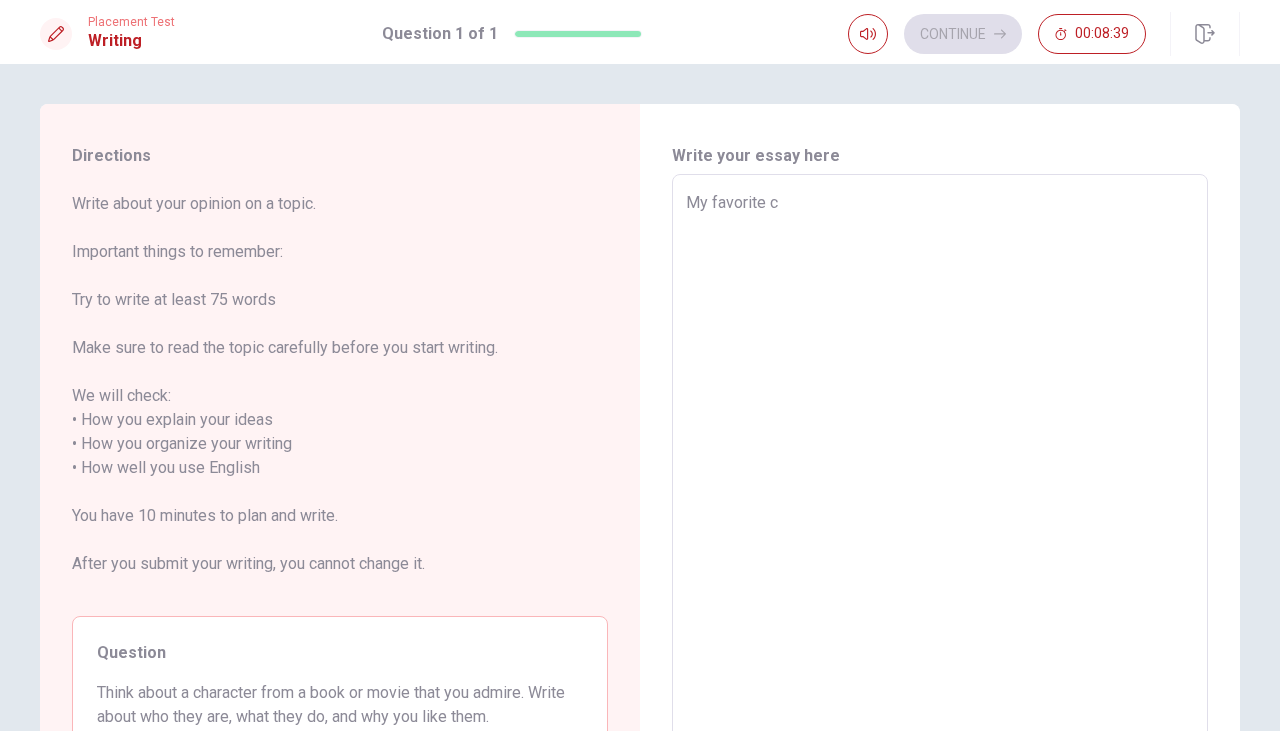 type on "My favorite ch" 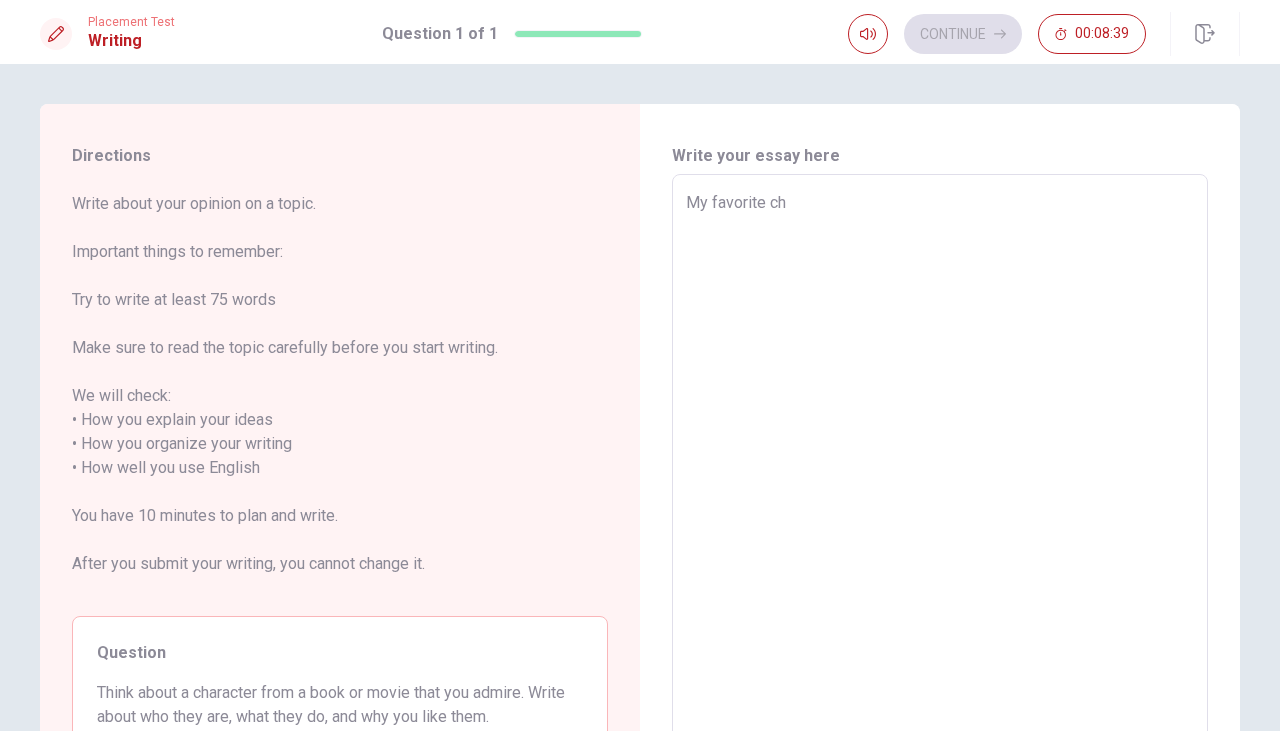 type on "x" 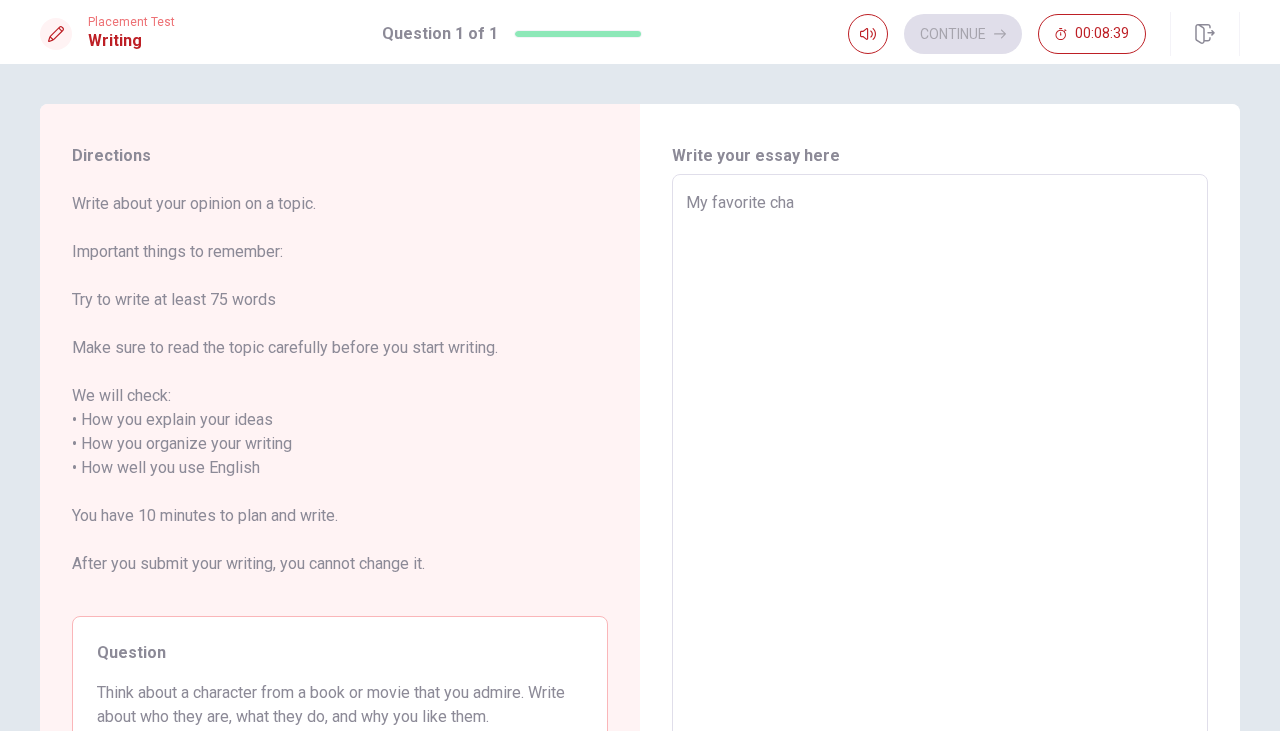 type on "x" 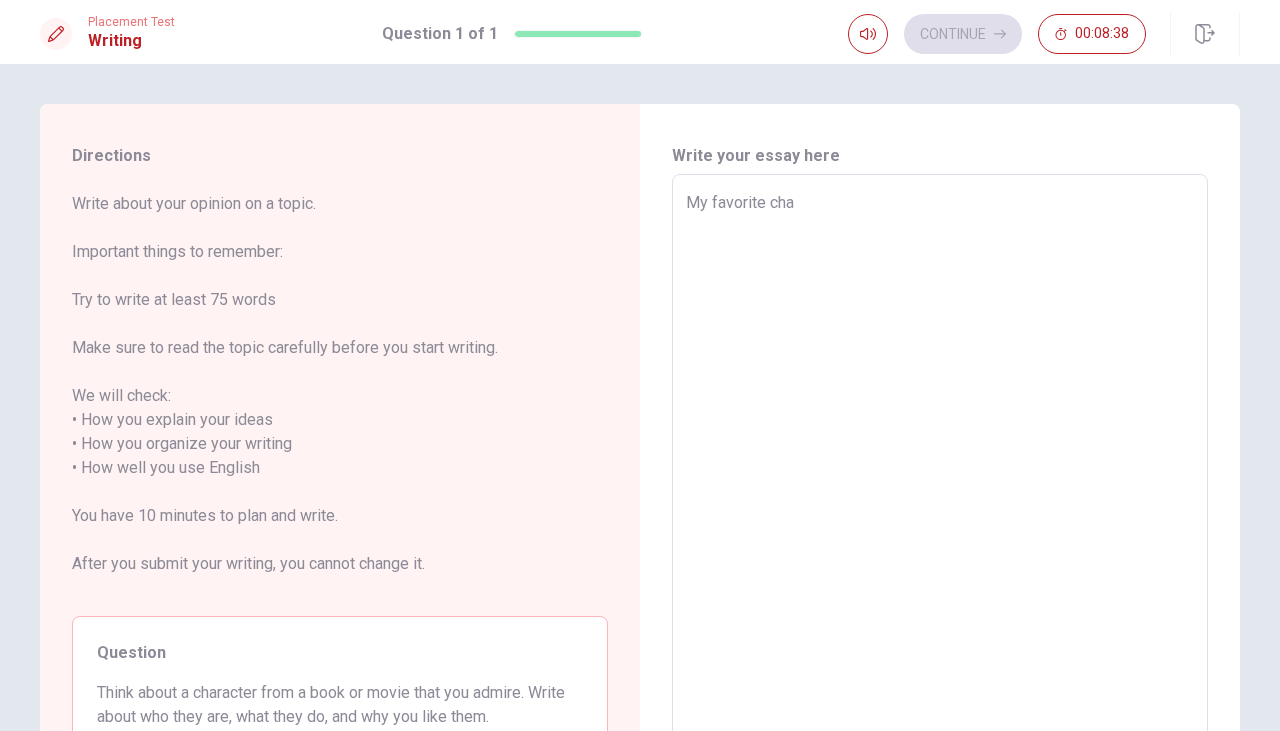 type on "My favorite chat" 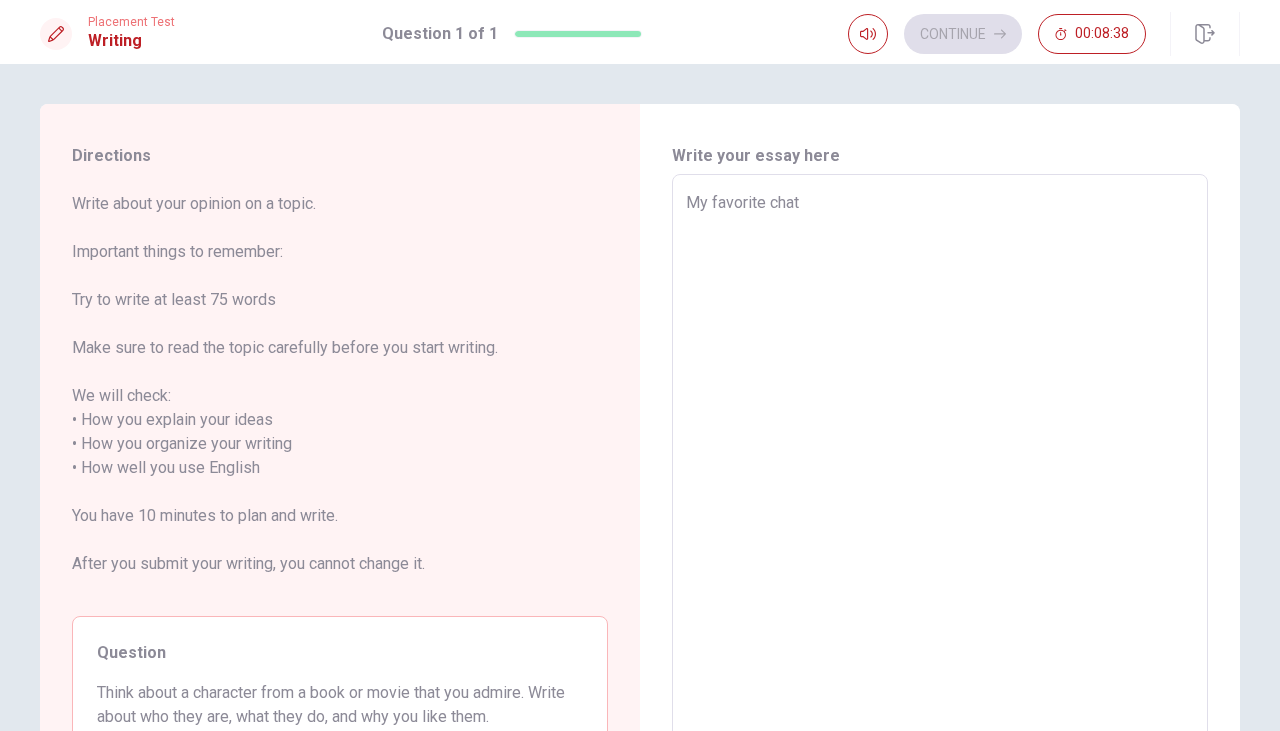 type on "x" 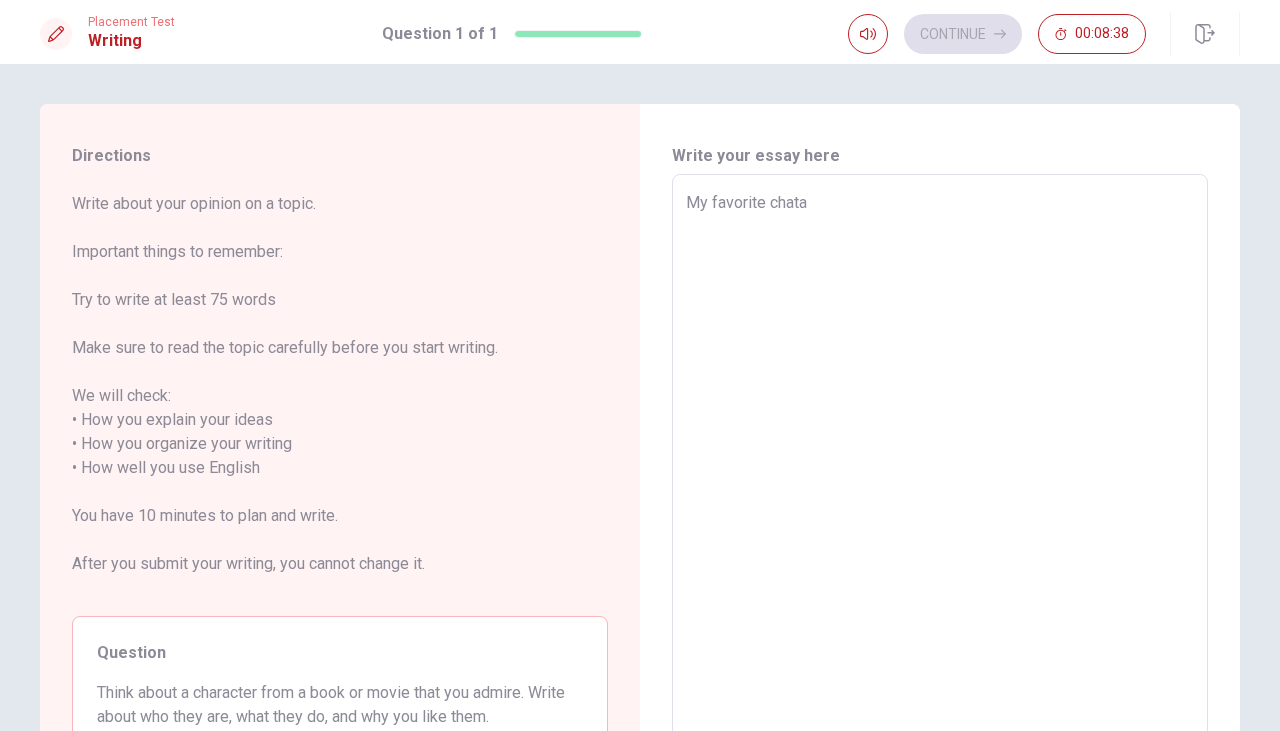 type on "x" 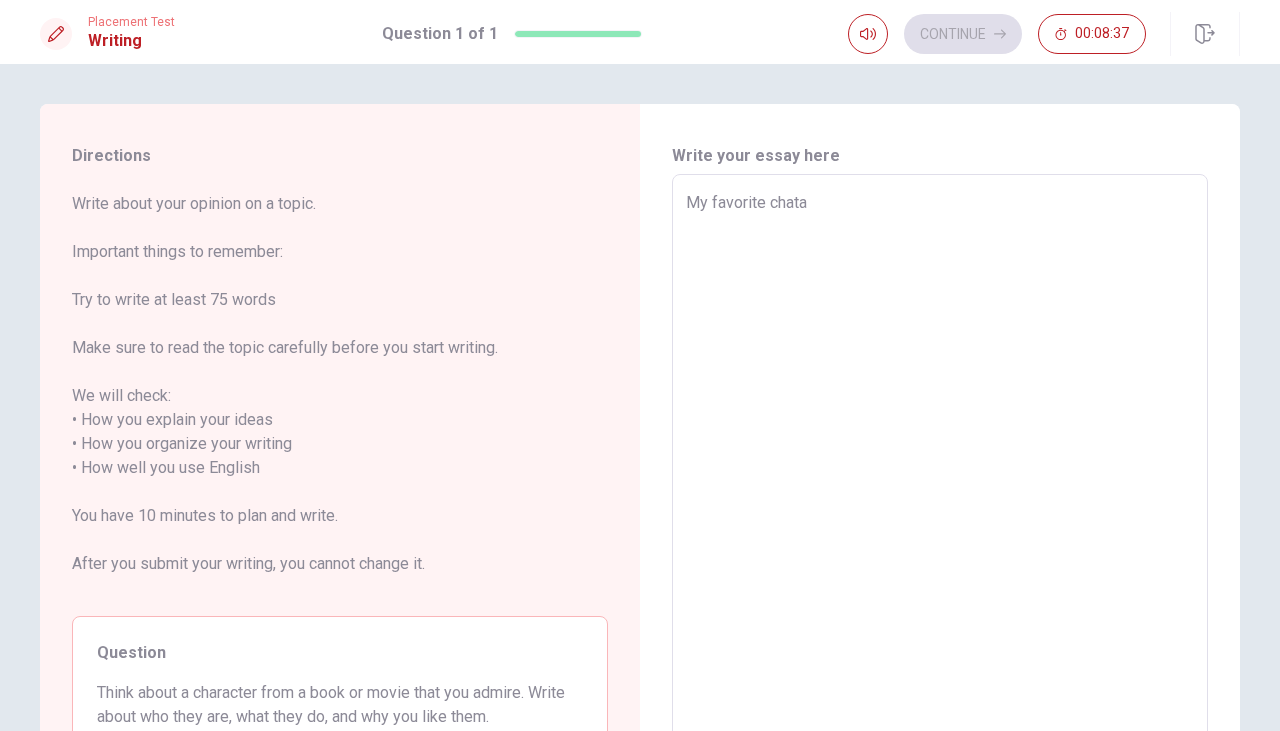 type on "My favorite chatac" 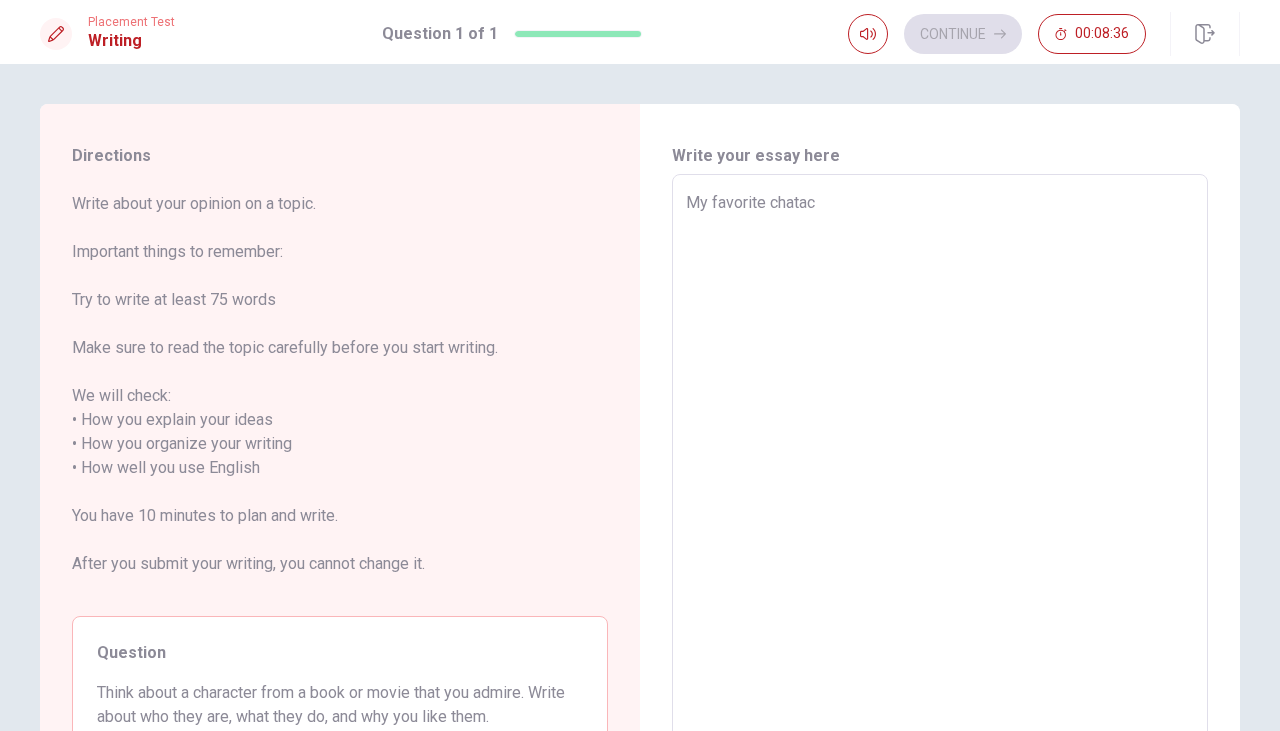 type on "x" 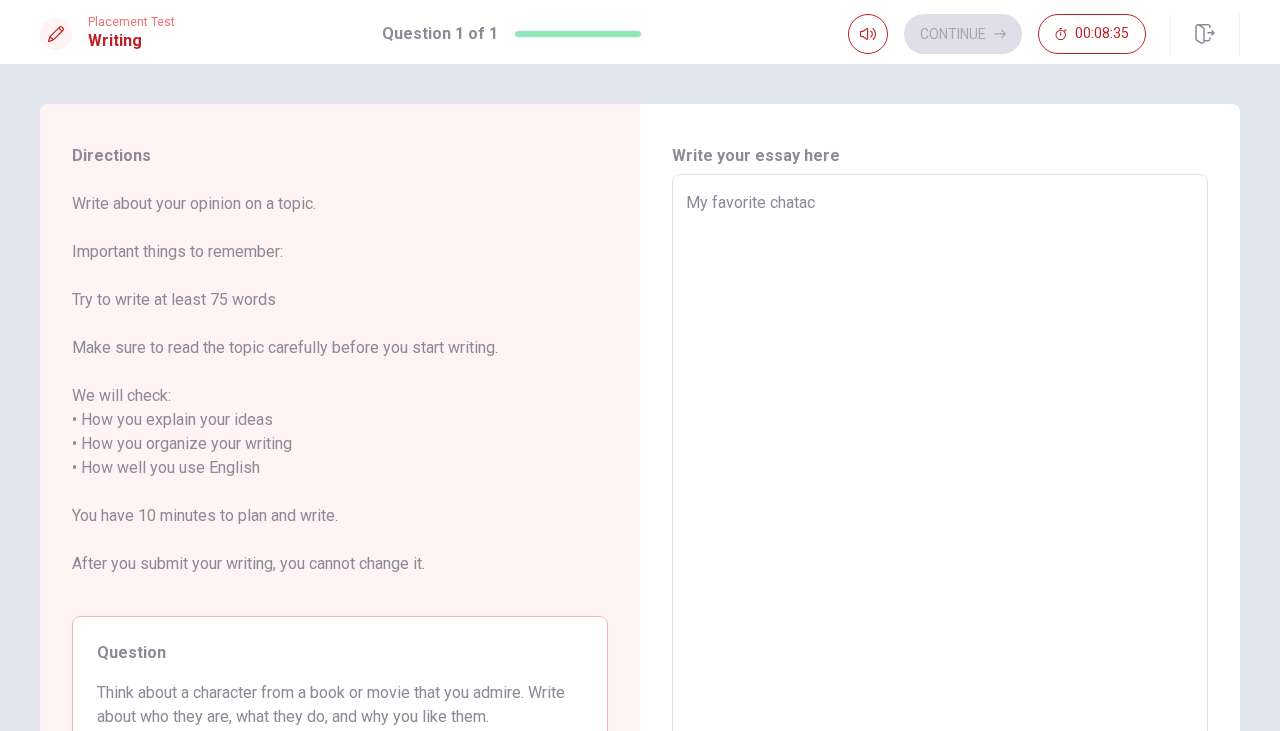 type on "My favorite chatact" 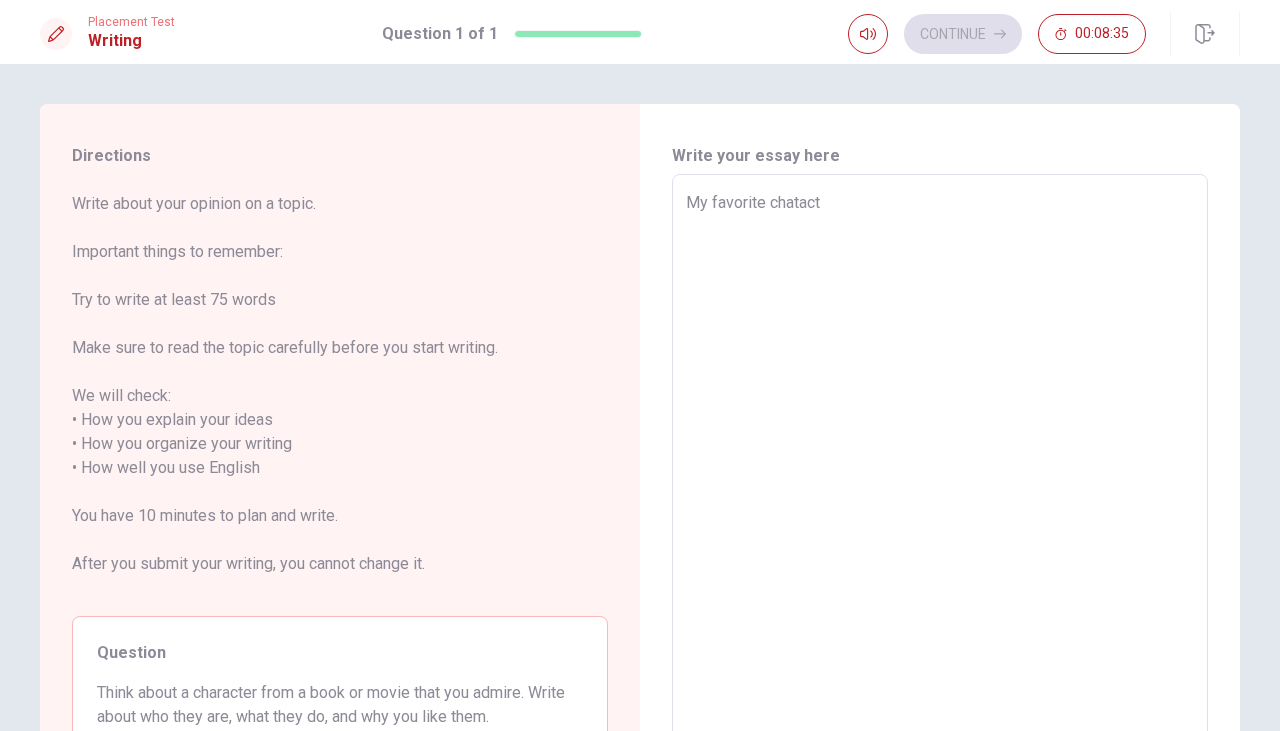 type on "x" 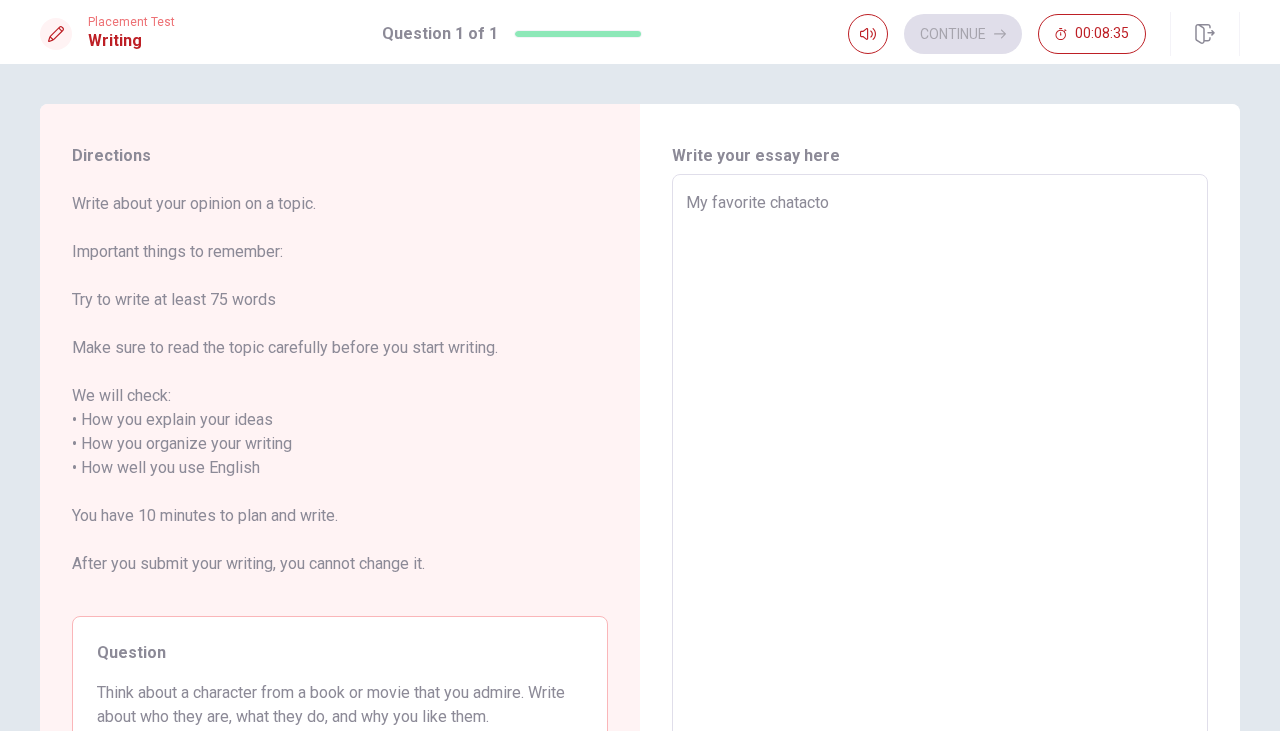 type on "x" 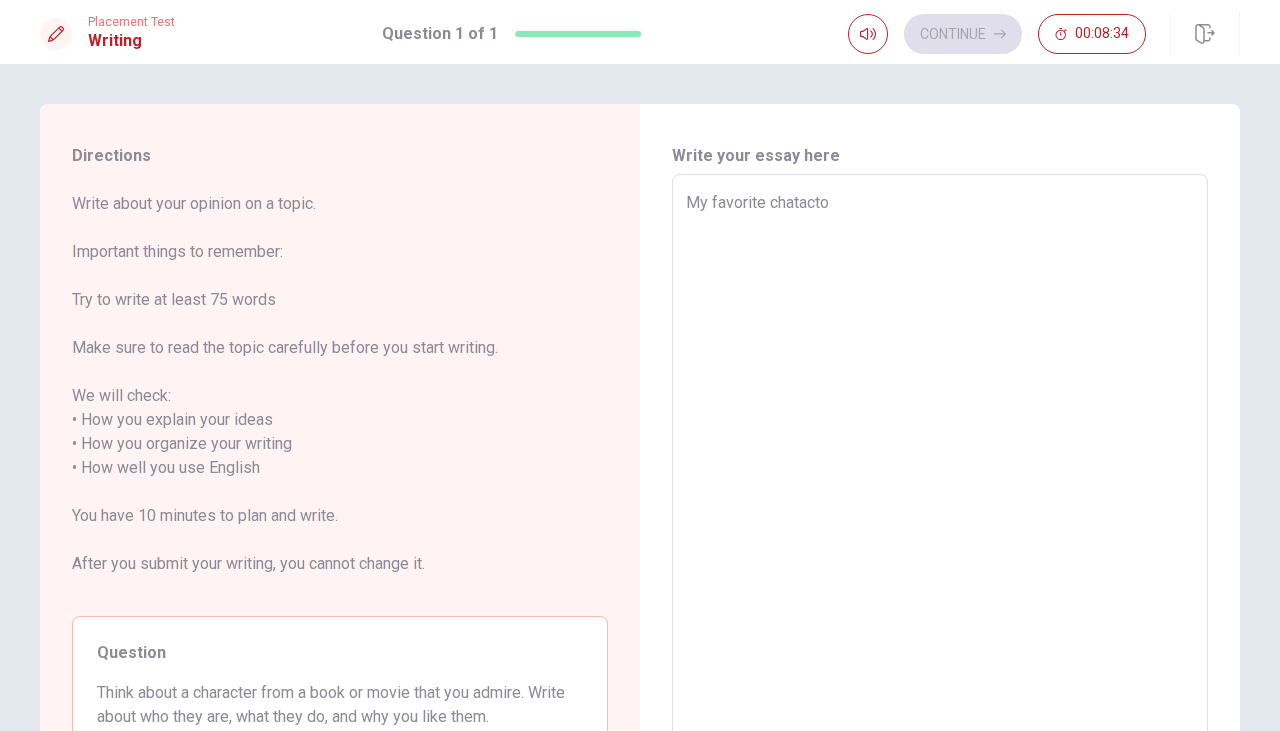 type on "My favorite chatactor" 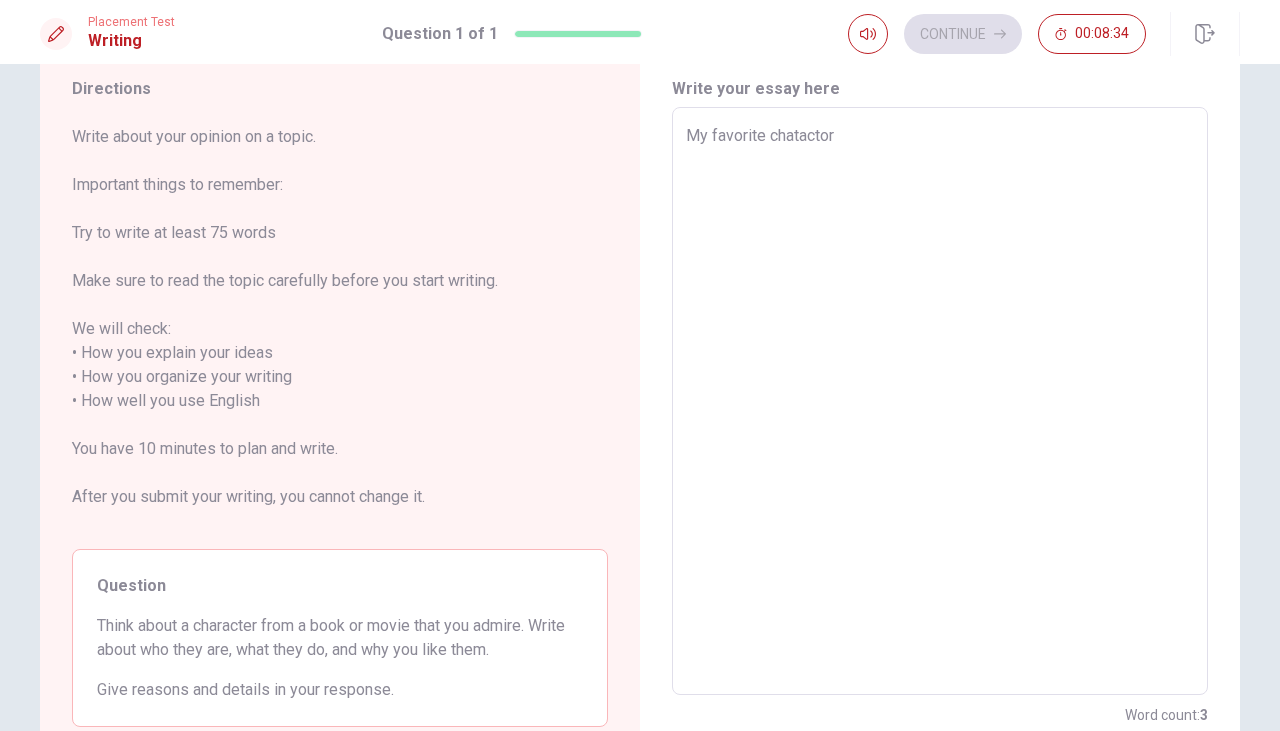 scroll, scrollTop: 206, scrollLeft: 0, axis: vertical 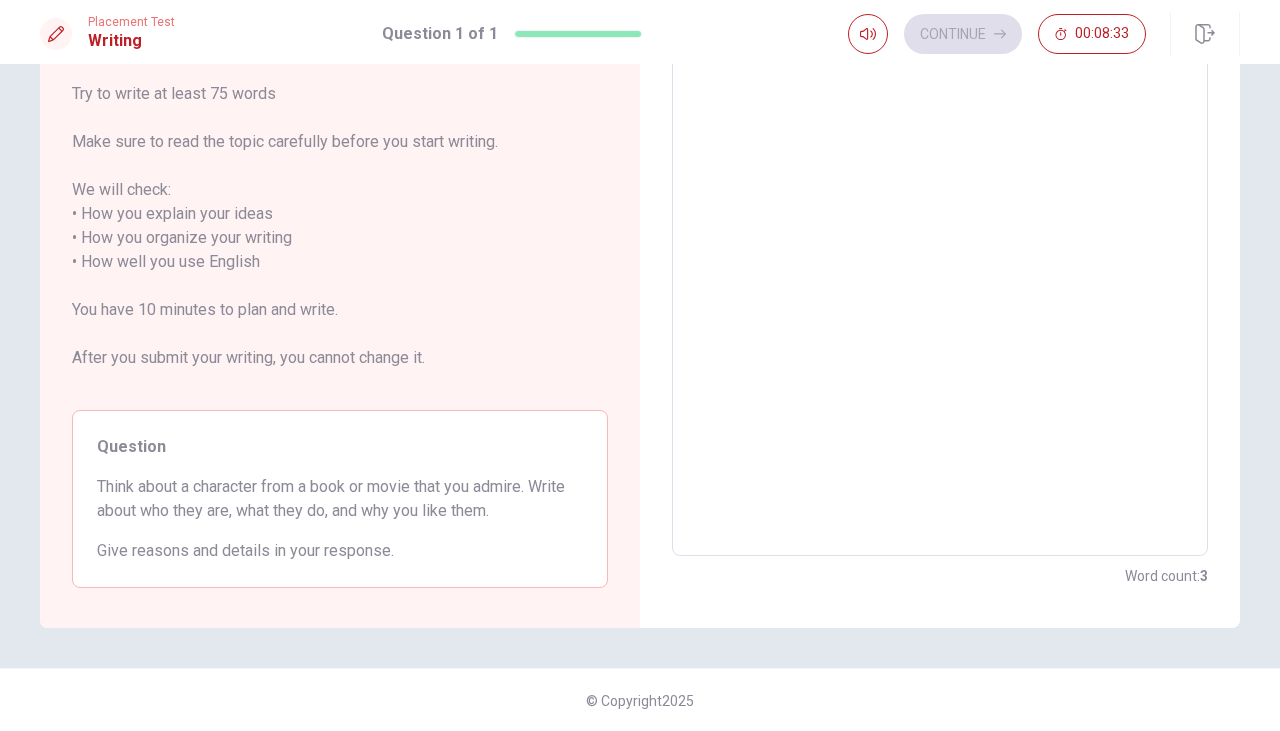 type on "x" 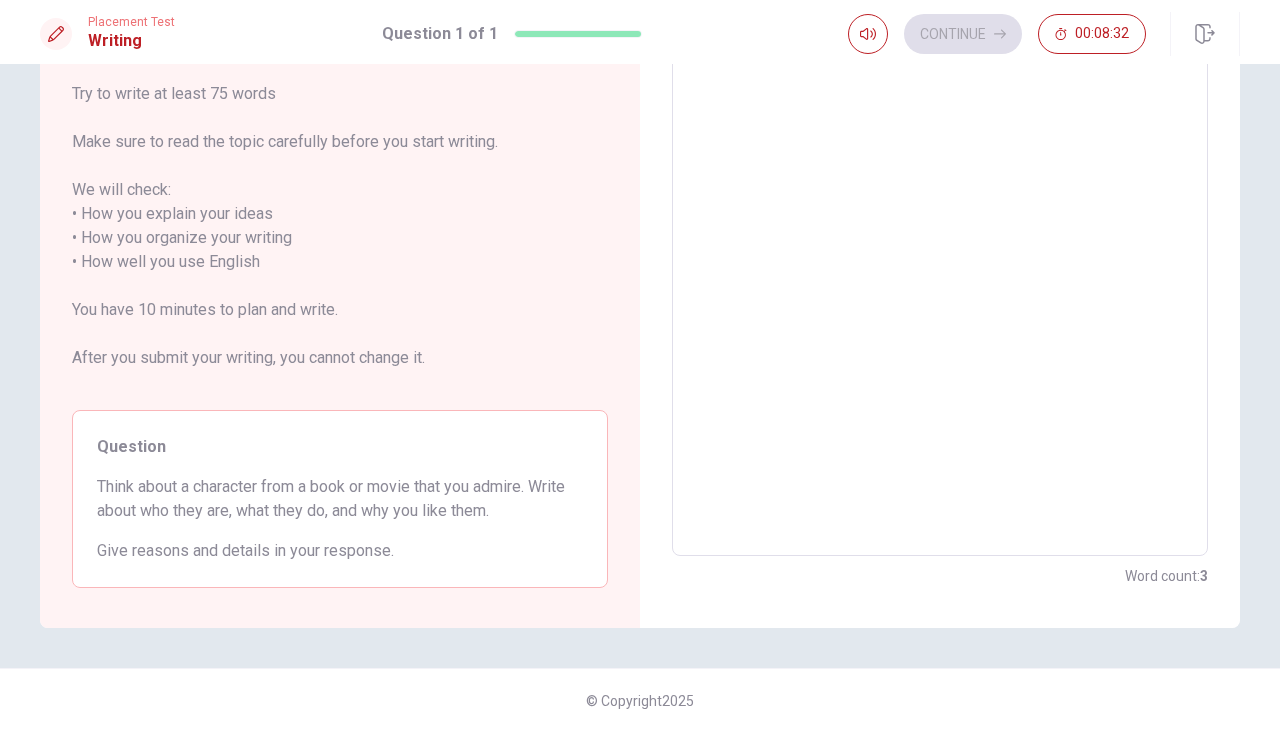 type on "My favorite chatactor" 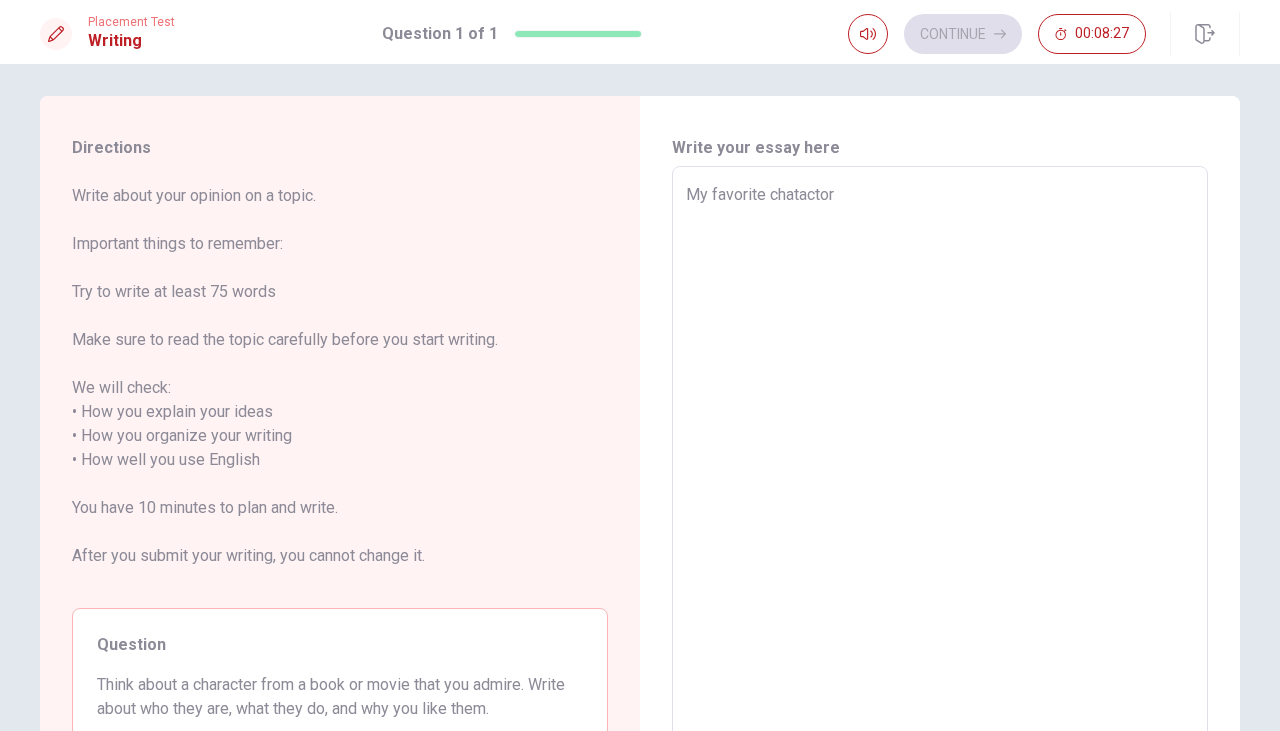 scroll, scrollTop: 13, scrollLeft: 0, axis: vertical 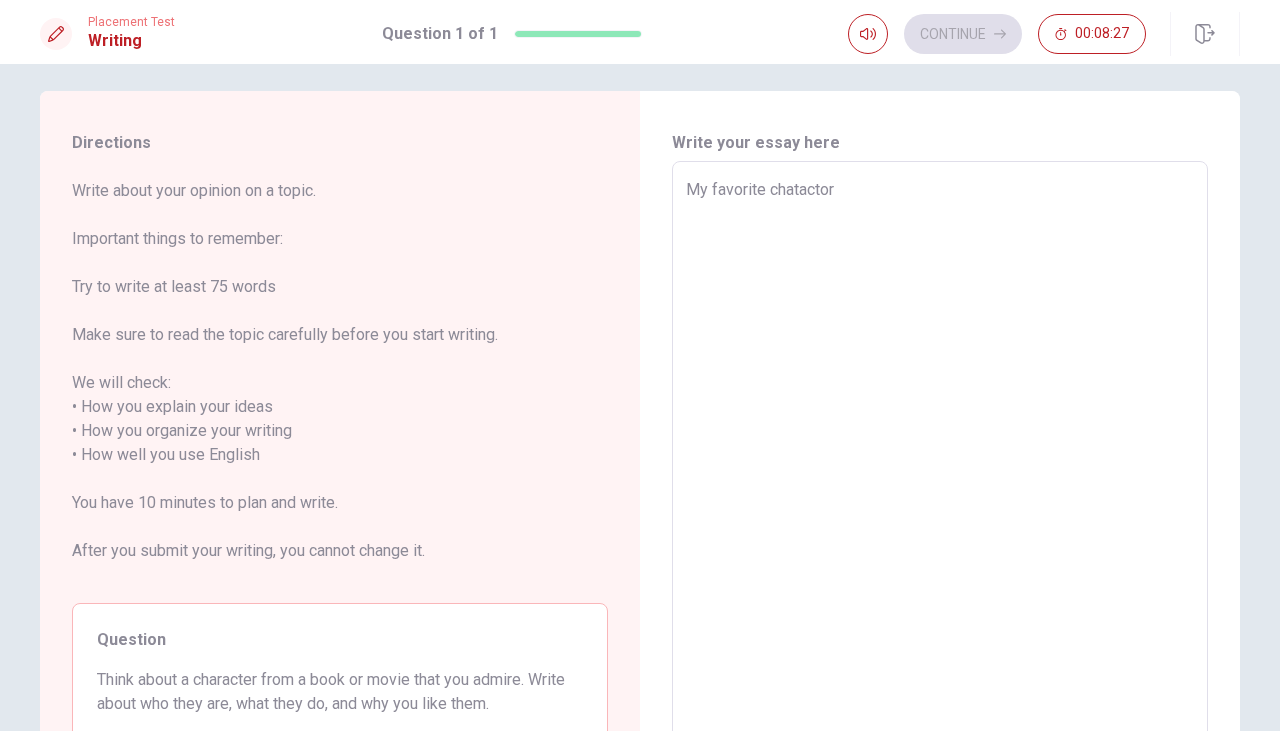 click on "My favorite chatactor" at bounding box center (940, 455) 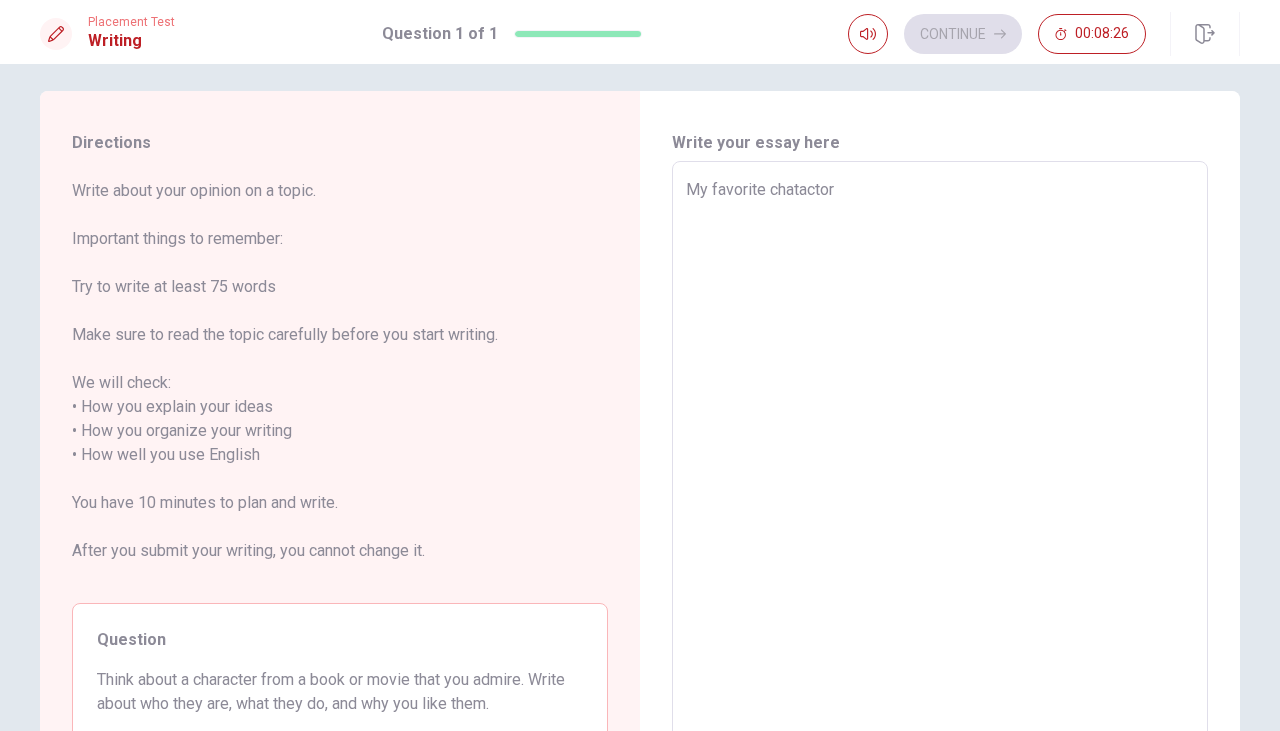type on "x" 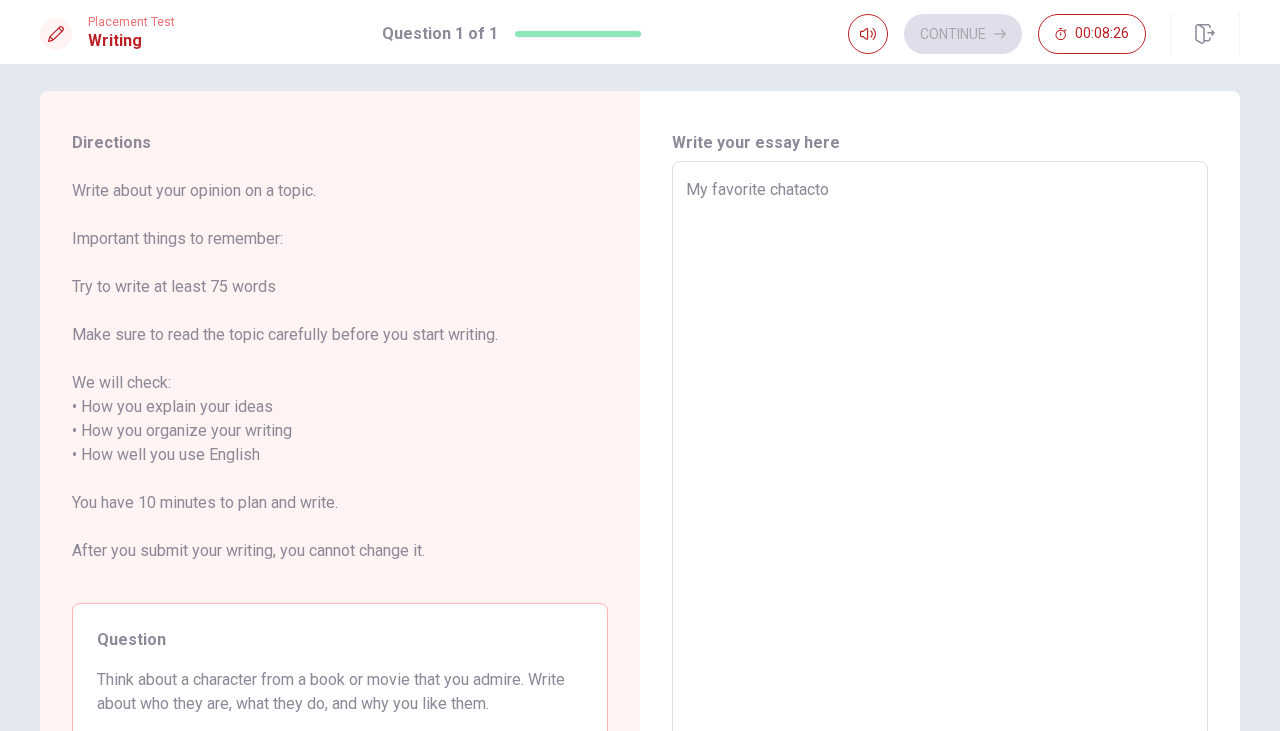 type on "x" 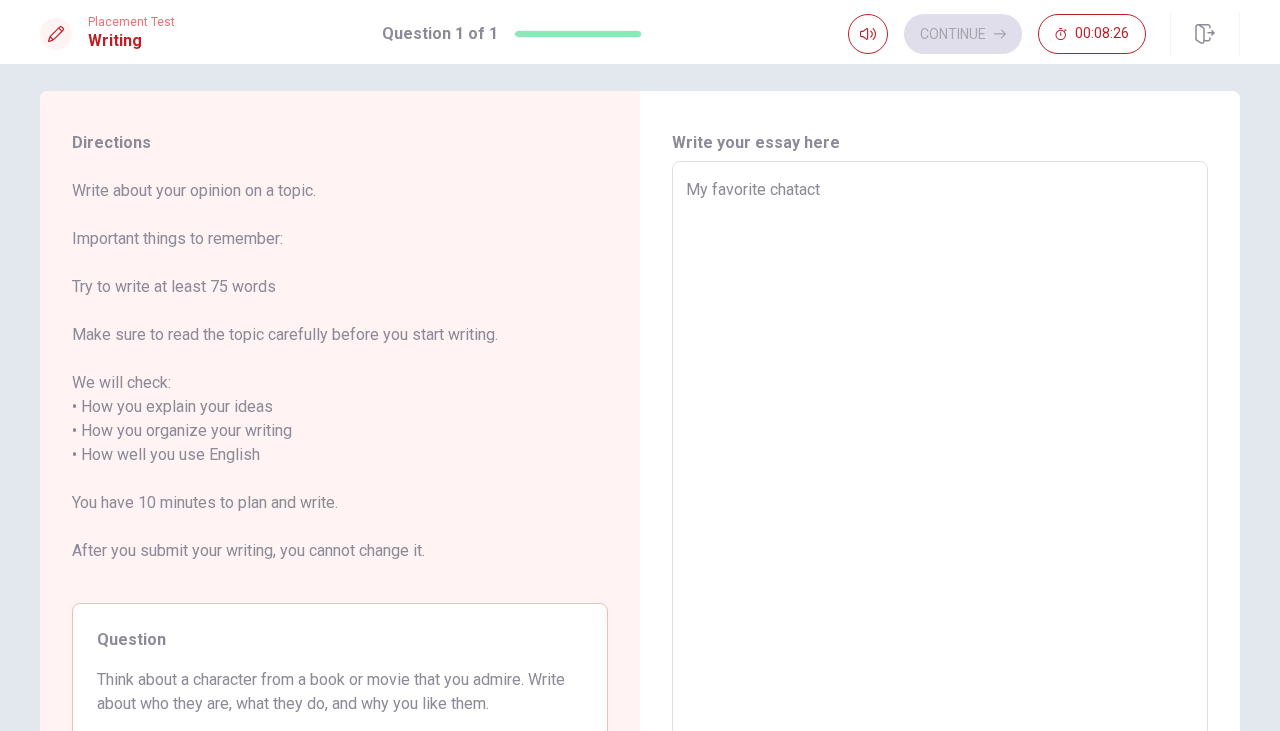 type on "x" 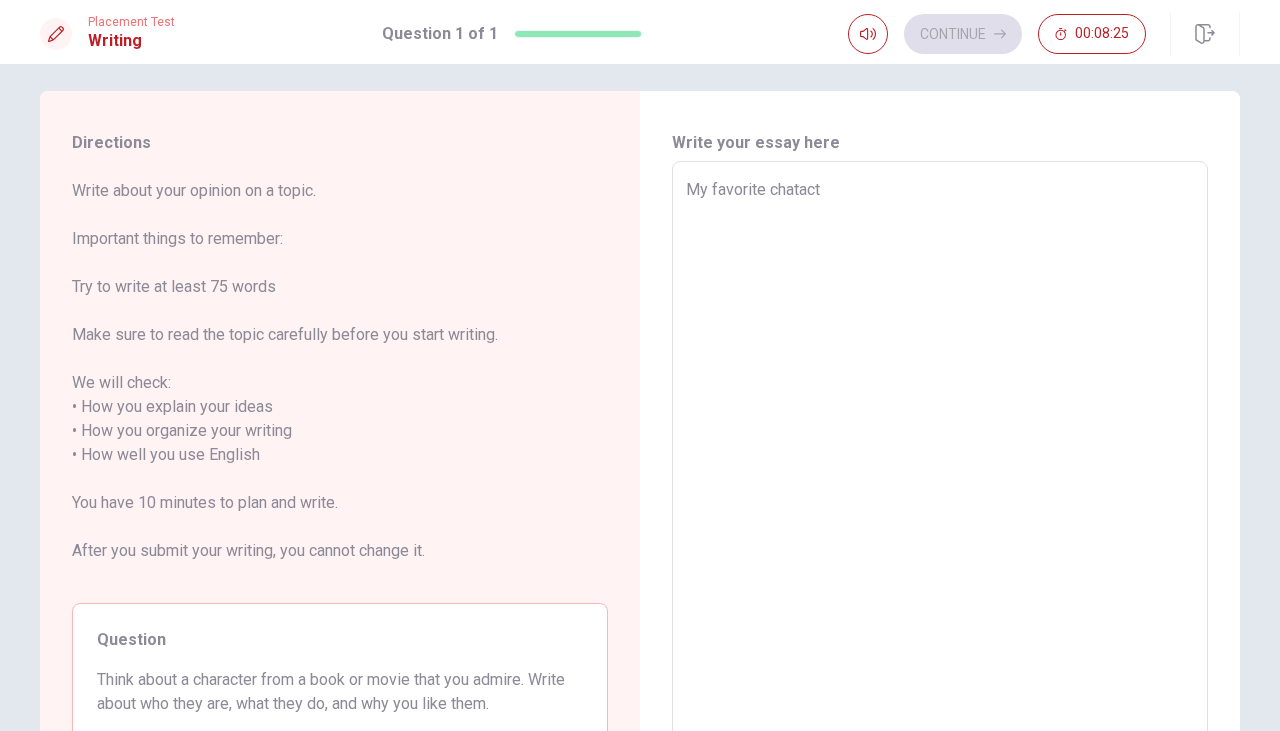 type on "My favorite chatactえ" 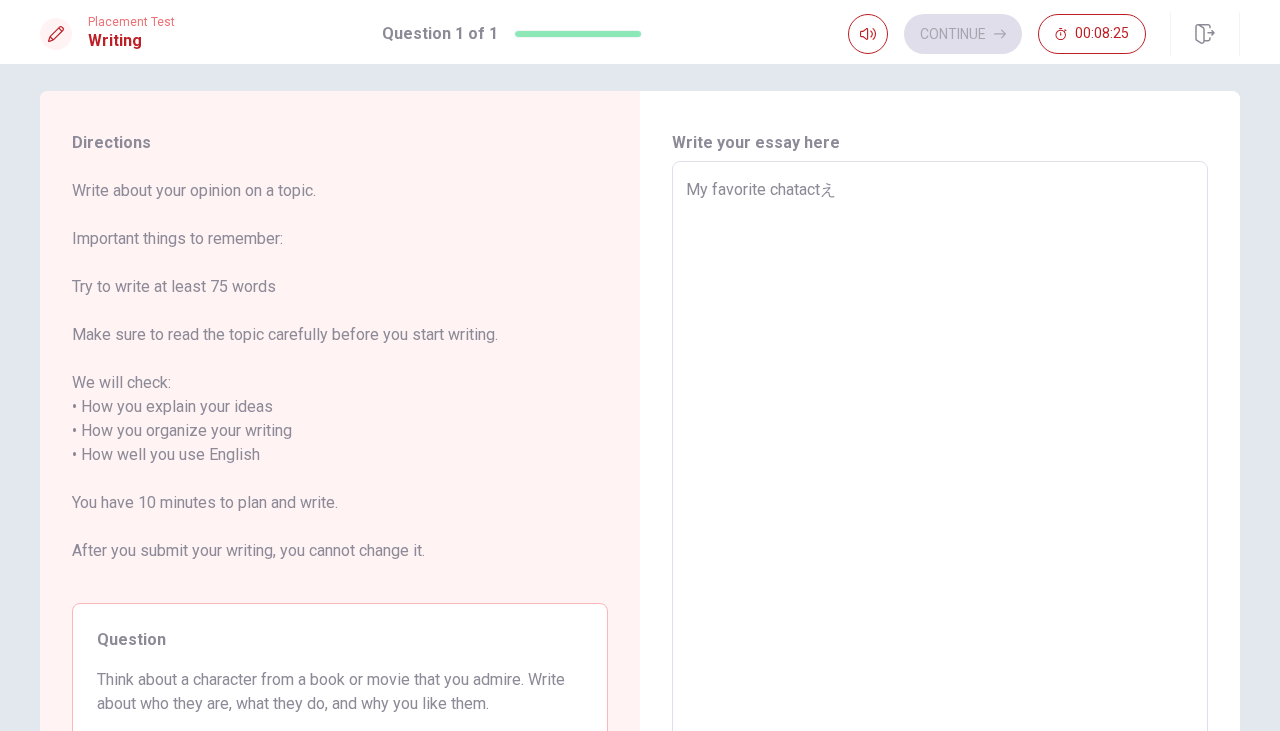 type on "x" 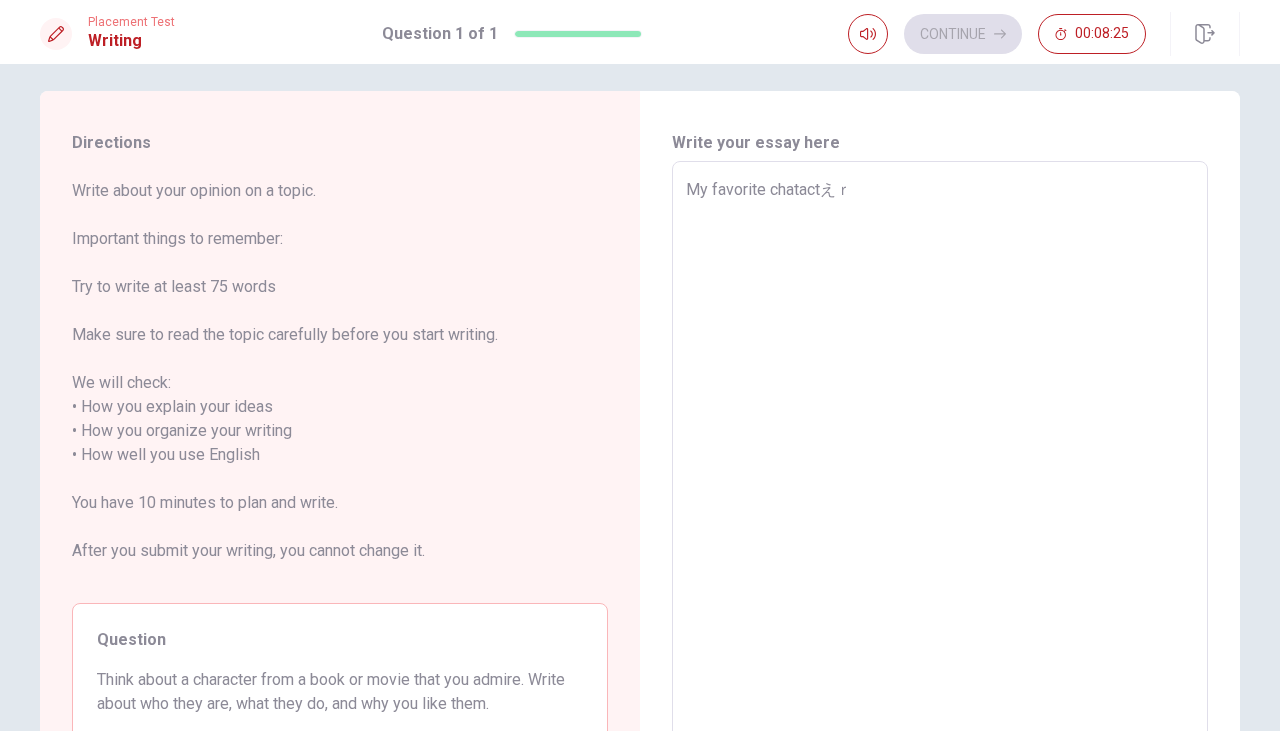 type on "x" 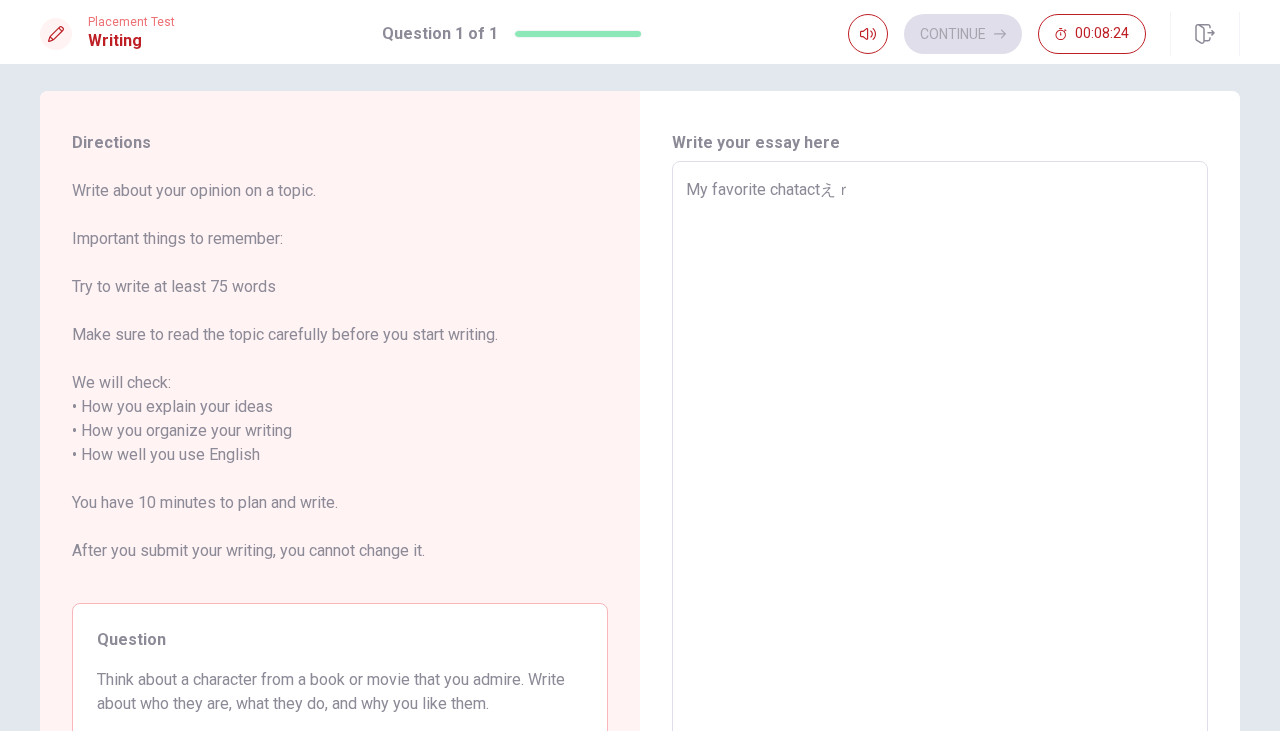 type on "My favorite chatactえ" 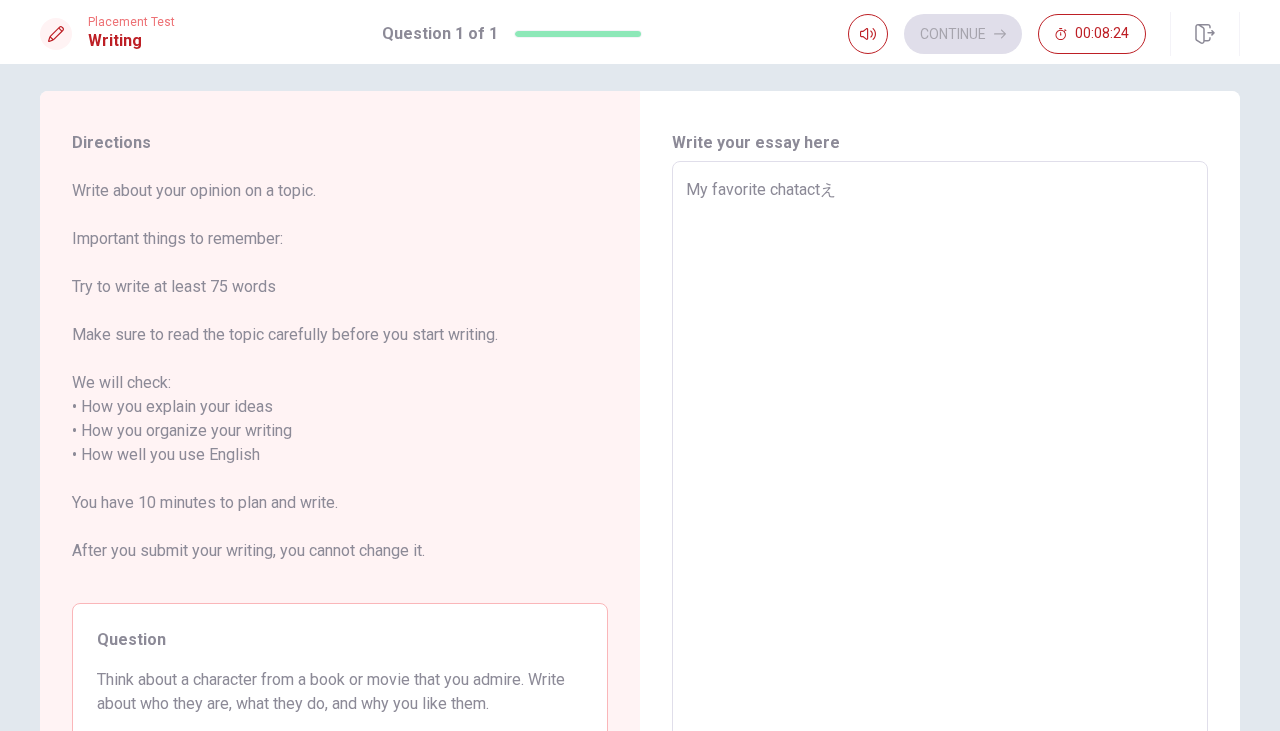 type on "x" 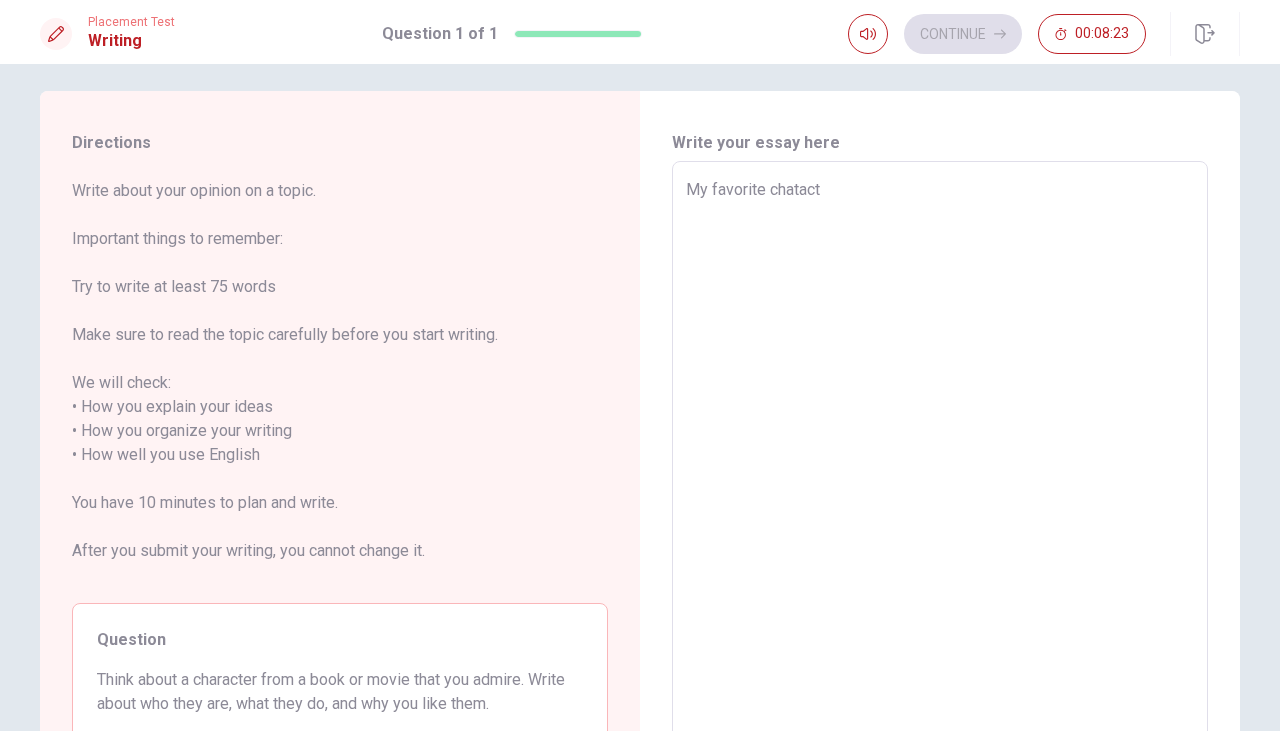 type on "x" 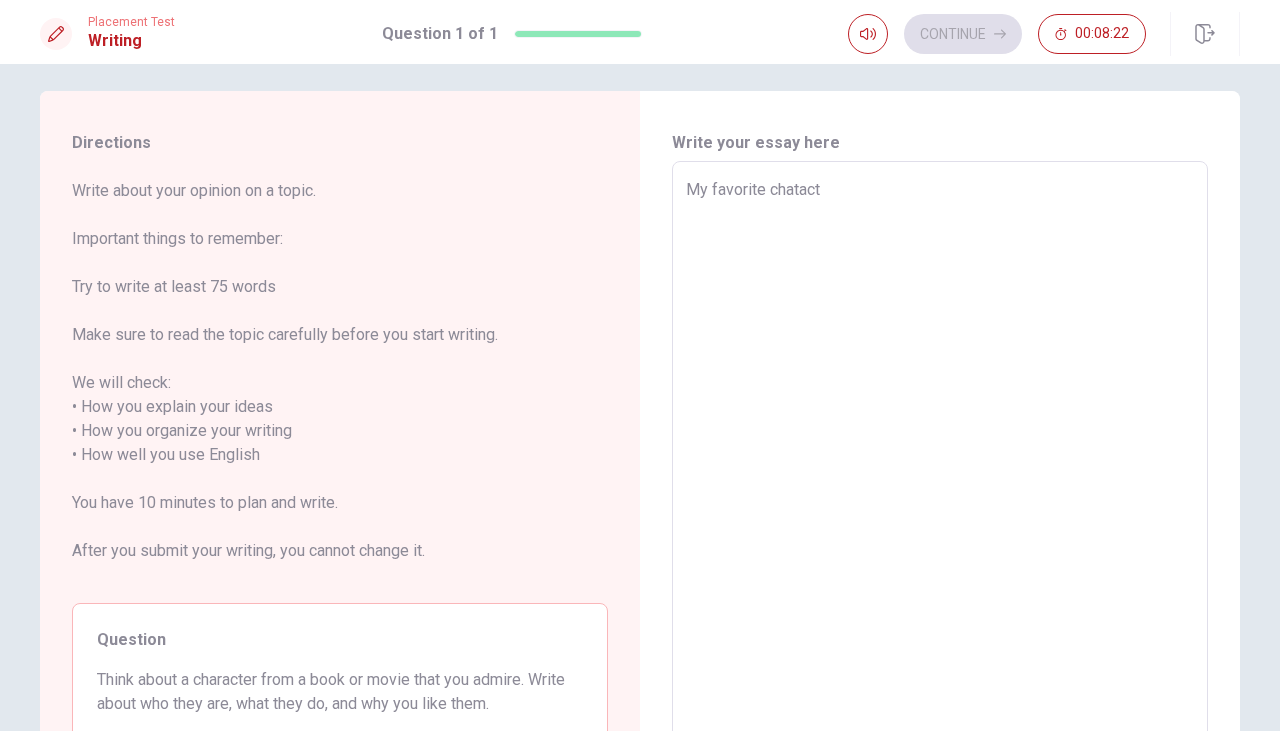 type on "My favorite chatacte" 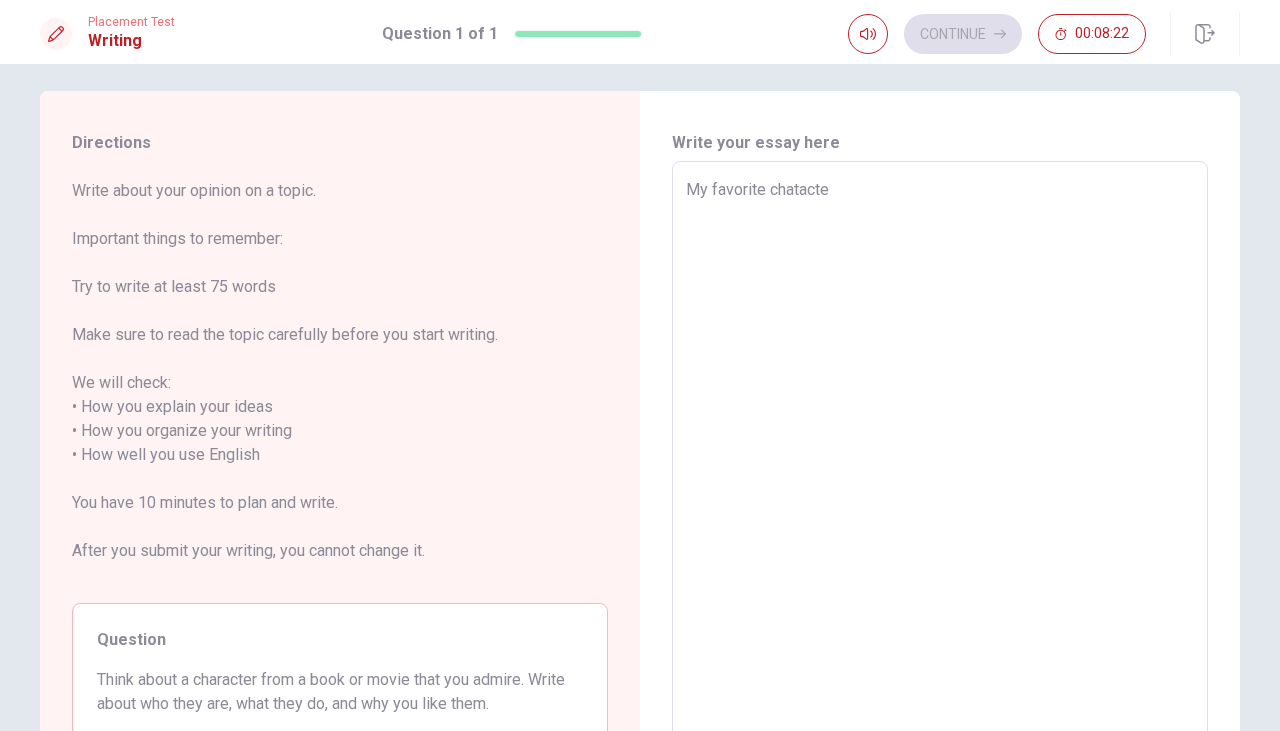 type on "x" 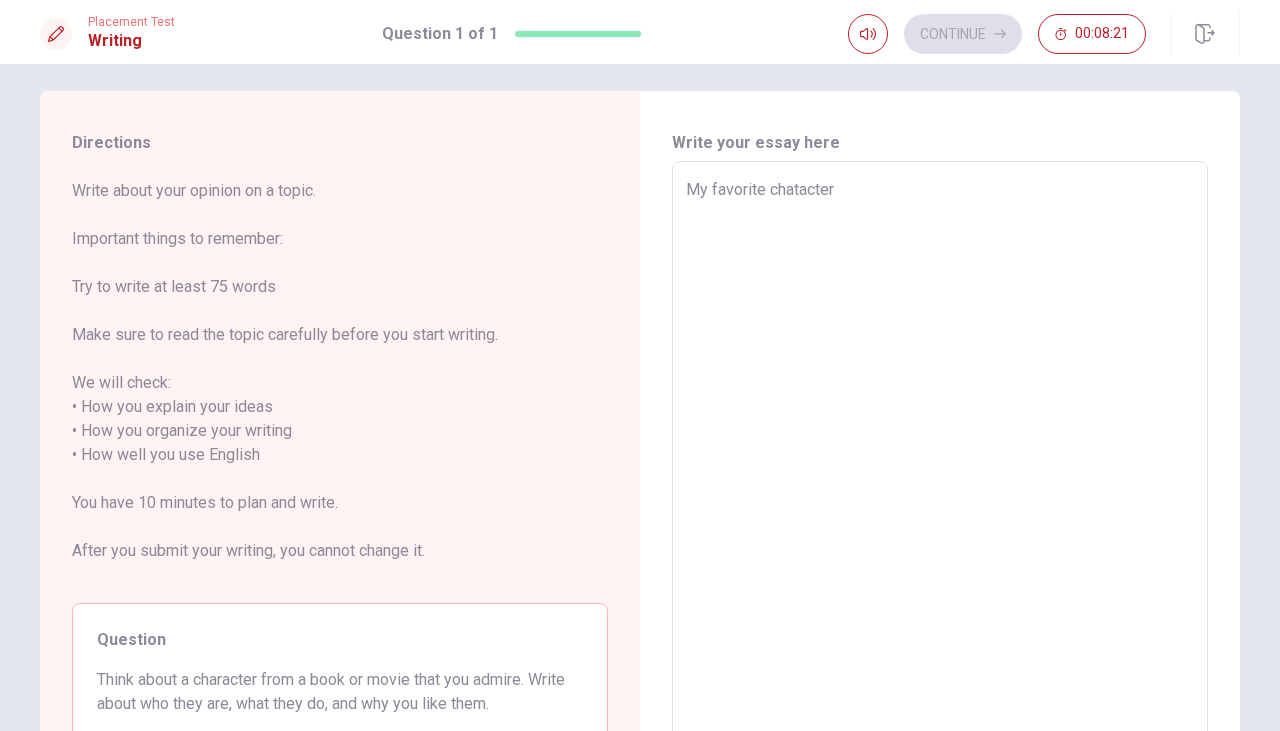 type on "x" 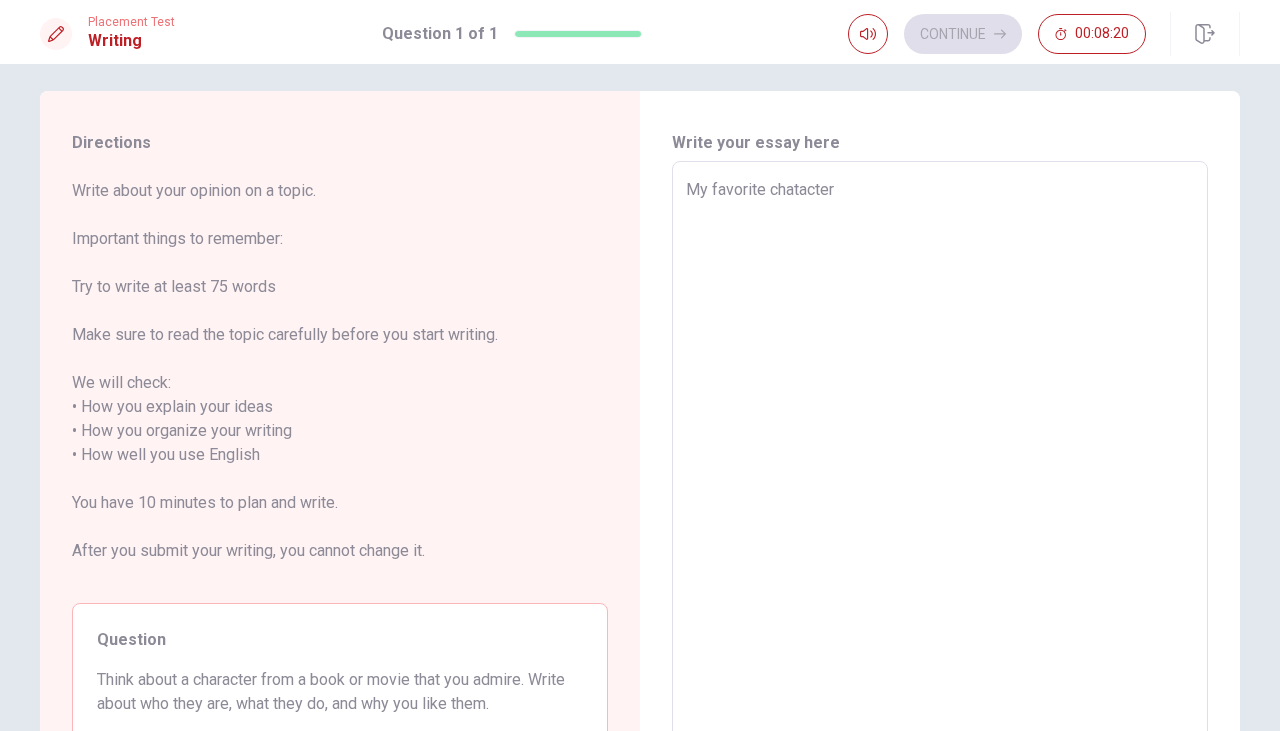 type on "My favorite chatacter" 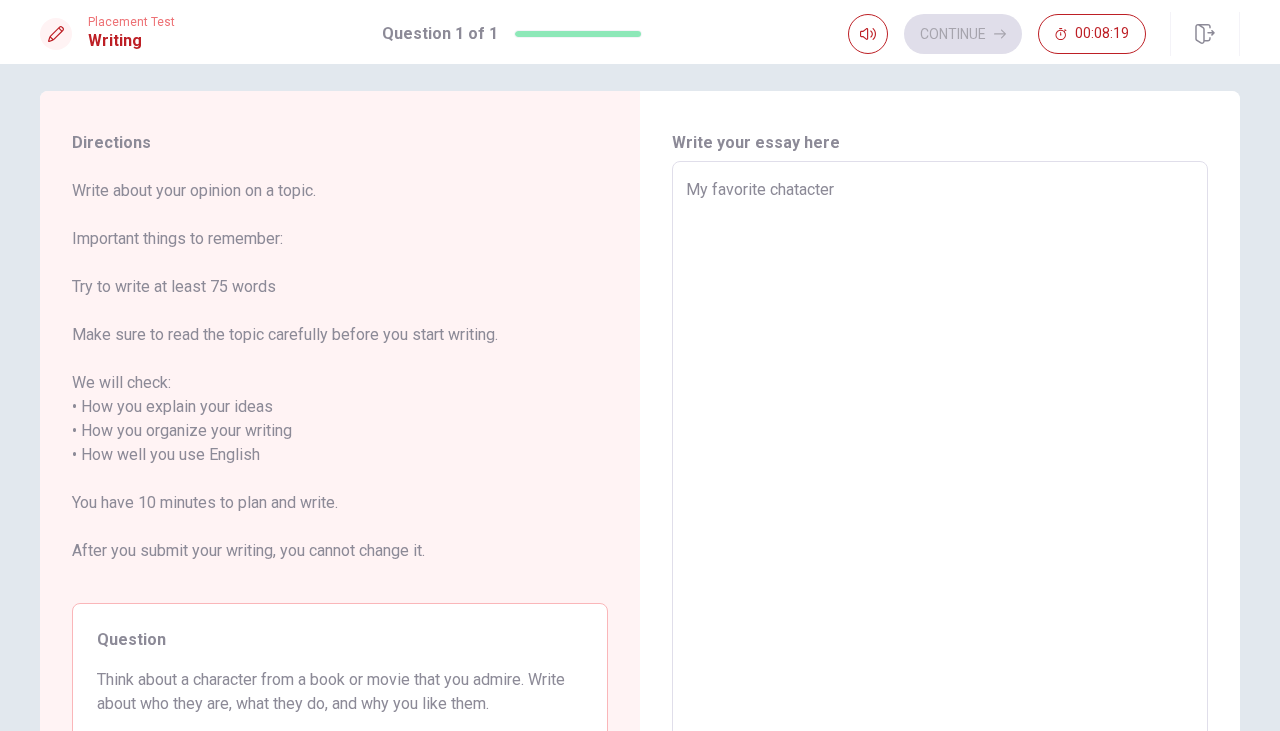 type on "x" 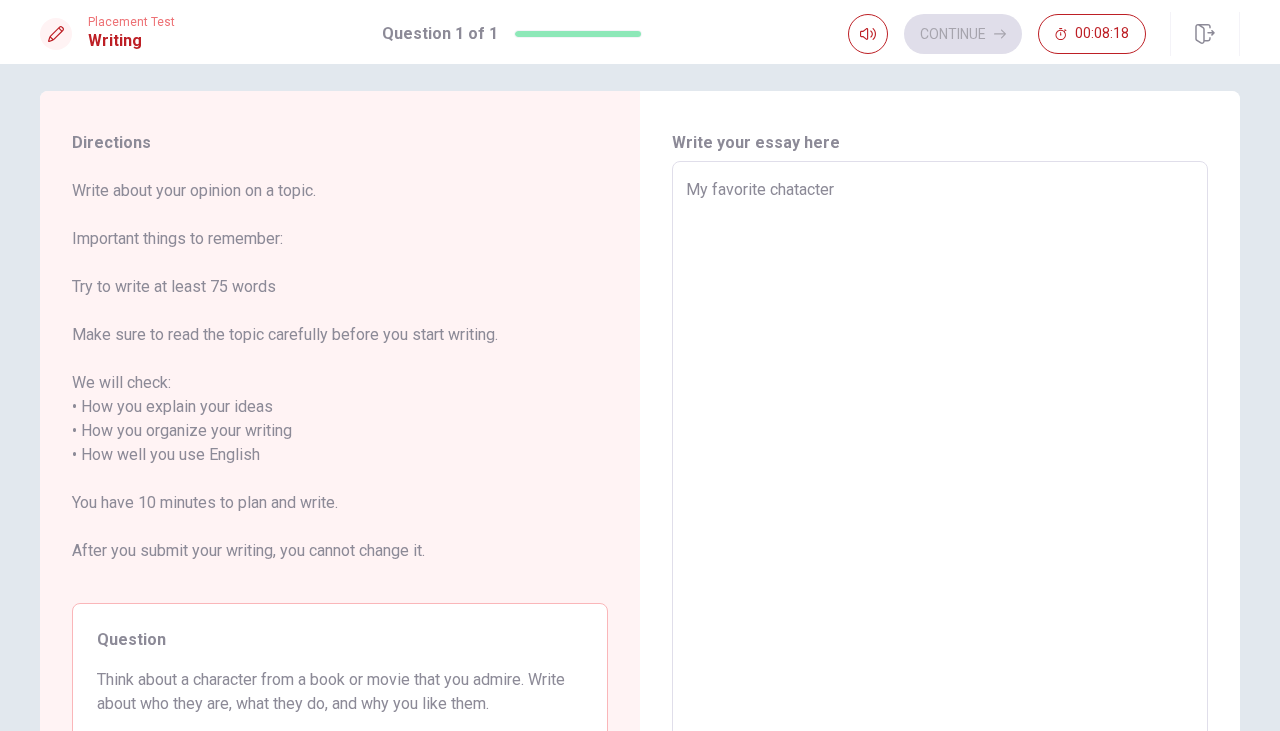 type on "My favorite chatacter i" 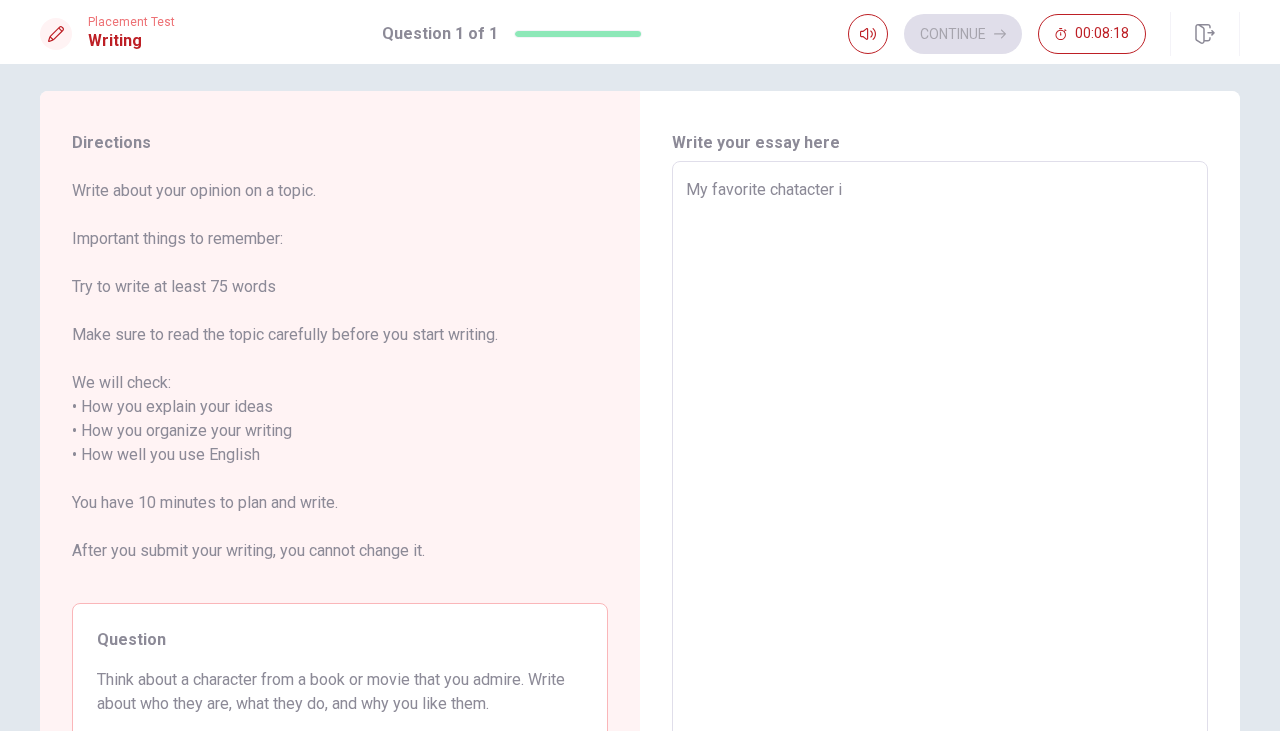 type on "x" 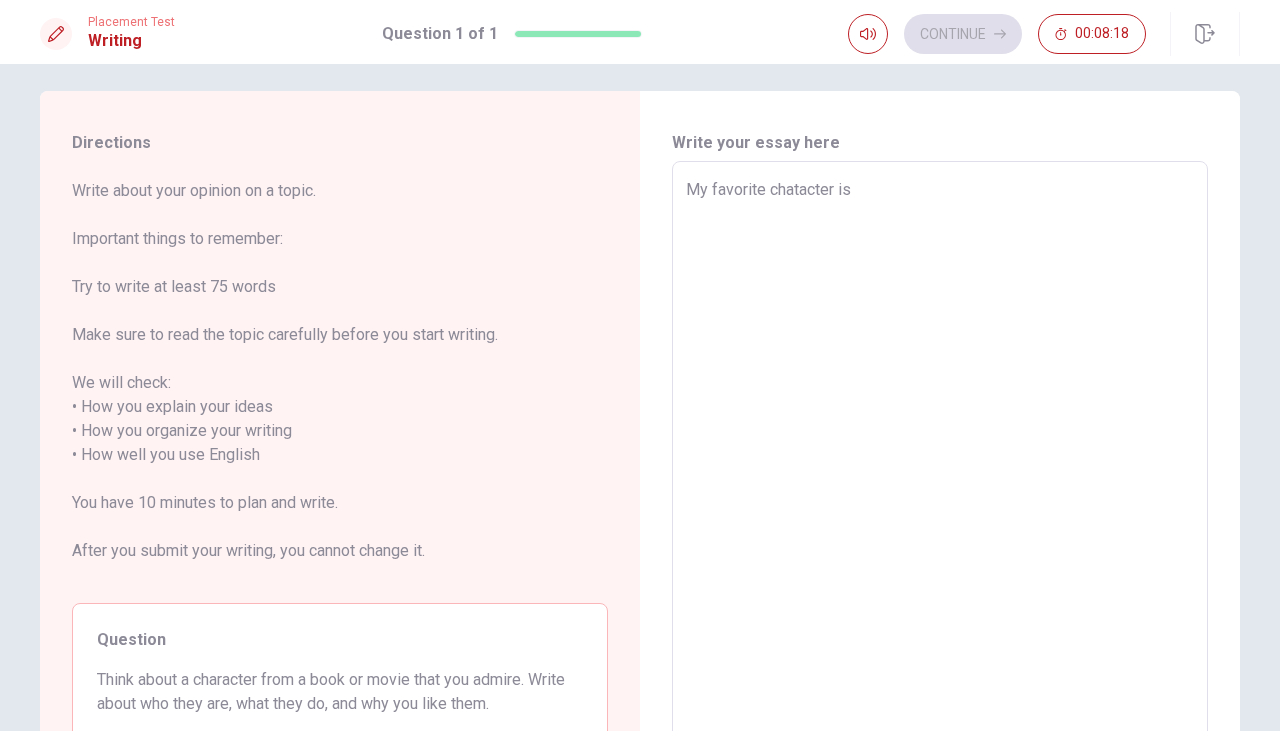 type on "x" 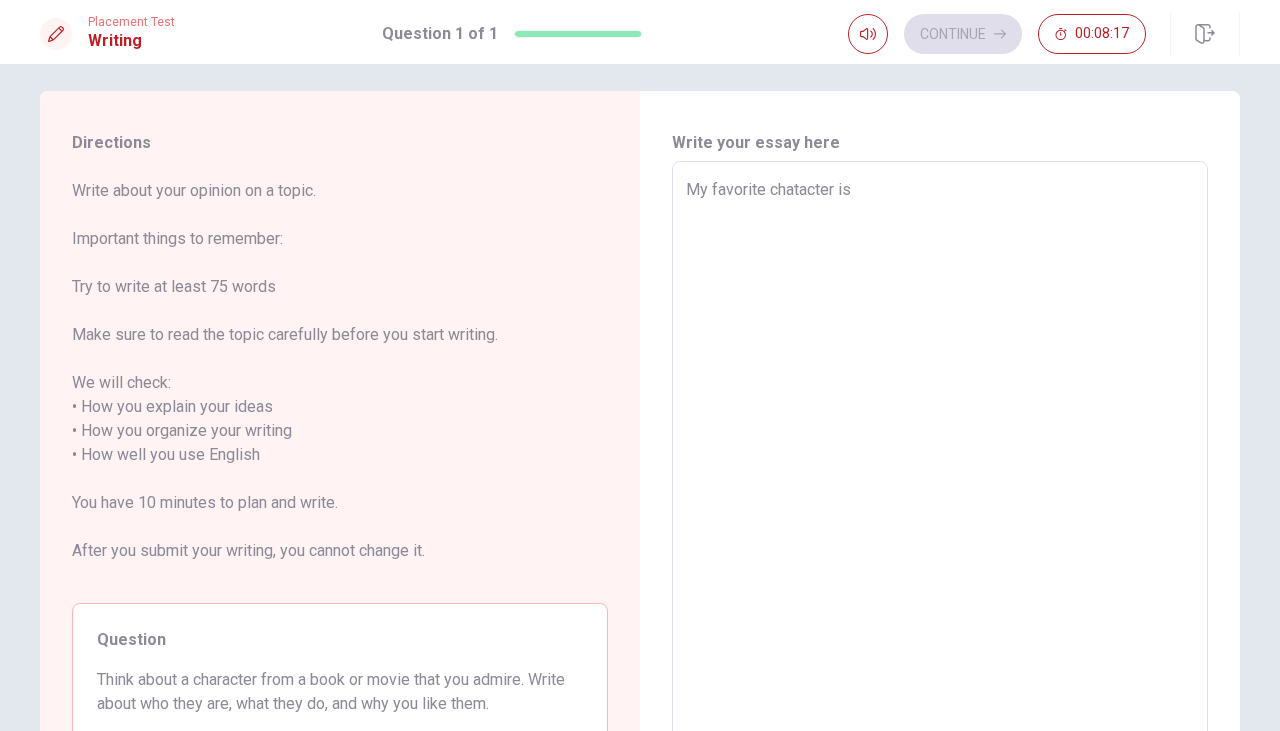 type on "My favorite chatacter is" 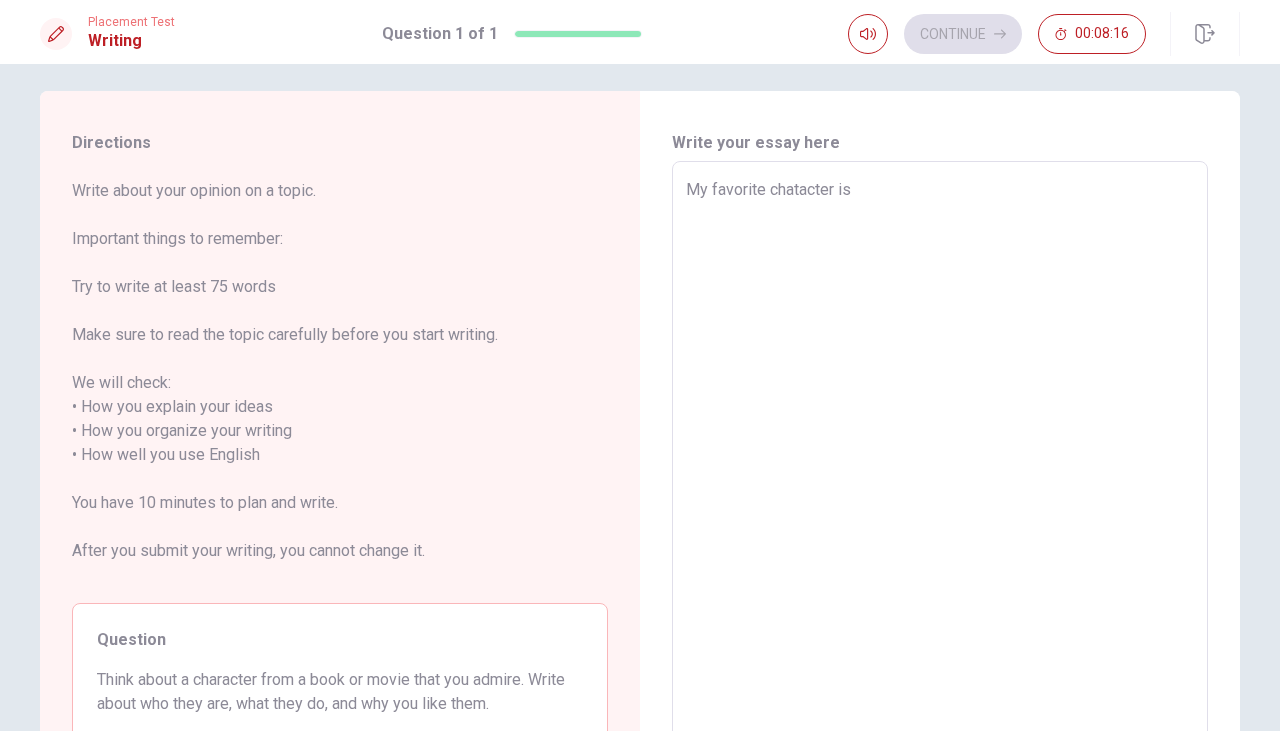type on "My favorite chatacter is" 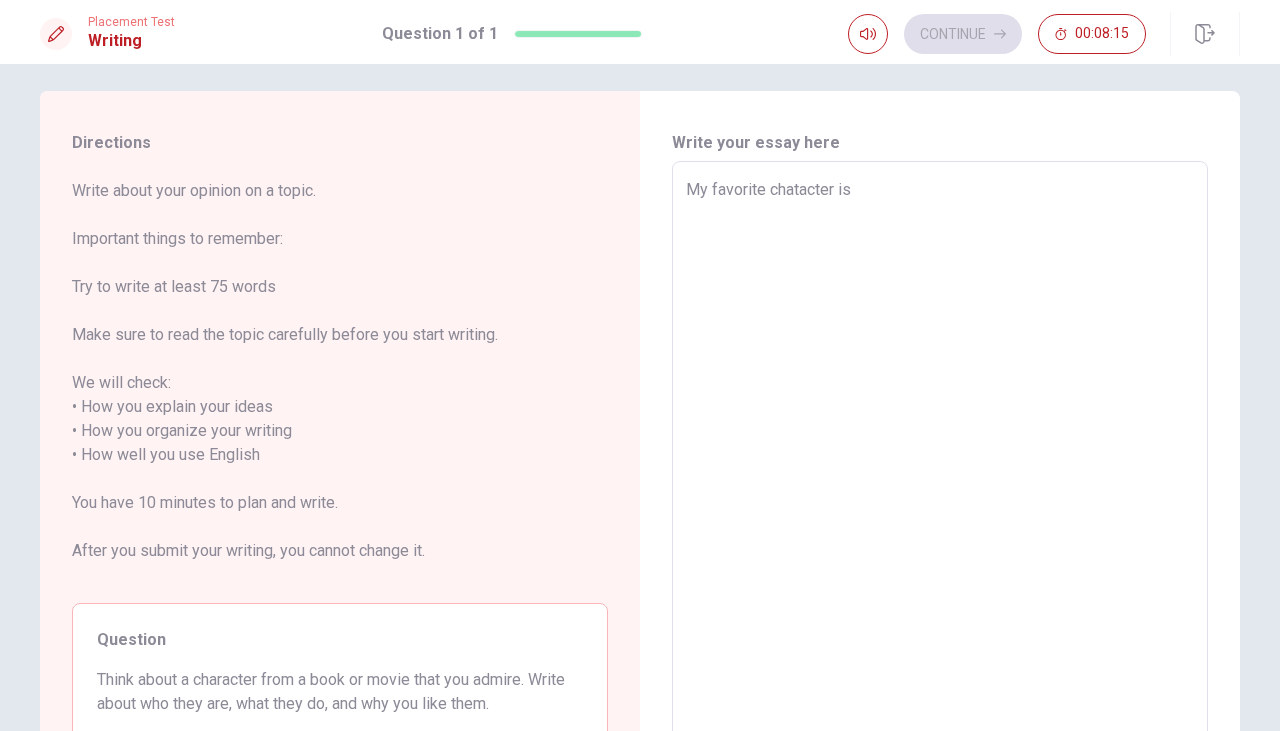 type on "My favorite chatacter is" 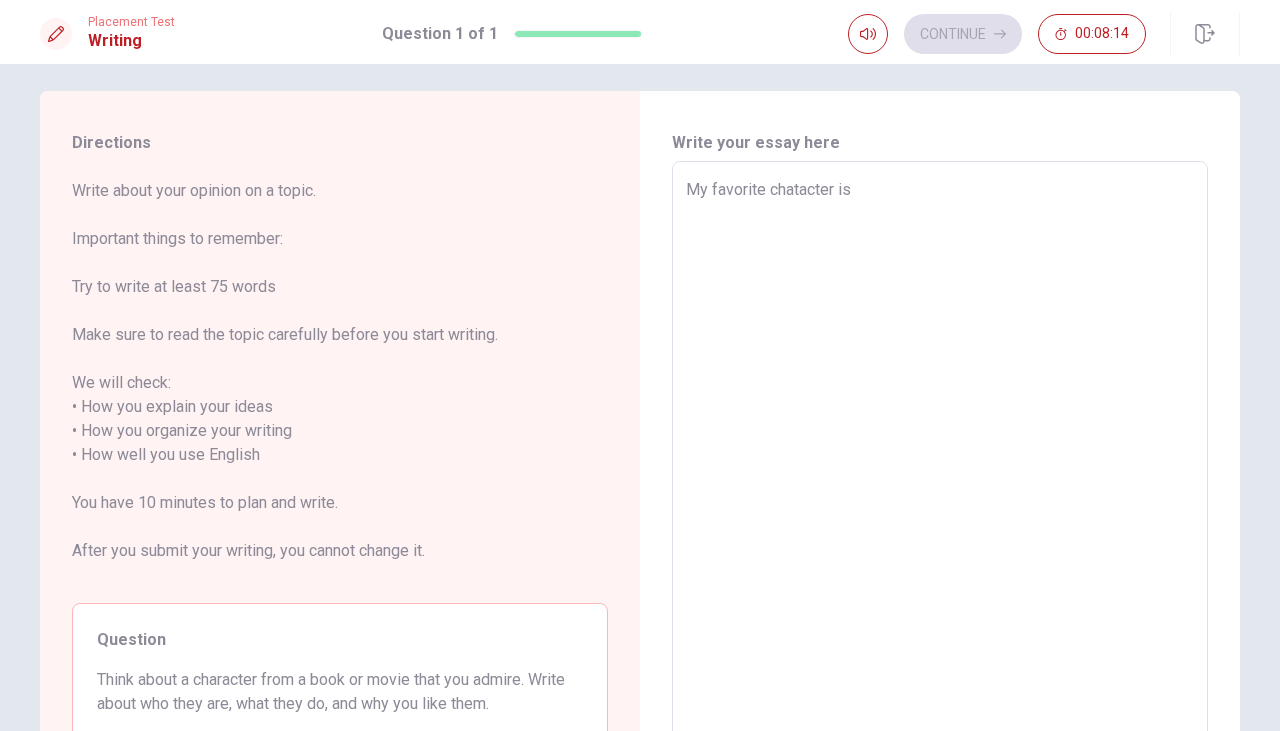 type on "My favorite chatacter is" 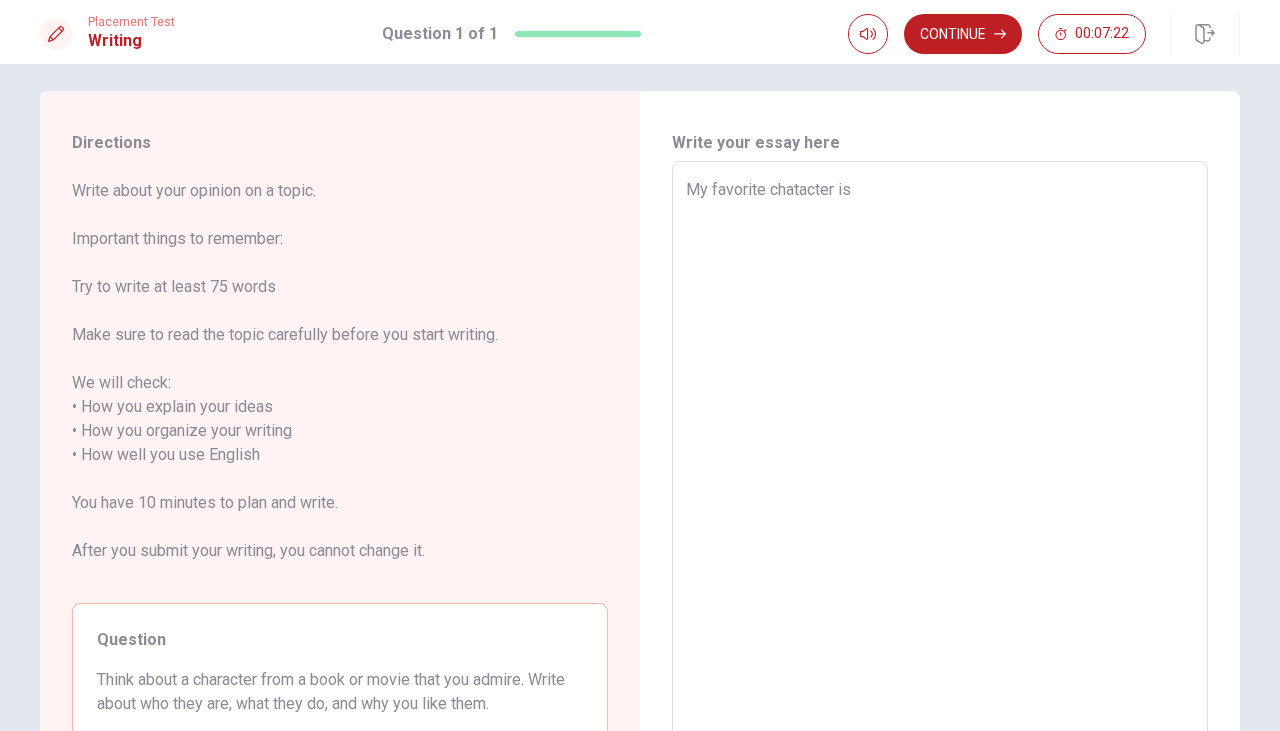 type on "x" 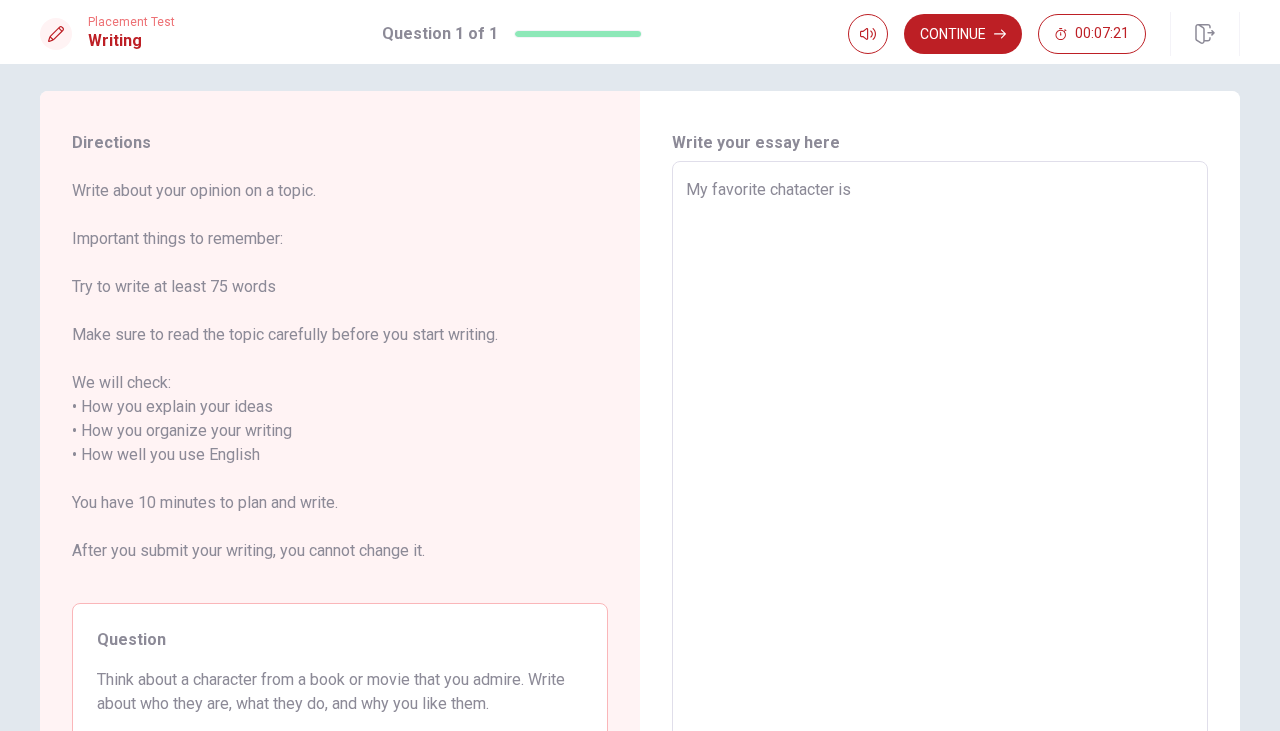 type on "My favorite chatacter is M" 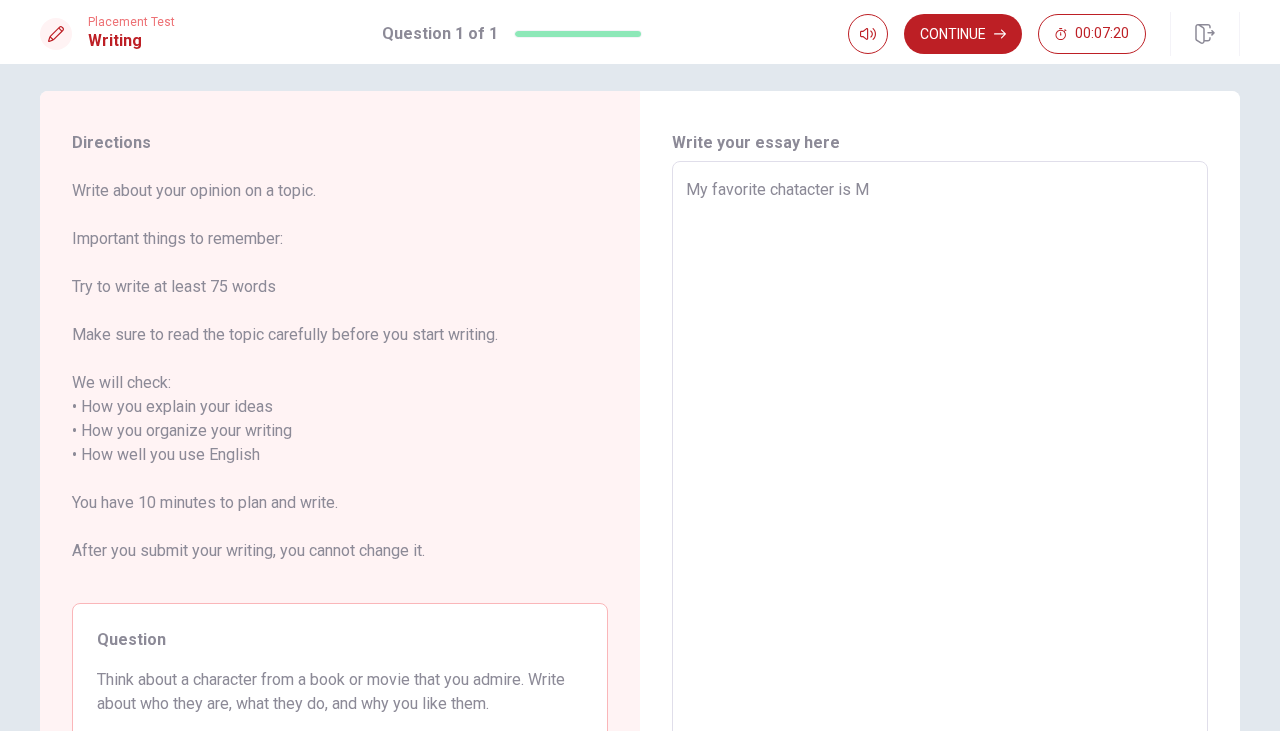 type on "x" 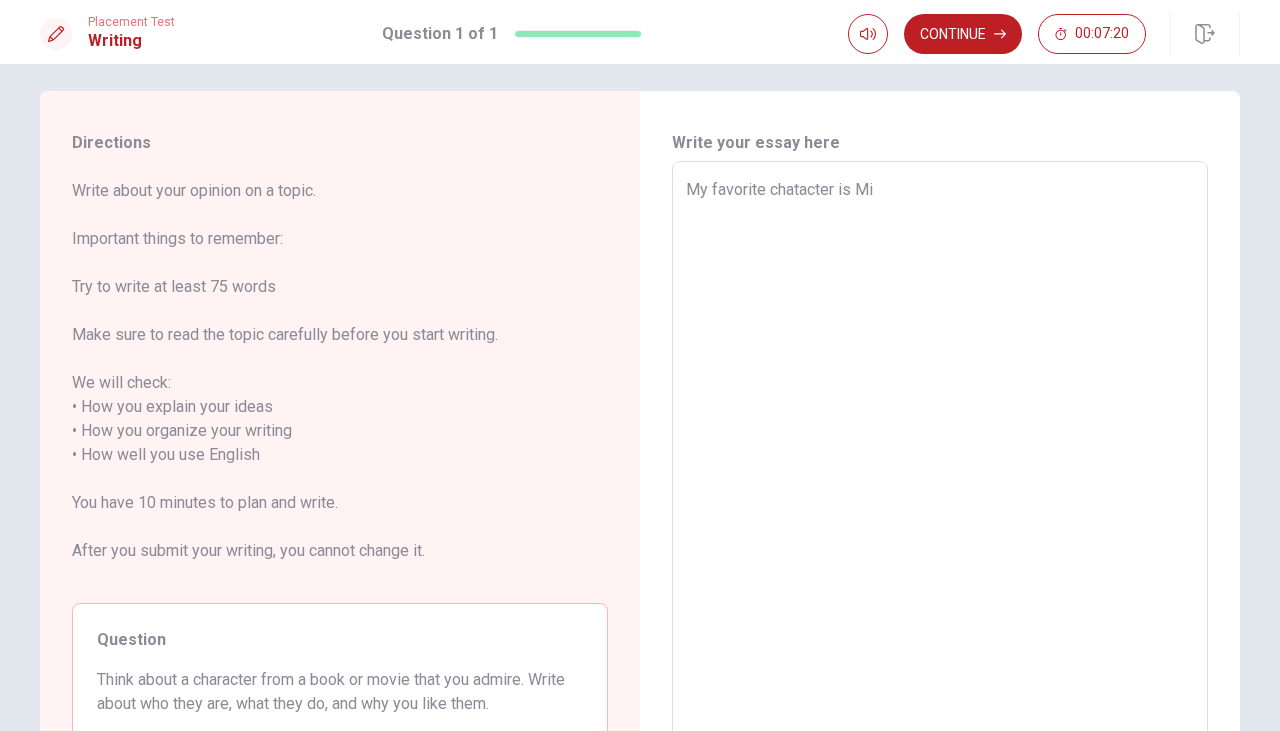 type on "x" 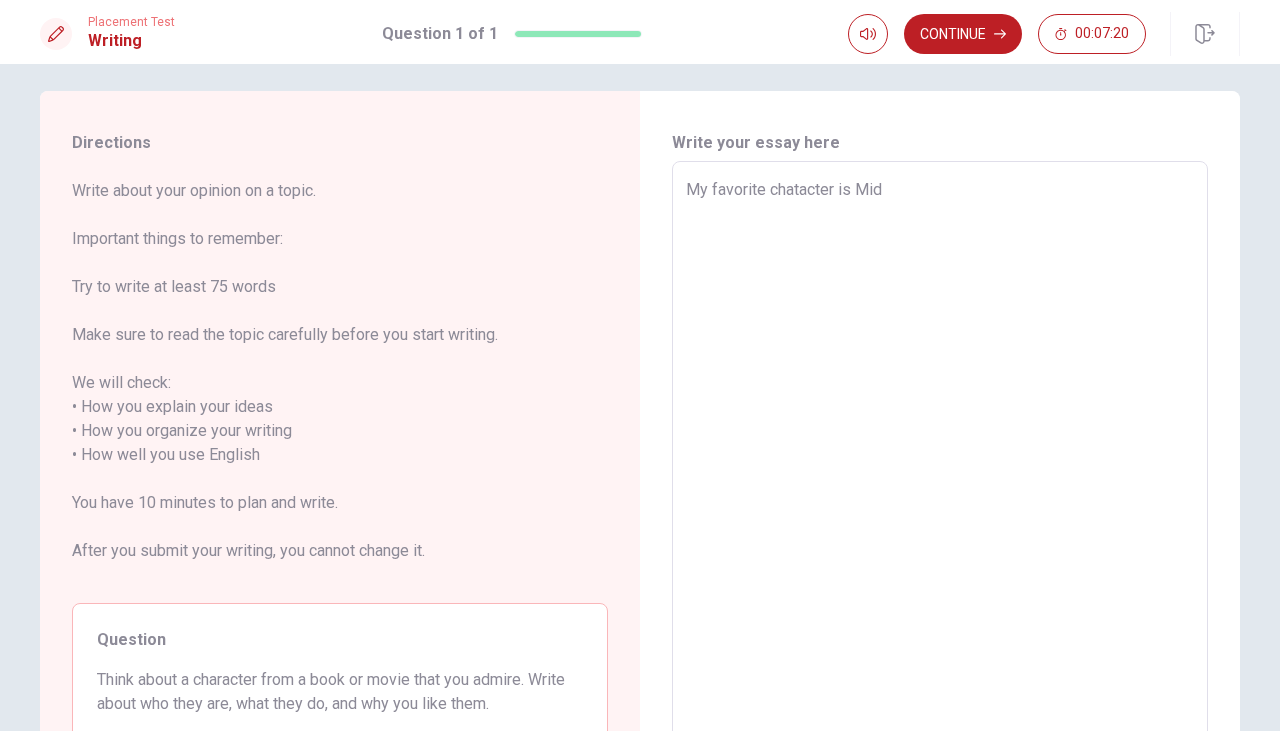type on "x" 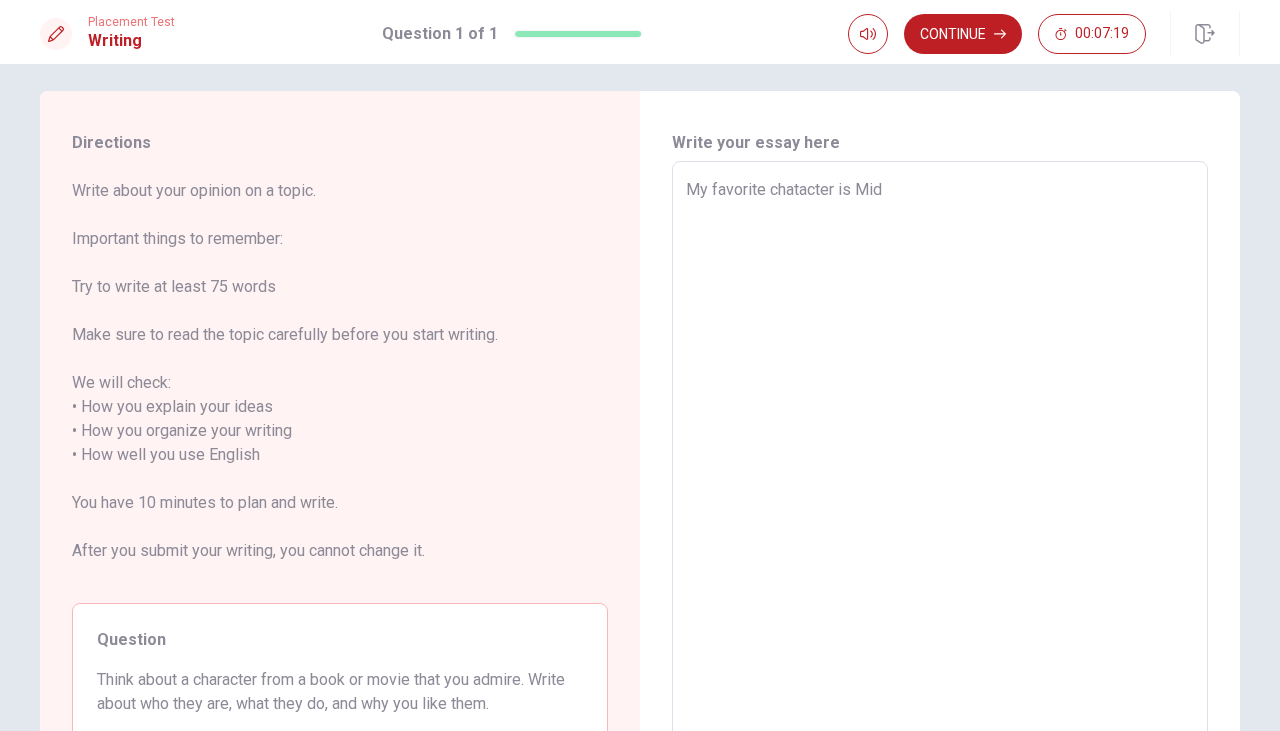 type on "My favorite chatacter is [PERSON_NAME]" 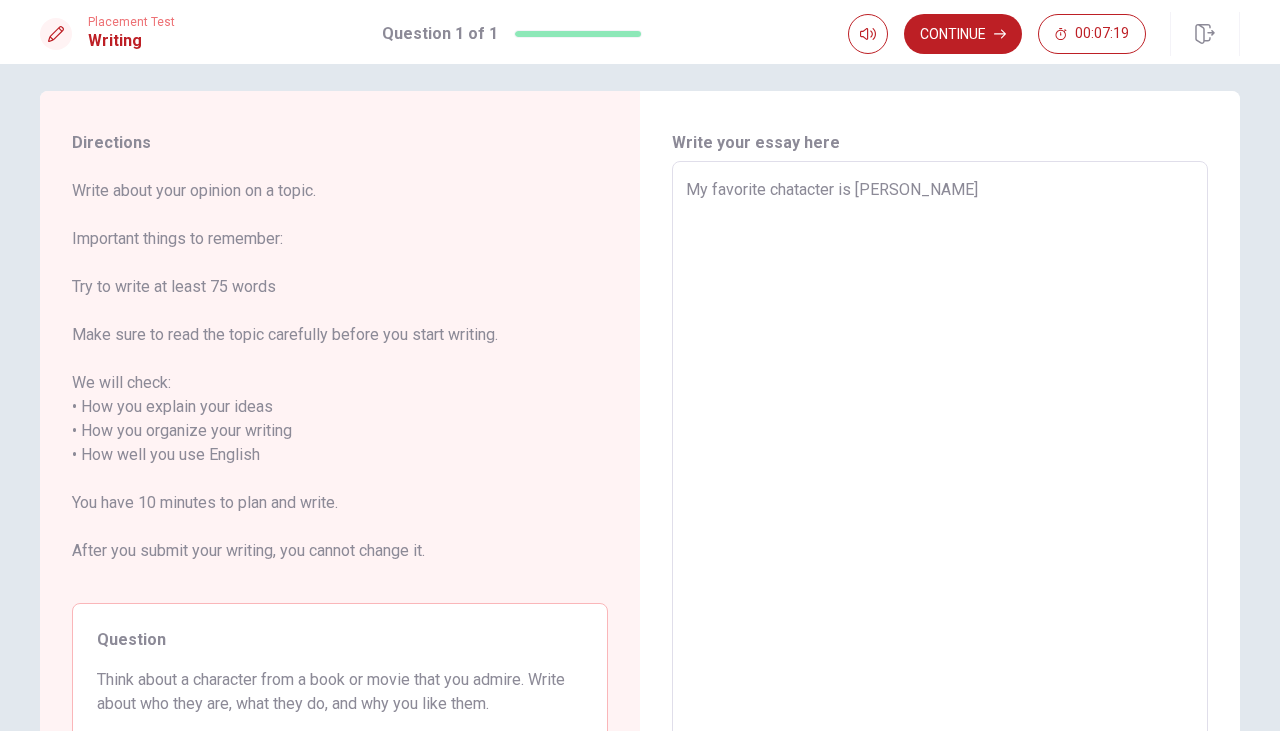 type on "x" 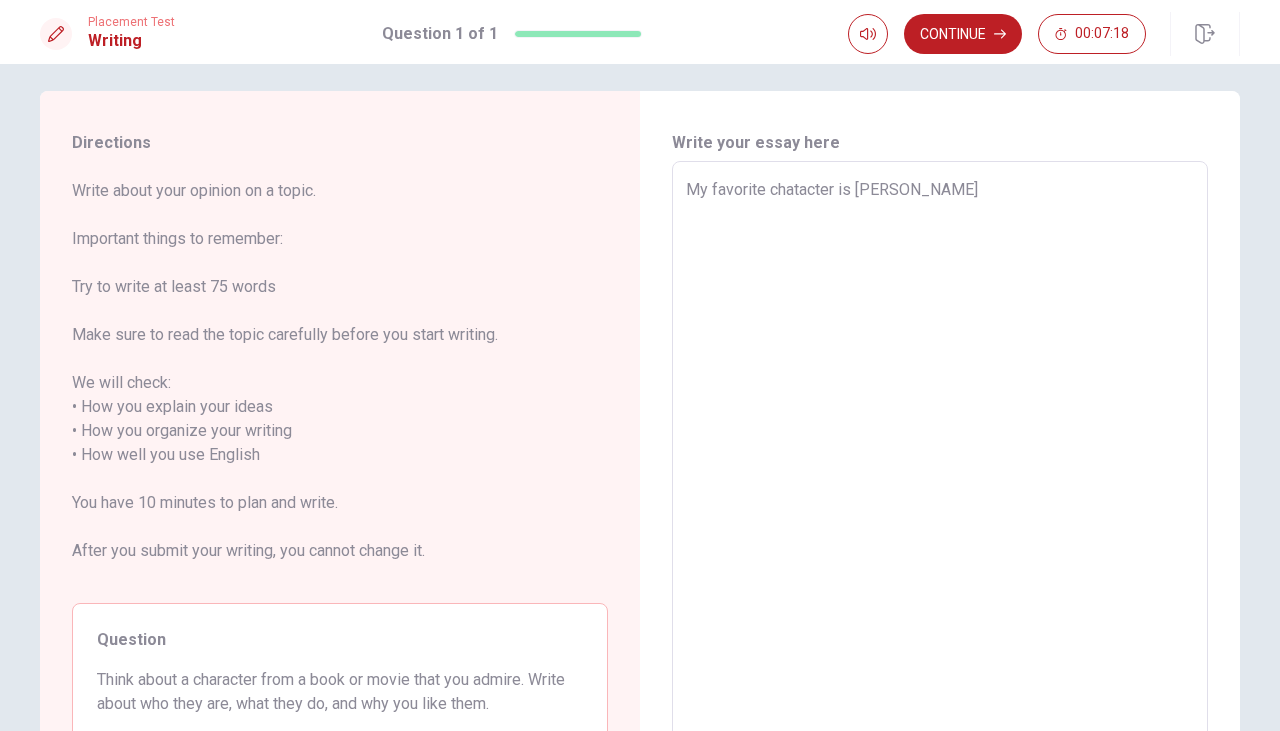 type on "My favorite chatacter is [PERSON_NAME]" 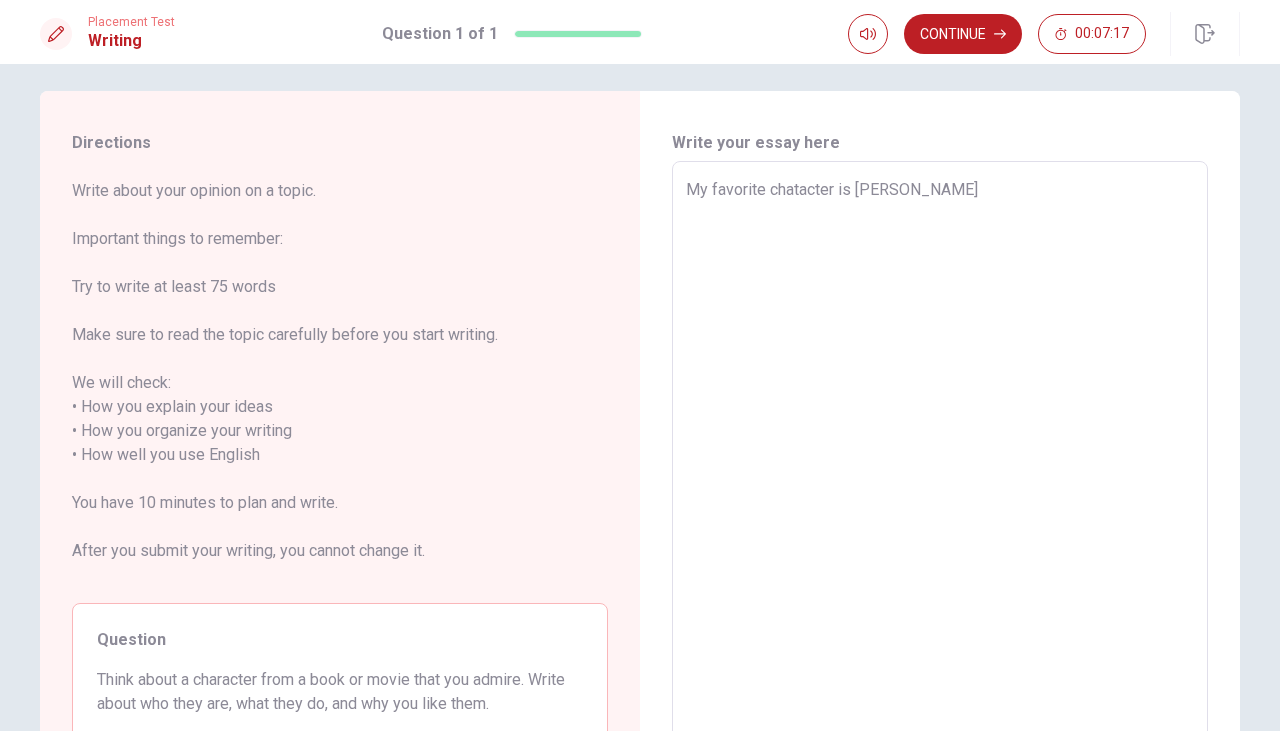 type on "My favorite chatacter is [PERSON_NAME]" 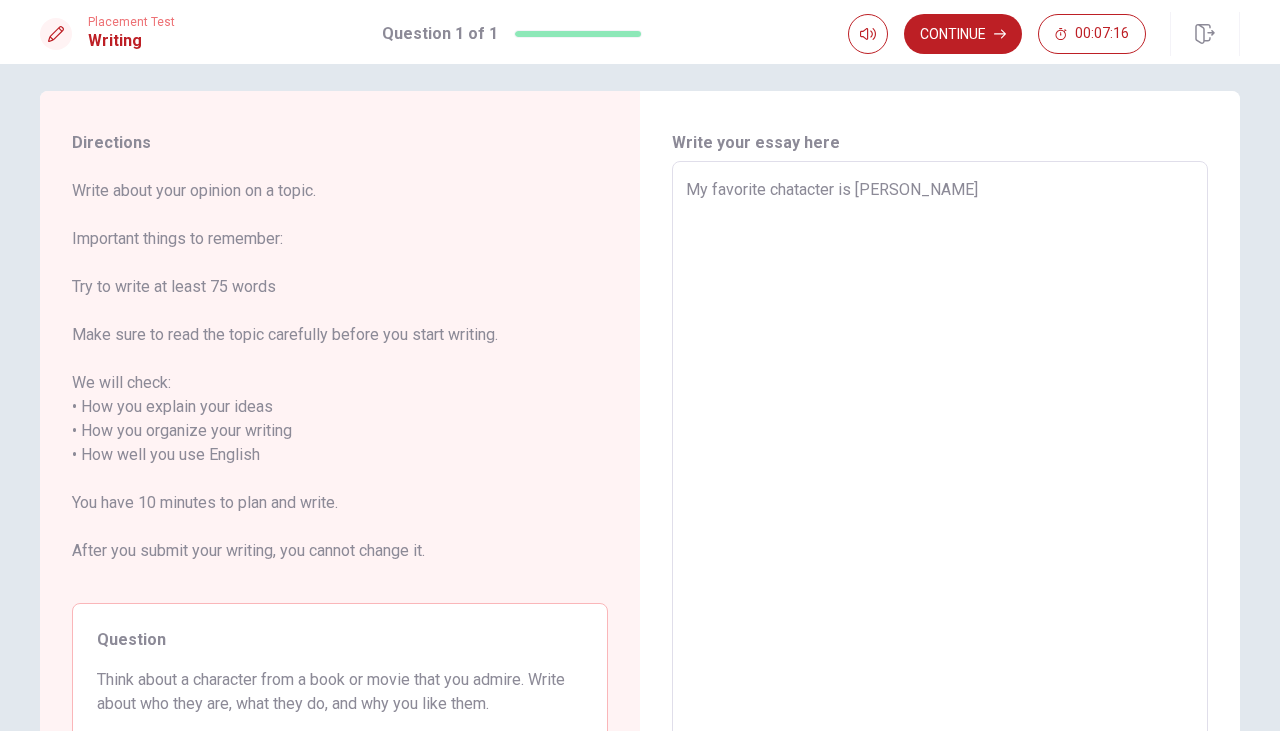 type on "My favorite chatacter is Midoriy" 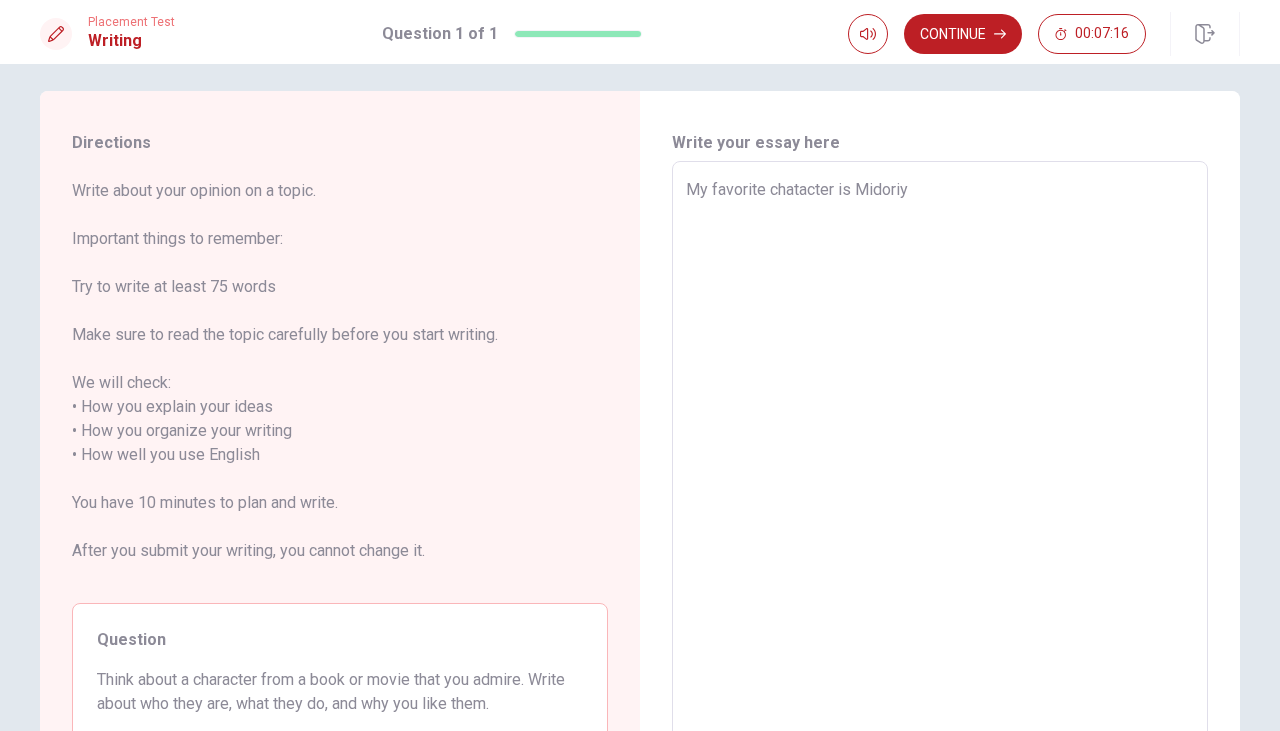 type on "x" 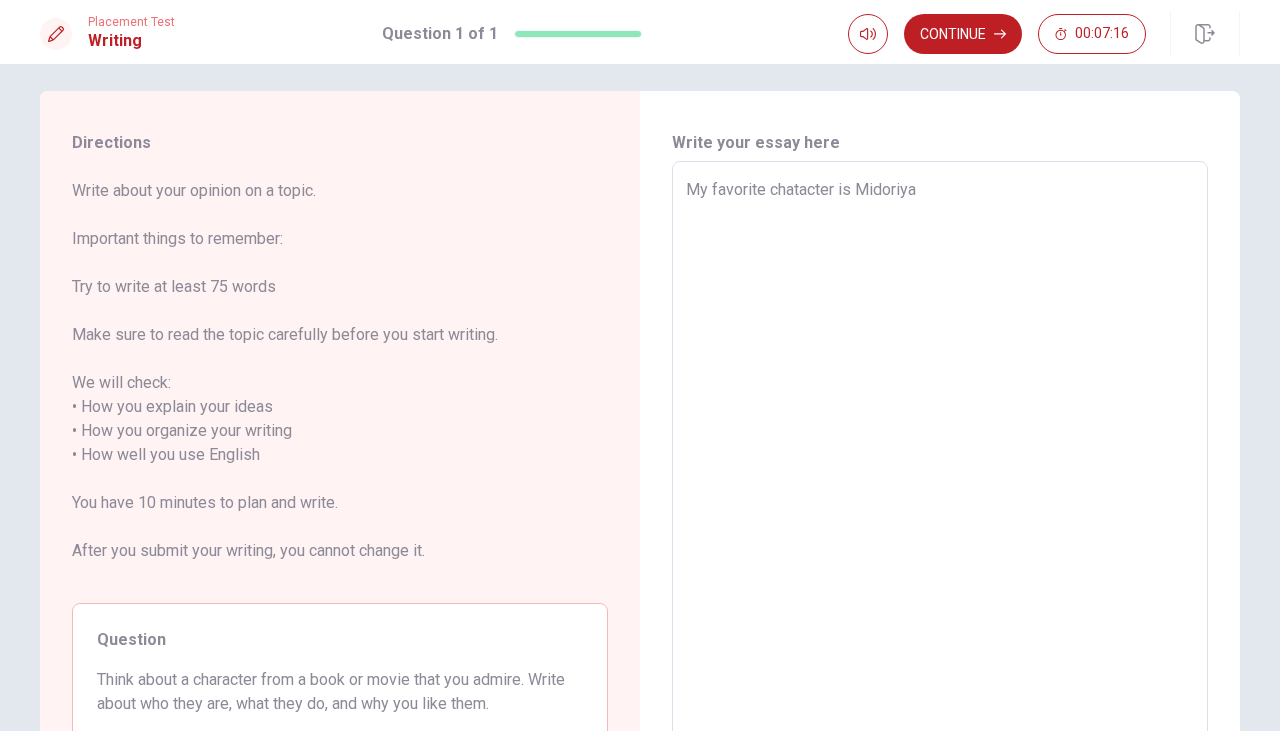 type on "x" 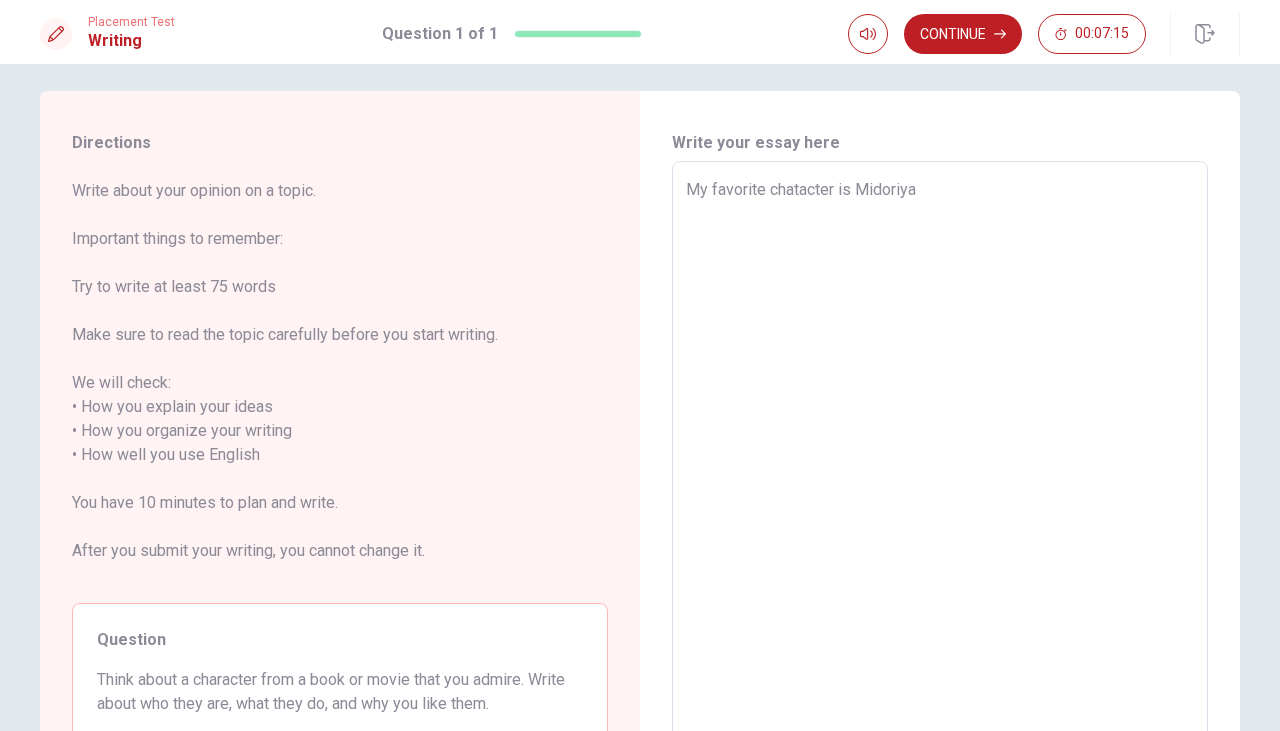 type on "My favorite chatacter is Midoriya" 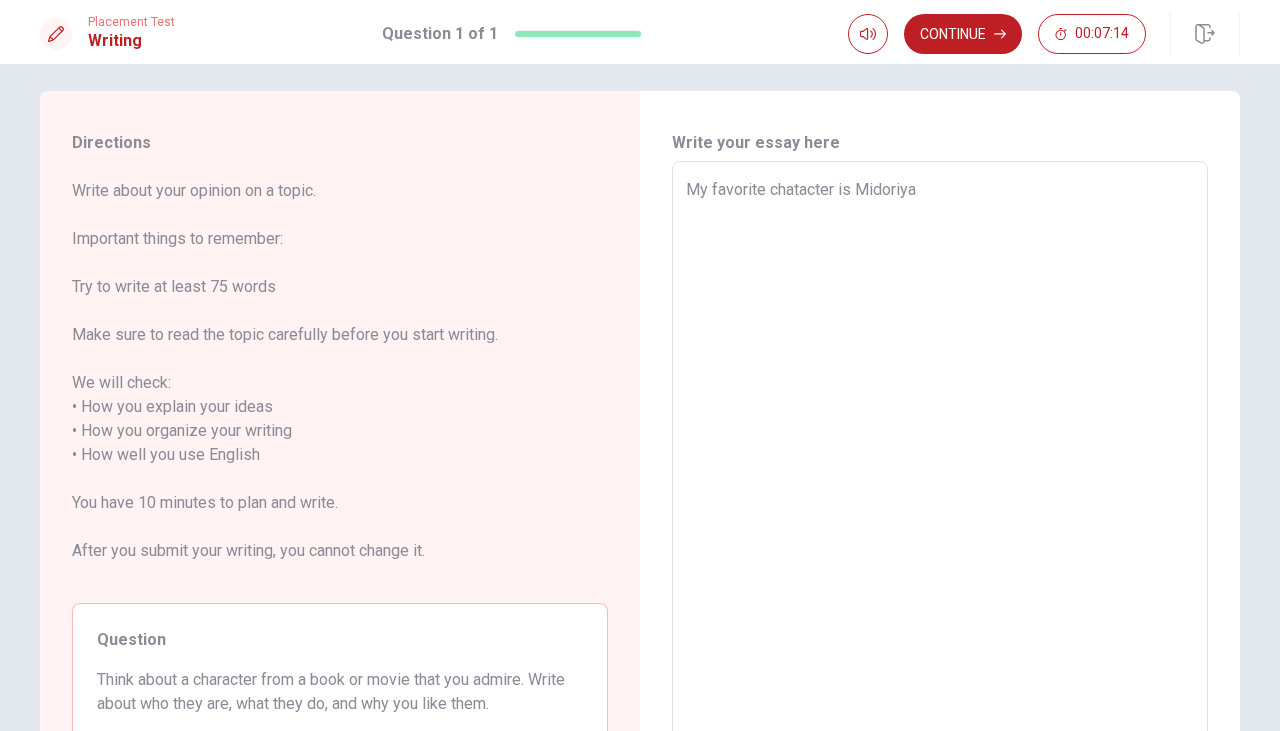 type on "x" 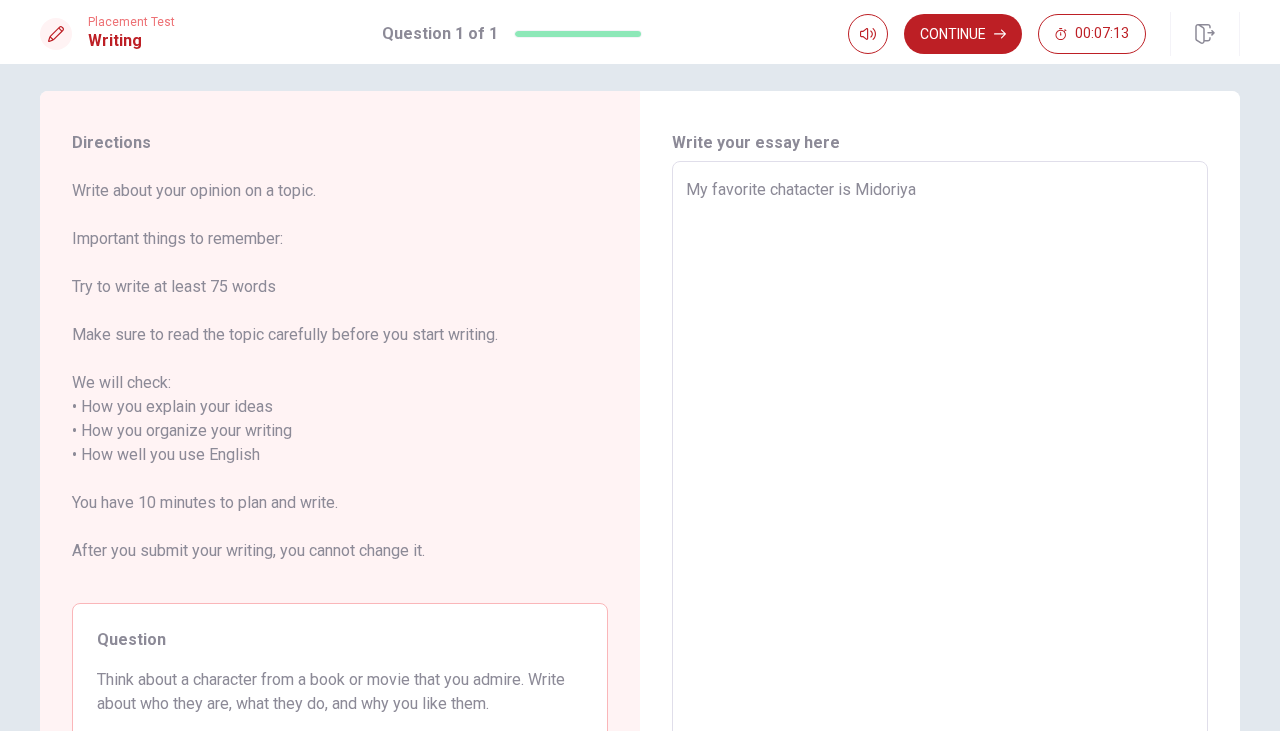 type on "My favorite chatacter is [PERSON_NAME]" 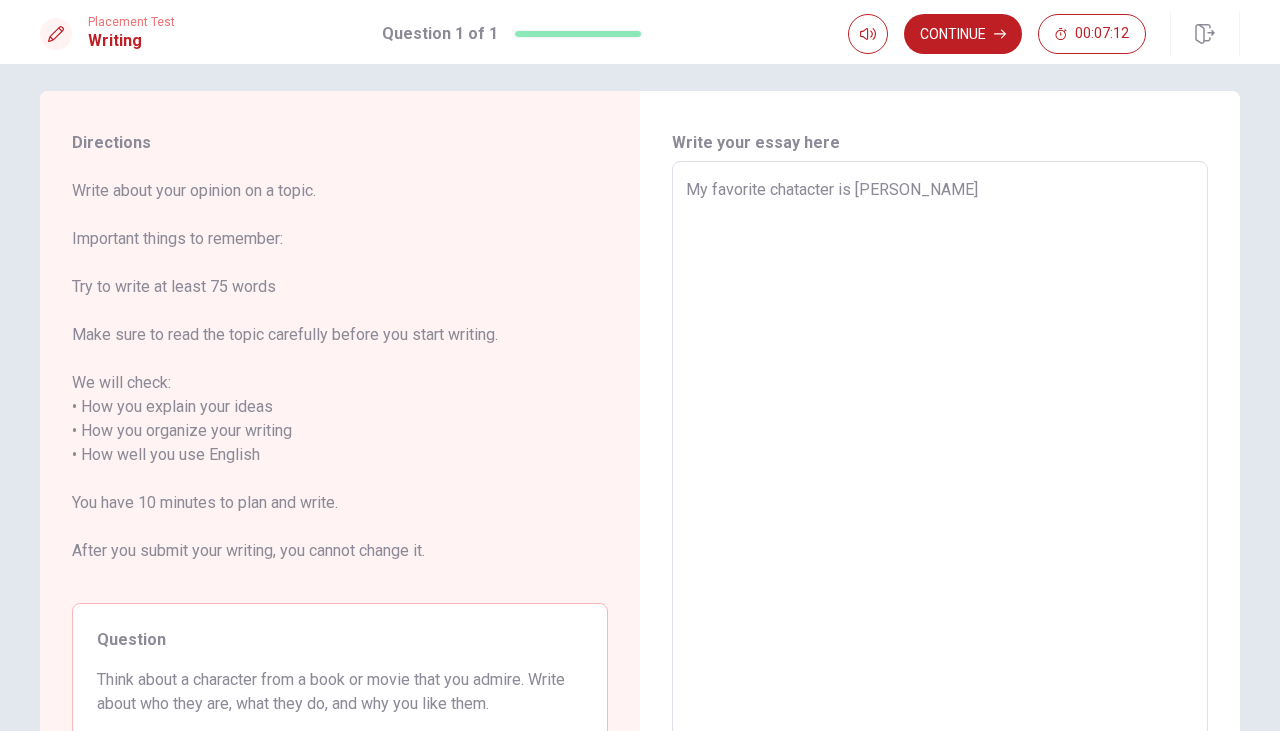 type on "x" 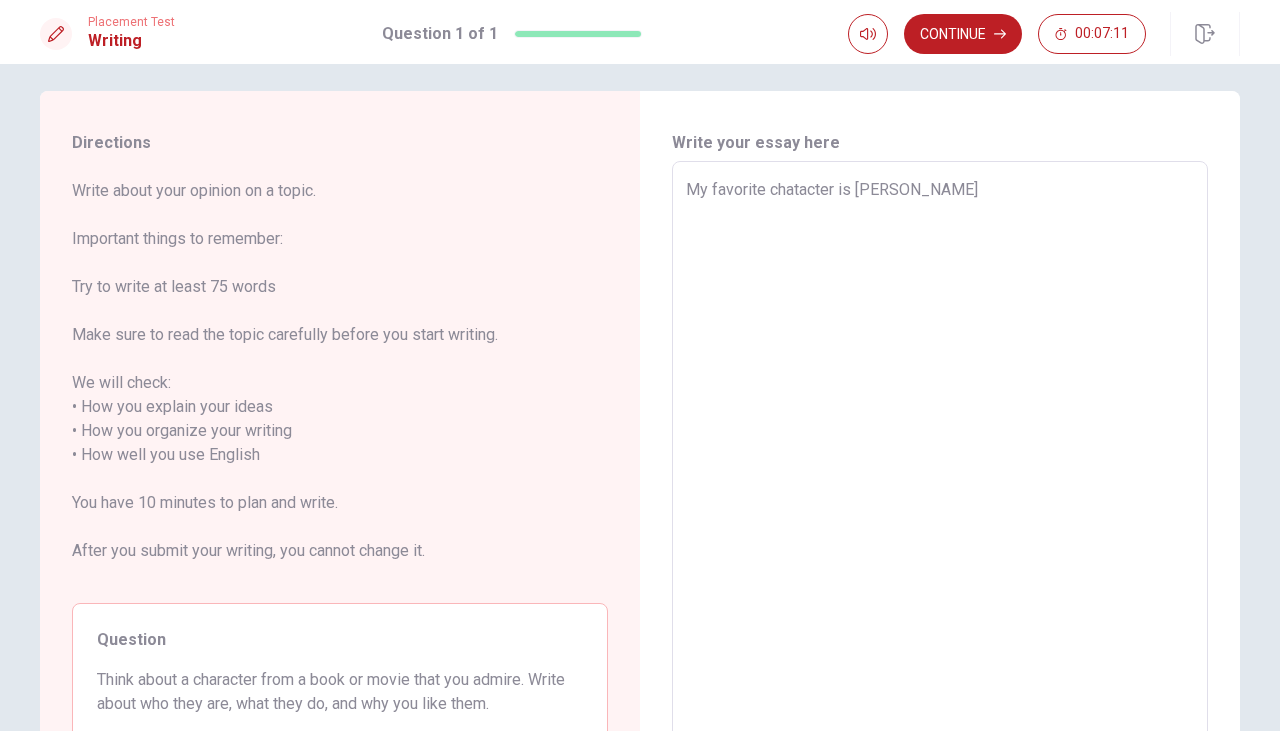 type on "My favorite chatacter is [PERSON_NAME]" 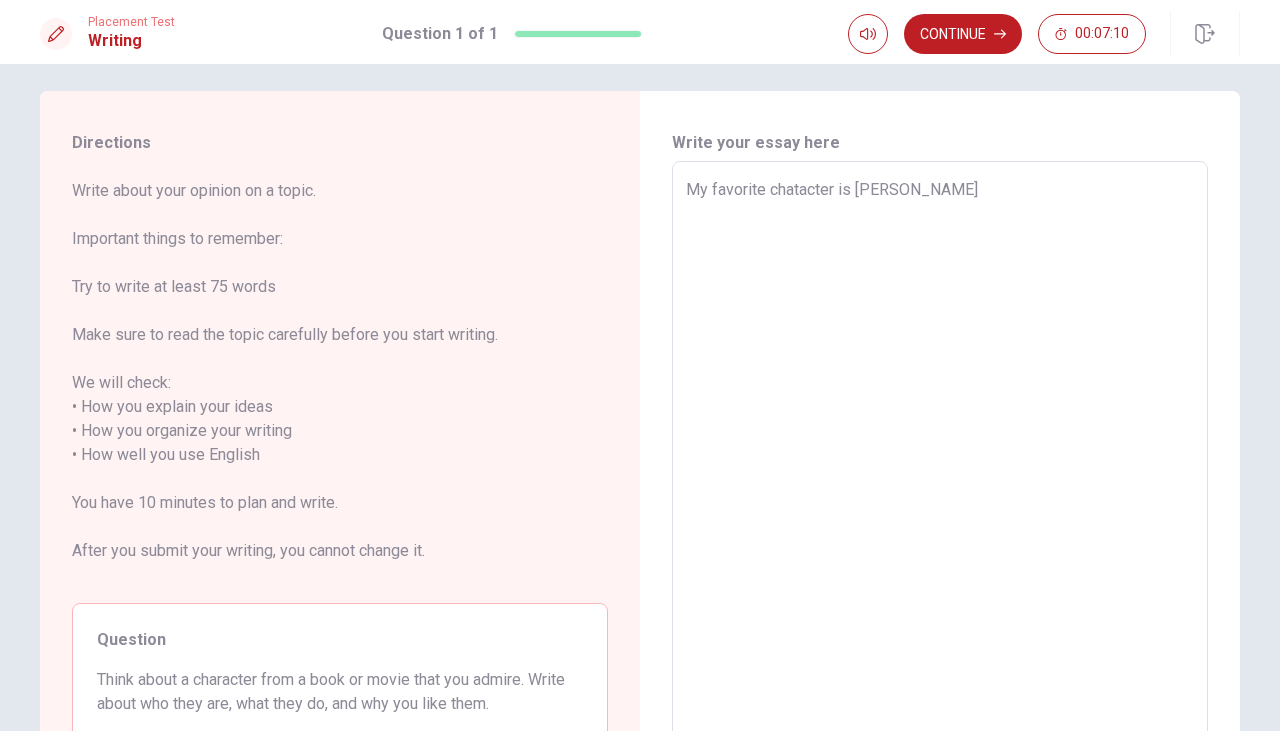 type on "My favorite chatacter is [PERSON_NAME]" 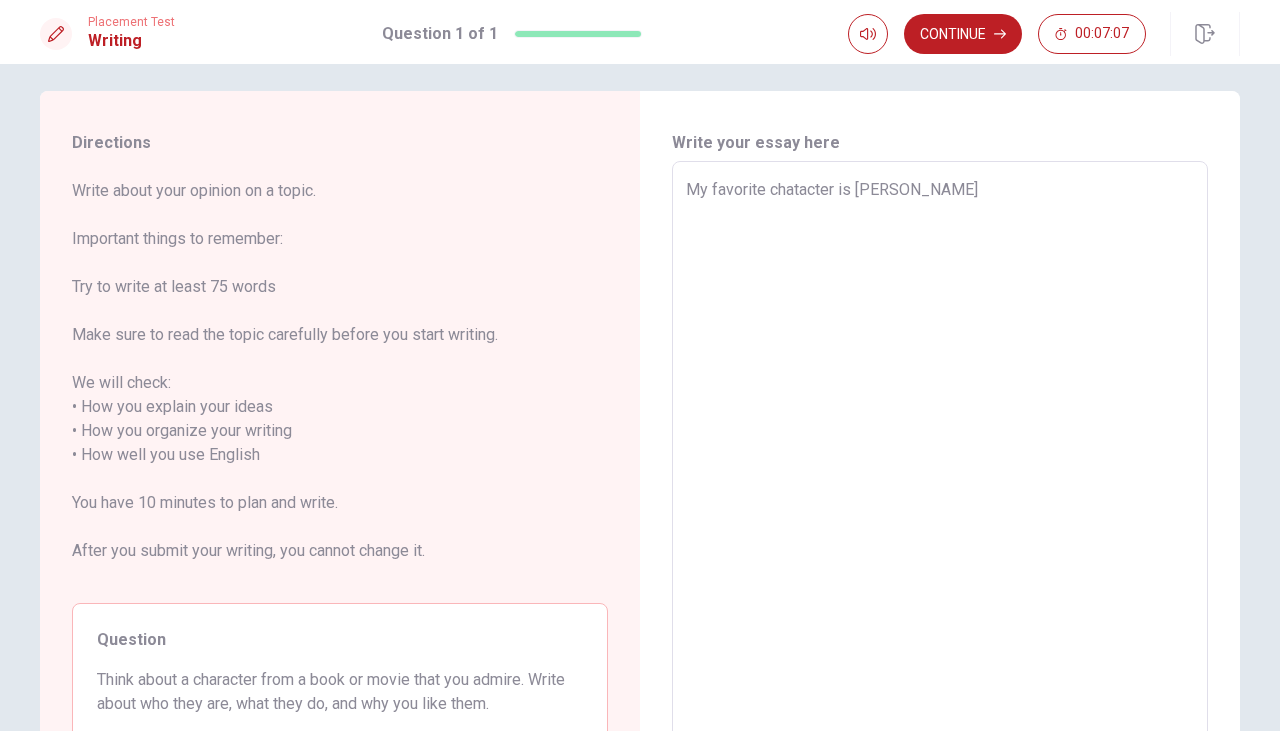 type on "x" 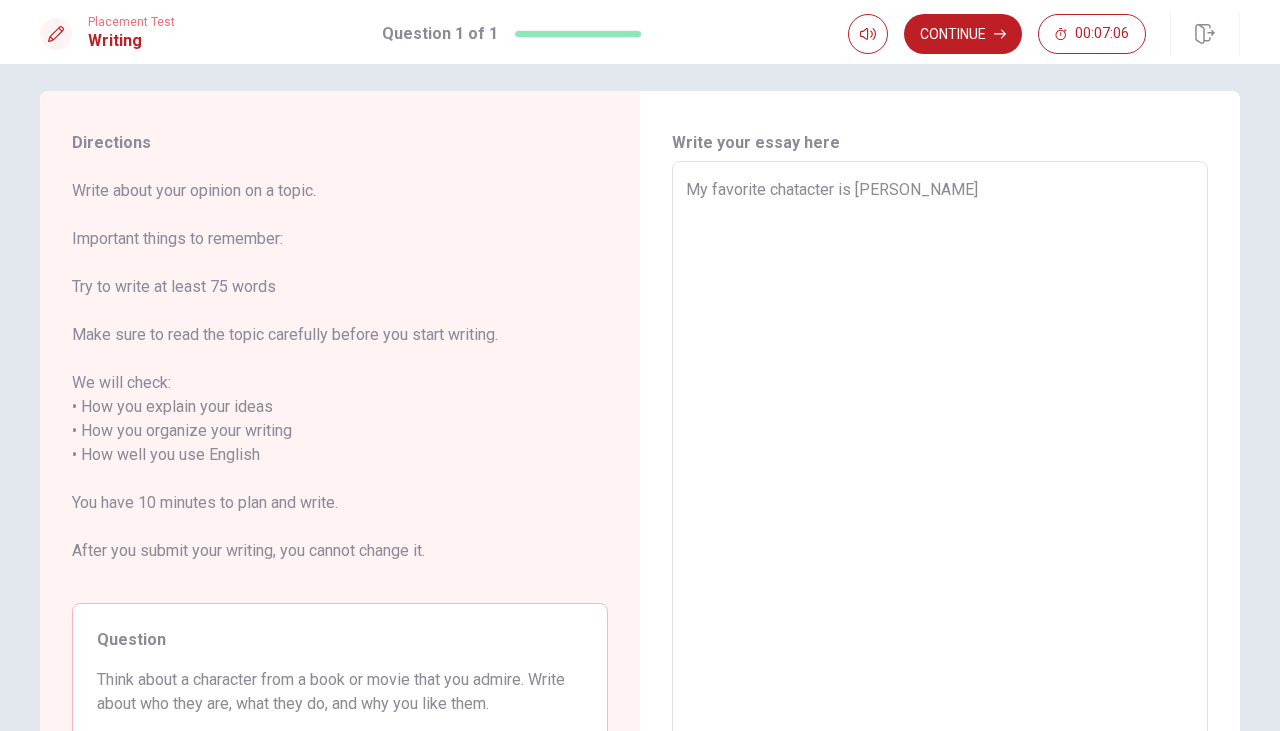type on "My favorite chatacter is [PERSON_NAME]." 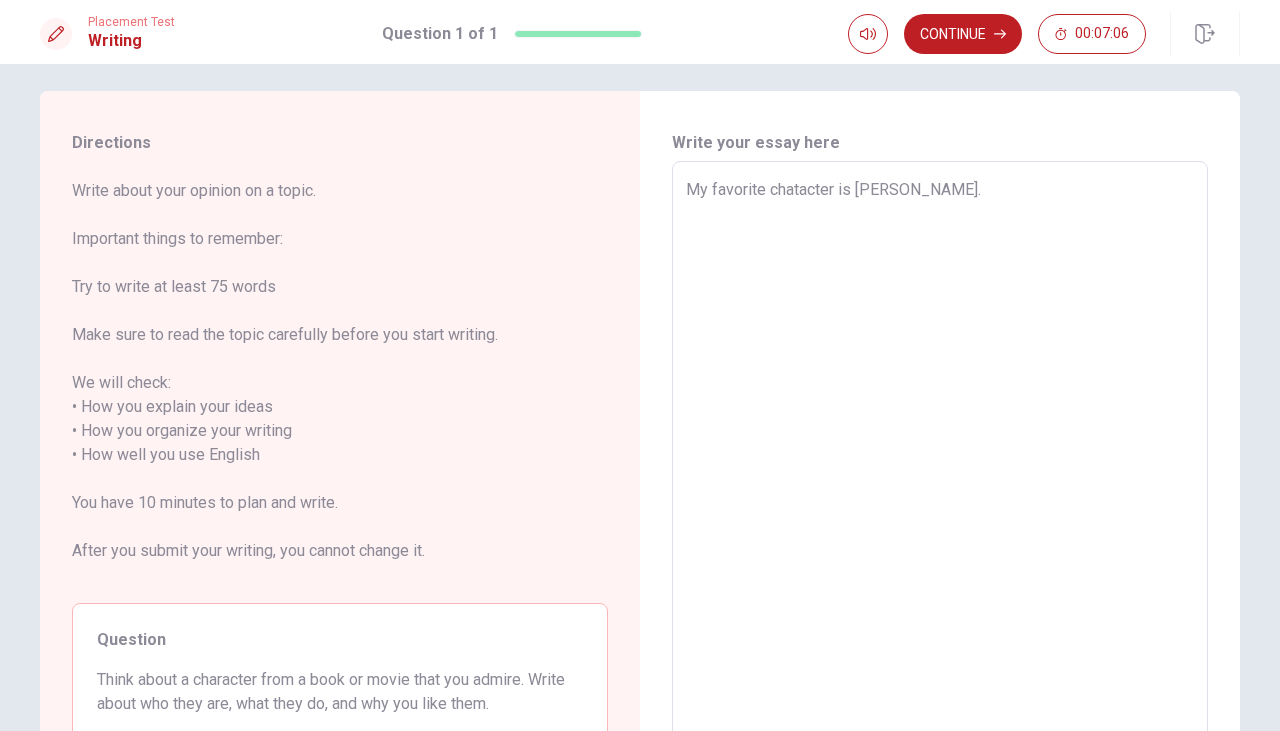 type on "x" 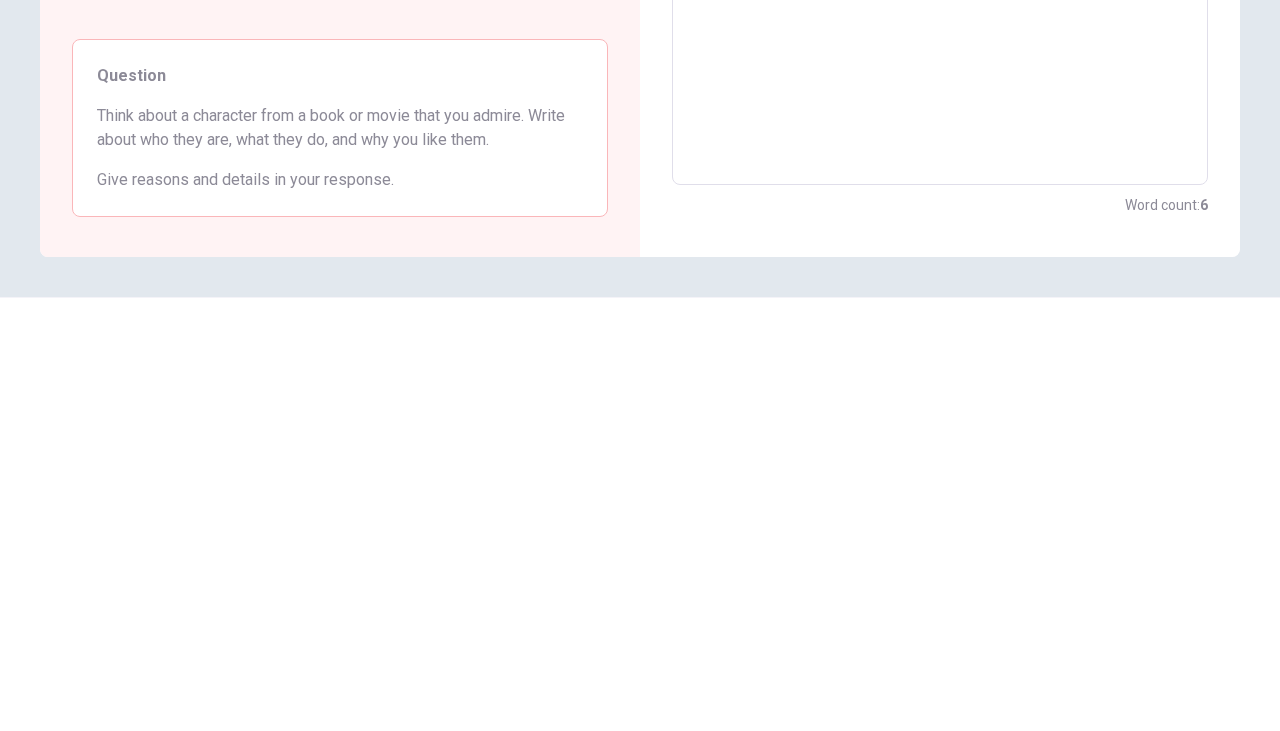 scroll, scrollTop: 0, scrollLeft: 0, axis: both 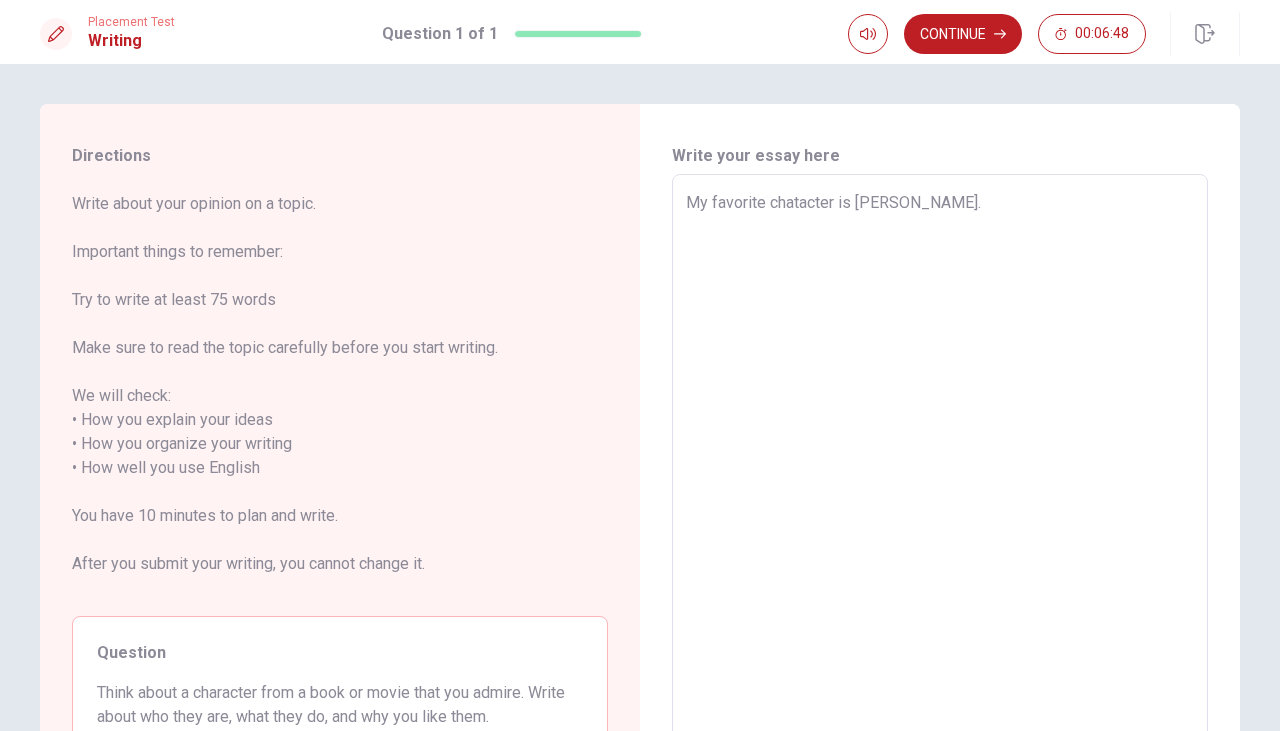 type on "x" 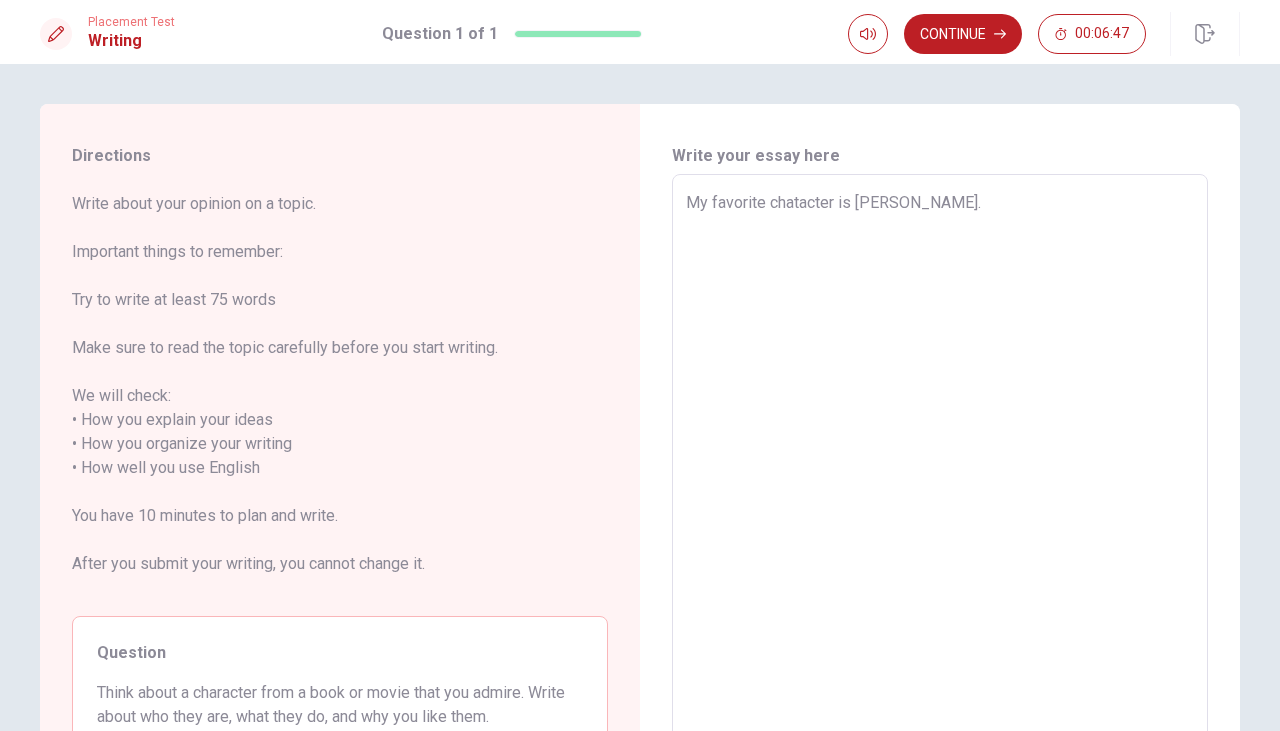 type on "My favorite chatacter is [PERSON_NAME].
H" 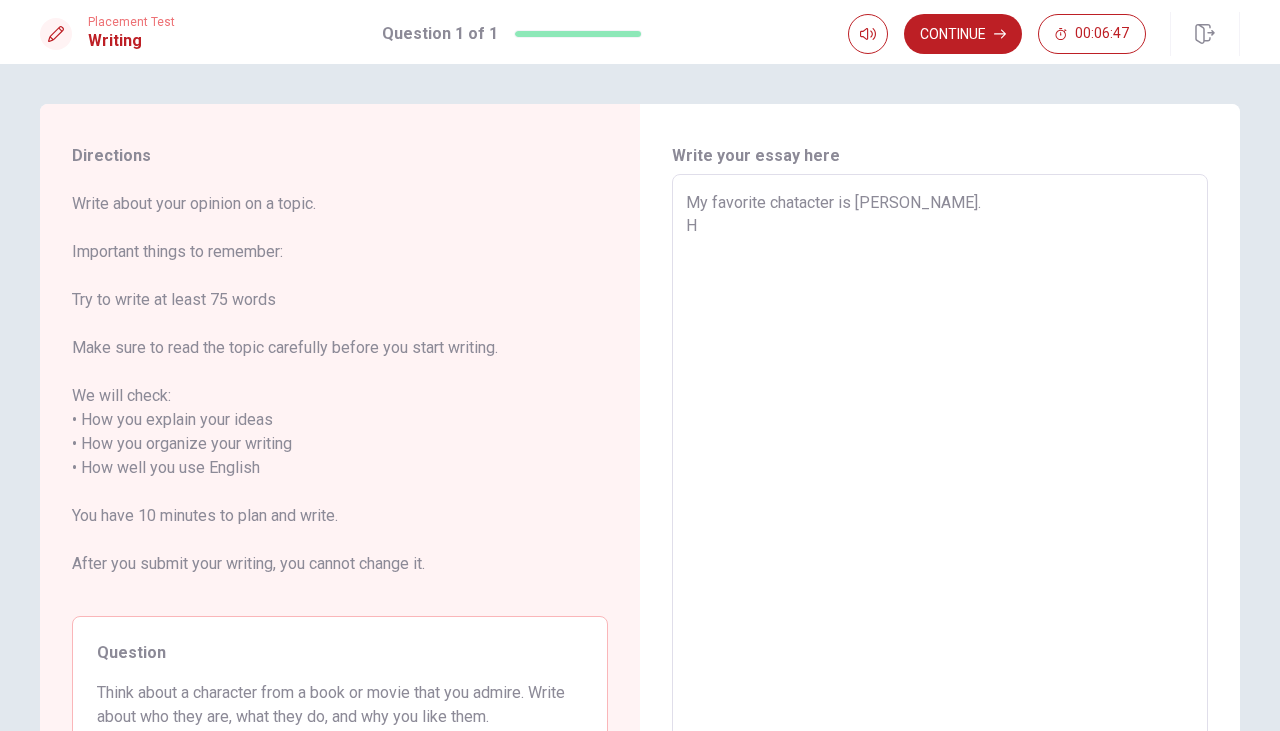 type on "x" 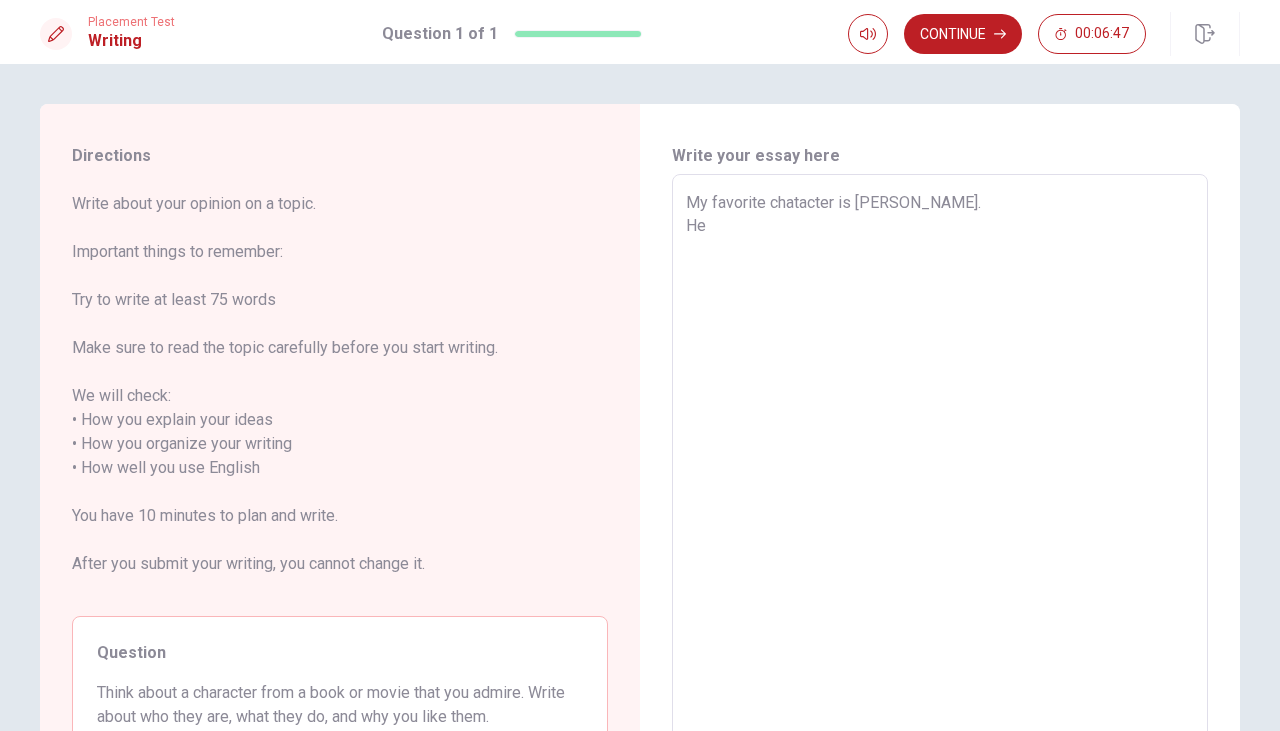 type on "x" 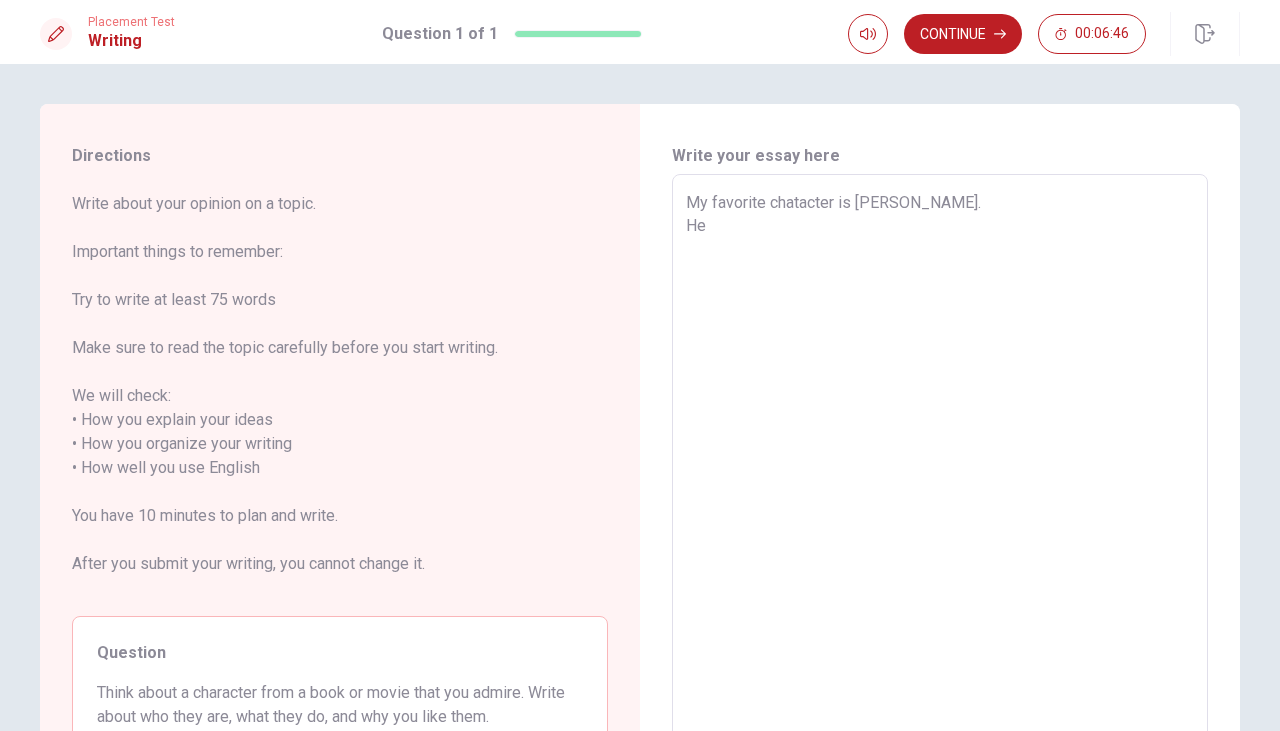 type on "My favorite chatacter is [PERSON_NAME].
He" 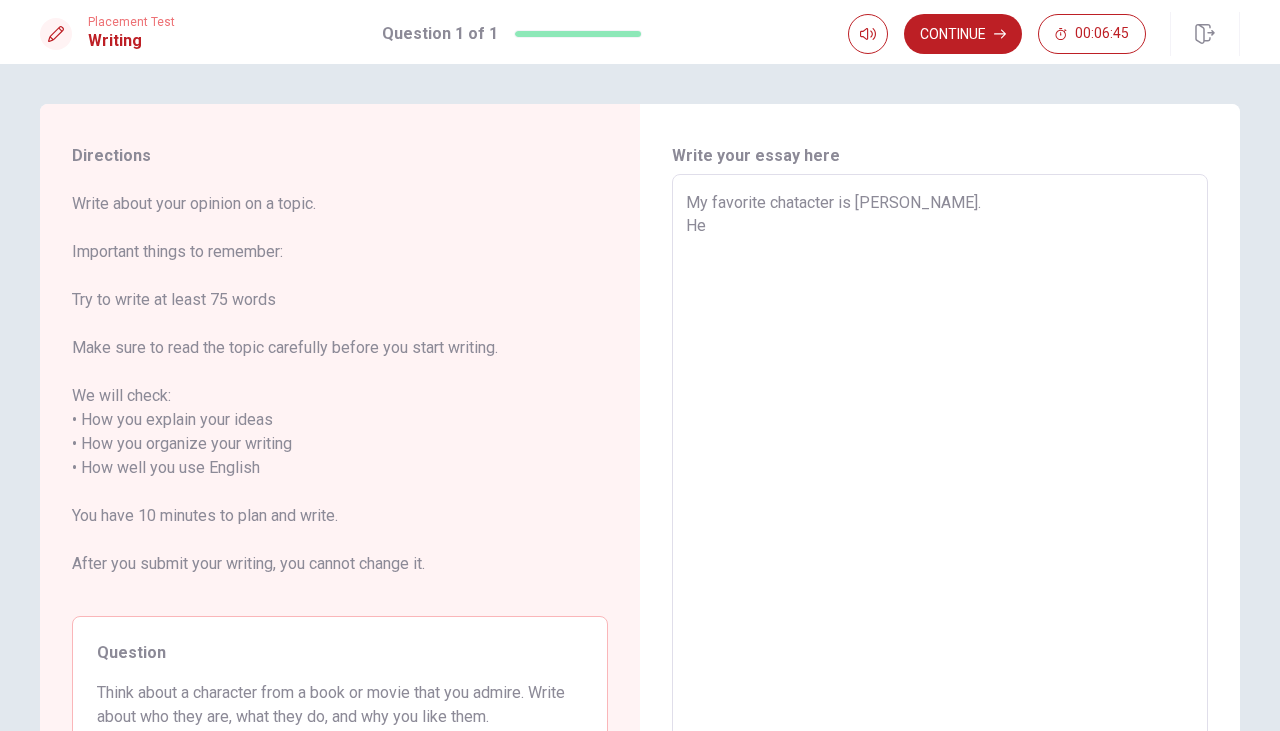 type on "My favorite chatacter is [PERSON_NAME].
He i" 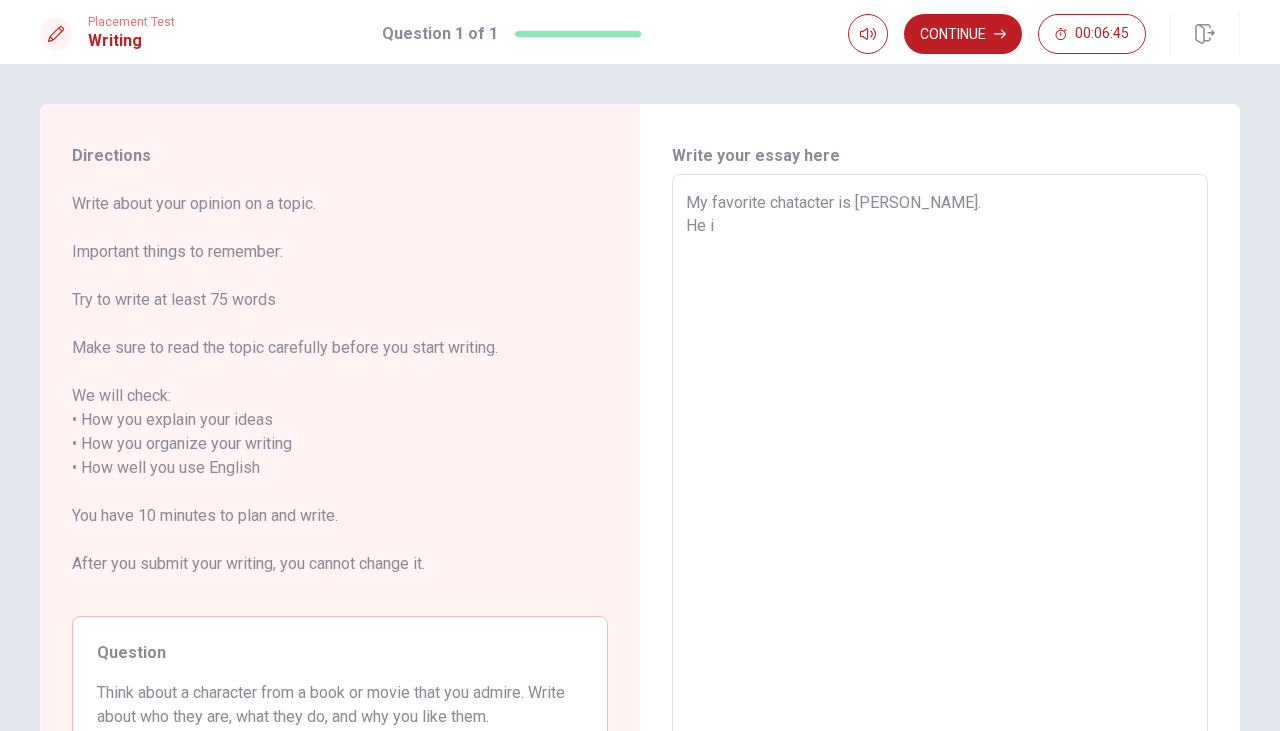 type on "x" 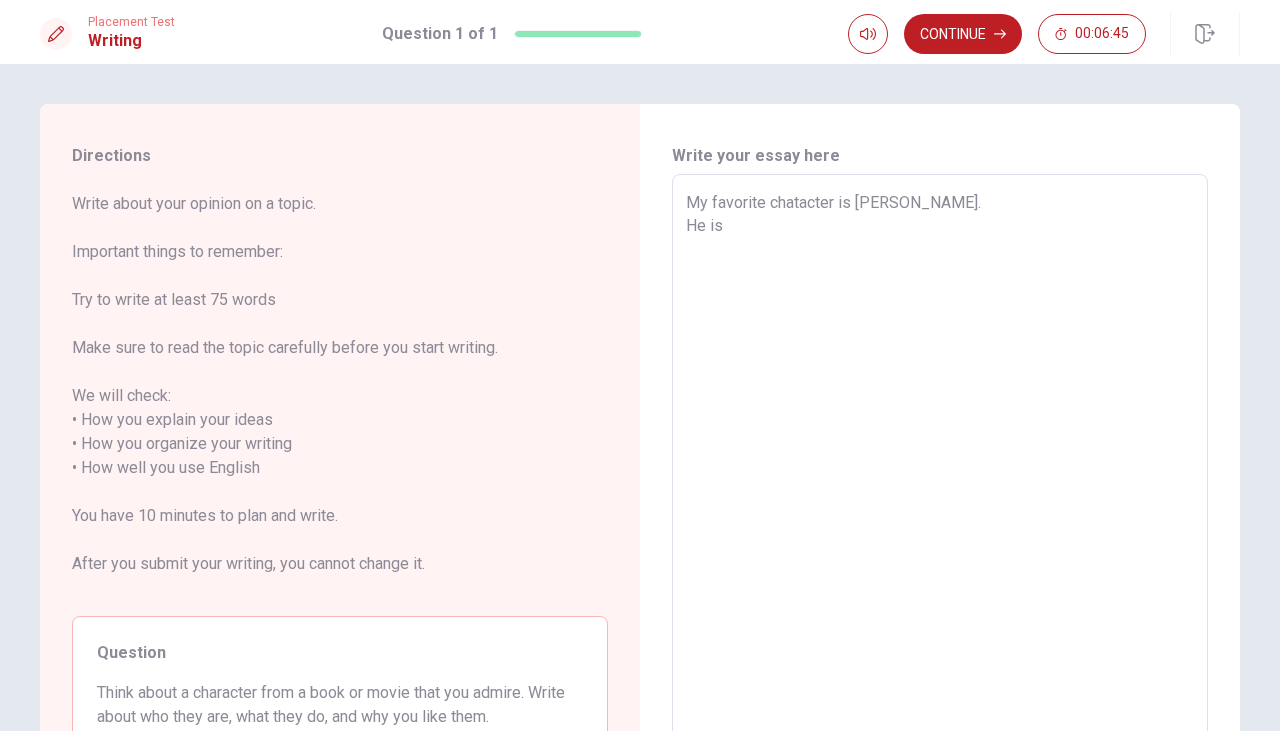 type on "x" 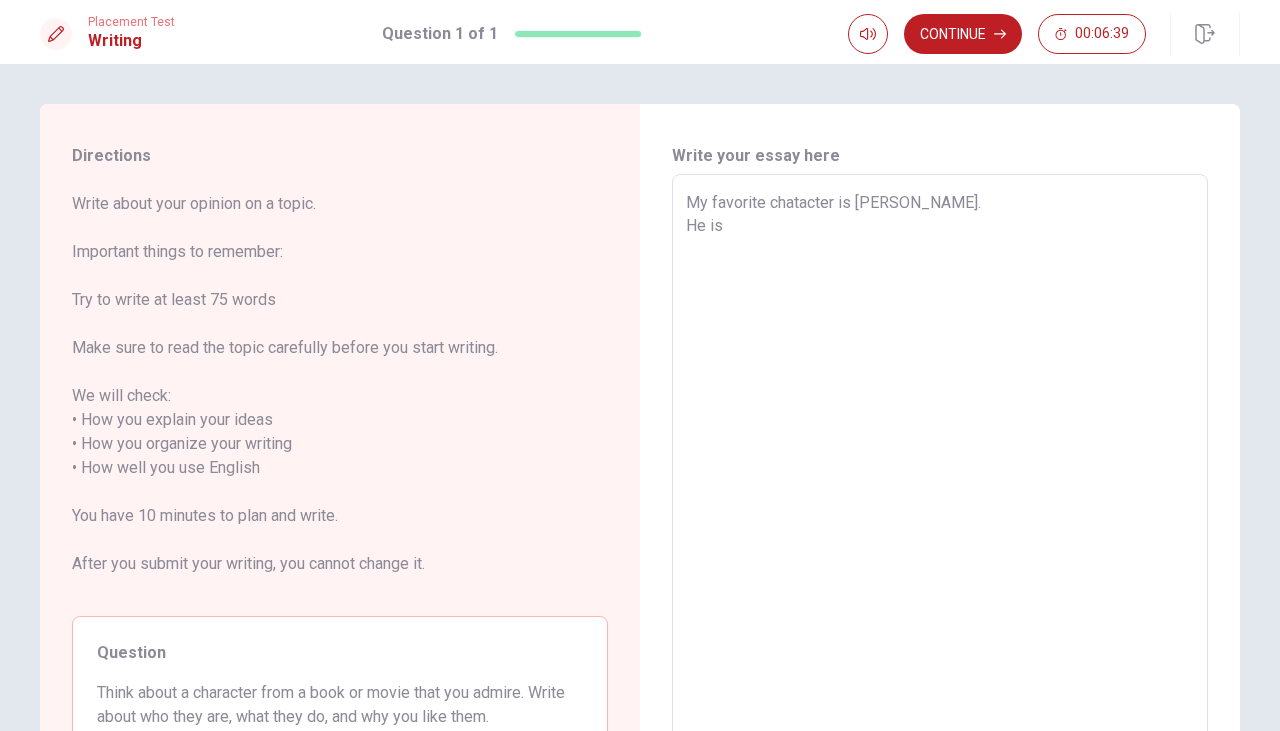 type on "x" 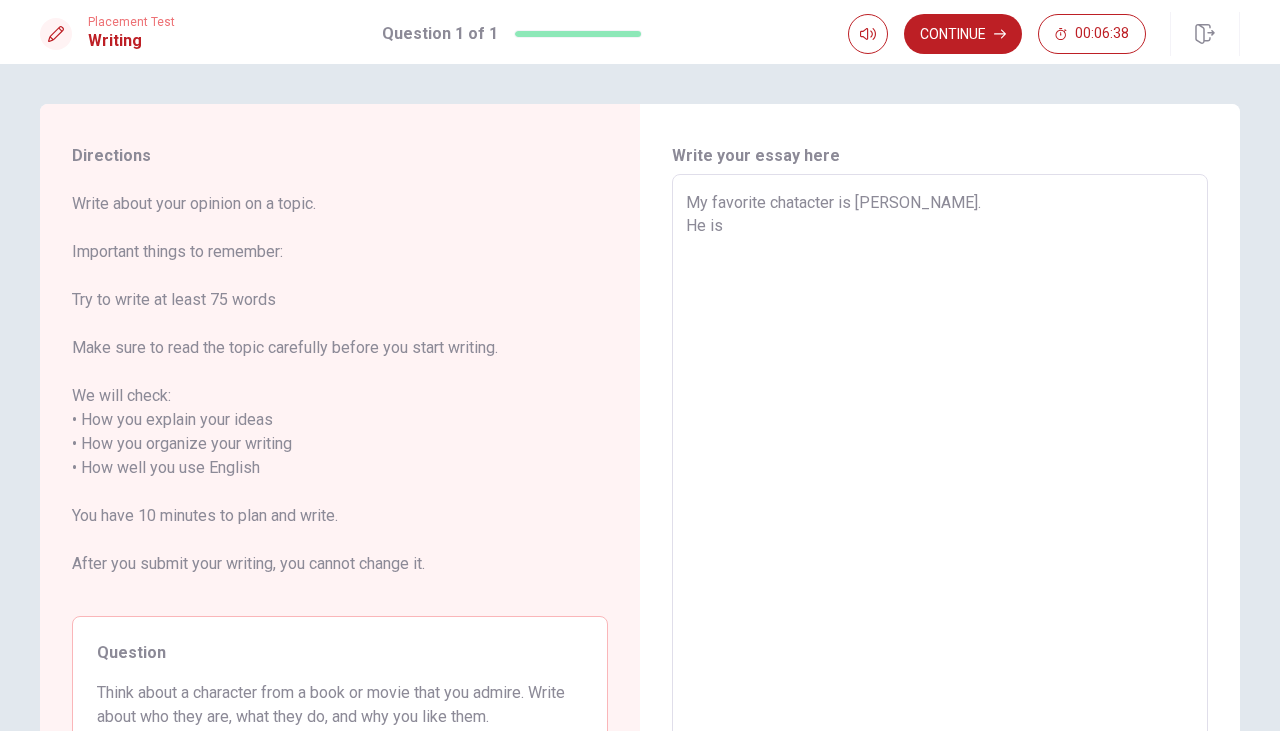 type on "My favorite chatacter is [PERSON_NAME].
He is v" 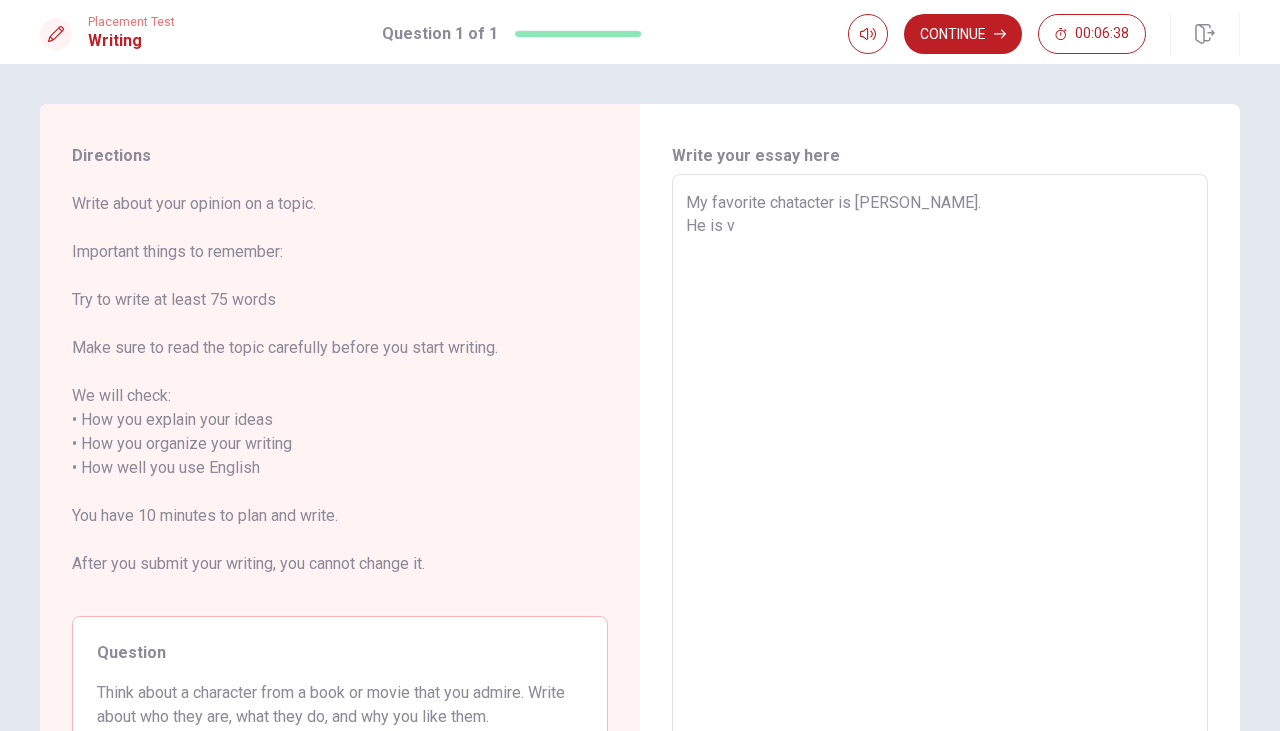 type on "x" 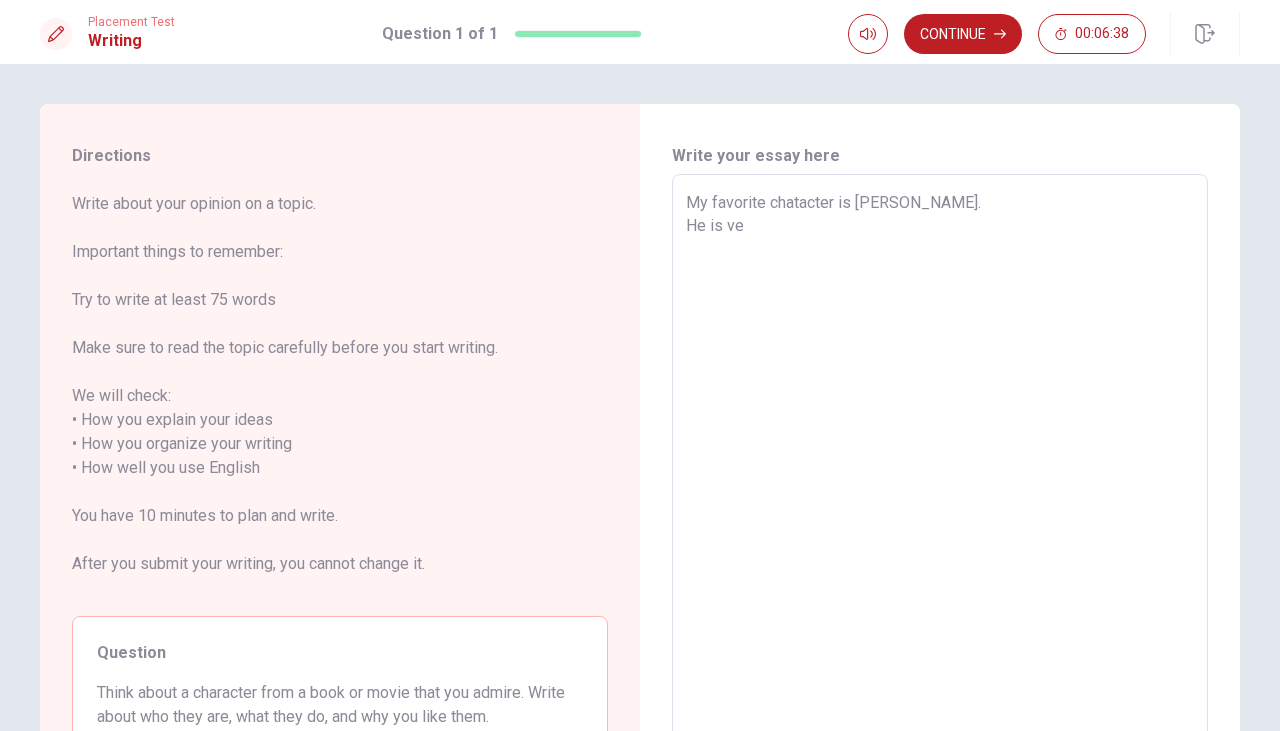 type on "x" 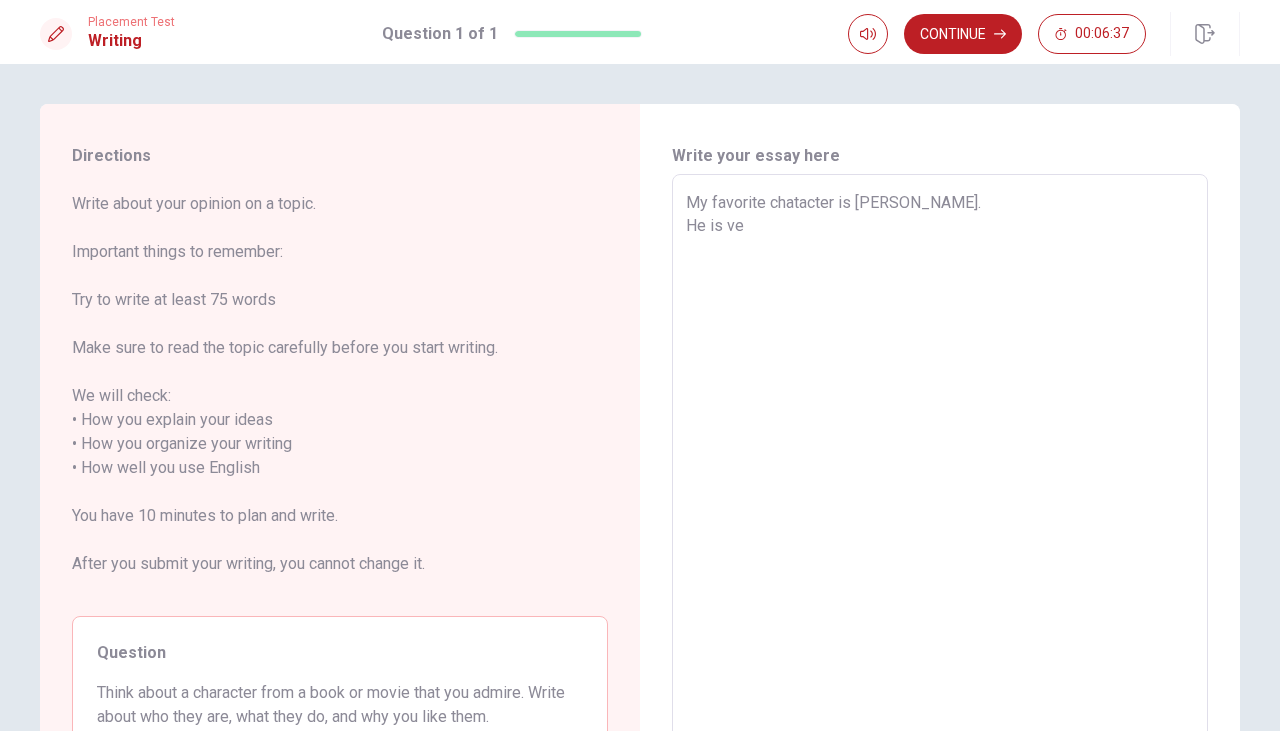 type on "My favorite chatacter is [PERSON_NAME].
He is ver" 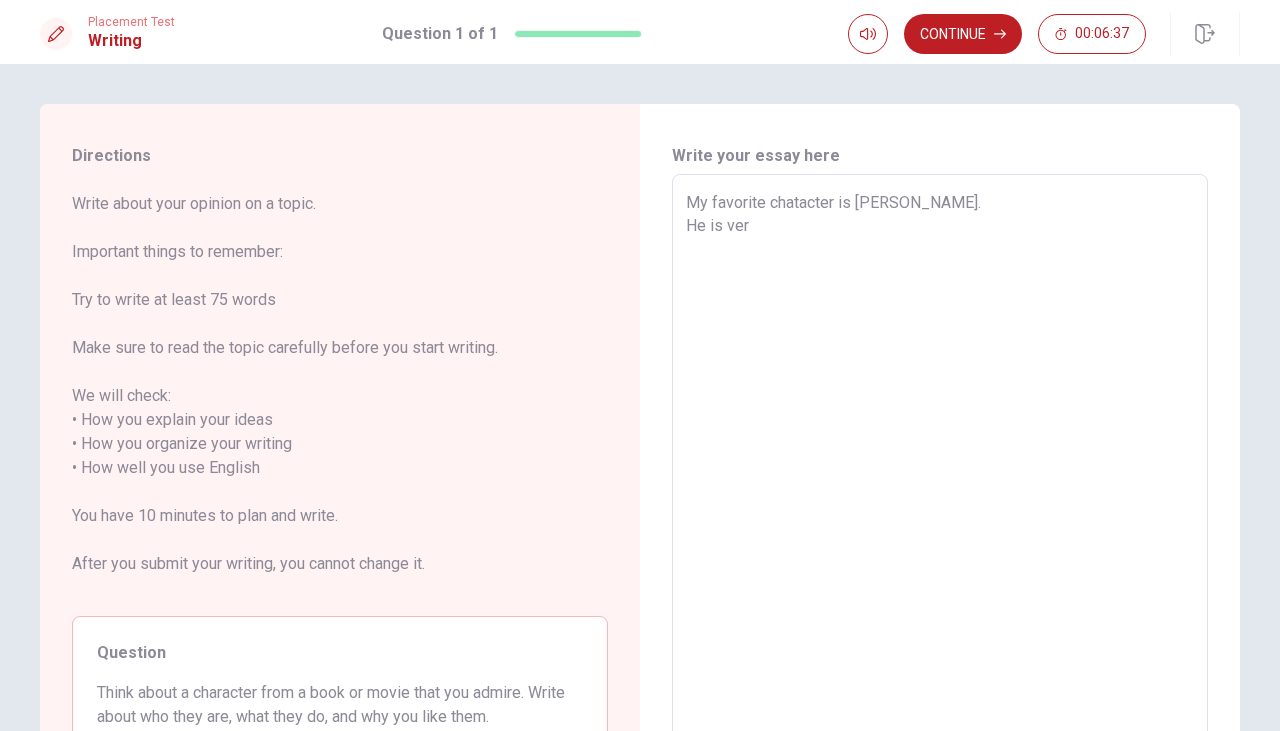 type on "x" 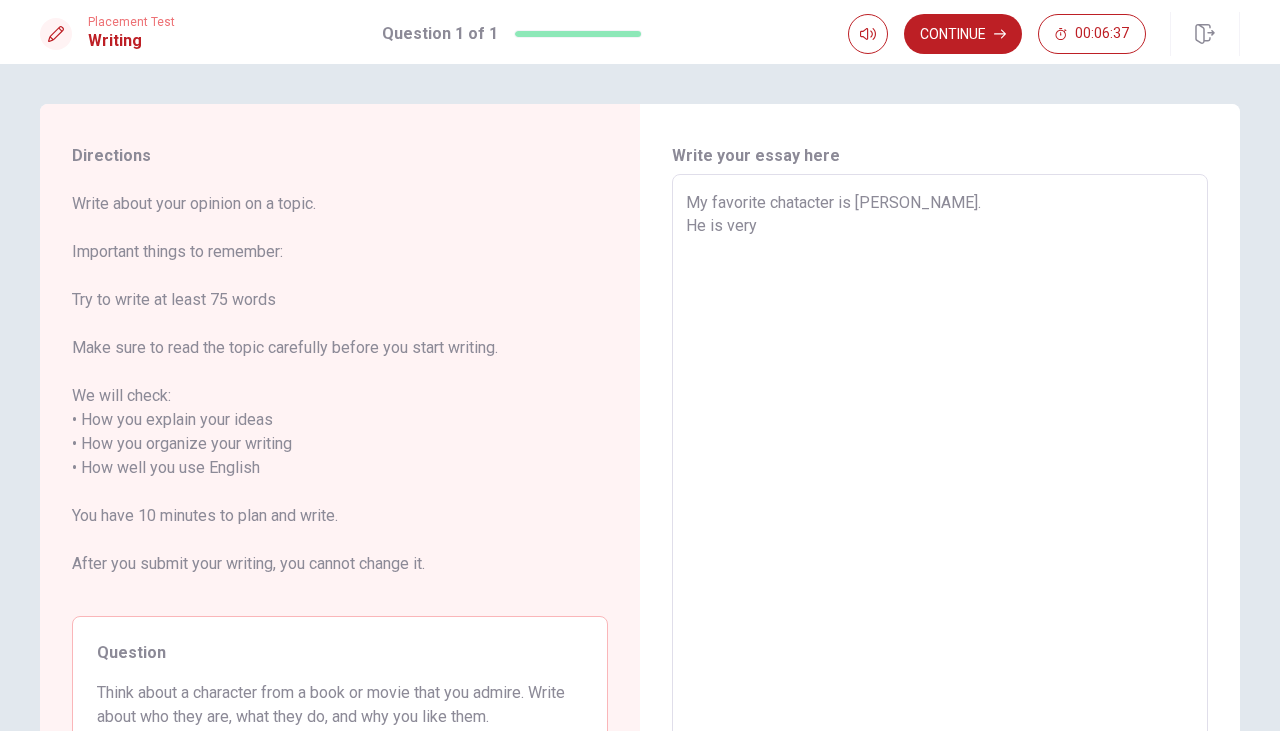 type on "x" 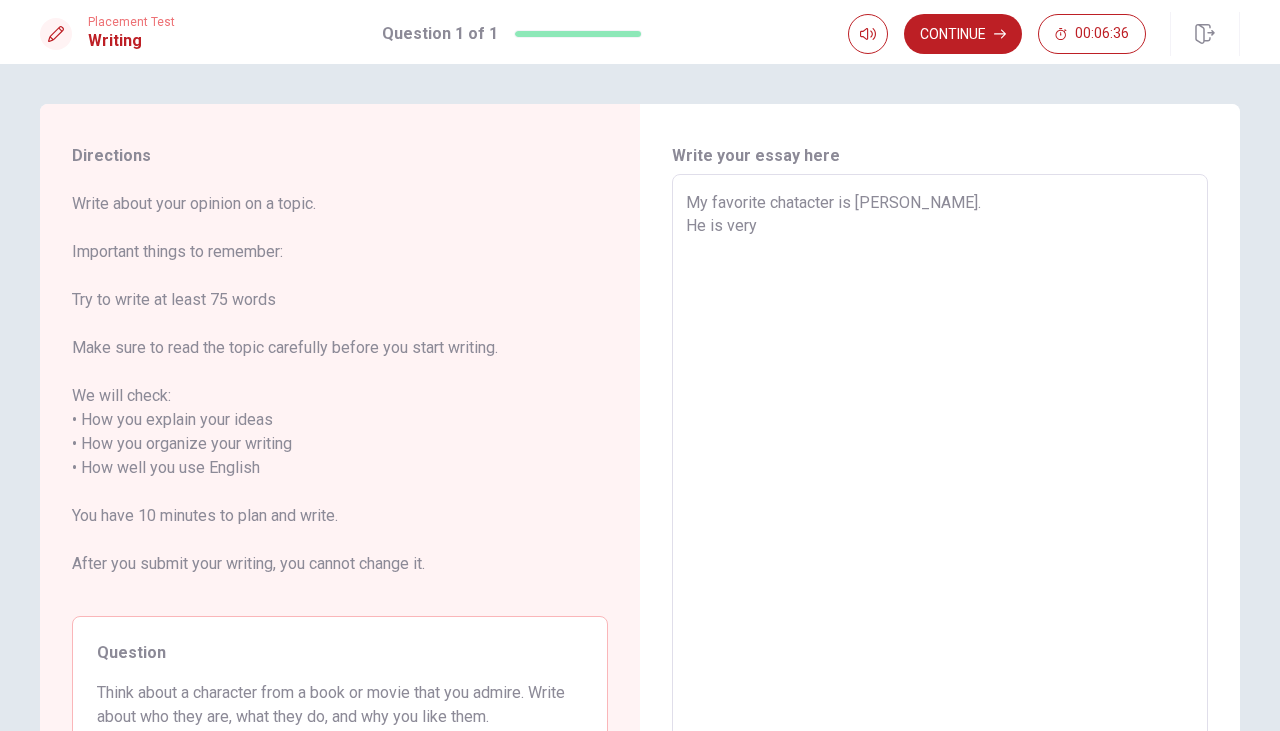 type on "x" 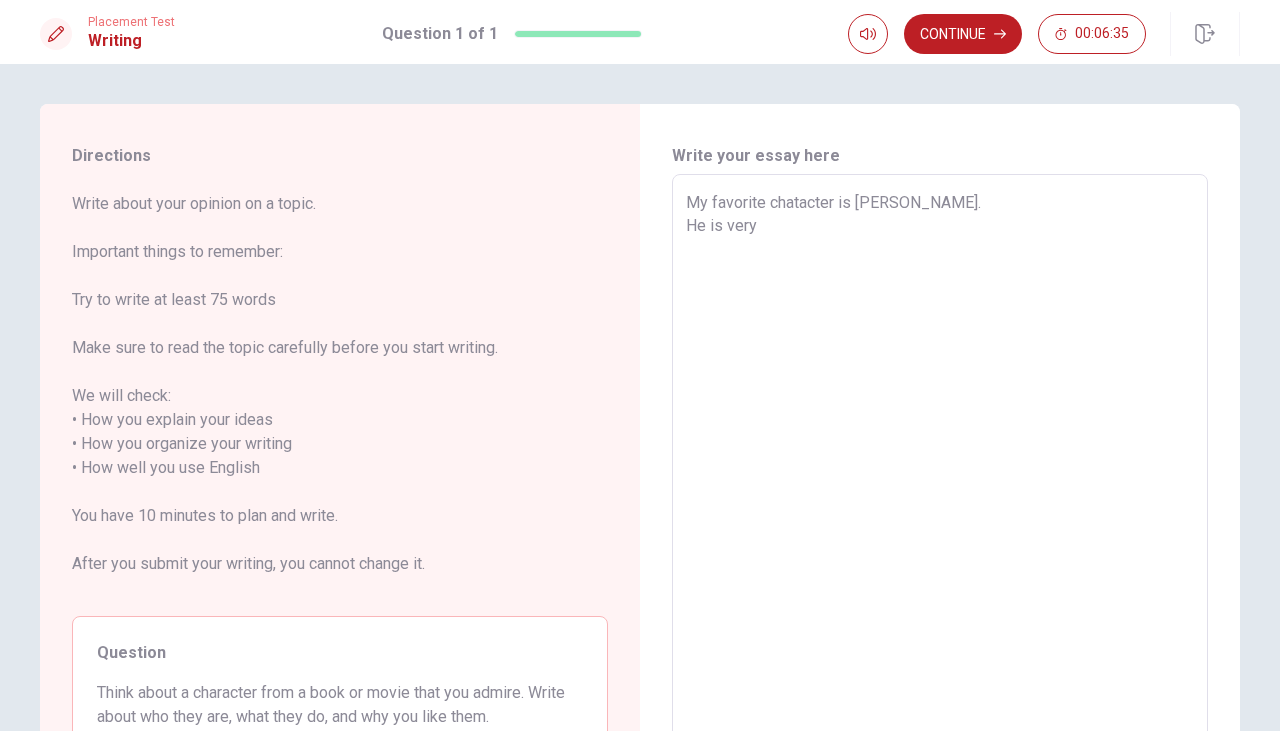 type on "My favorite chatacter is [PERSON_NAME].
He is very c" 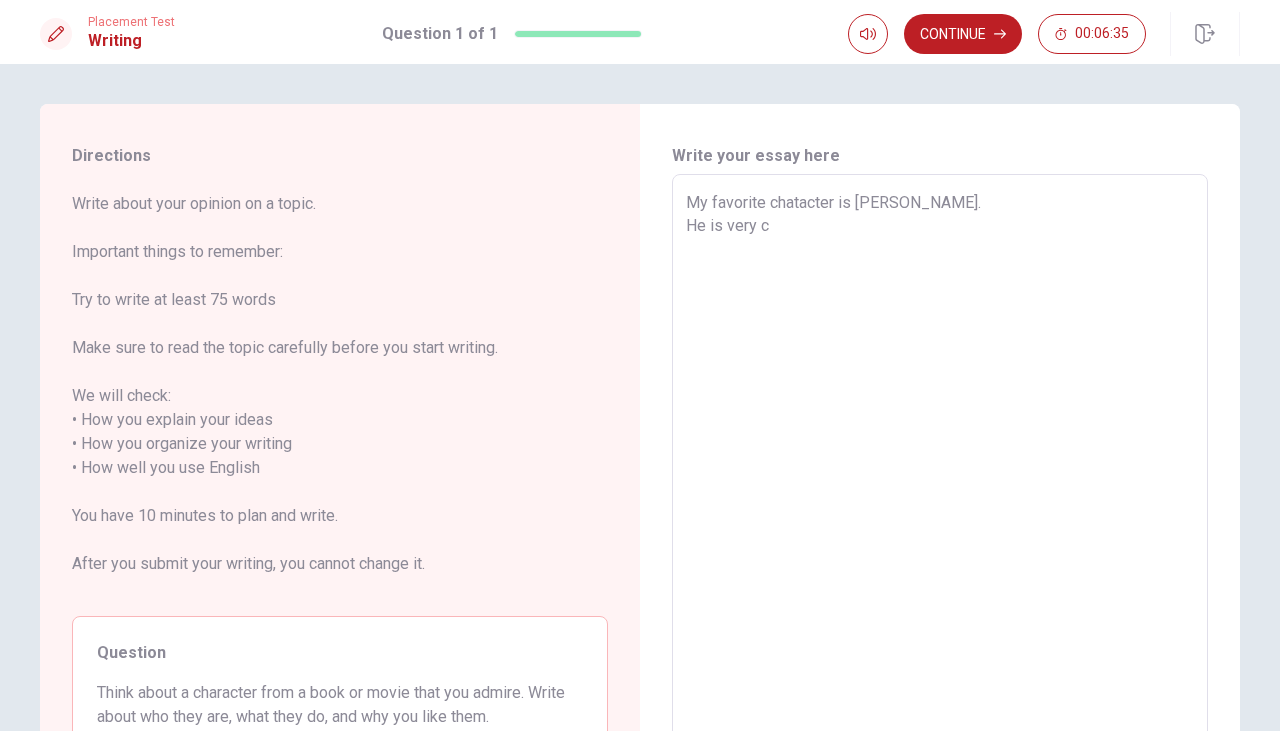 type on "x" 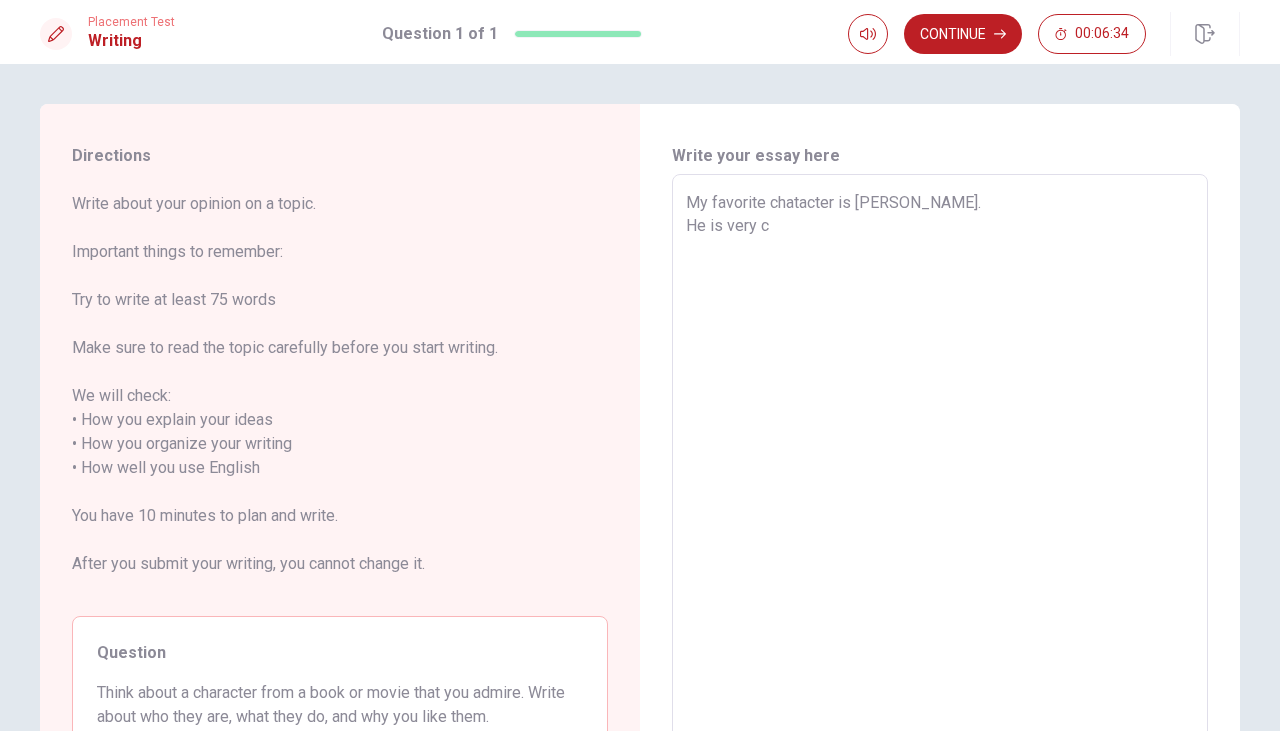 type on "My favorite chatacter is [PERSON_NAME].
He is very co" 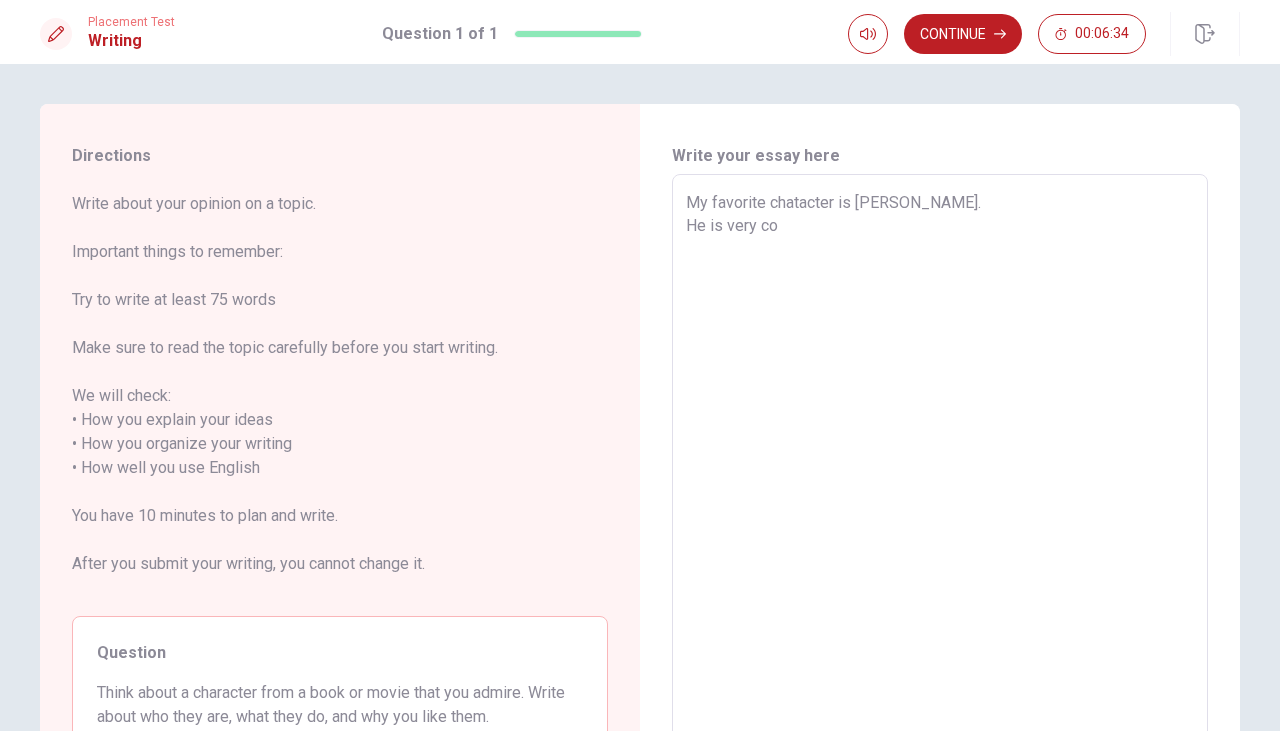 type on "x" 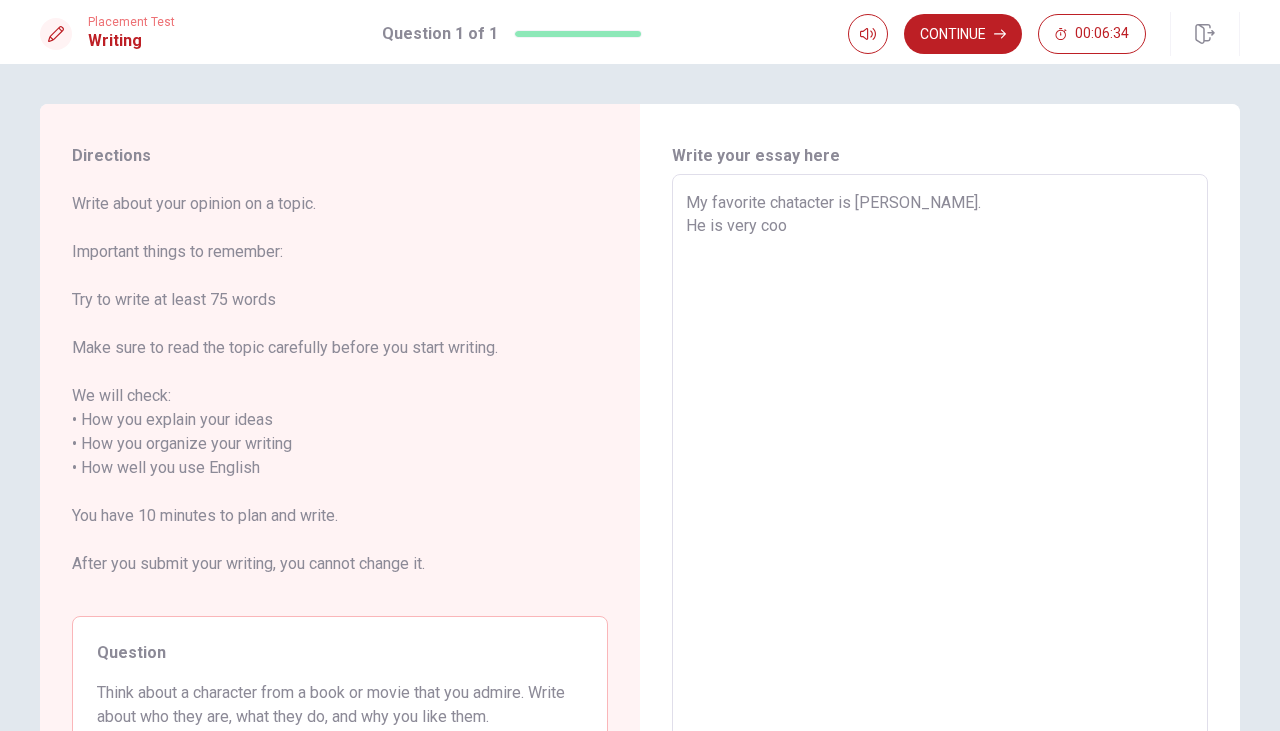 type on "x" 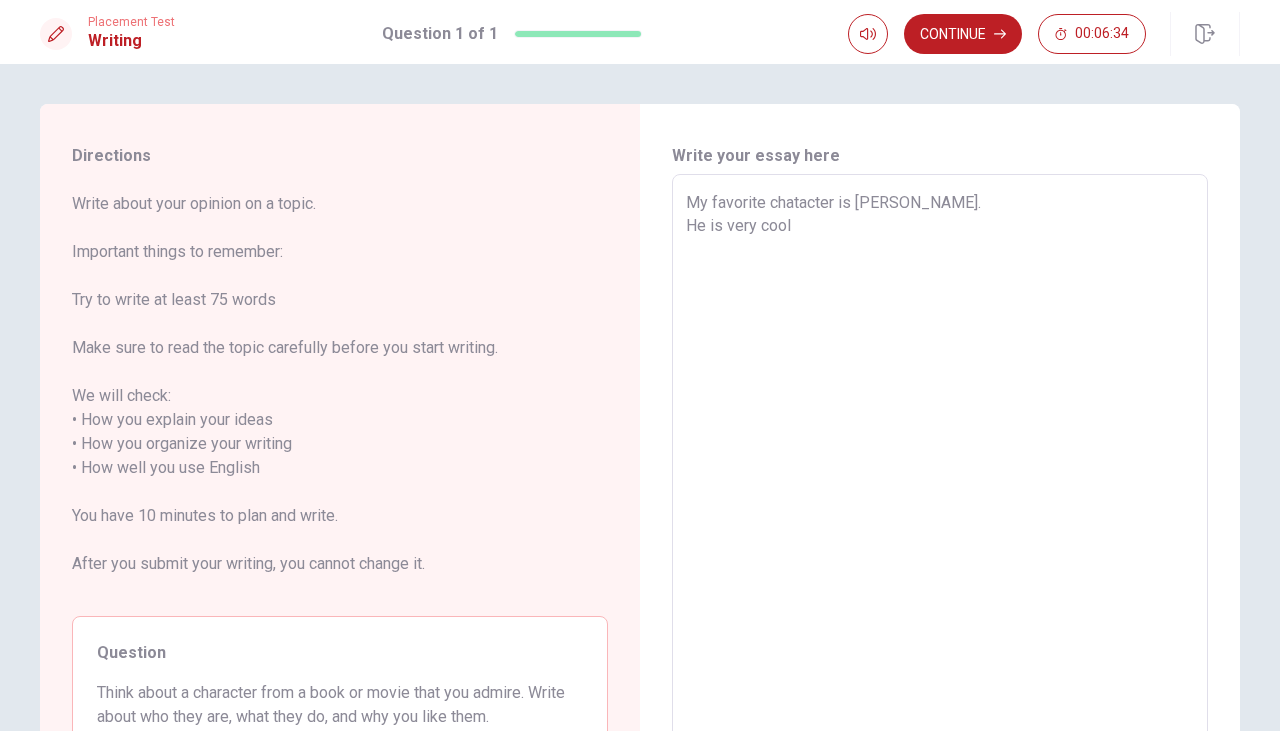 type on "x" 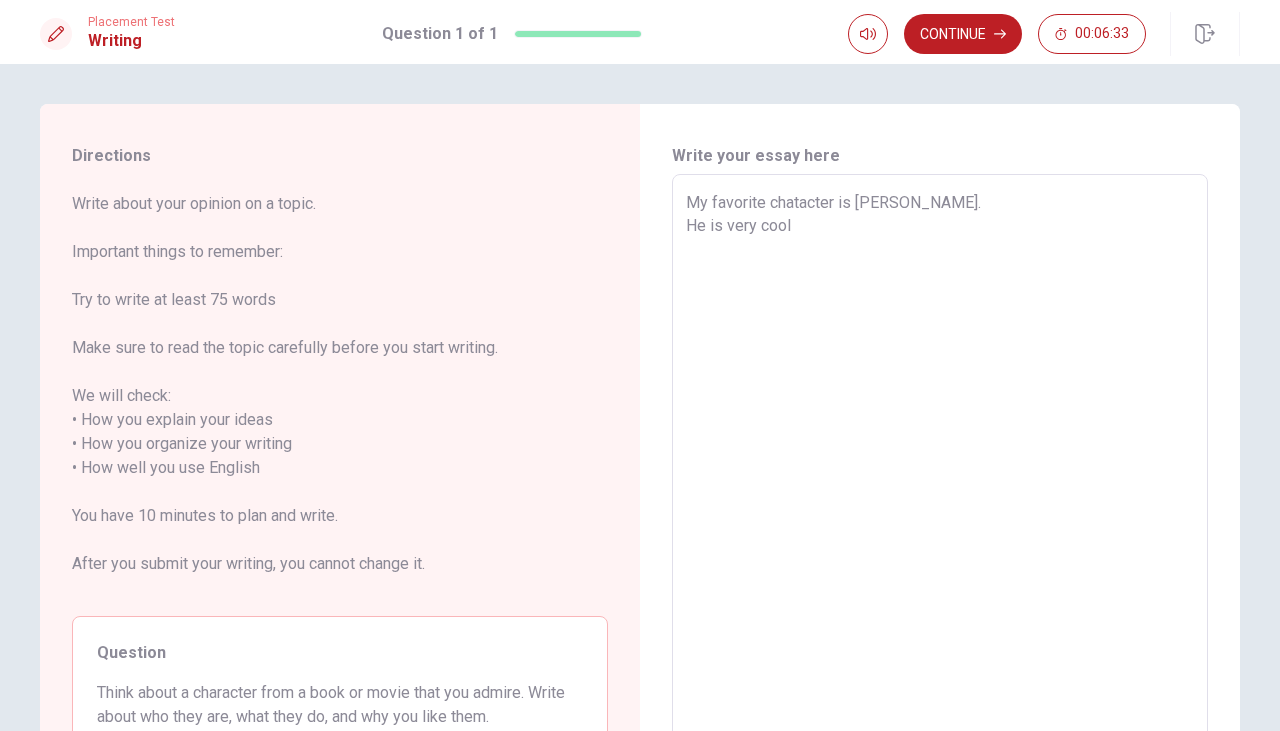type on "x" 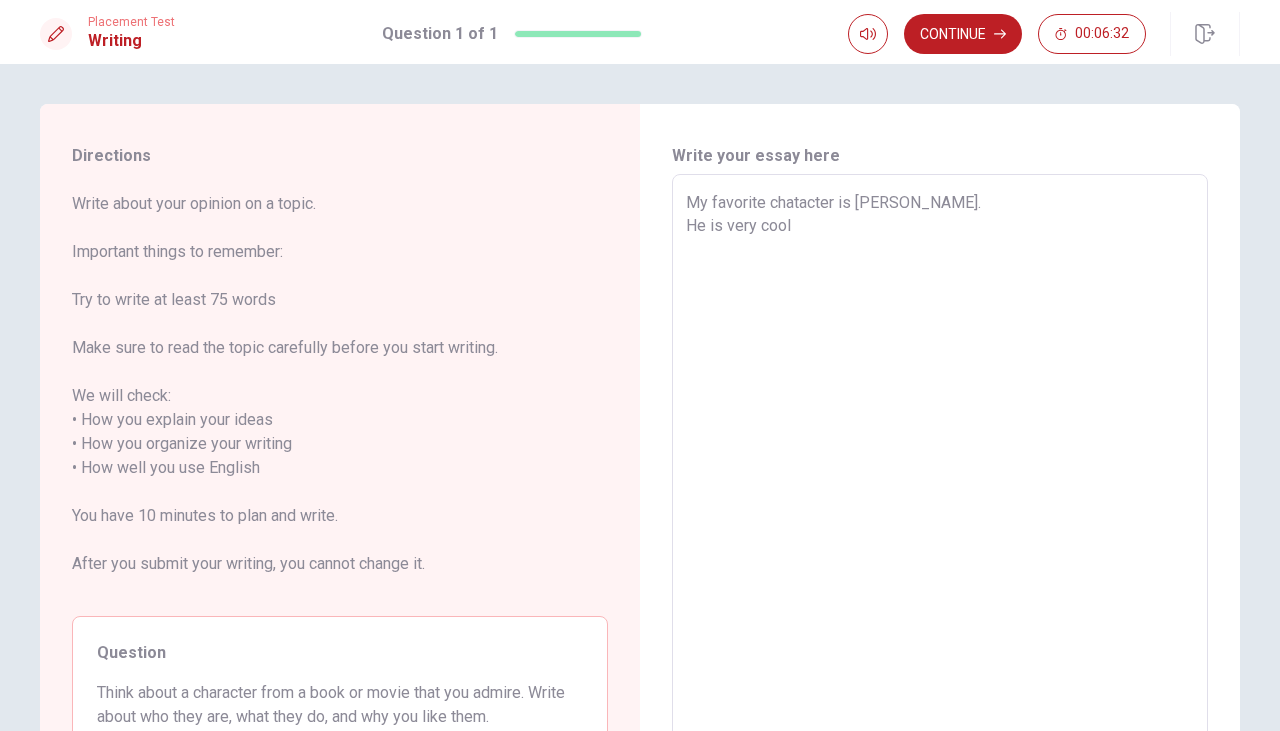 type on "My favorite chatacter is [PERSON_NAME].
He is very cool a" 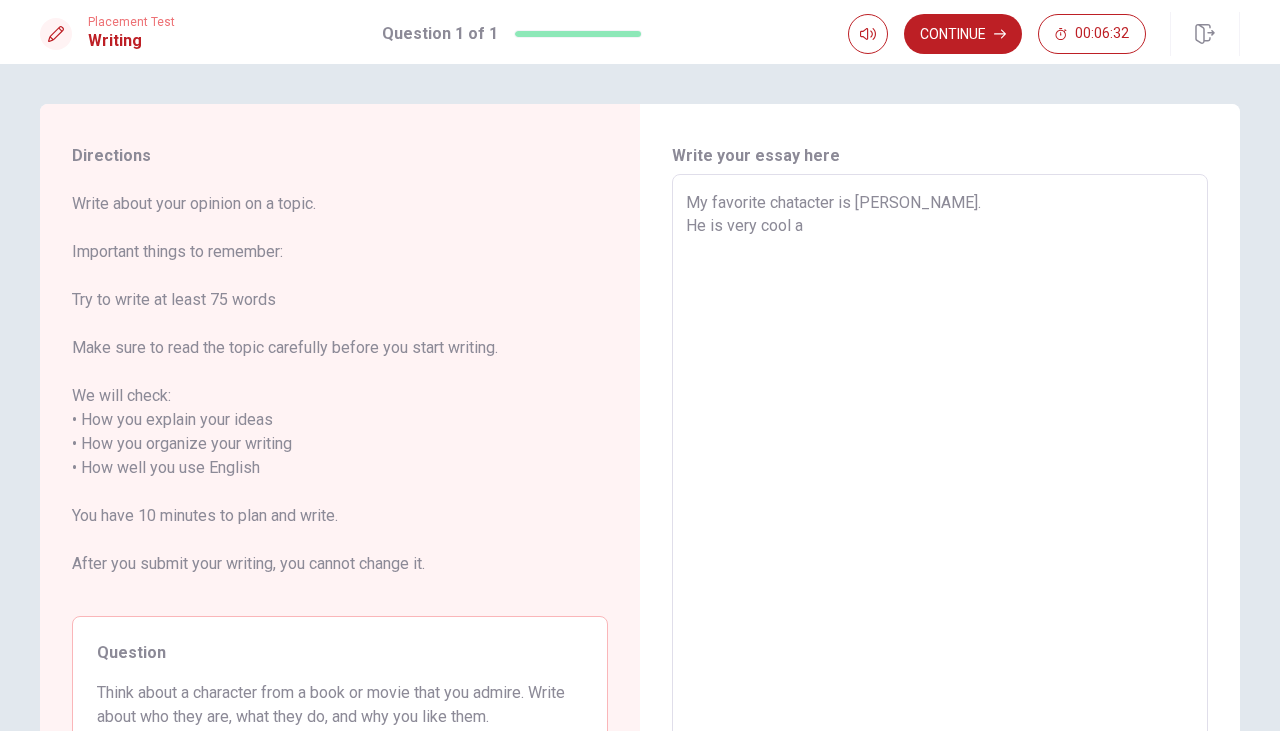 type on "x" 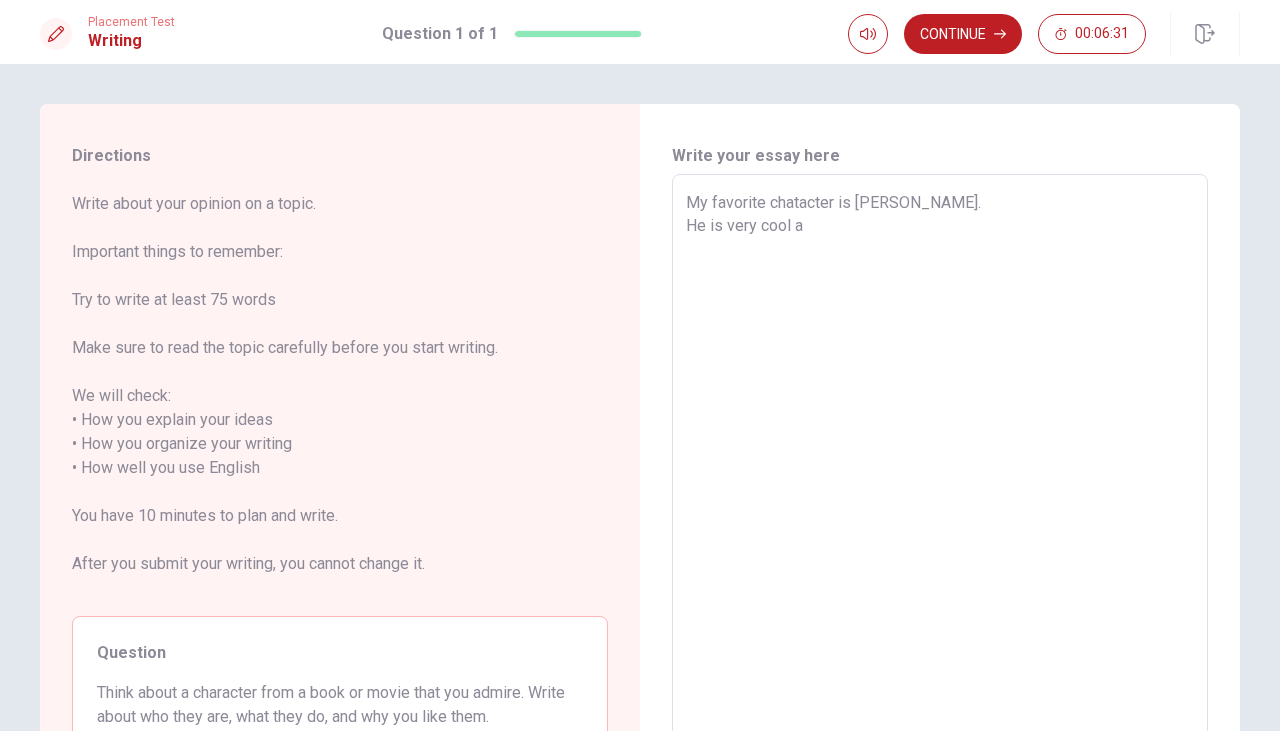 type on "My favorite chatacter is [PERSON_NAME].
He is very cool" 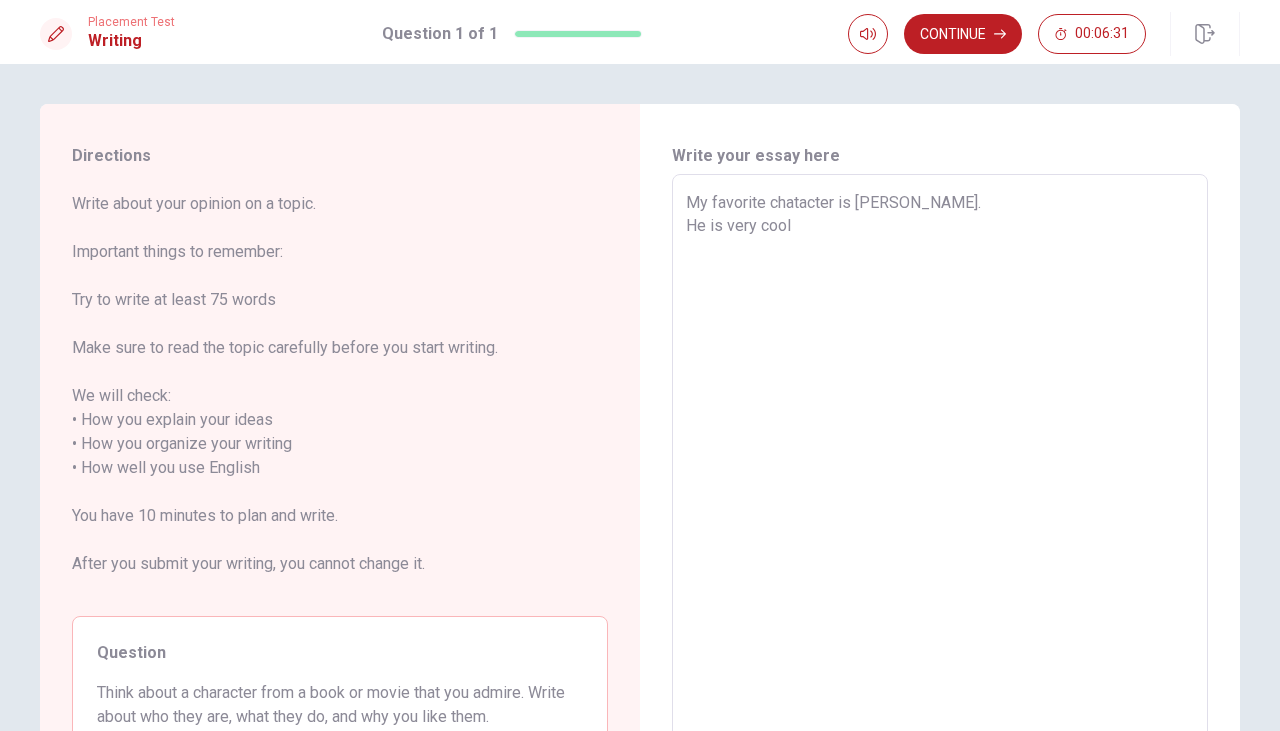 type on "x" 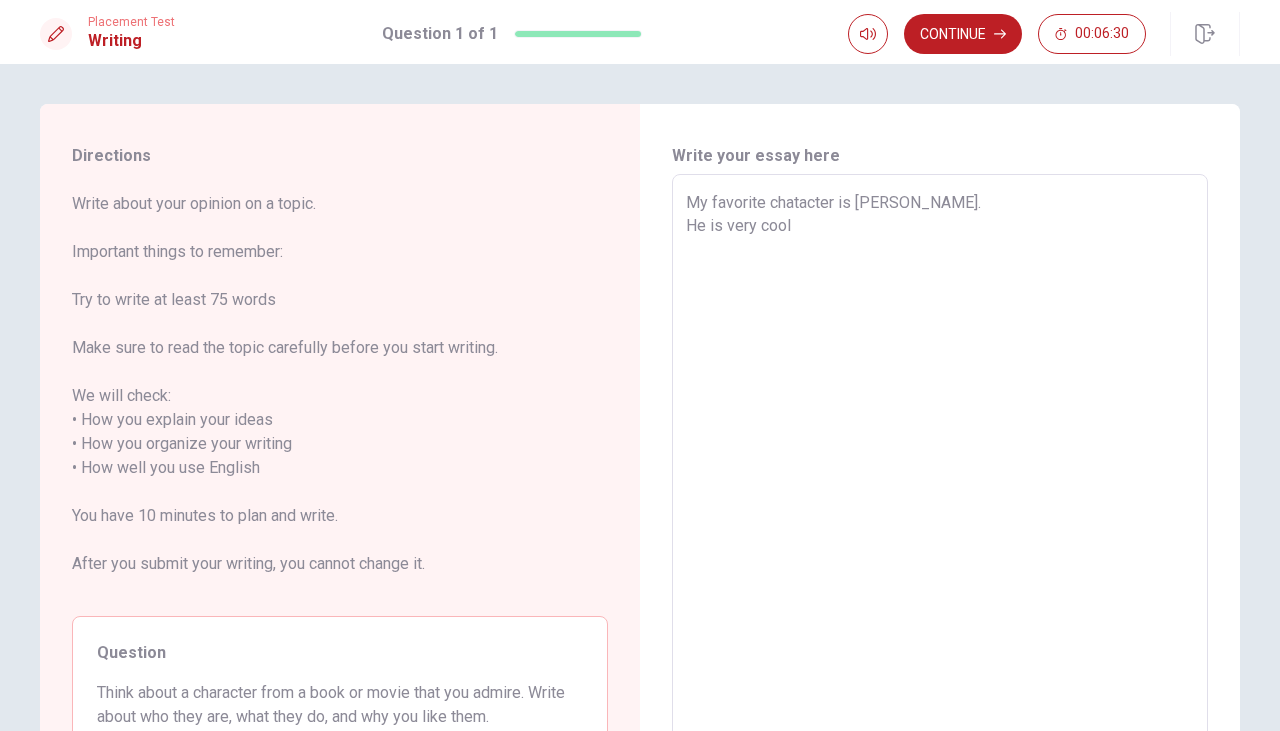 type on "My favorite chatacter is [PERSON_NAME].
He is very cool h" 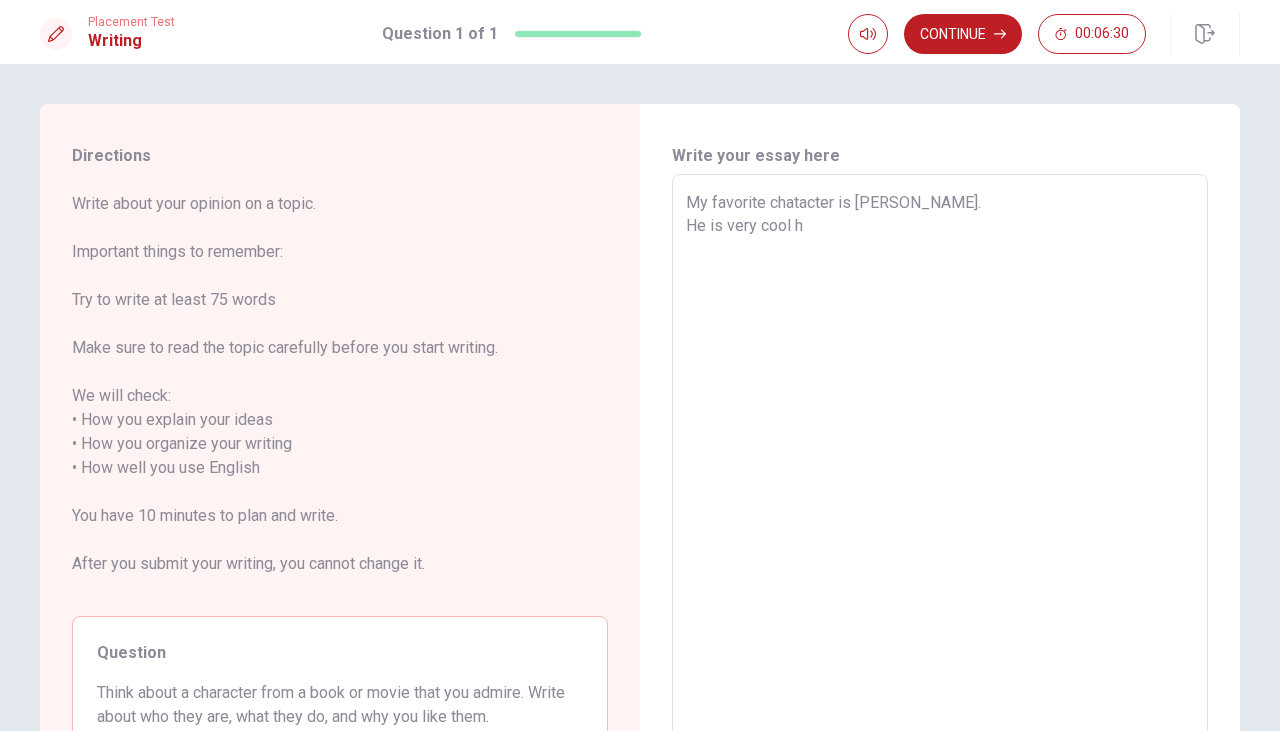 type on "x" 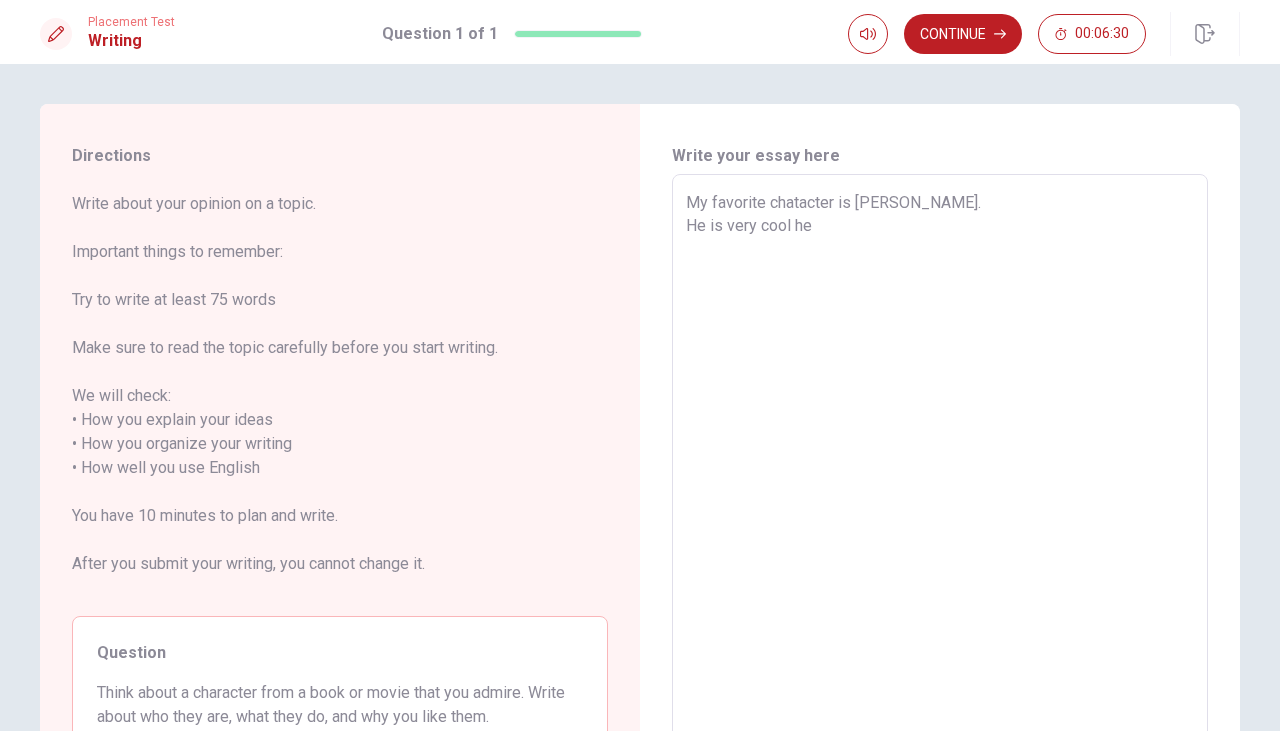 type on "x" 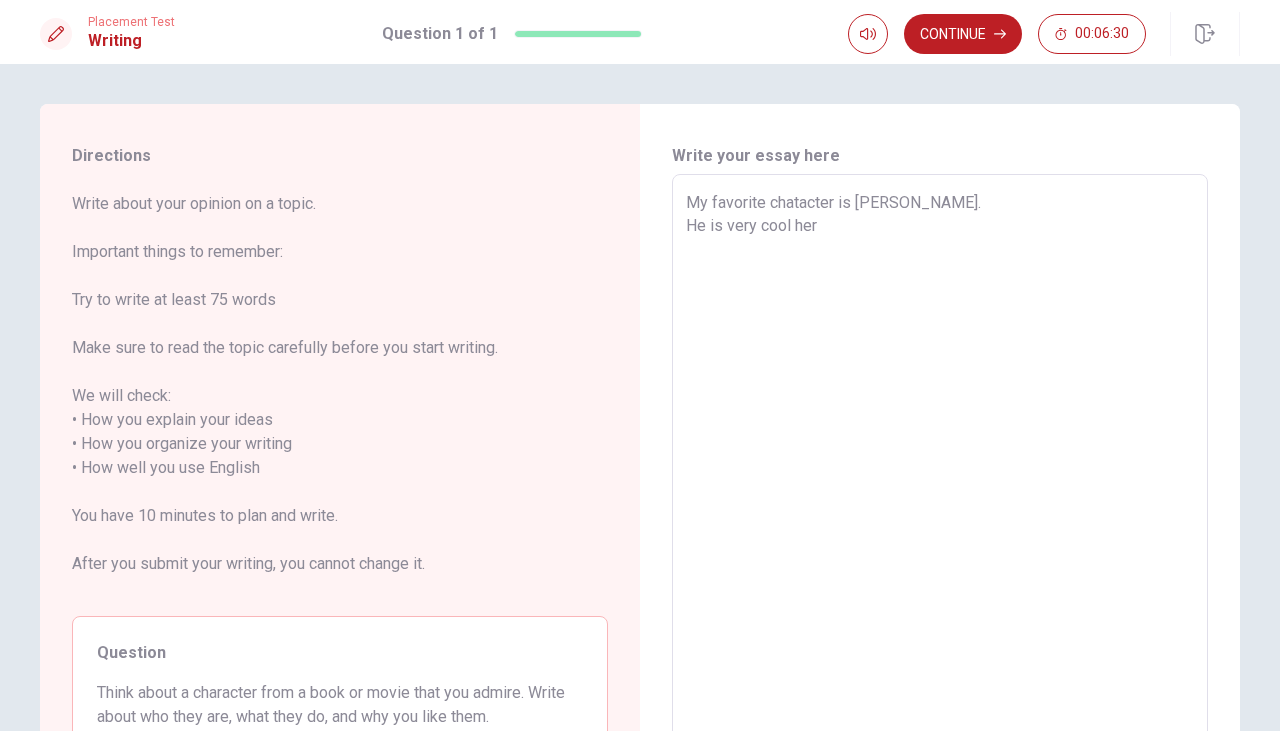 type on "x" 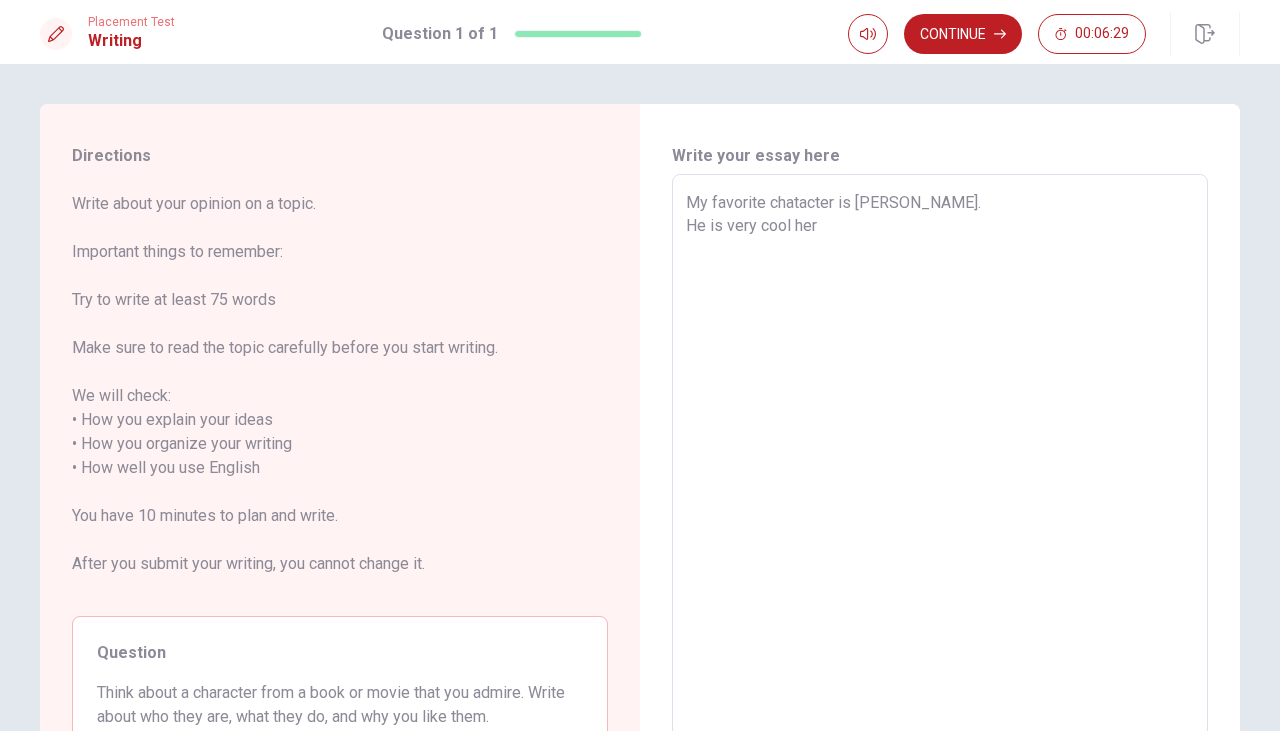 type on "My favorite chatacter is [PERSON_NAME].
He is very cool hero" 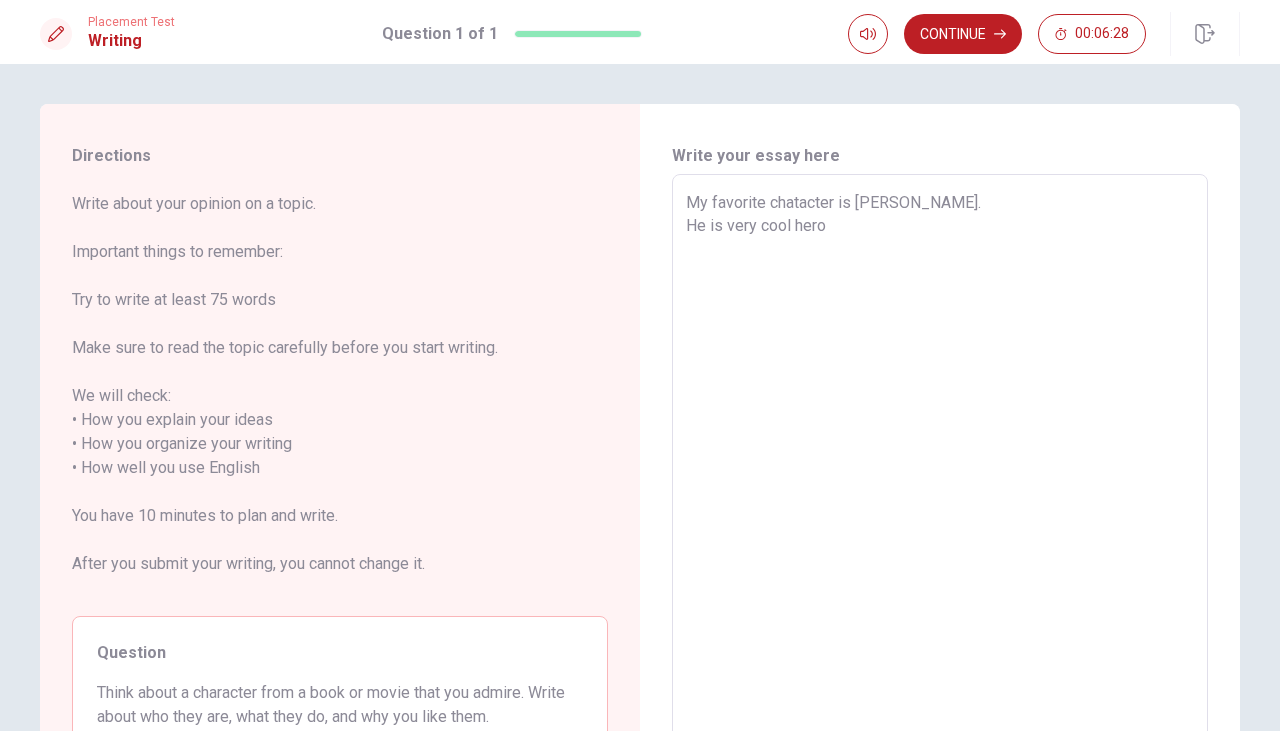 type on "x" 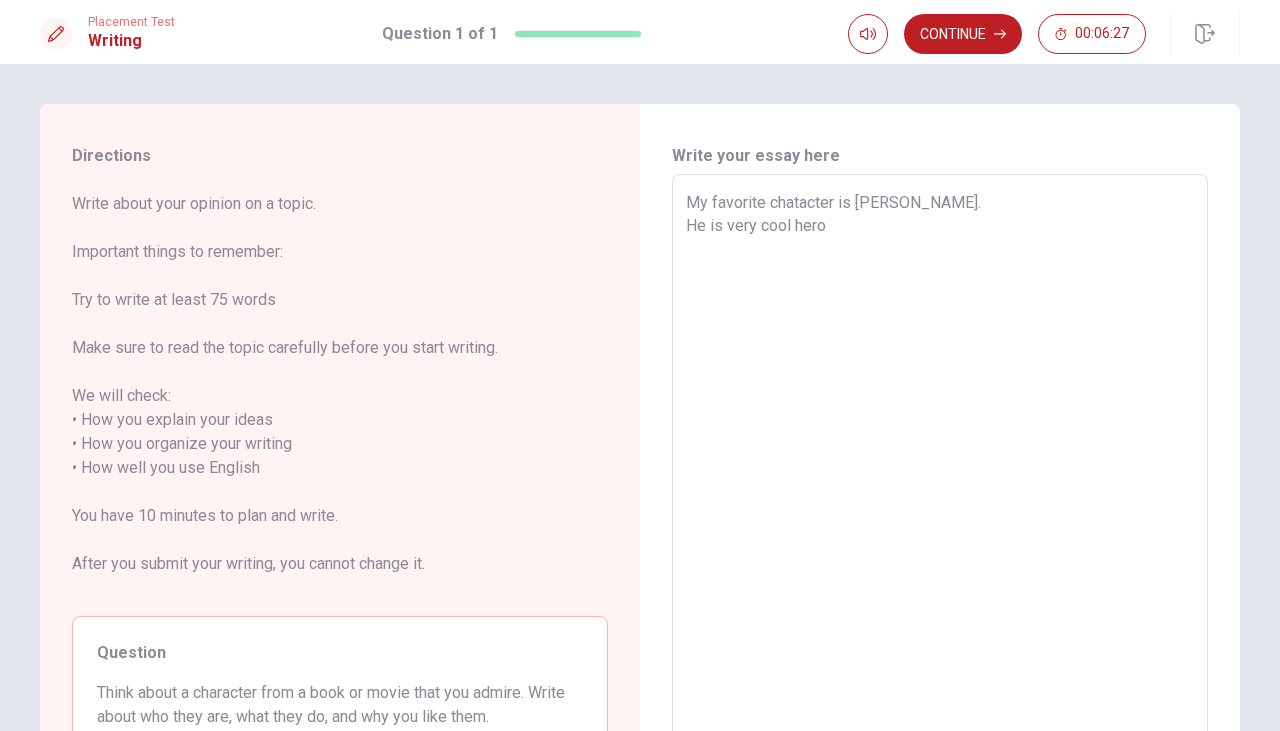 type on "My favorite chatacter is [PERSON_NAME].
He is very cool hero." 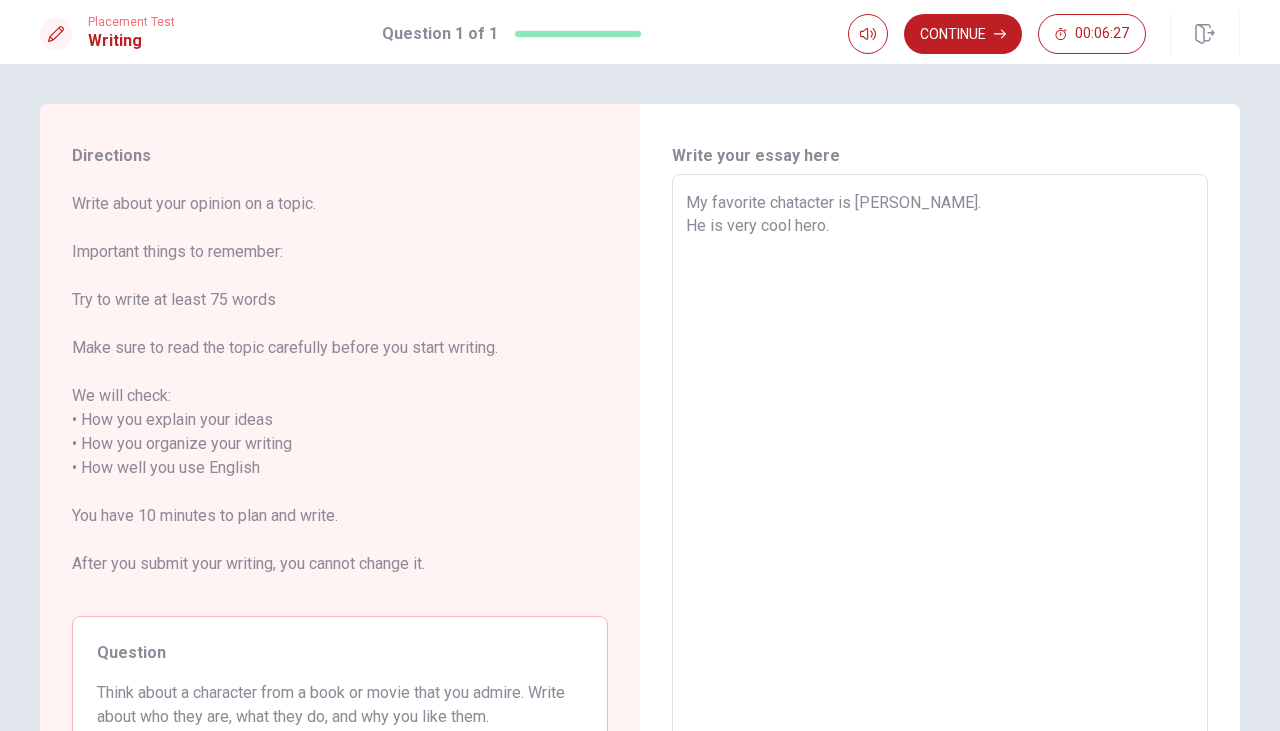 type on "x" 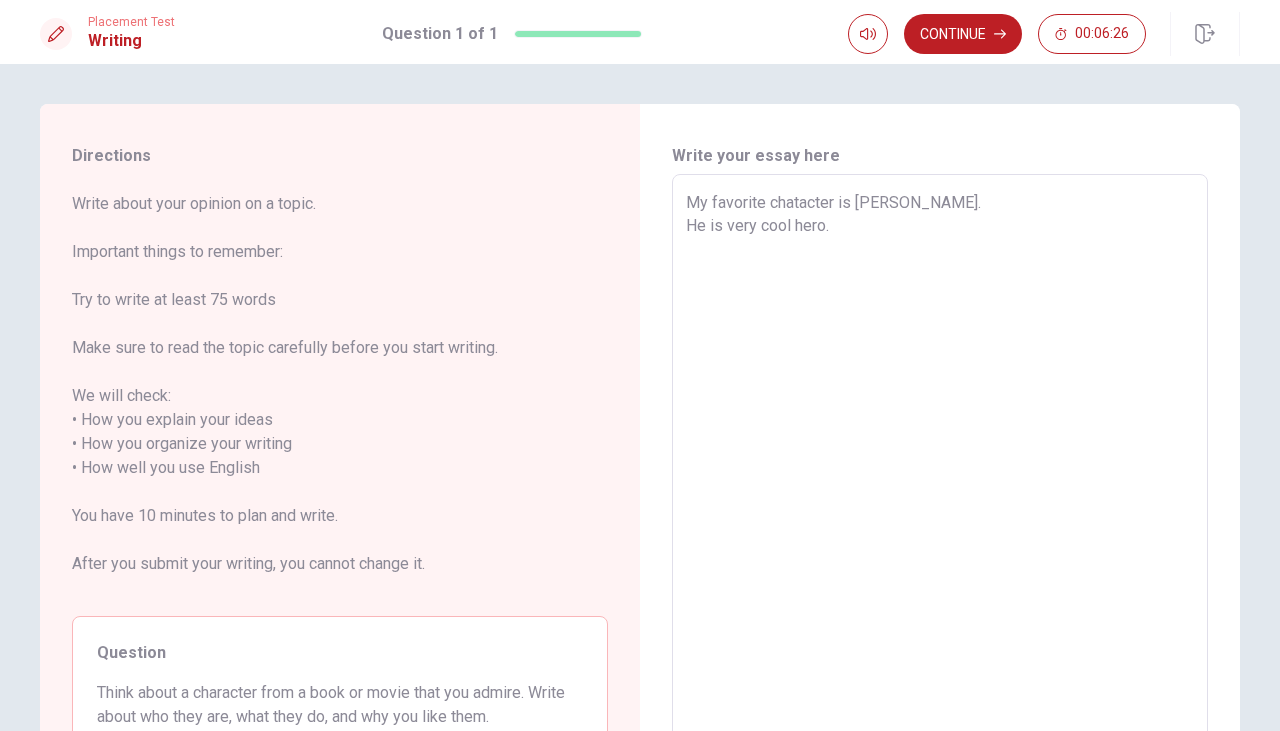 type on "My favorite chatacter is [PERSON_NAME].
He is very cool hero." 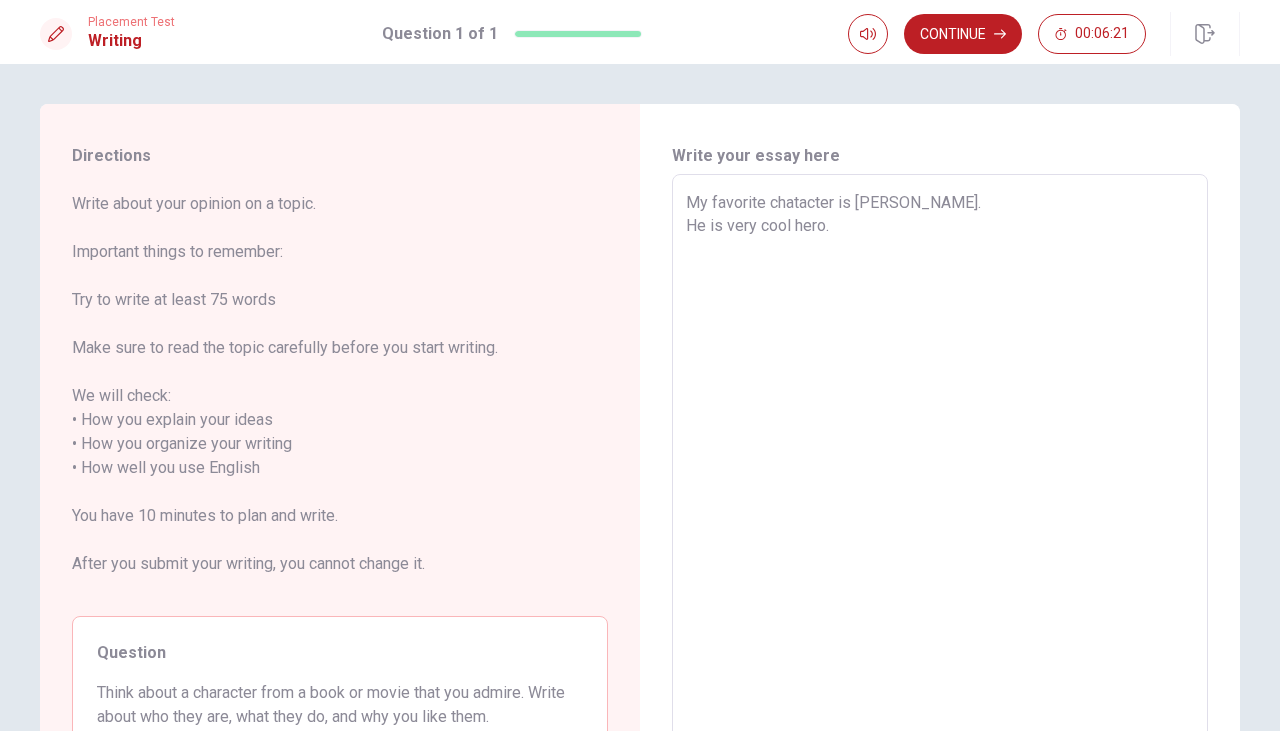 type on "x" 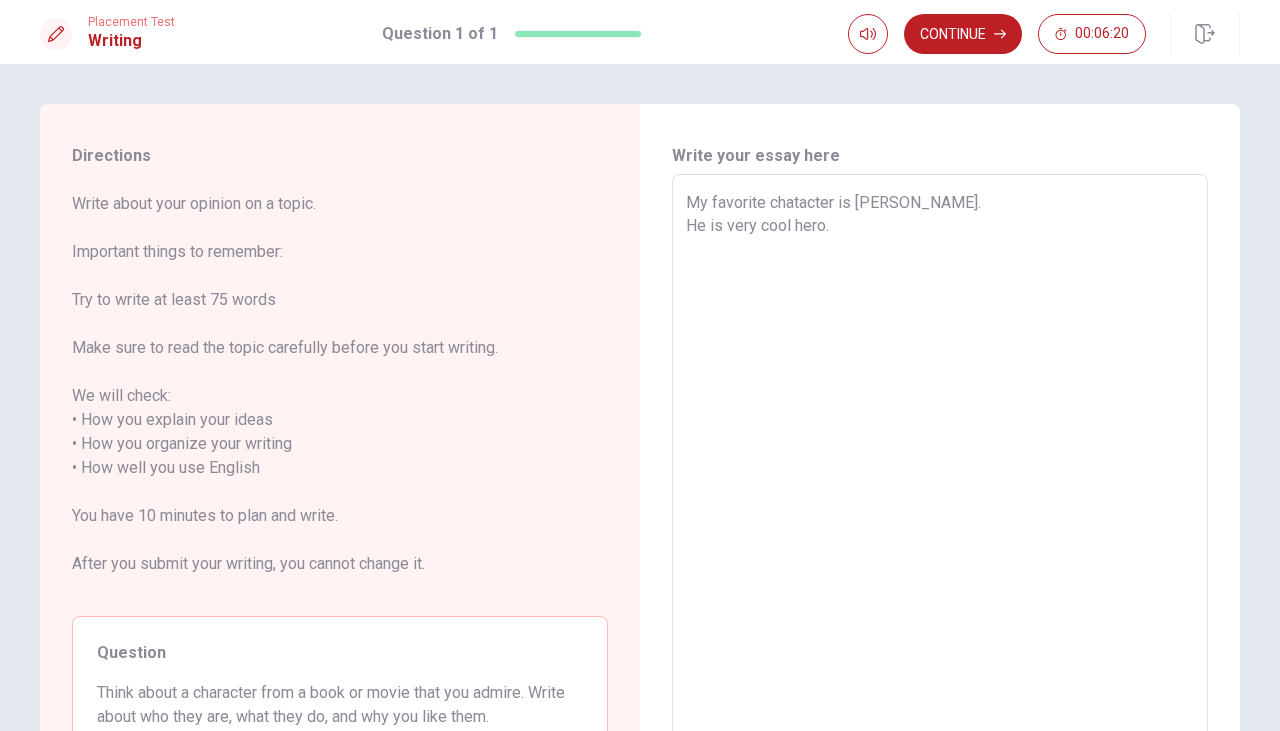 type on "My favorite chatacter is [PERSON_NAME].
He is very cool hero." 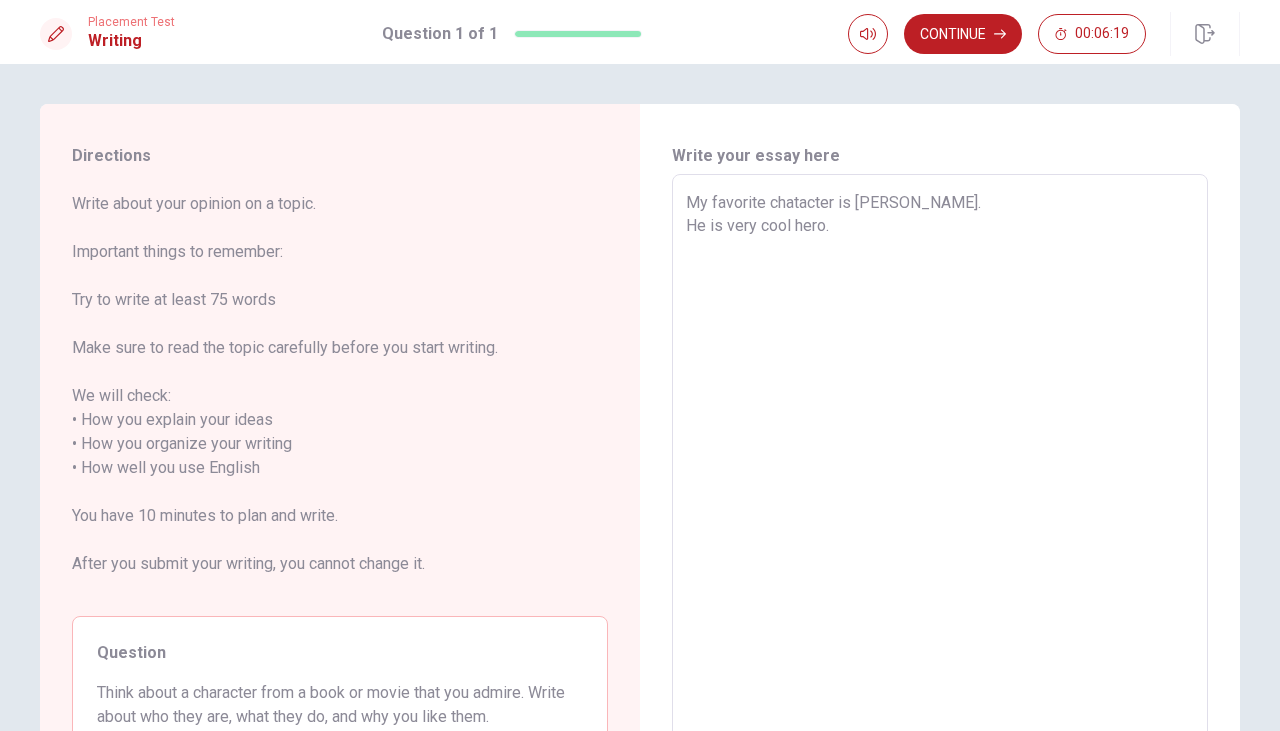 click on "My favorite chatacter is [PERSON_NAME].
He is very cool hero." at bounding box center [940, 468] 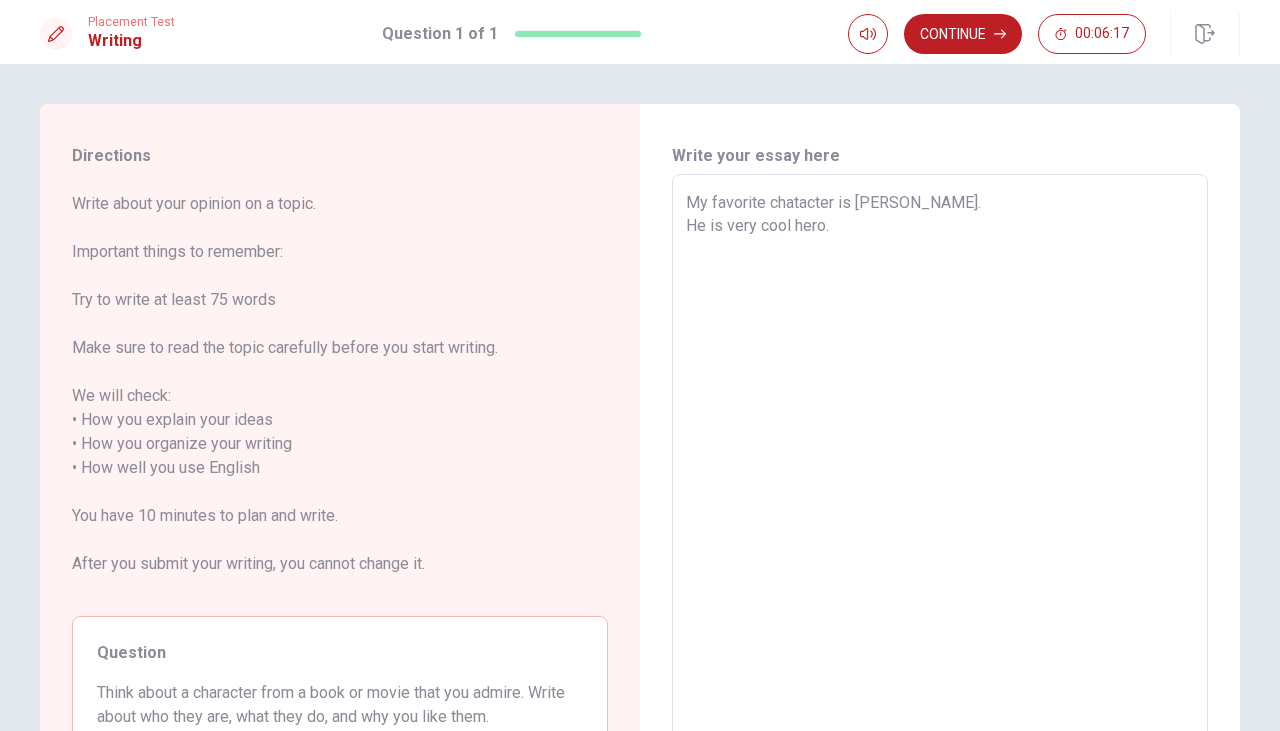 click on "My favorite chatacter is [PERSON_NAME].
He is very cool hero." at bounding box center [940, 468] 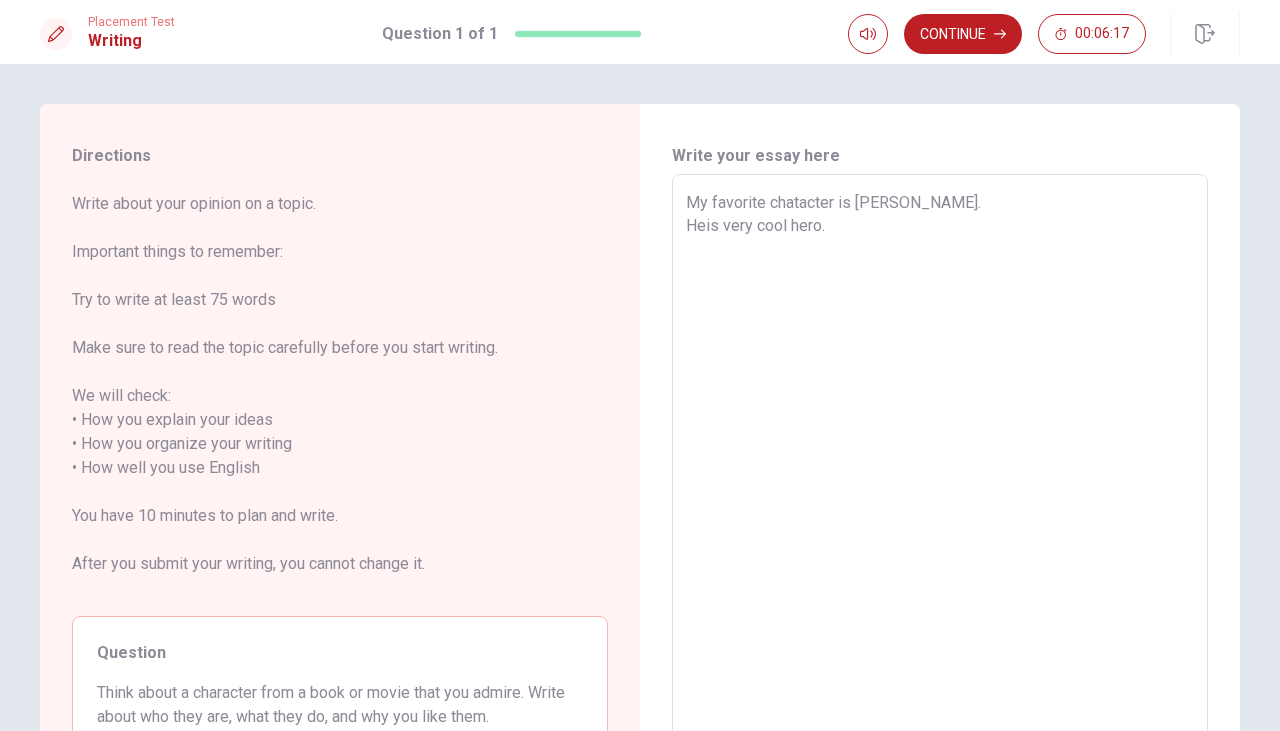 type on "x" 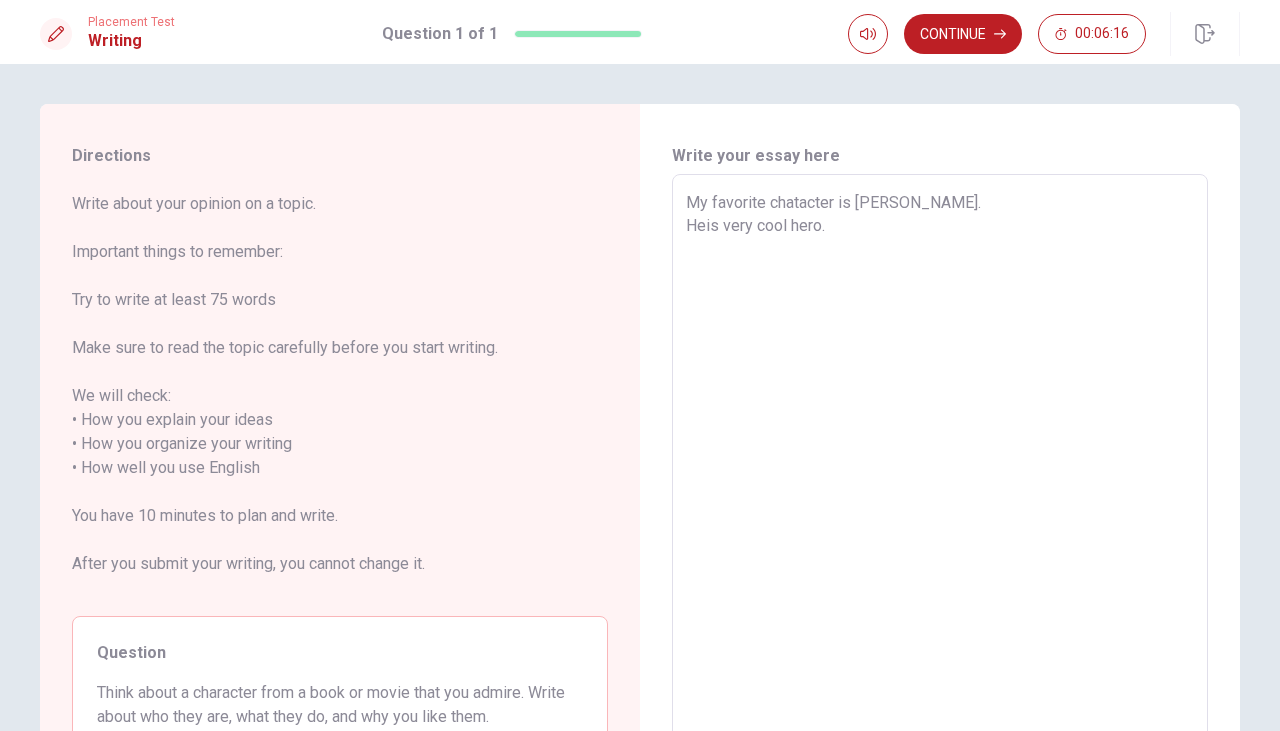 type on "My favorite chatacter is [PERSON_NAME].
His very cool hero." 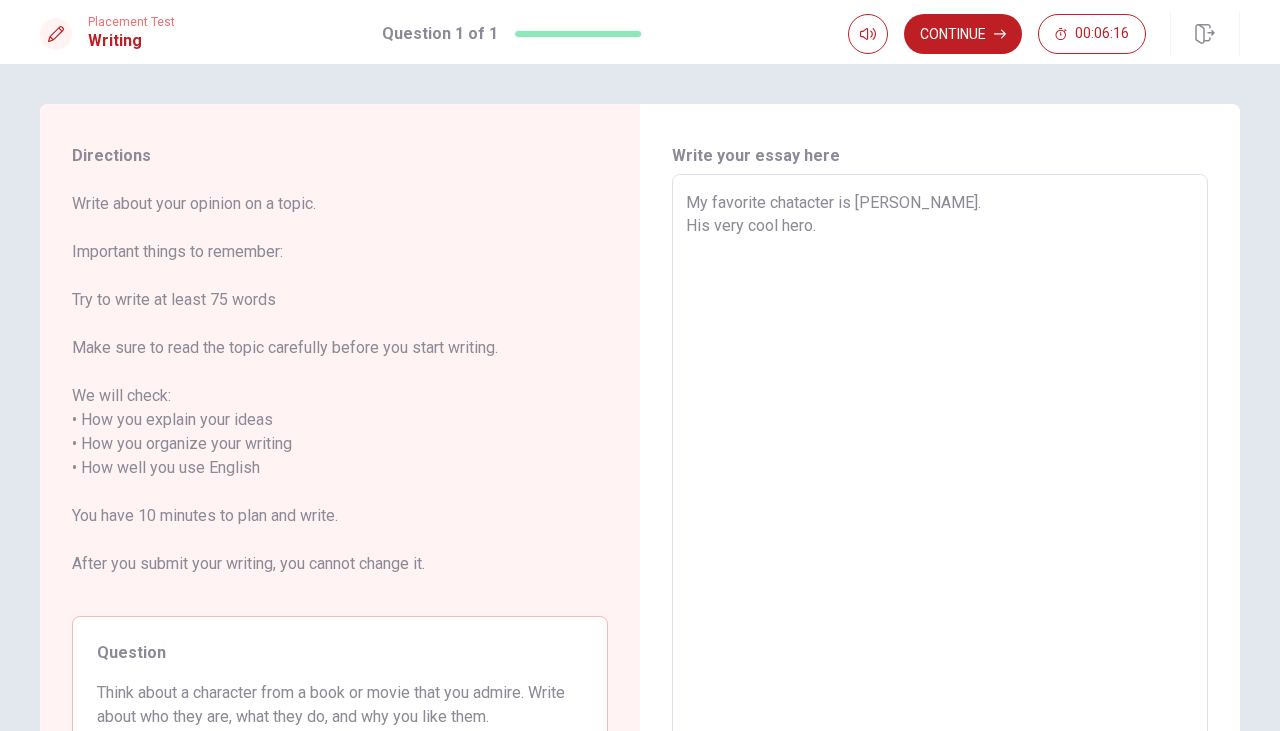 type on "x" 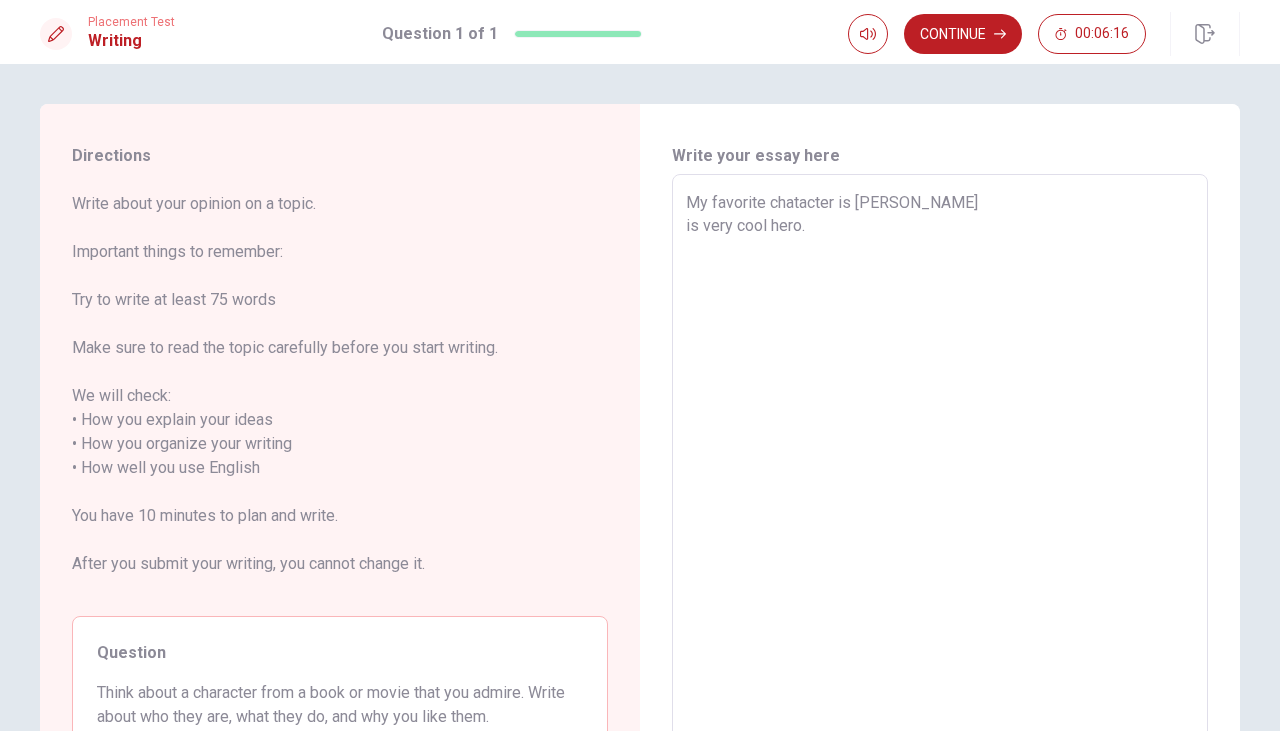 type on "x" 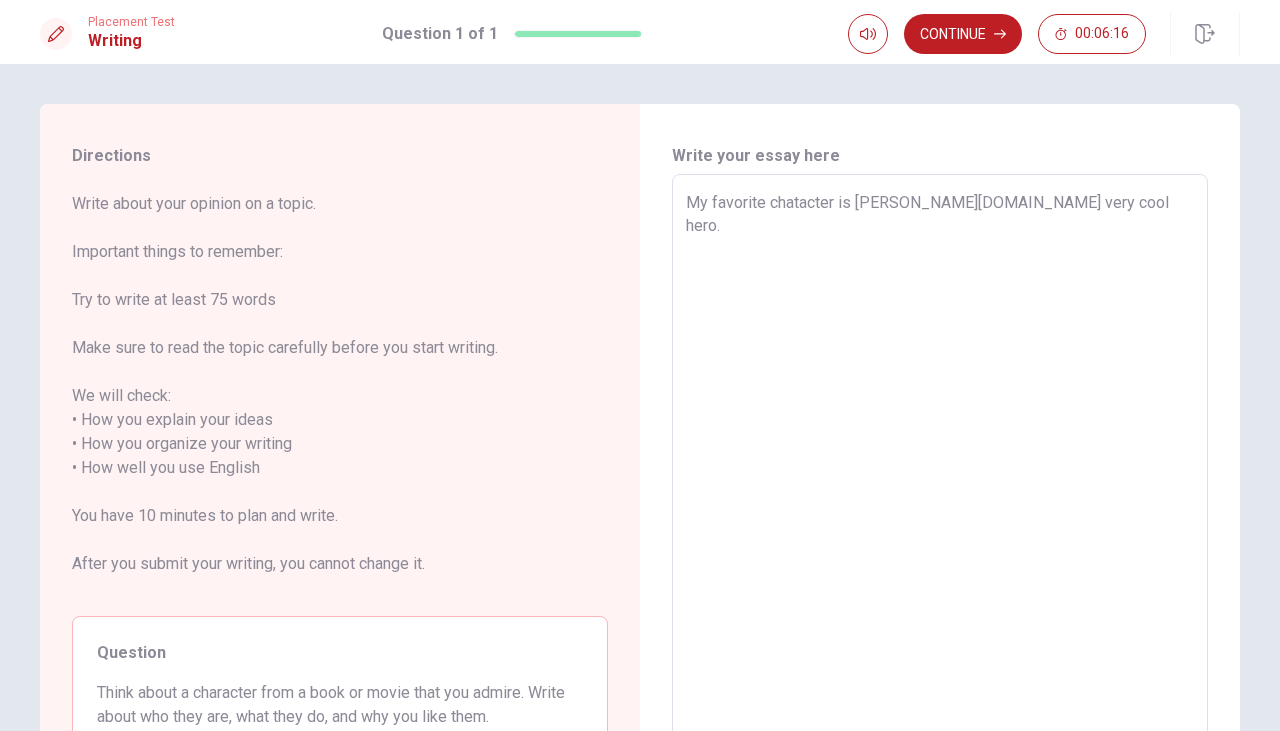 type on "x" 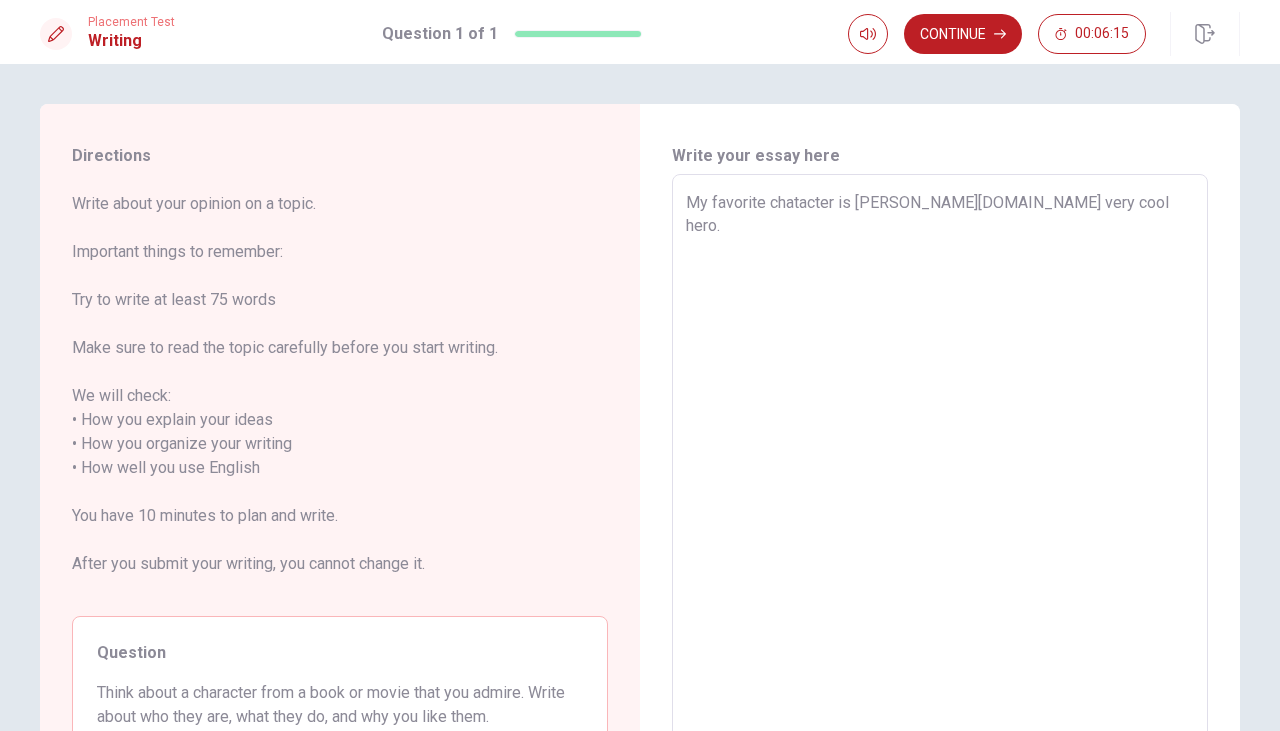 type on "My favorite chatacter is [PERSON_NAME]
is very cool hero." 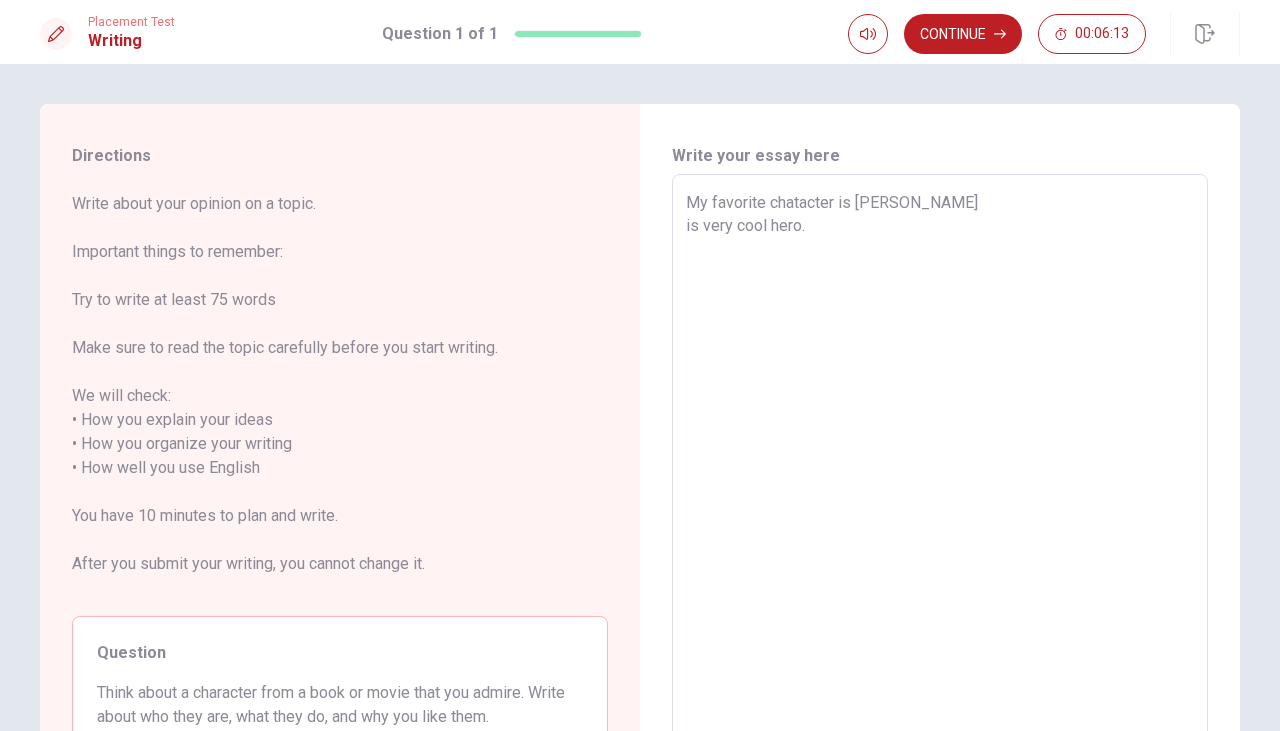 type on "x" 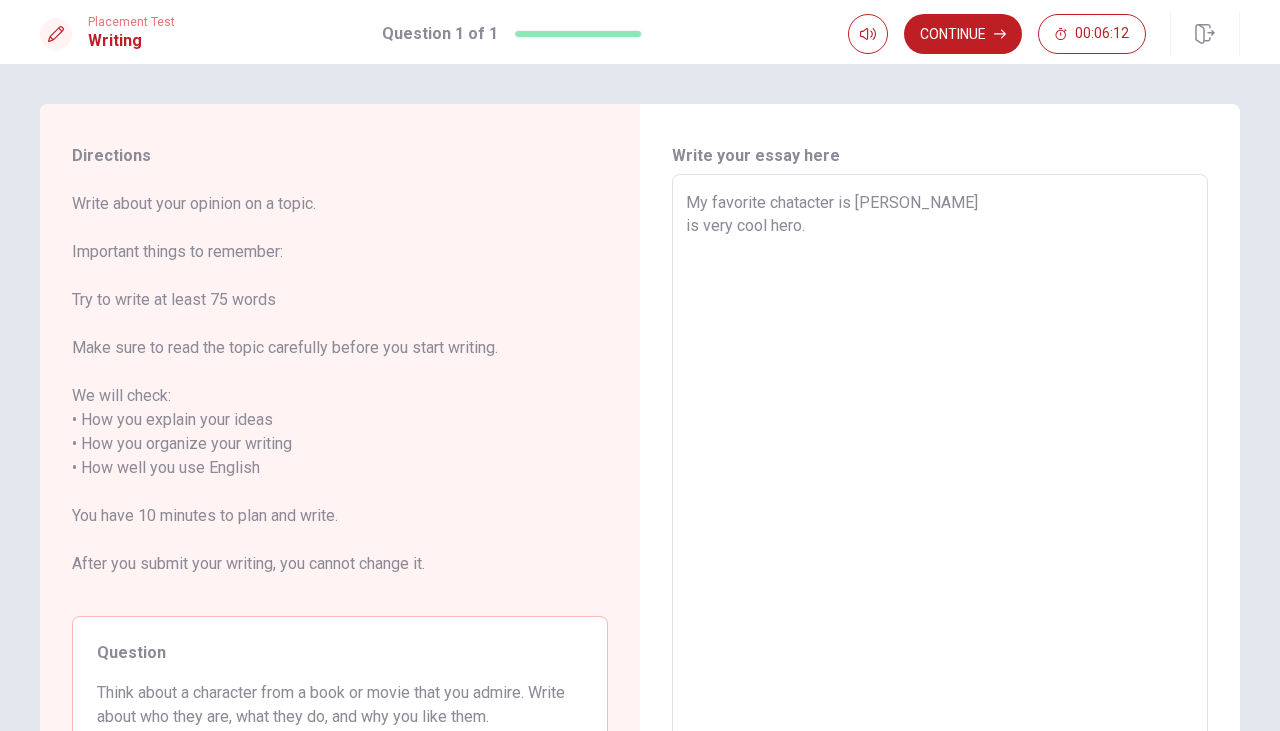 type on "My favorite chatacter is [PERSON_NAME].
Bis very cool hero." 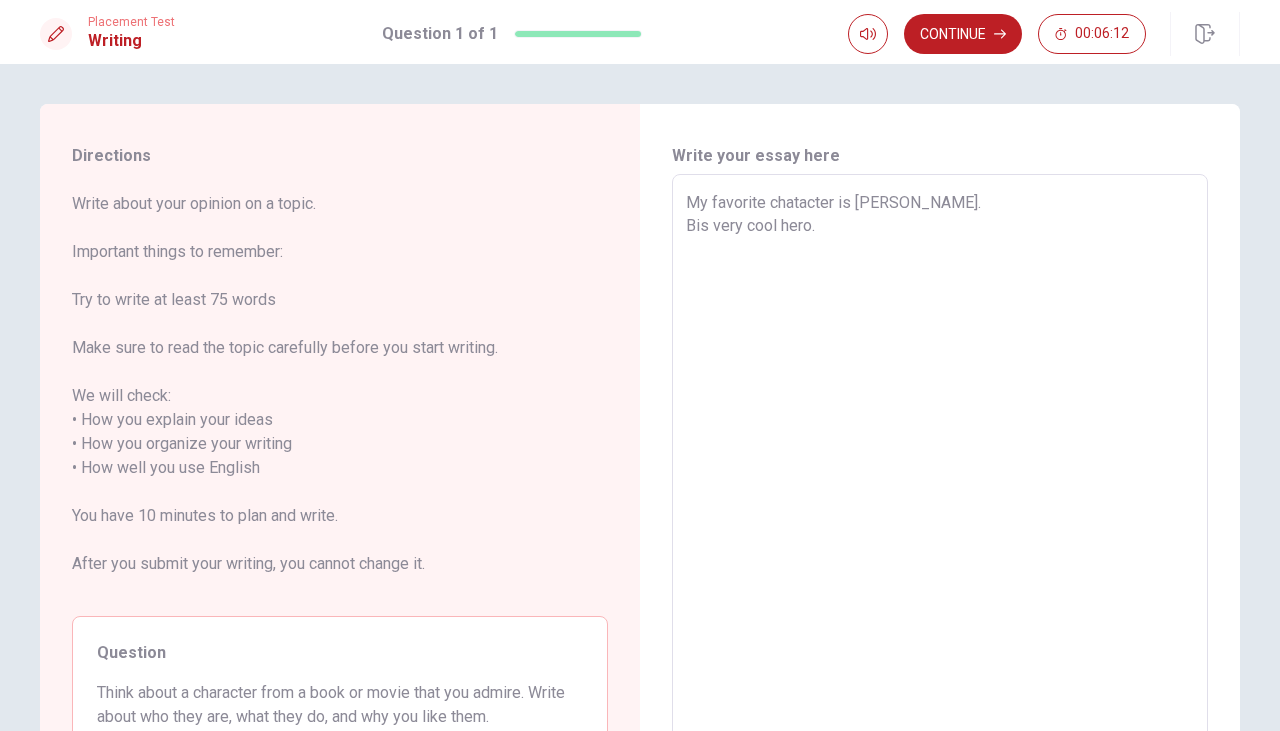 type on "x" 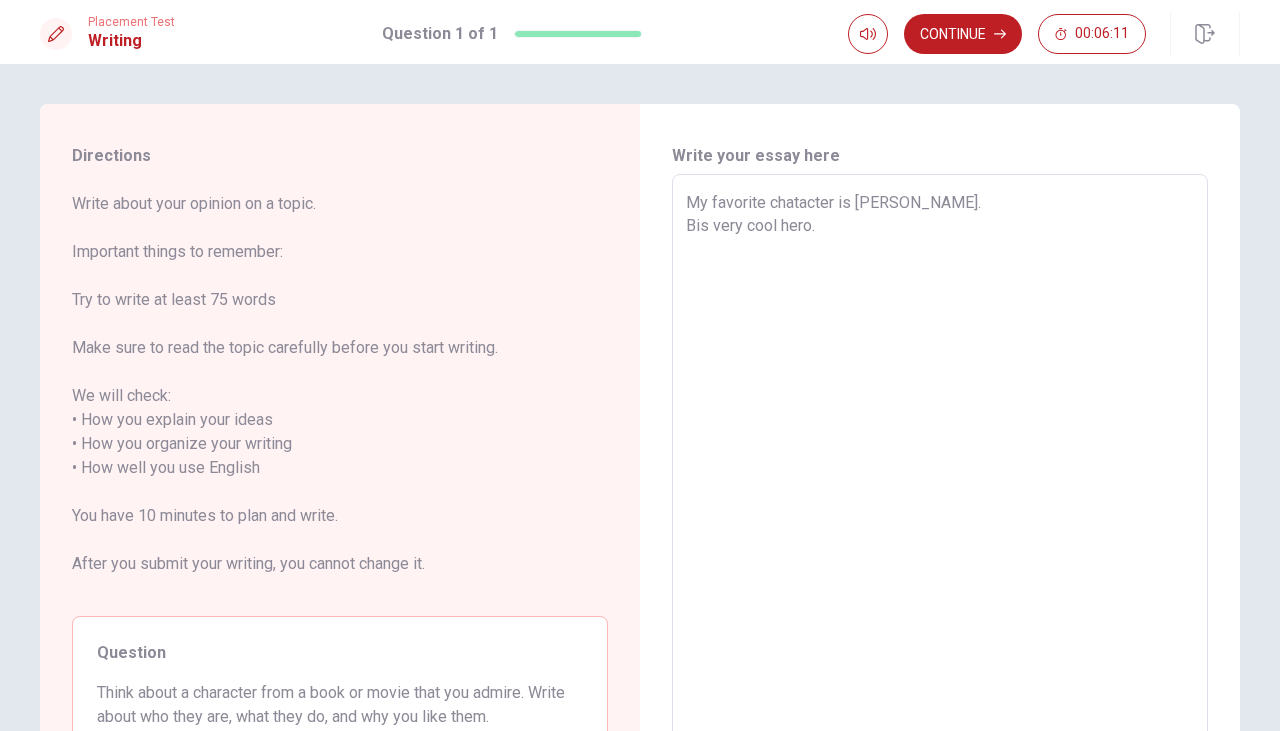 type on "My favorite chatacter is [PERSON_NAME].
Beis very cool hero." 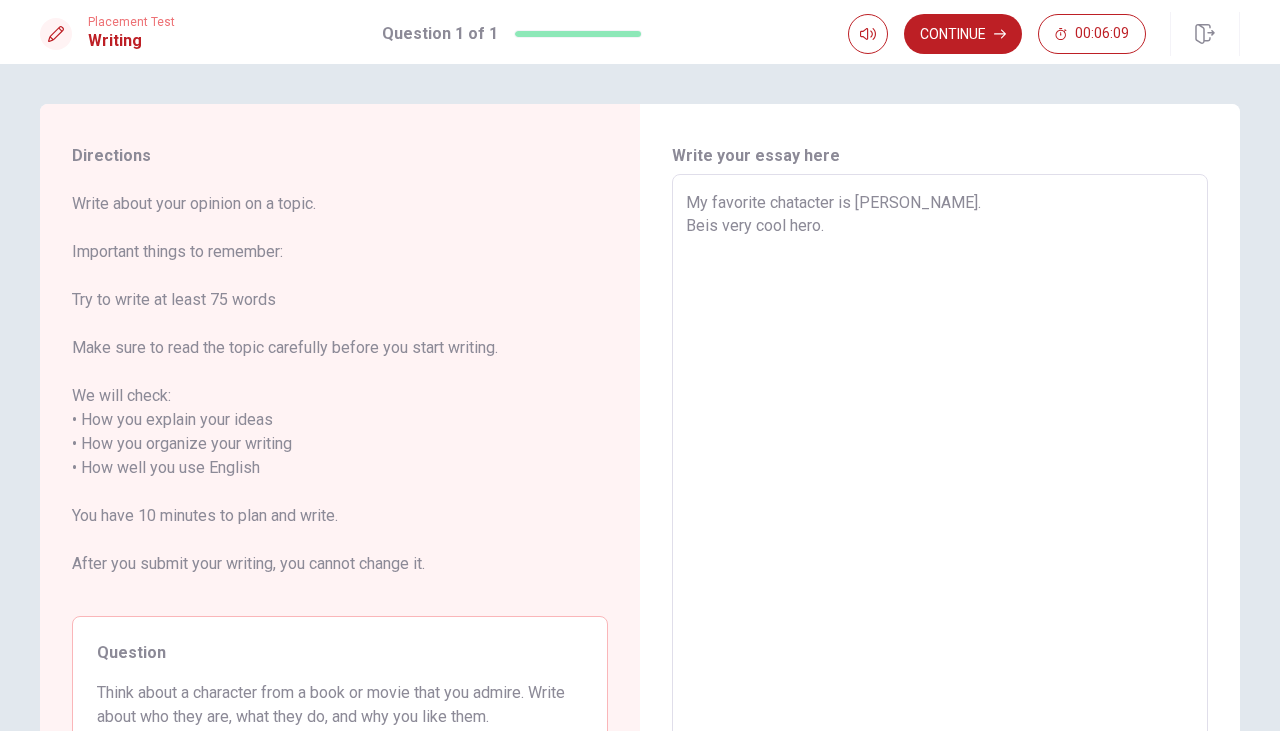 type on "x" 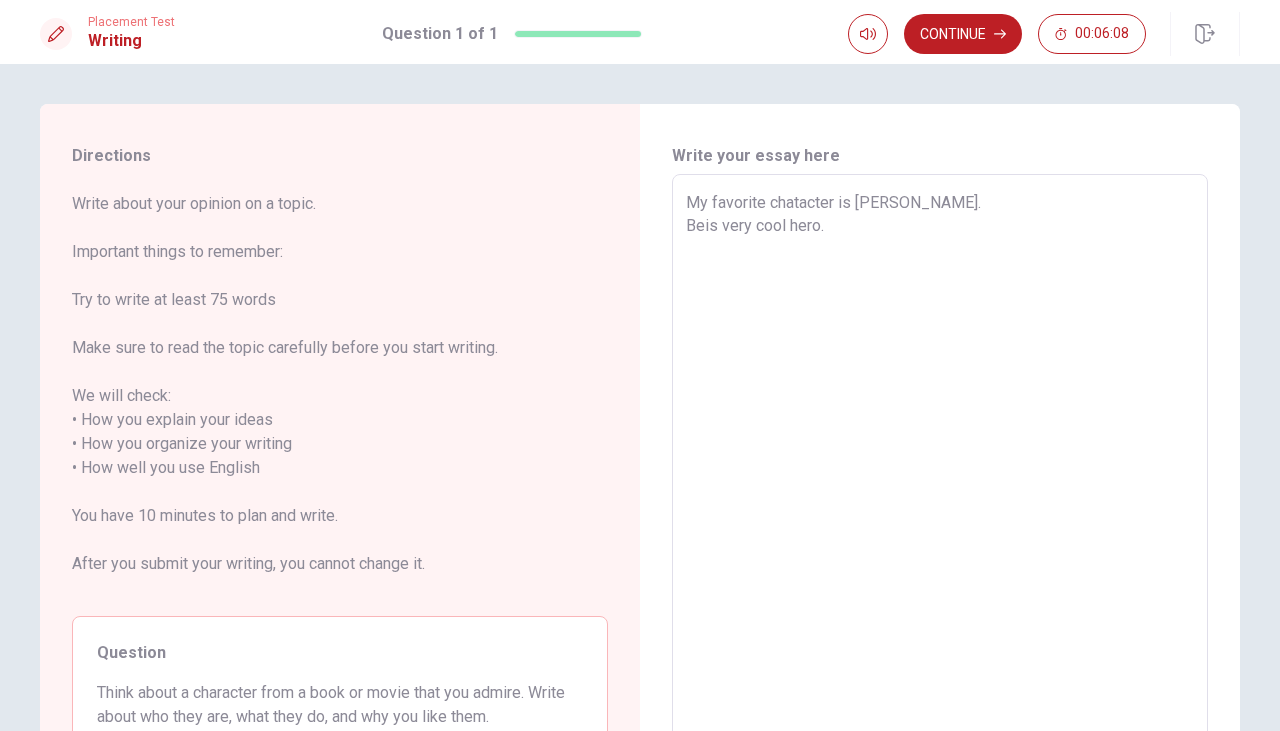 type on "My favorite chatacter is [PERSON_NAME].
Becis very cool hero." 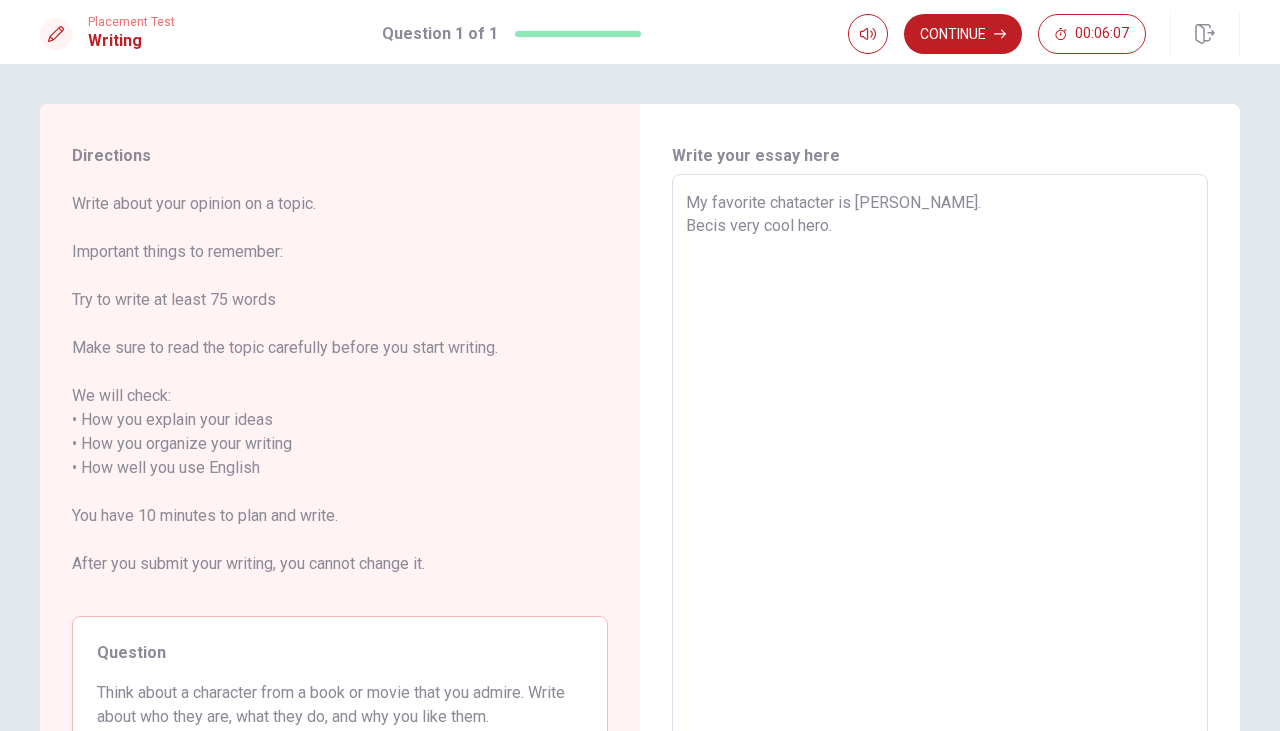 type on "x" 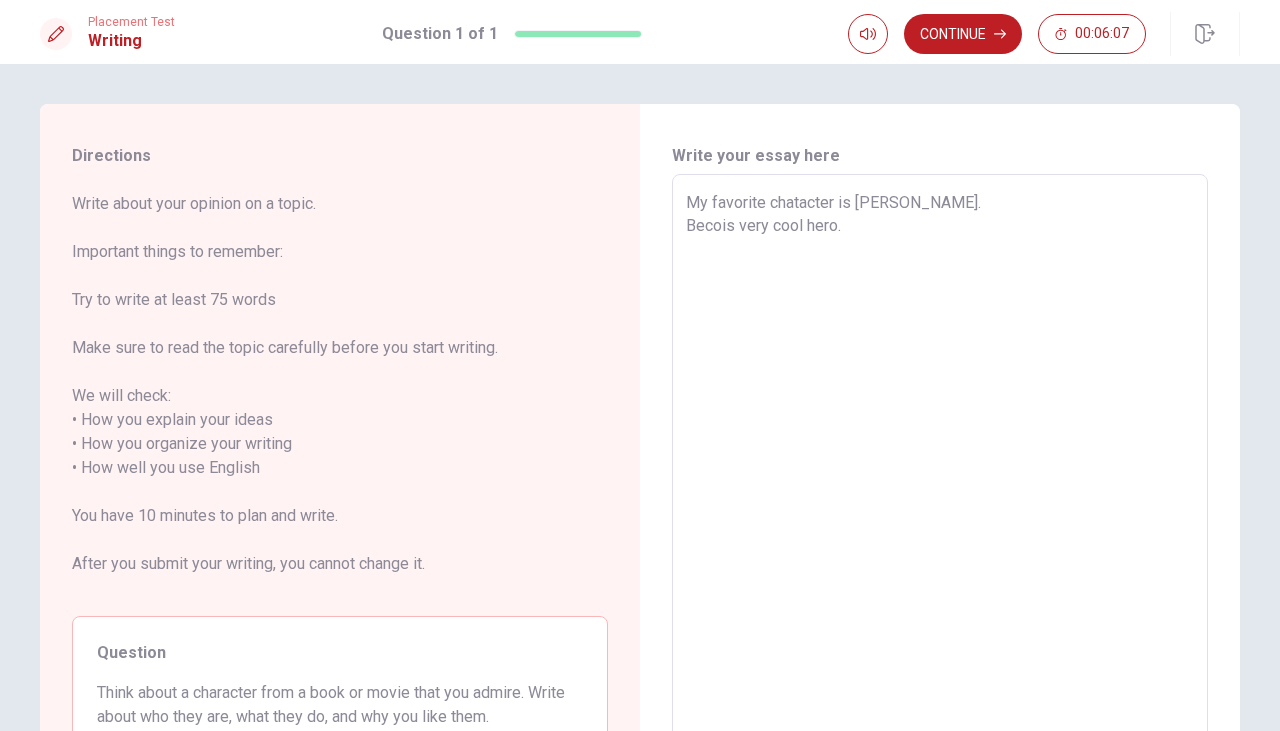 type on "x" 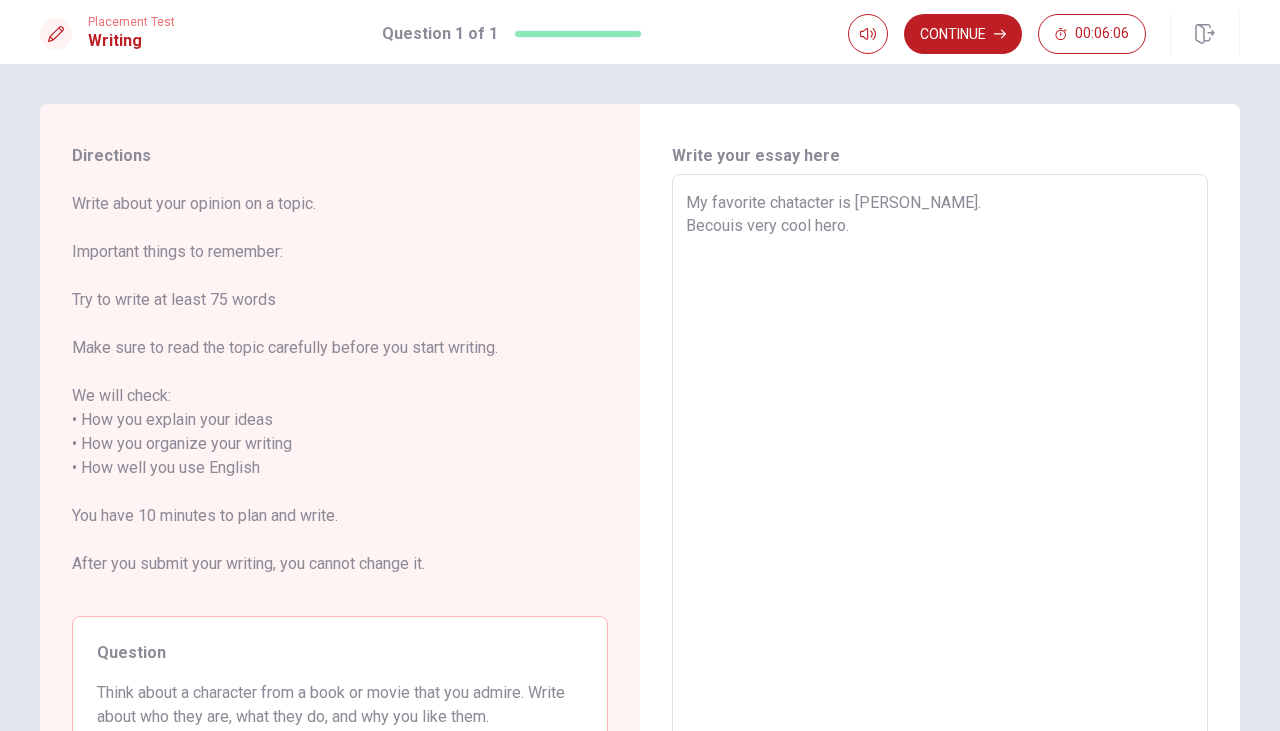 type on "x" 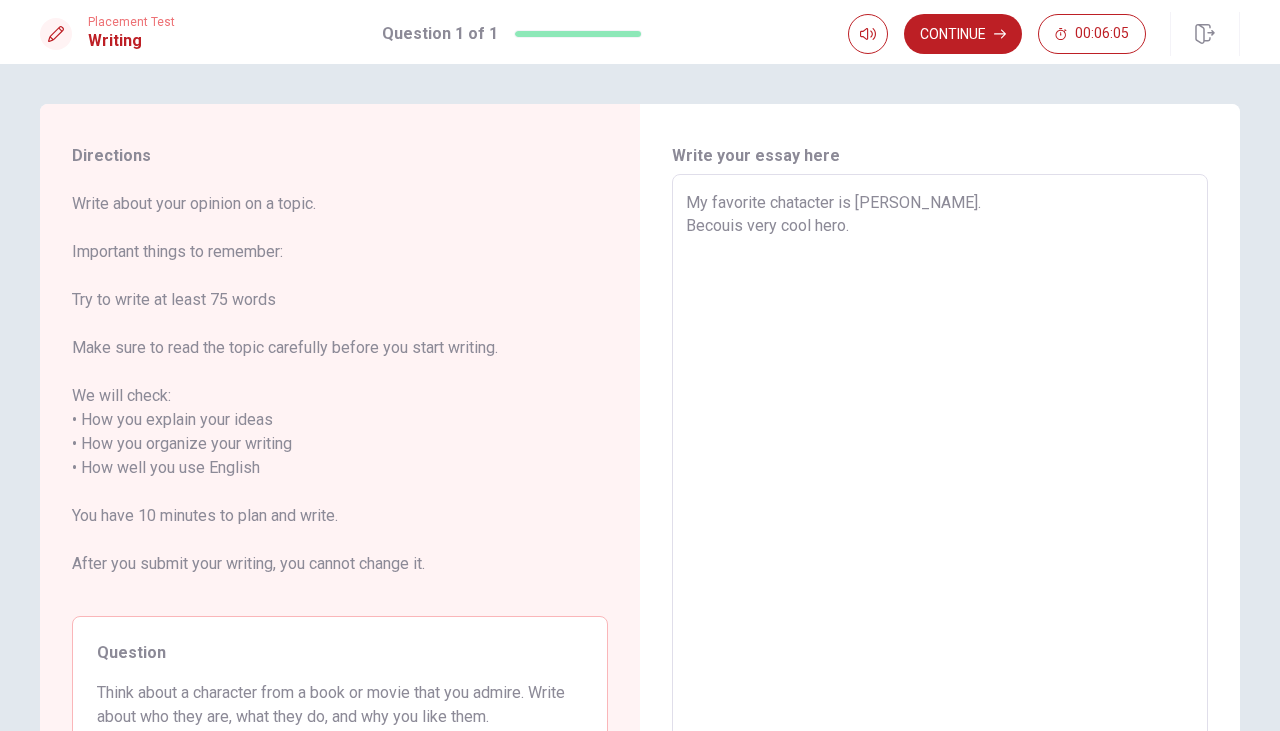type on "My favorite chatacter is [PERSON_NAME].
Becousis very cool hero." 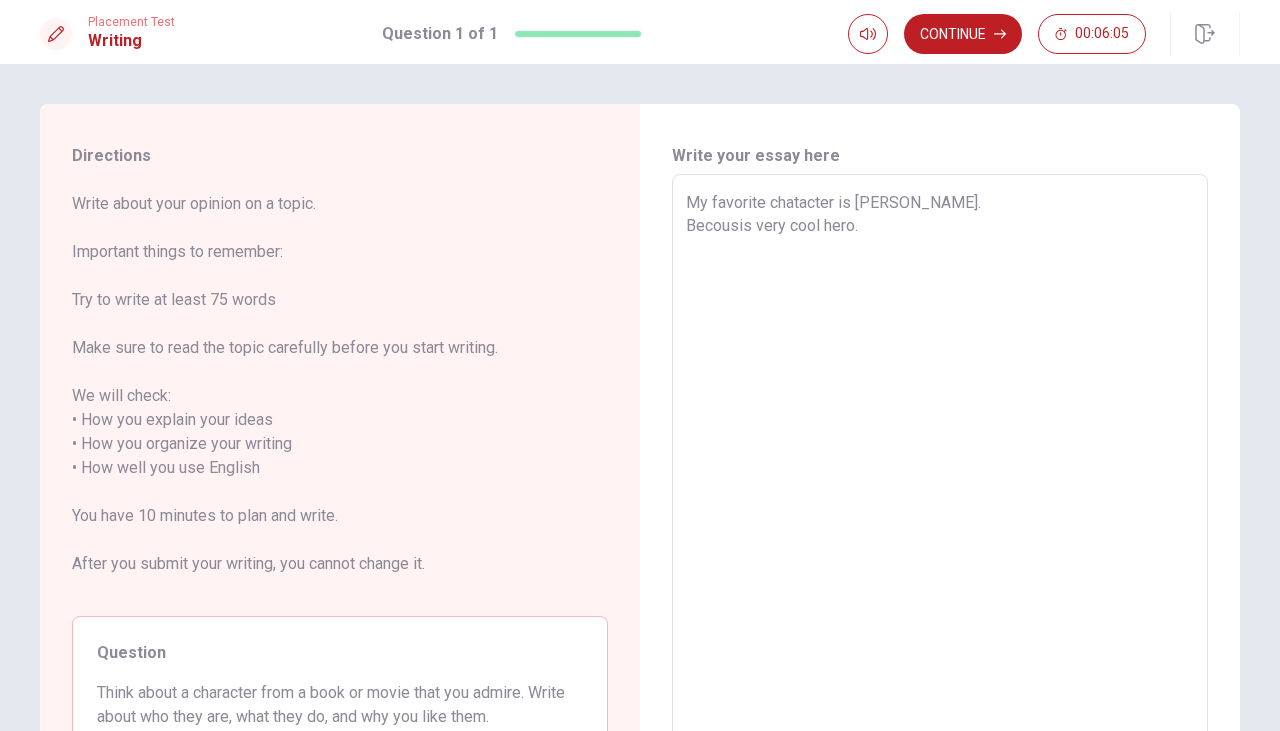 type on "x" 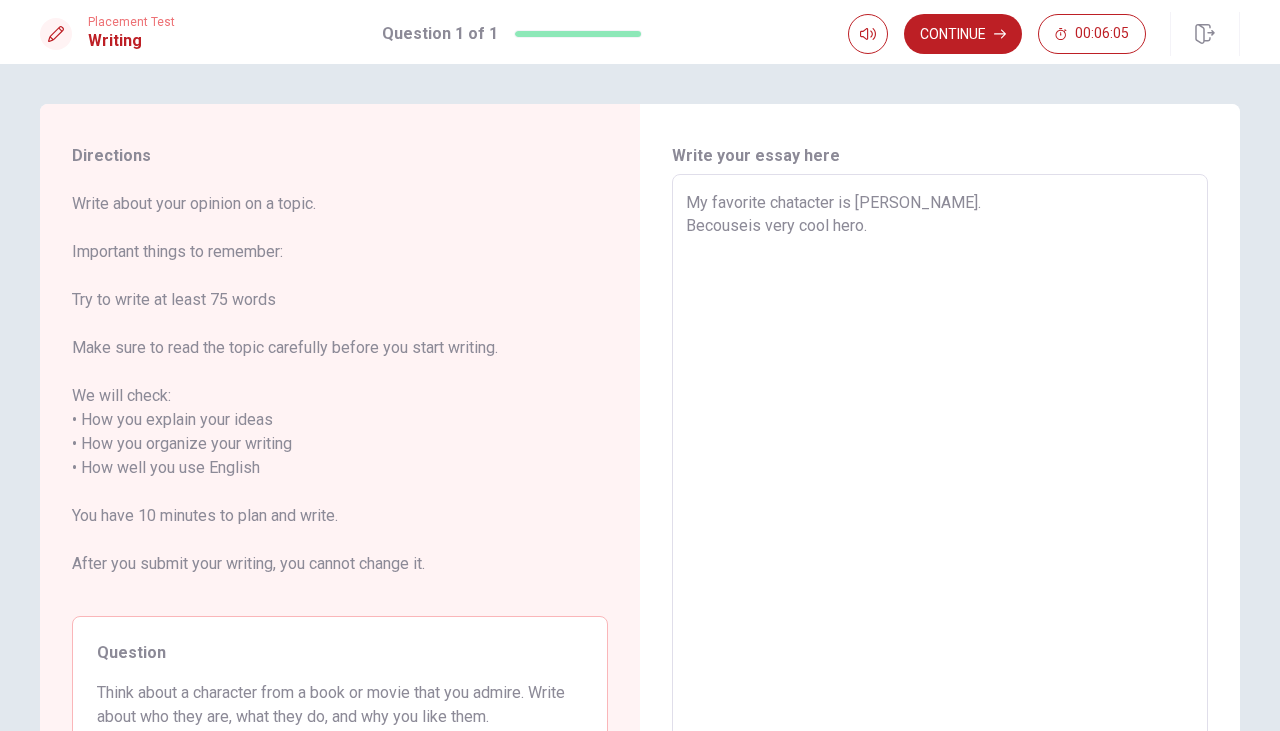 type on "x" 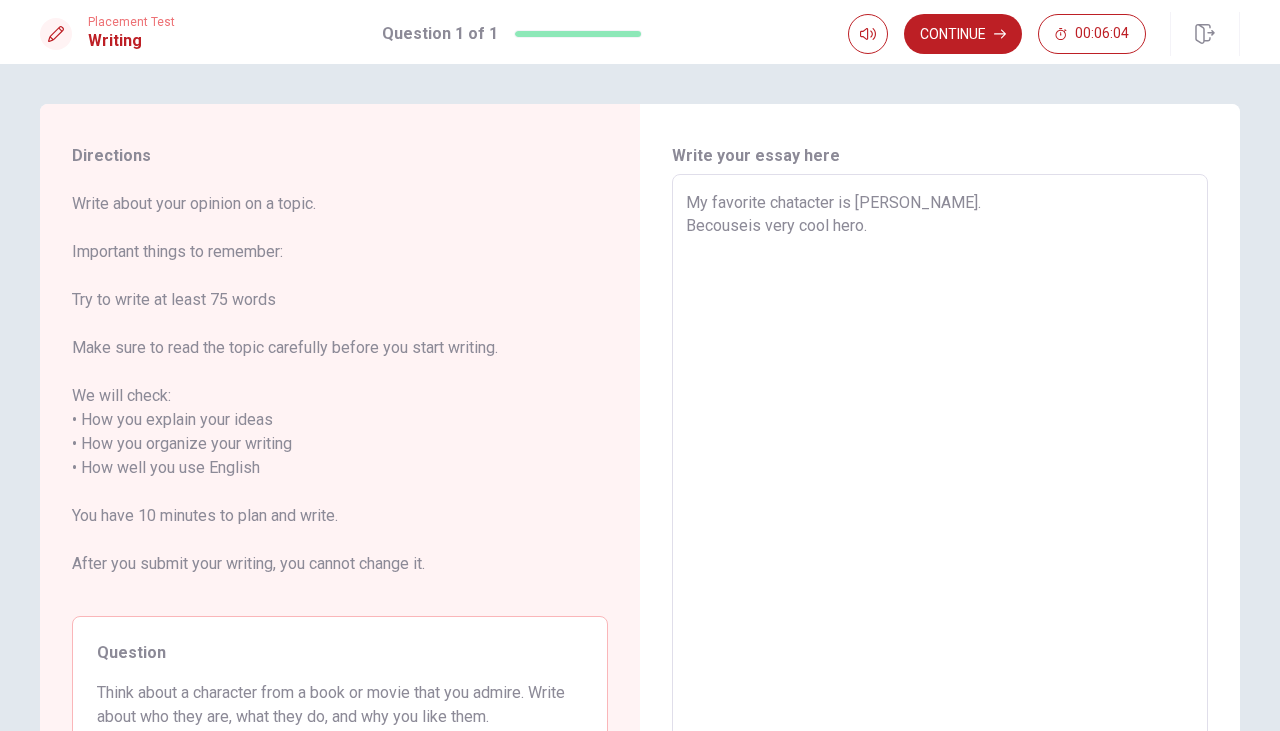 type on "My favorite chatacter is [PERSON_NAME].
Becouse is very cool hero." 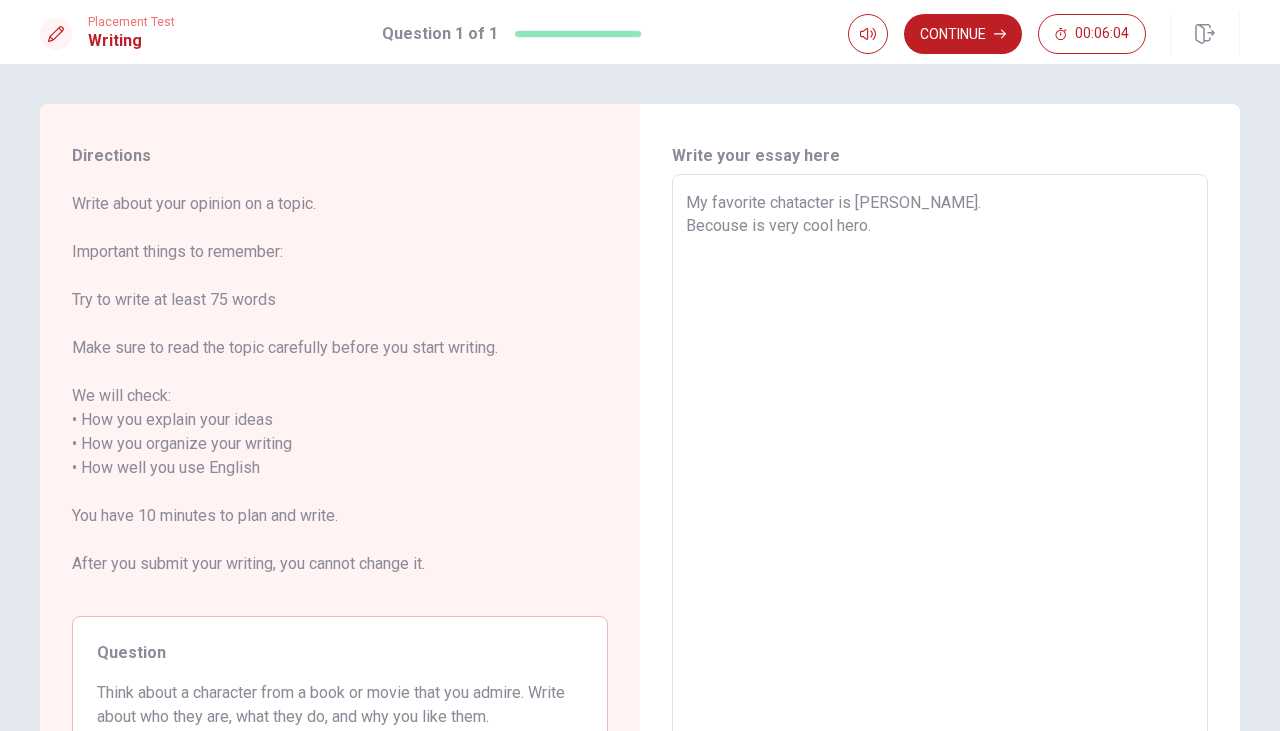 type on "x" 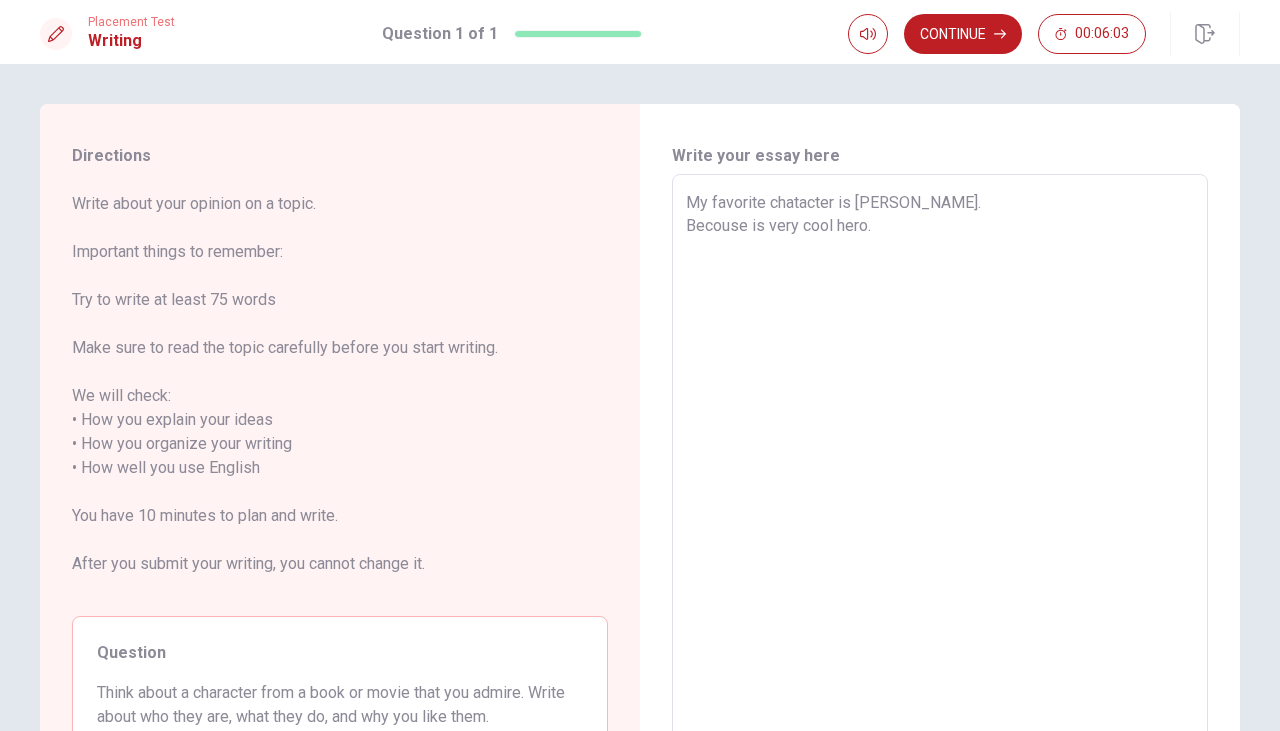 type on "My favorite chatacter is [PERSON_NAME].
Becouse his very cool hero." 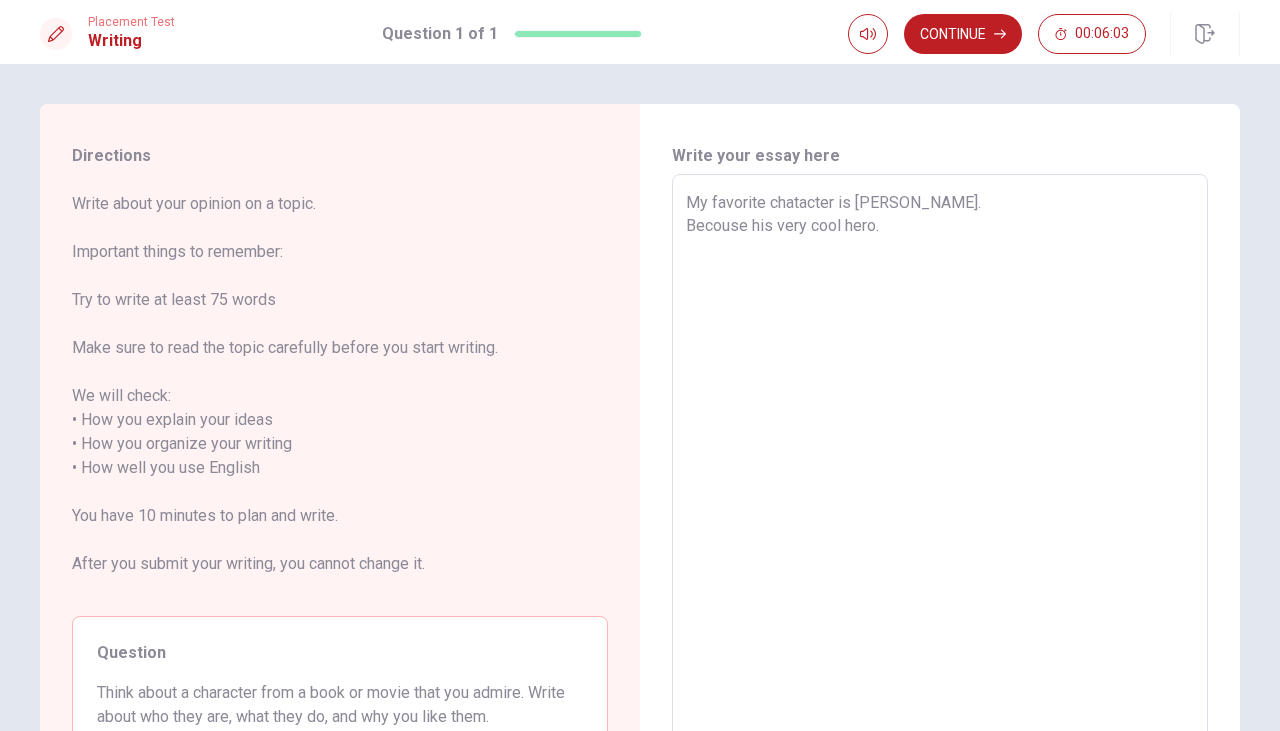 type on "x" 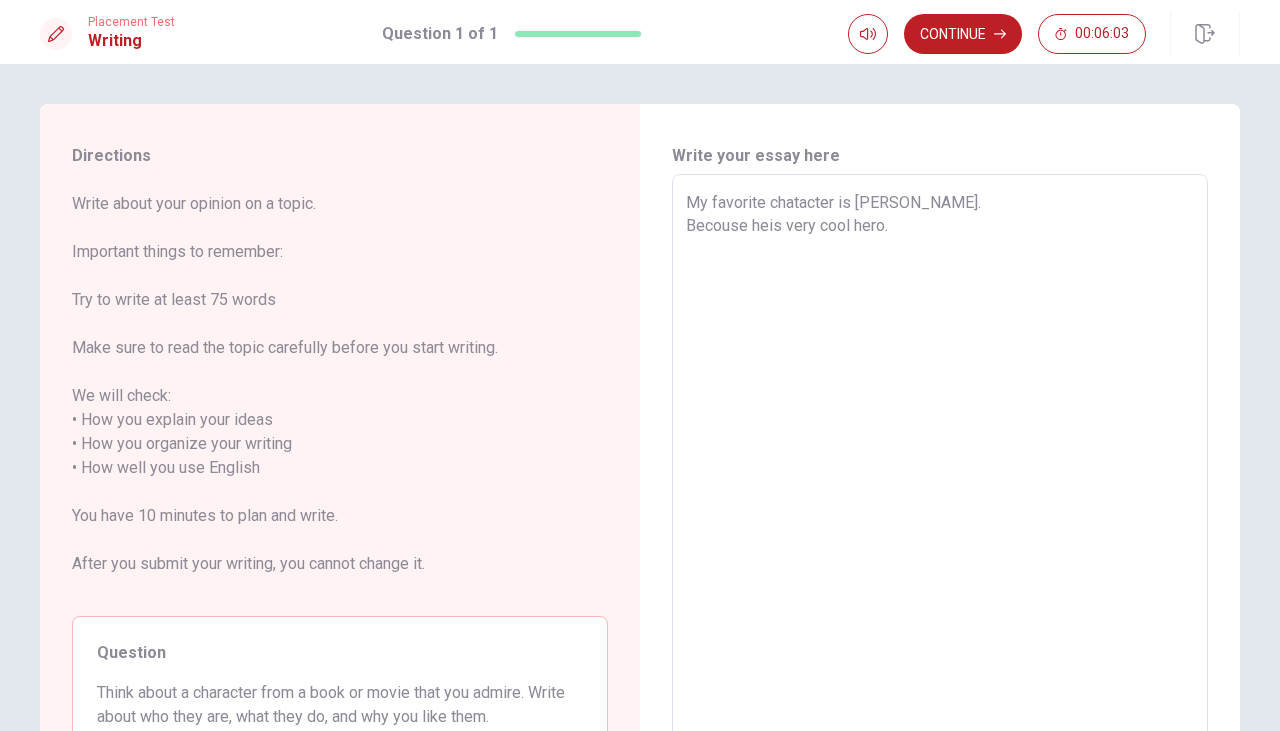 type on "x" 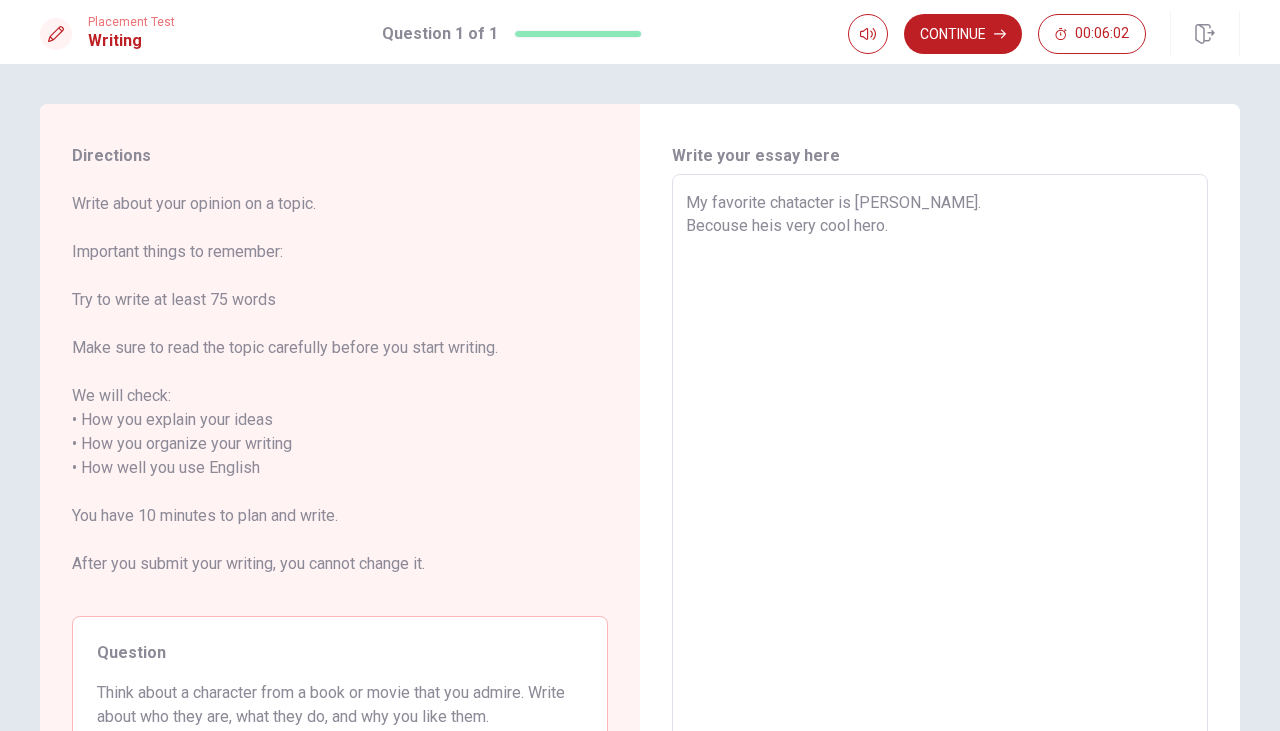 type on "My favorite chatacter is [PERSON_NAME].
Becouse he is very cool hero." 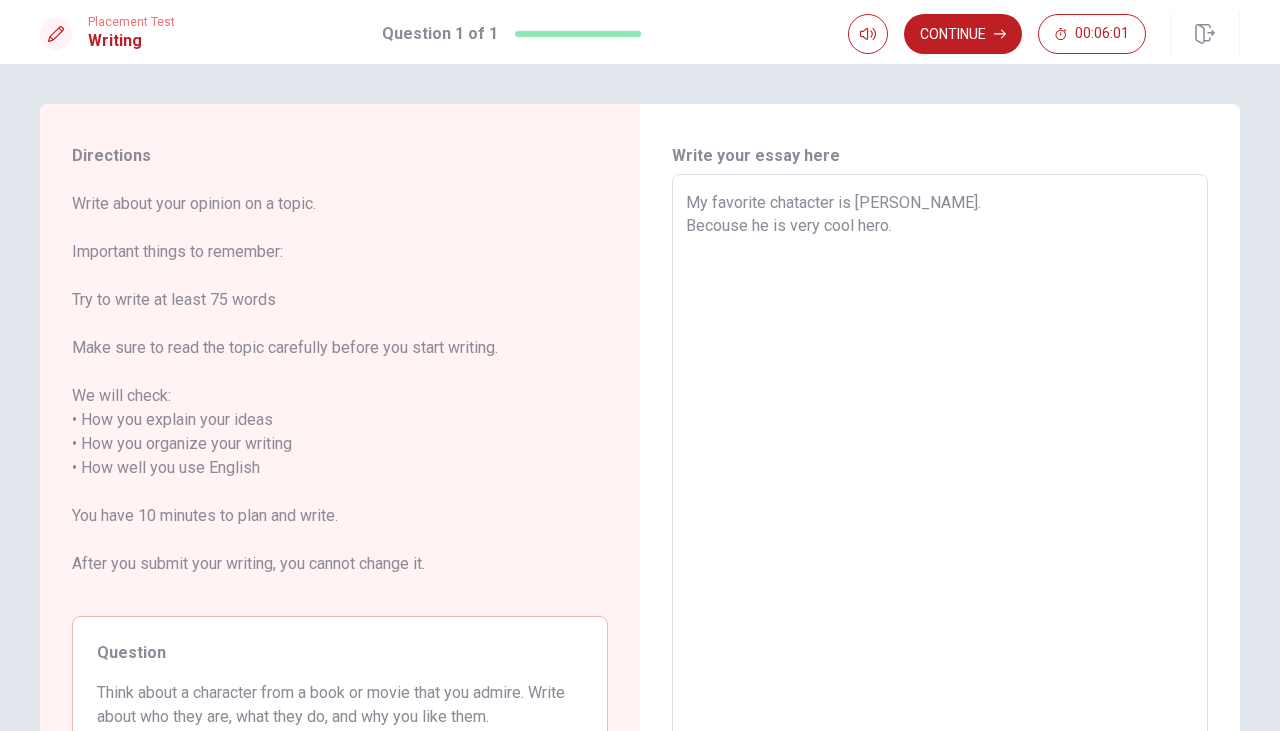 click on "My favorite chatacter is [PERSON_NAME].
Becouse he is very cool hero." at bounding box center [940, 468] 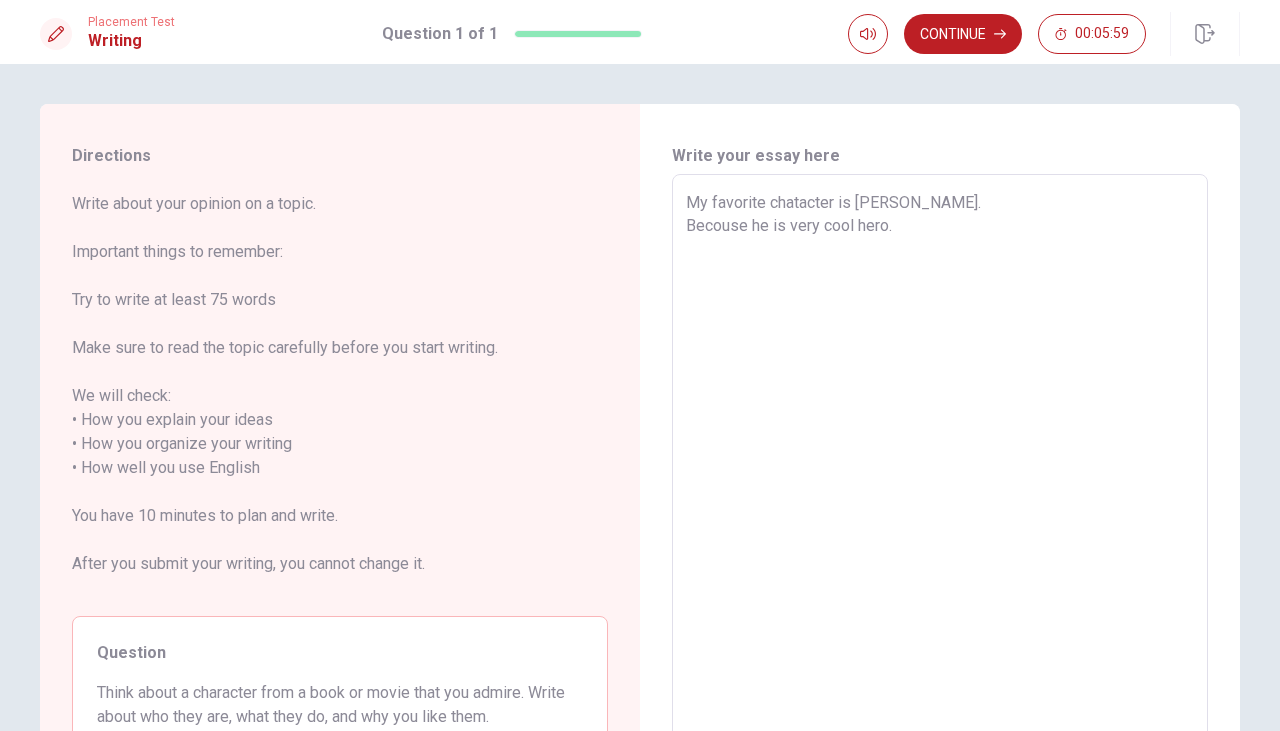 type 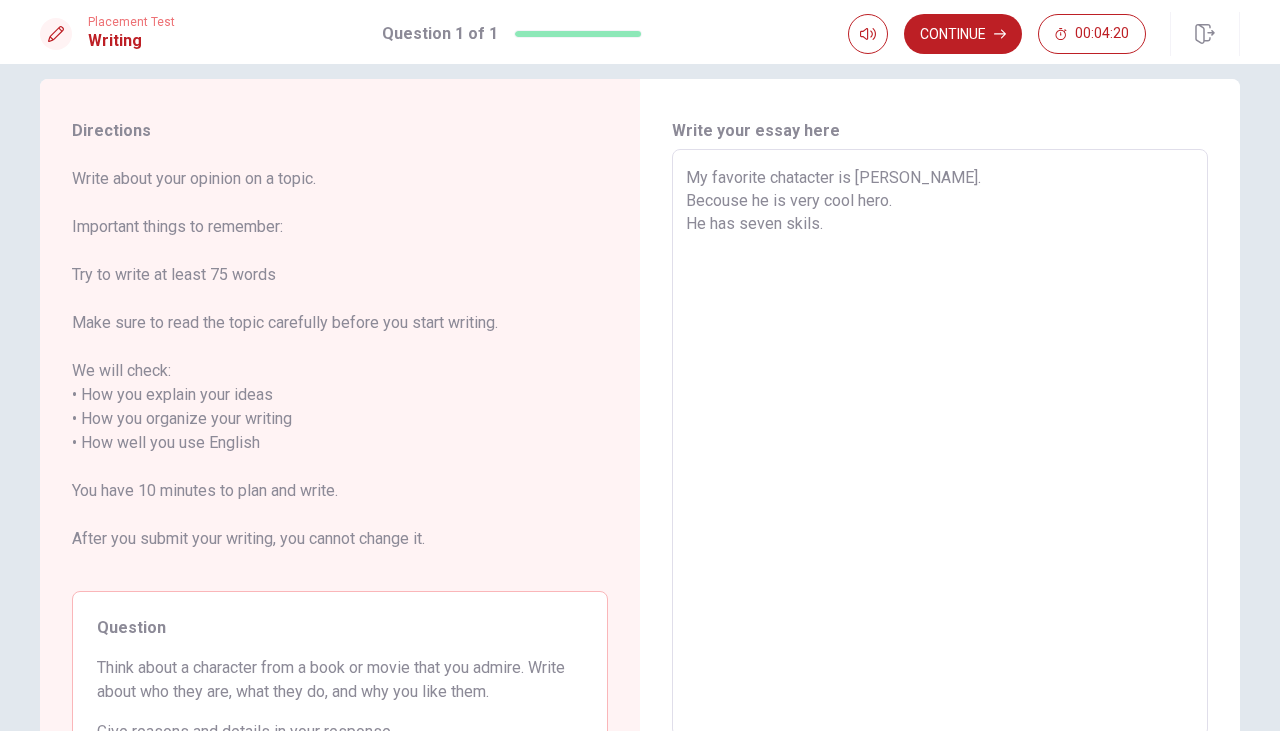 scroll, scrollTop: 0, scrollLeft: 0, axis: both 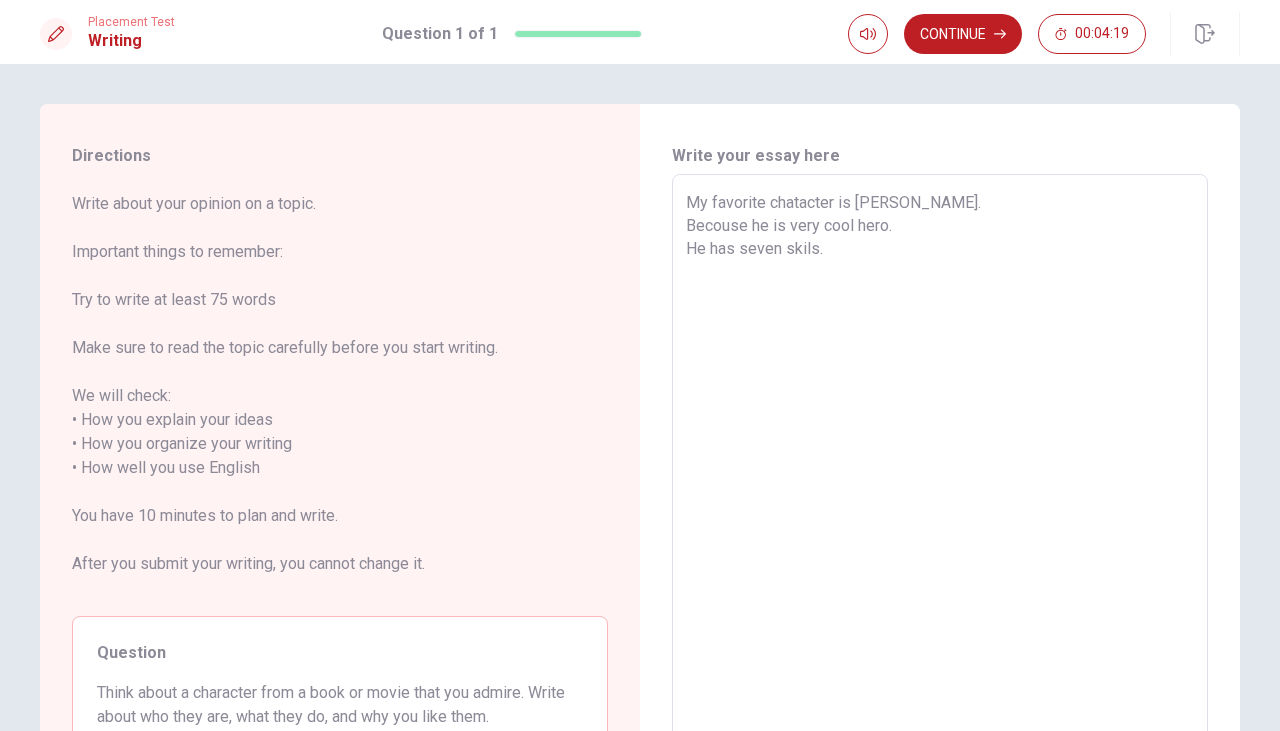 click on "My favorite chatacter is [PERSON_NAME].
Becouse he is very cool hero.
He has seven skils." at bounding box center [940, 468] 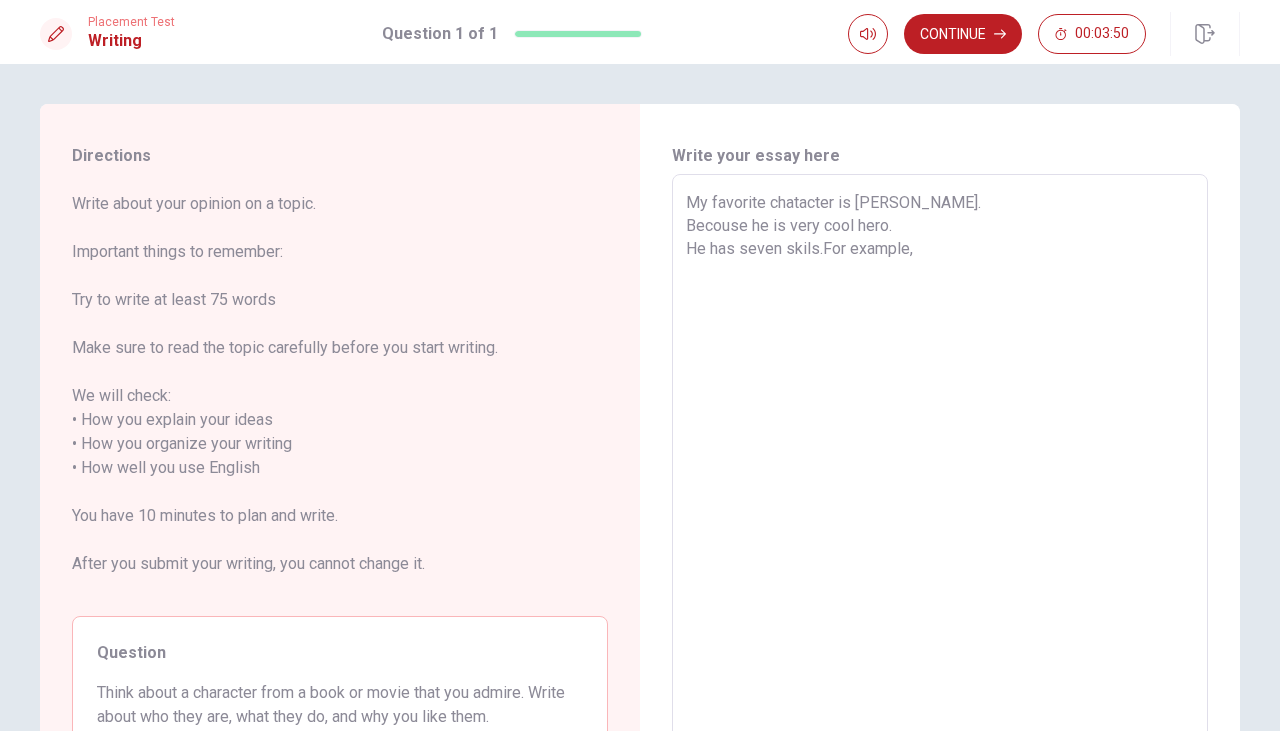 click on "My favorite chatacter is [PERSON_NAME].
Becouse he is very cool hero.
He has seven skils.For example," at bounding box center (940, 468) 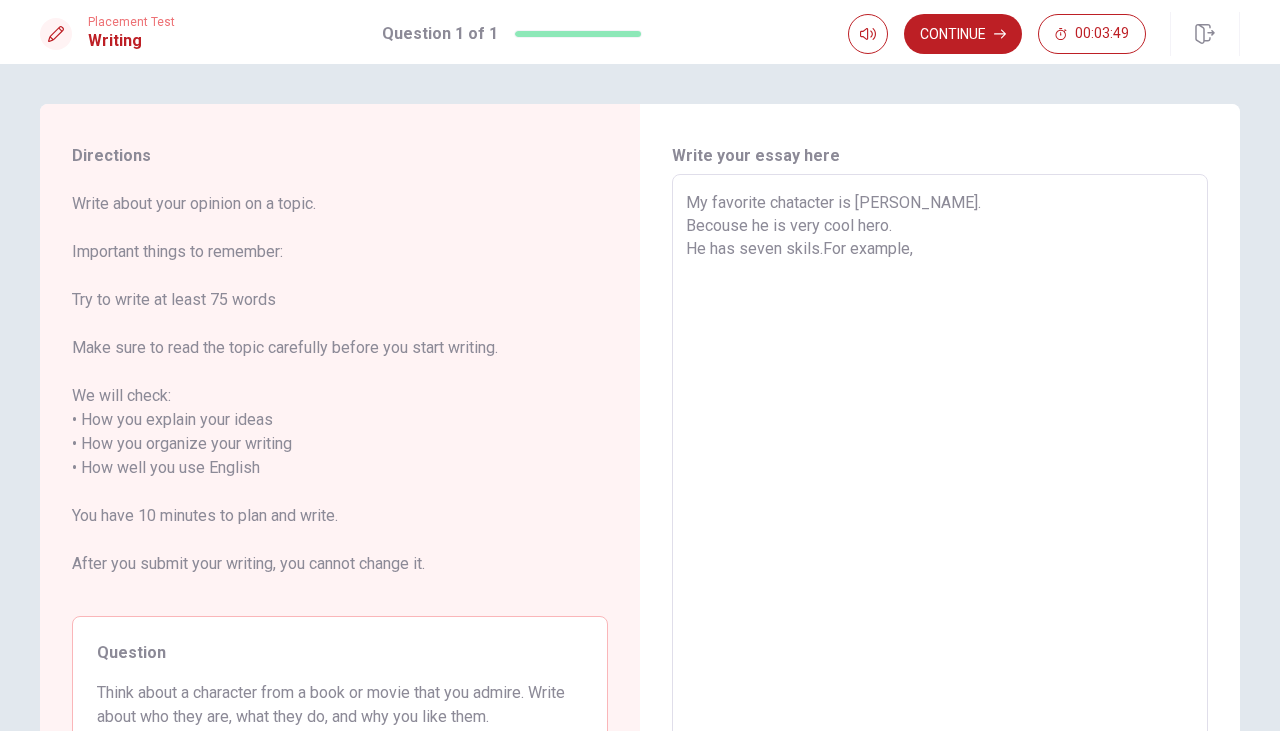 click on "My favorite chatacter is [PERSON_NAME].
Becouse he is very cool hero.
He has seven skils.For example," at bounding box center [940, 468] 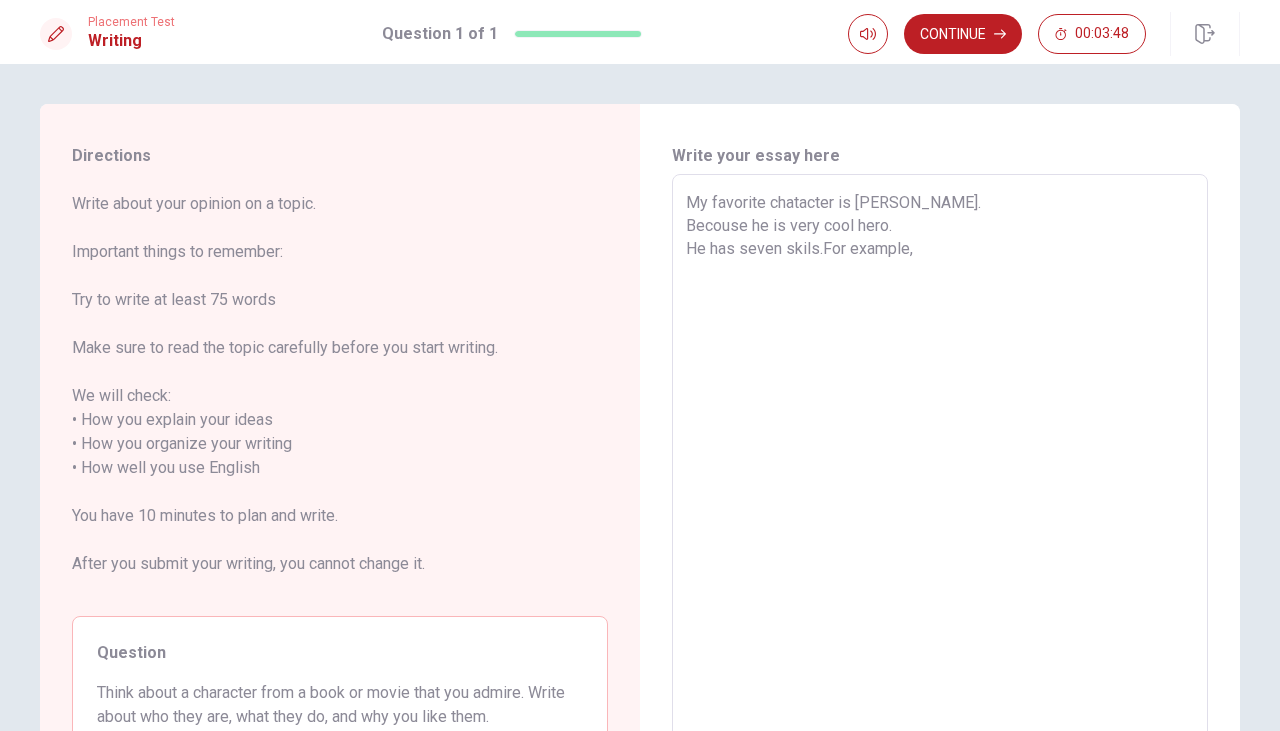 click on "My favorite chatacter is [PERSON_NAME].
Becouse he is very cool hero.
He has seven skils.For example," at bounding box center [940, 468] 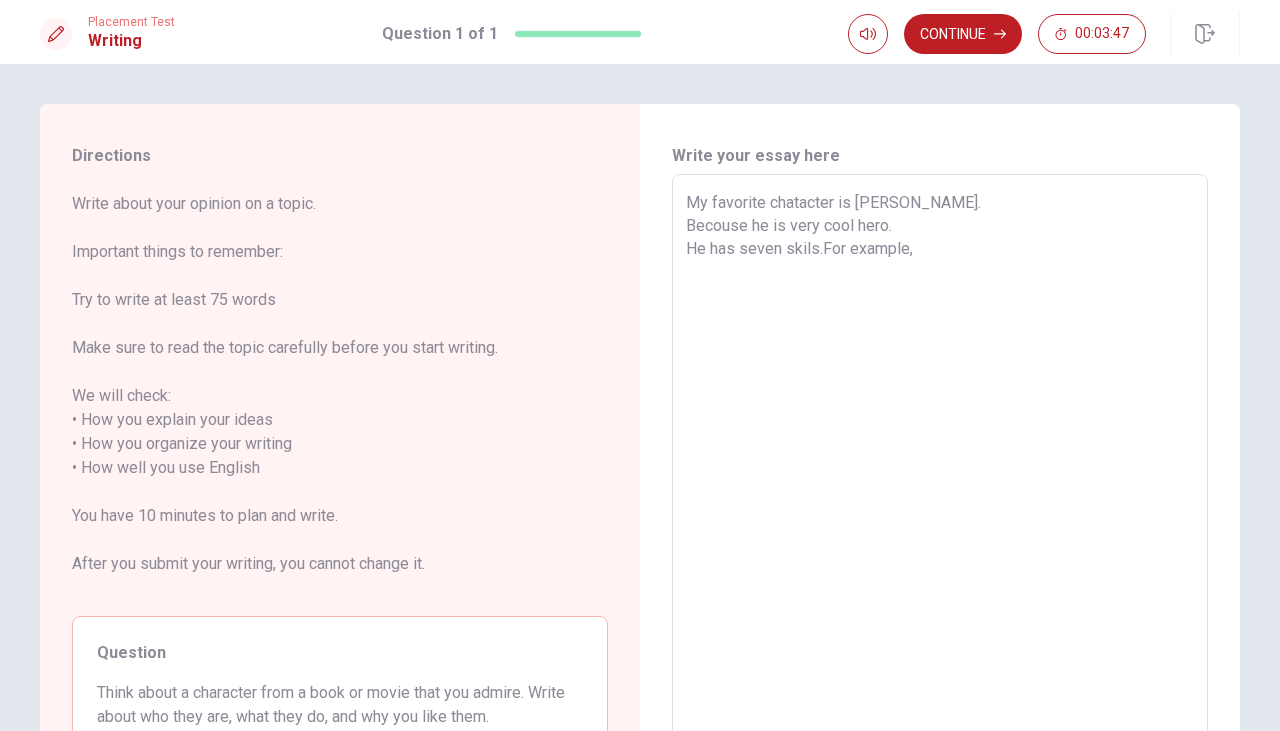 click on "My favorite chatacter is [PERSON_NAME].
Becouse he is very cool hero.
He has seven skils.For example," at bounding box center (940, 468) 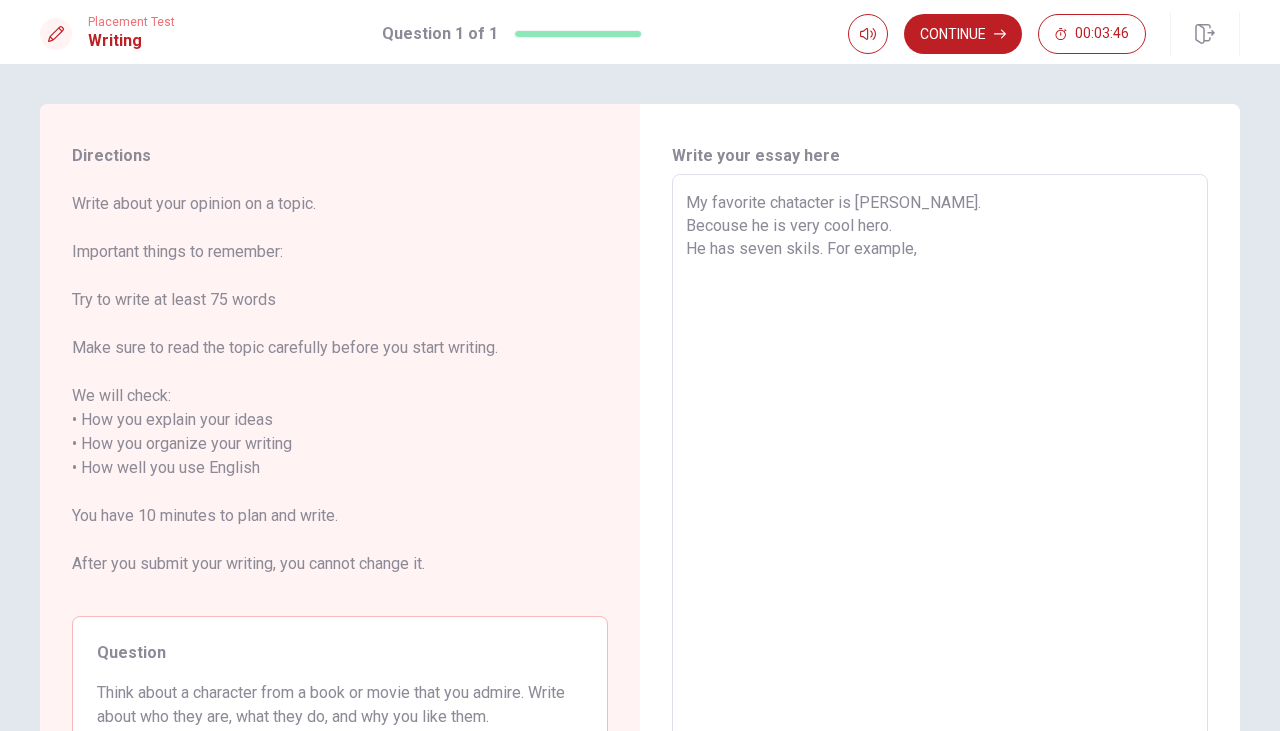 click on "My favorite chatacter is [PERSON_NAME].
Becouse he is very cool hero.
He has seven skils. For example," at bounding box center [940, 468] 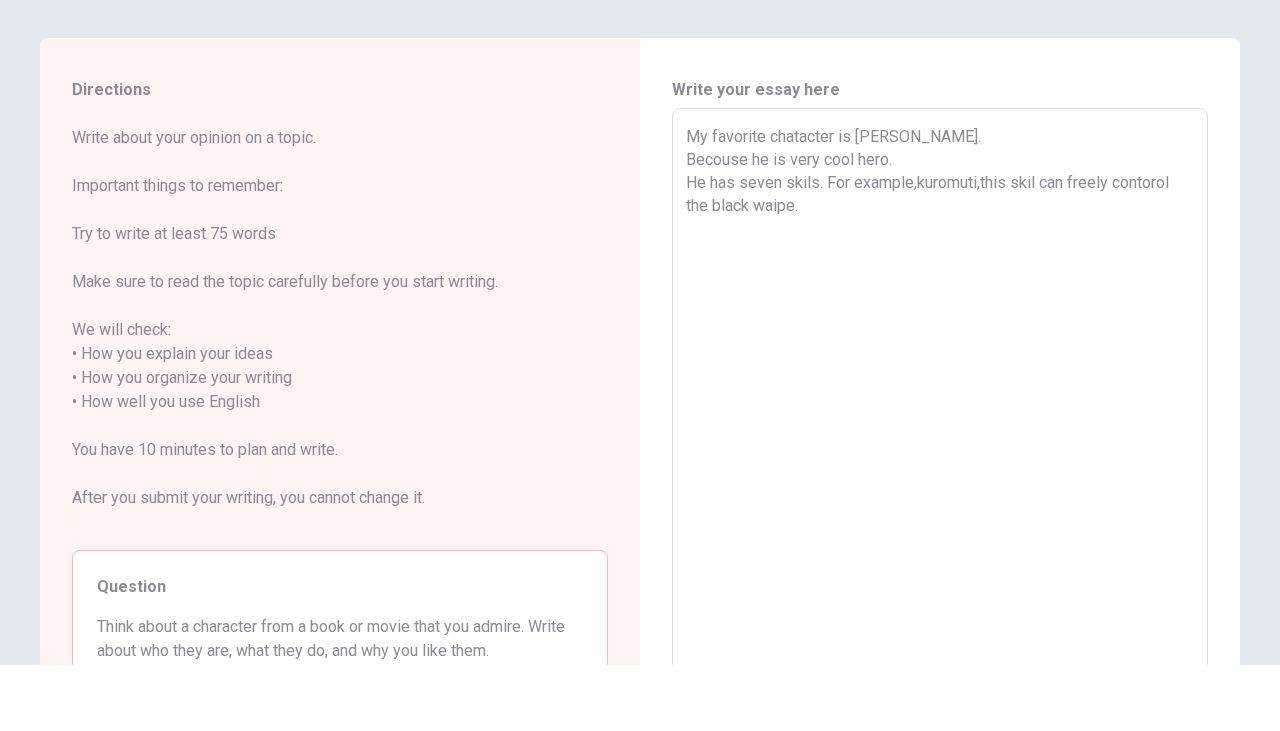 scroll, scrollTop: 0, scrollLeft: 0, axis: both 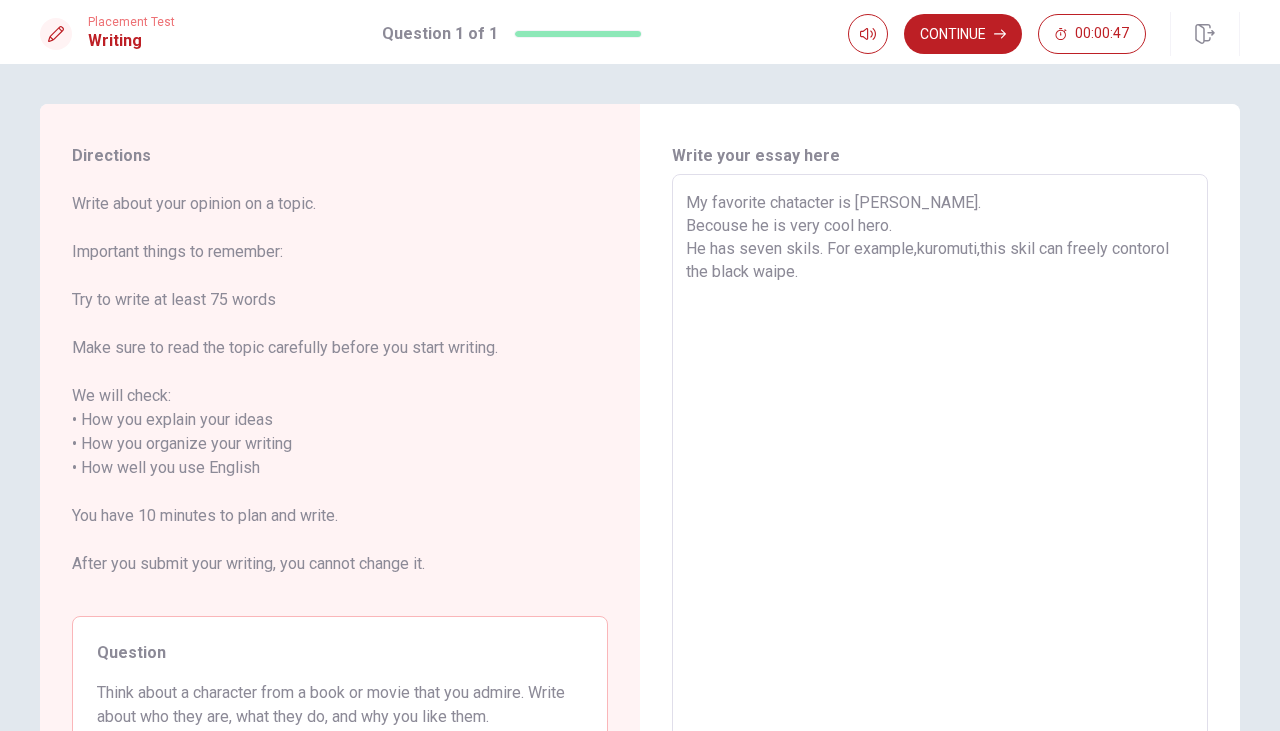 click on "My favorite chatacter is [PERSON_NAME].
Becouse he is very cool hero.
He has seven skils. For example,kuromuti,this skil can freely contorol the black waipe." at bounding box center [940, 468] 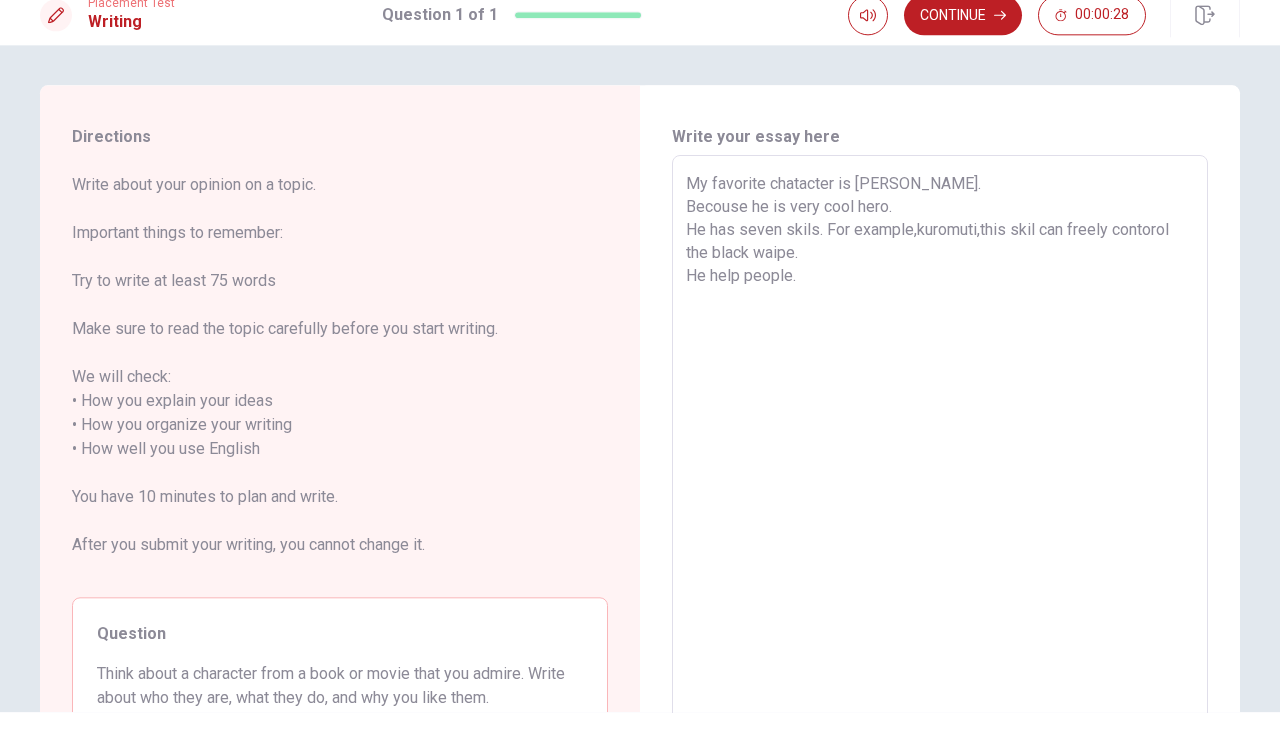 click on "Continue" at bounding box center [963, 34] 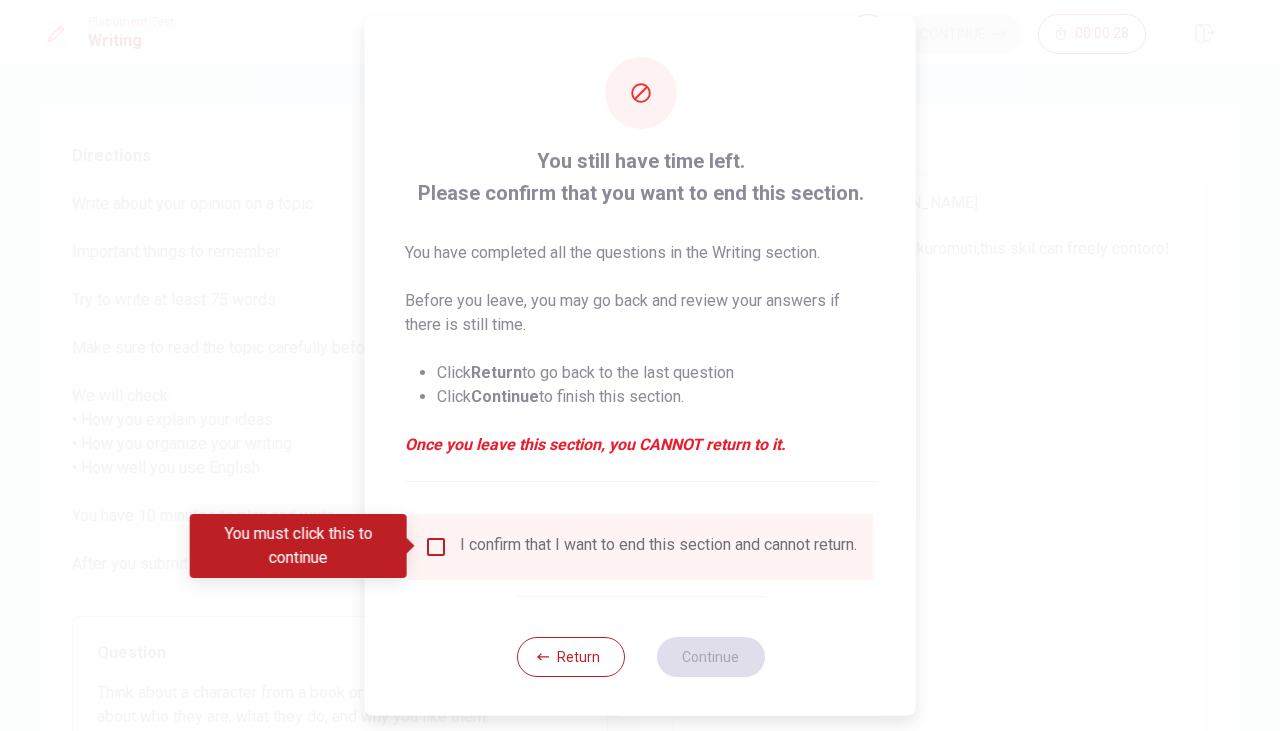 click at bounding box center (436, 546) 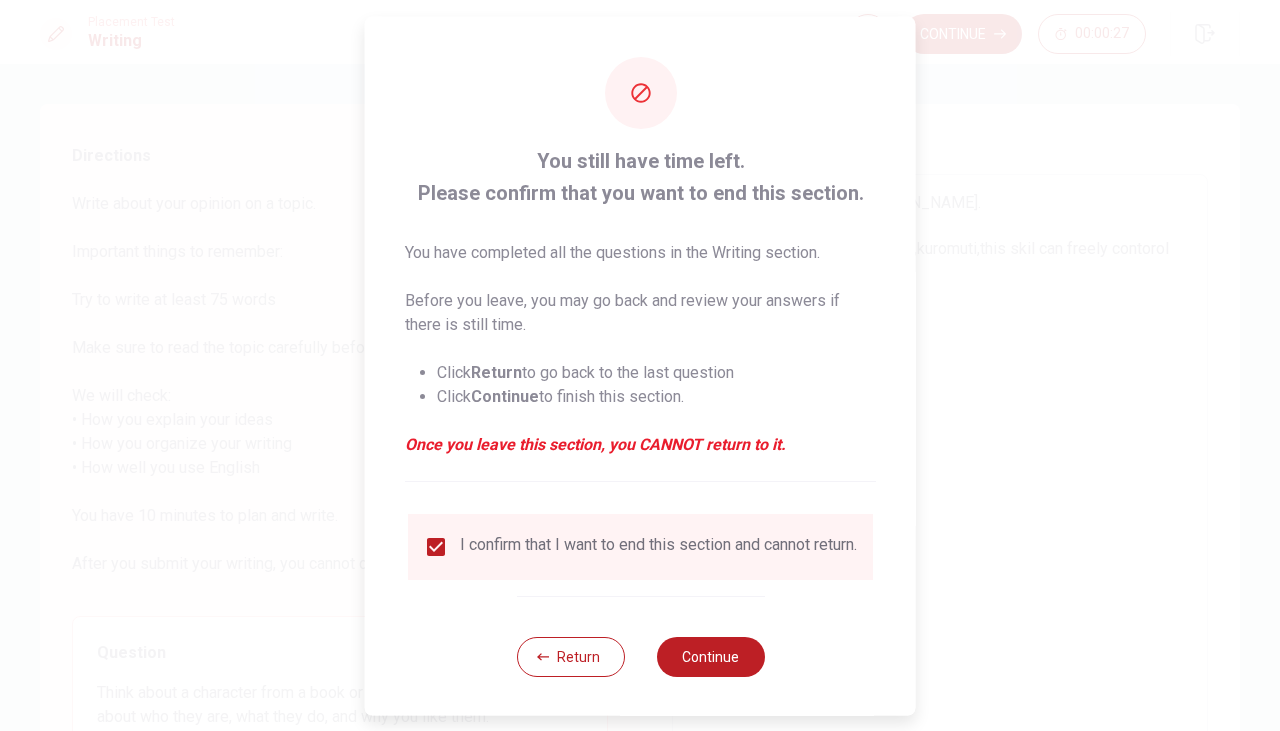 click on "Continue" at bounding box center [710, 656] 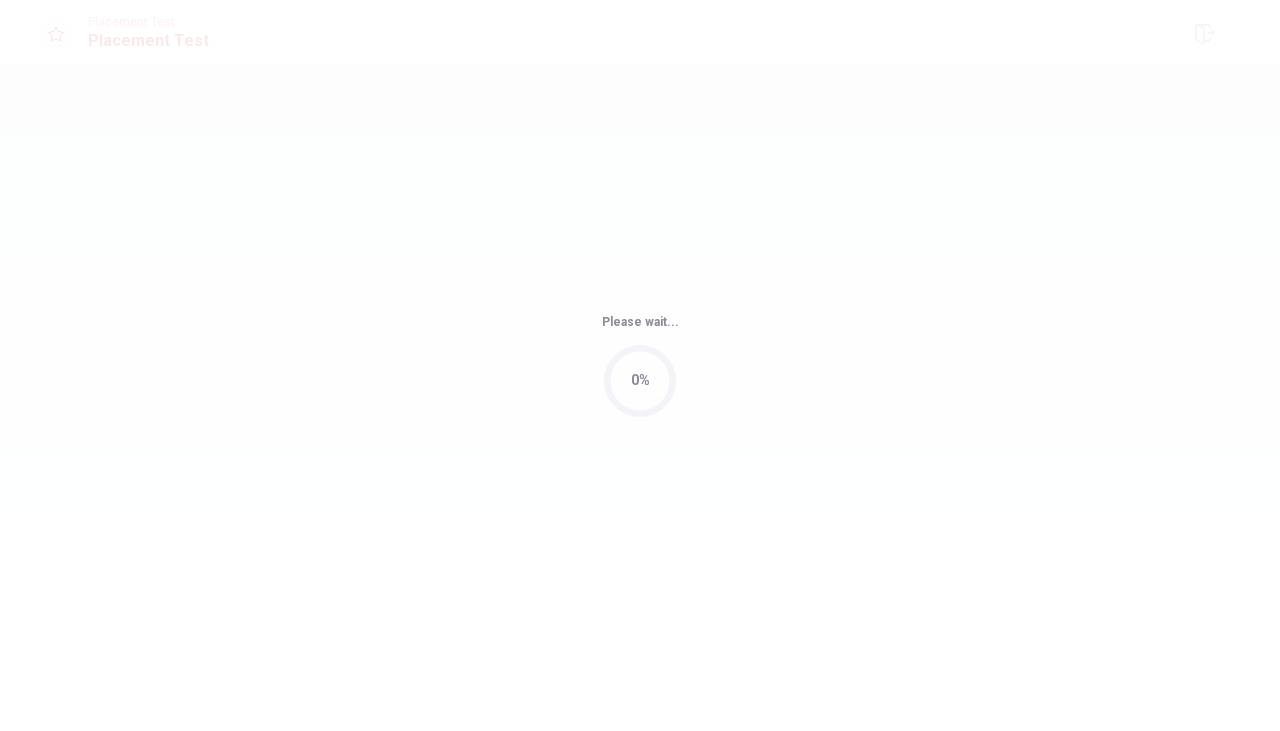 scroll, scrollTop: 0, scrollLeft: 0, axis: both 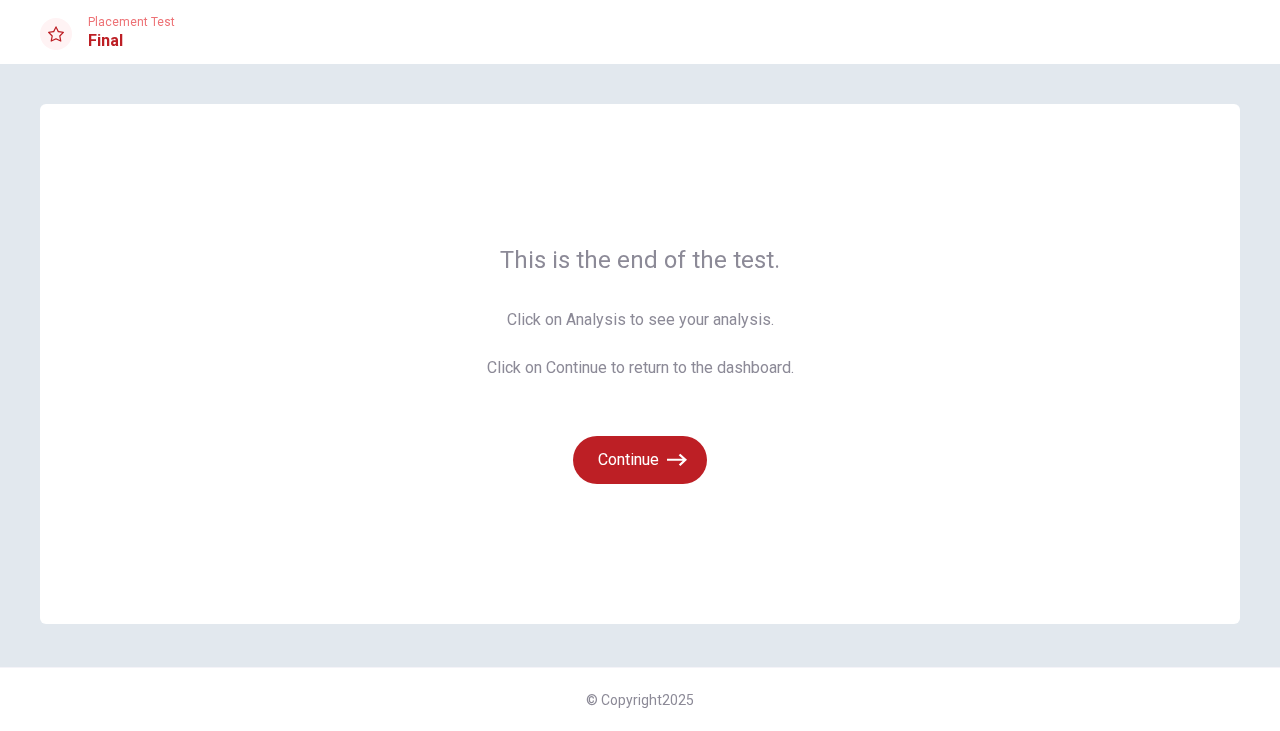 click on "Continue" at bounding box center [640, 460] 